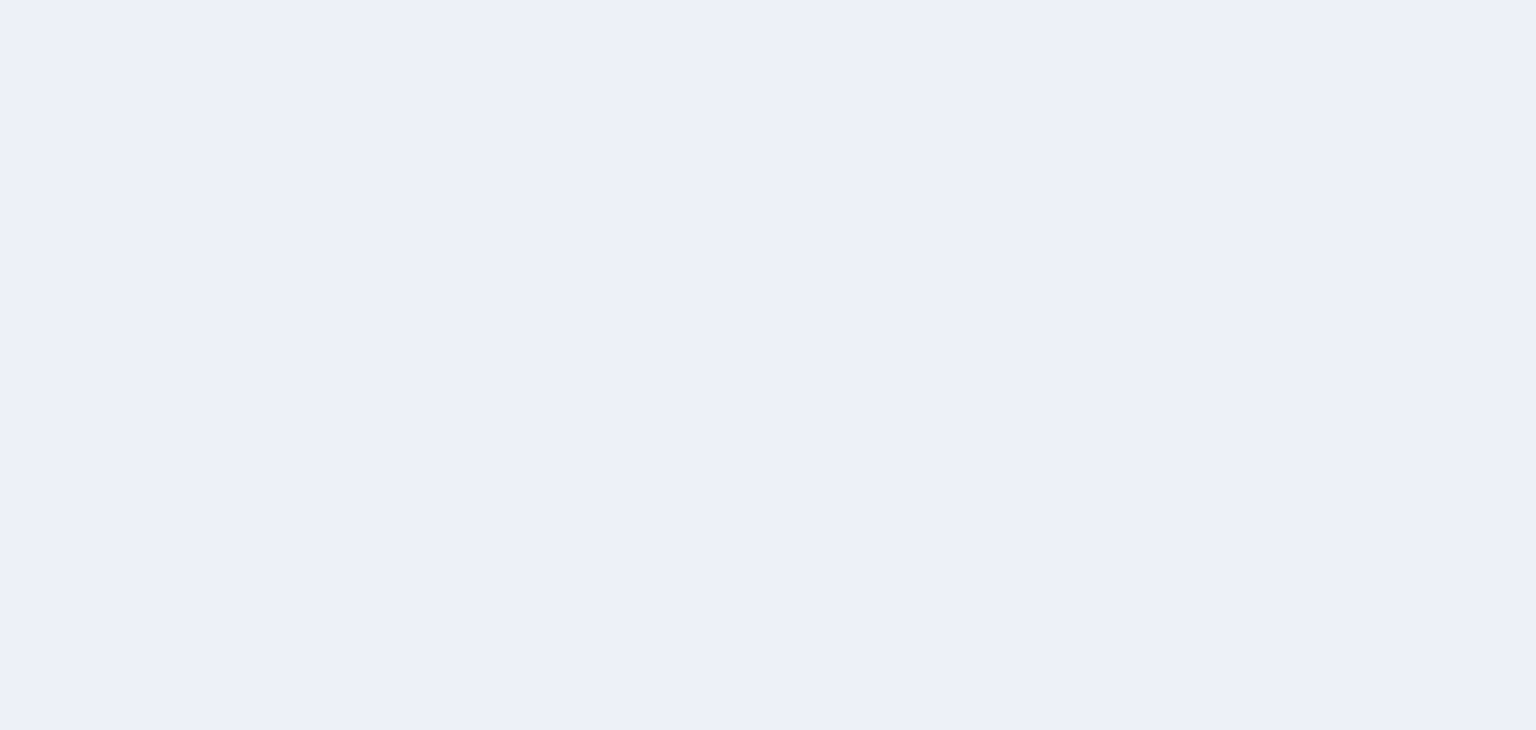 scroll, scrollTop: 0, scrollLeft: 0, axis: both 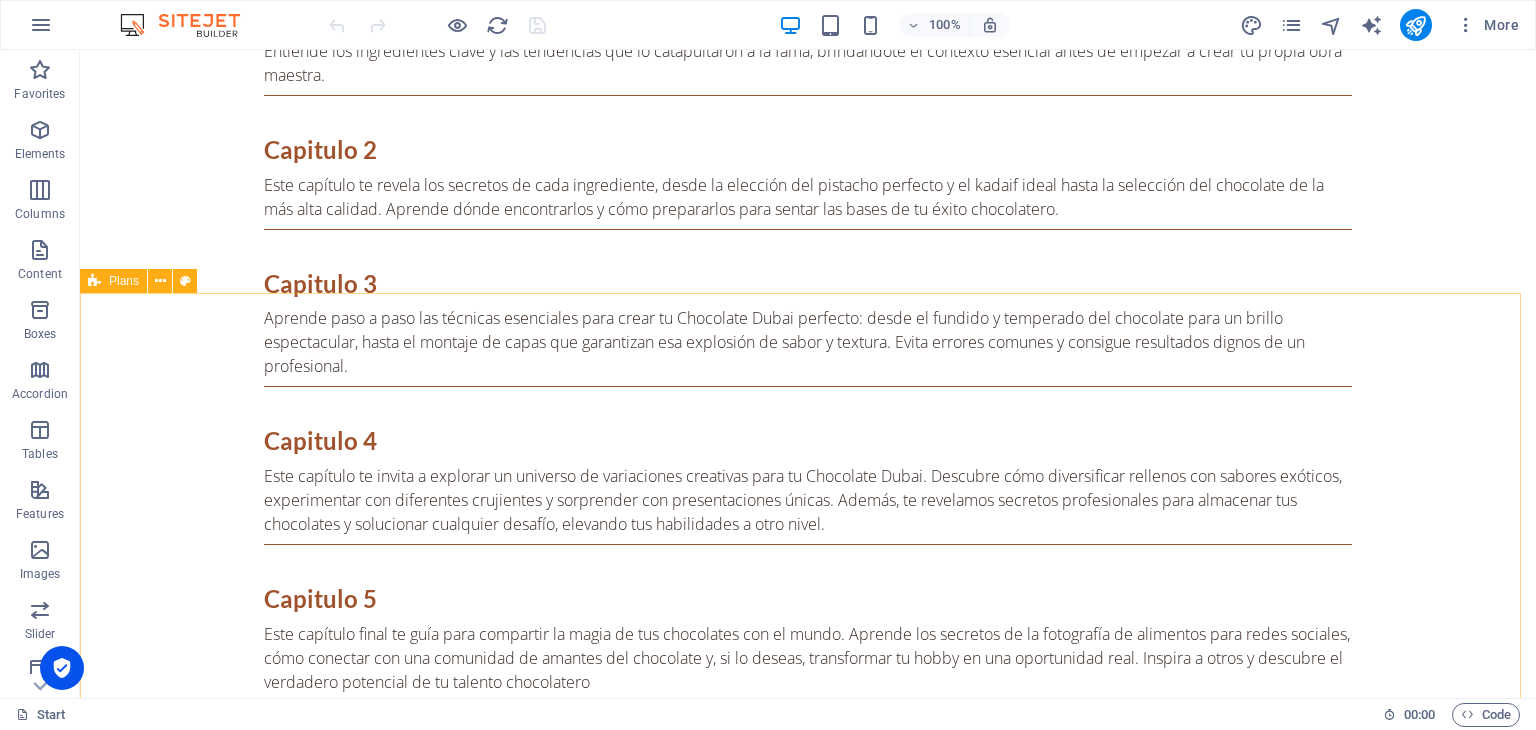 click on "Plans" at bounding box center (124, 281) 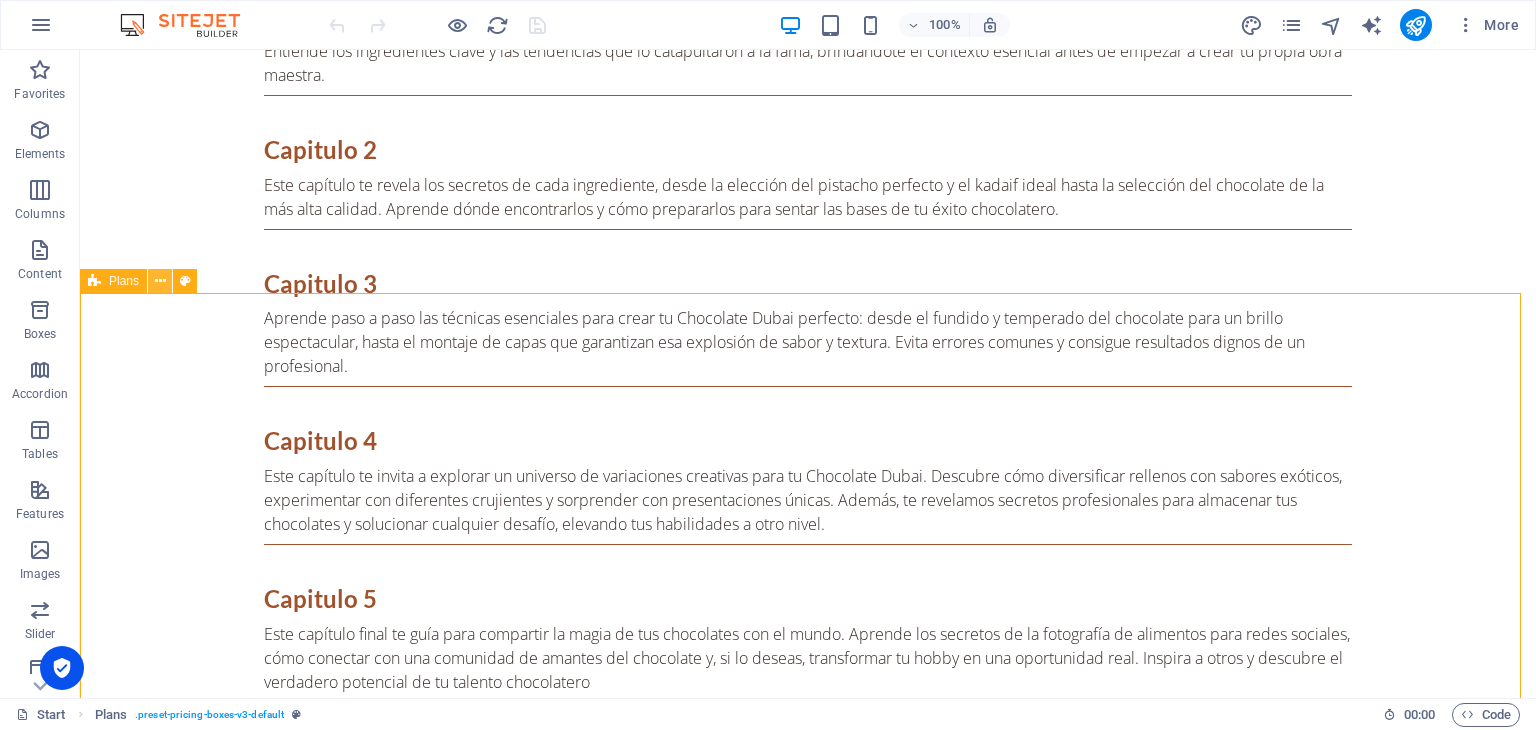 click at bounding box center [160, 281] 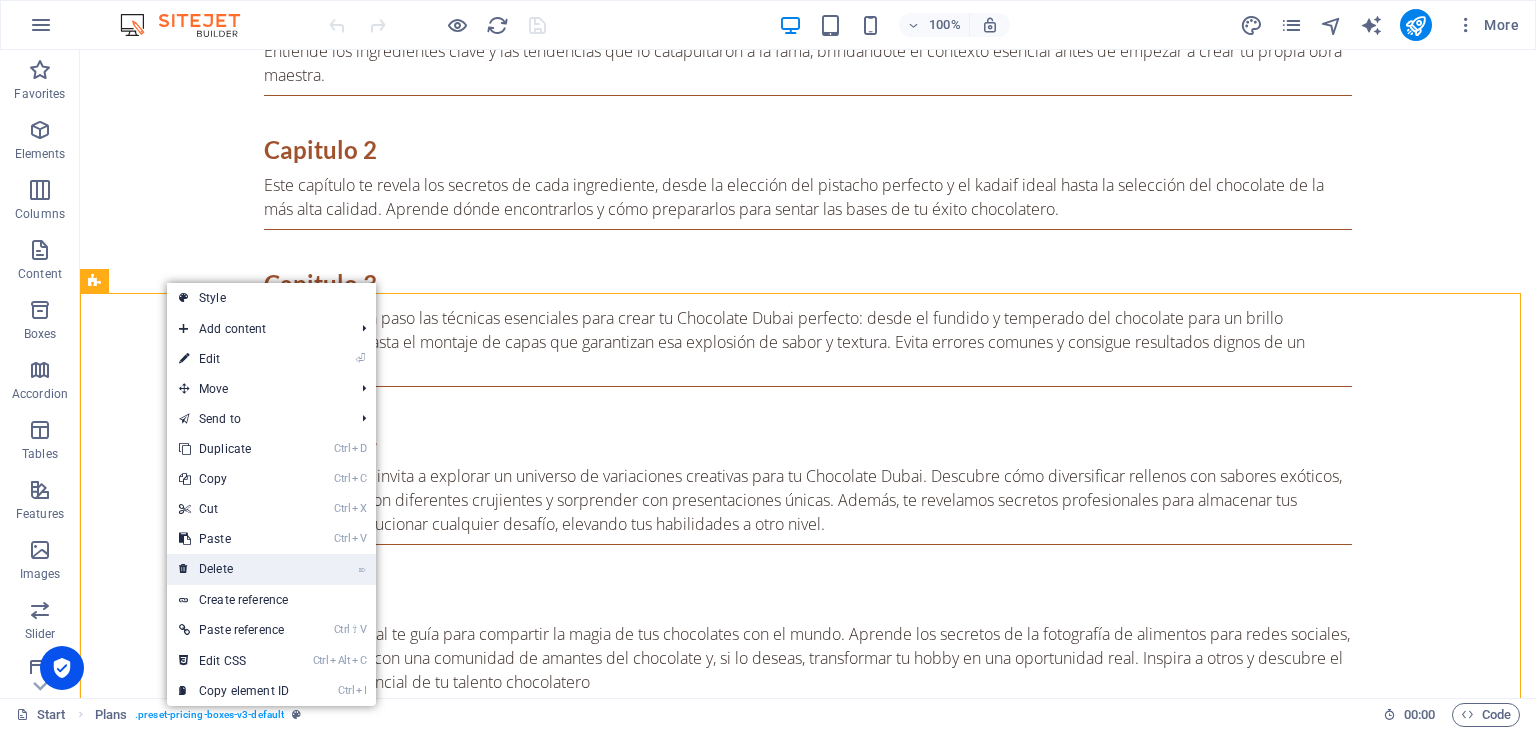click on "⌦  Delete" at bounding box center [234, 569] 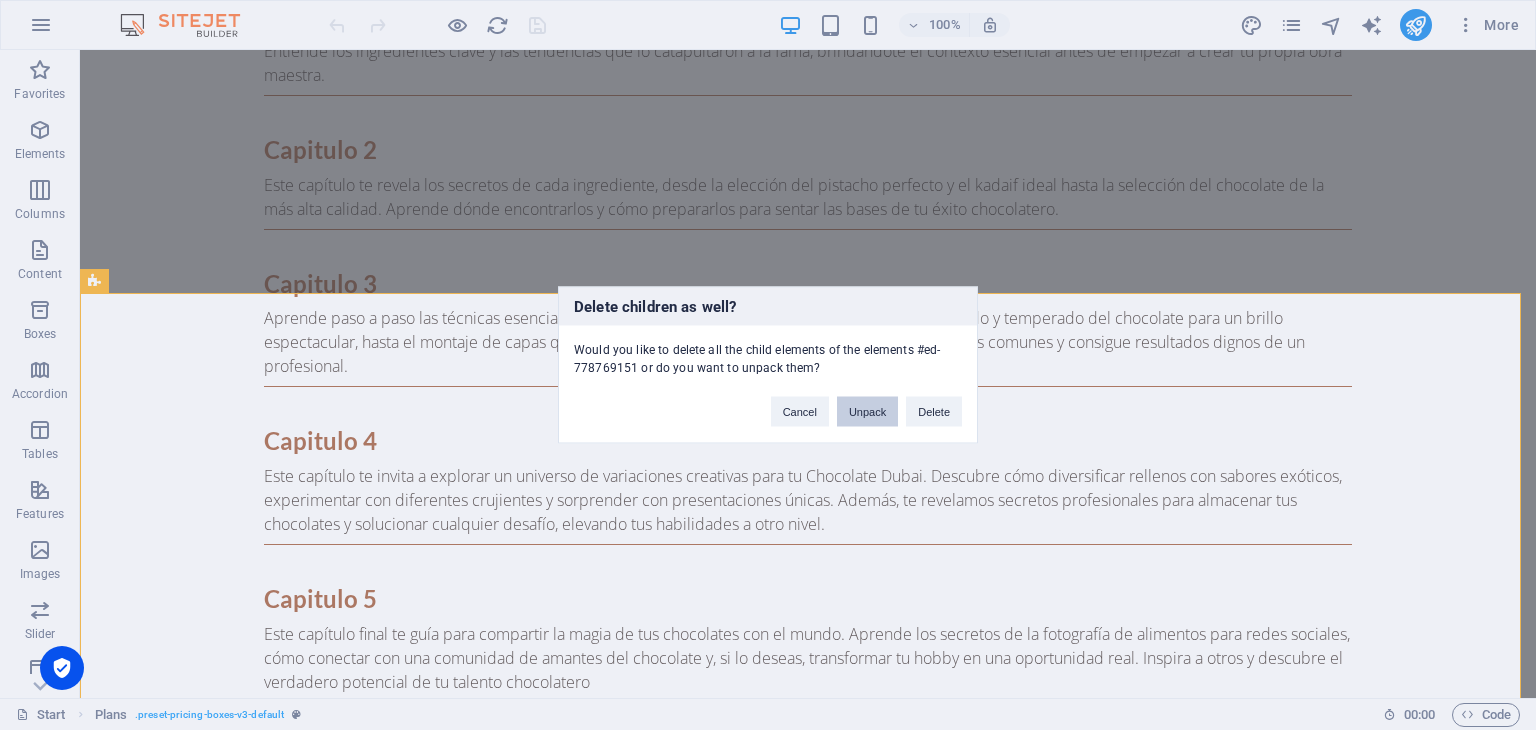 click on "Unpack" at bounding box center (867, 412) 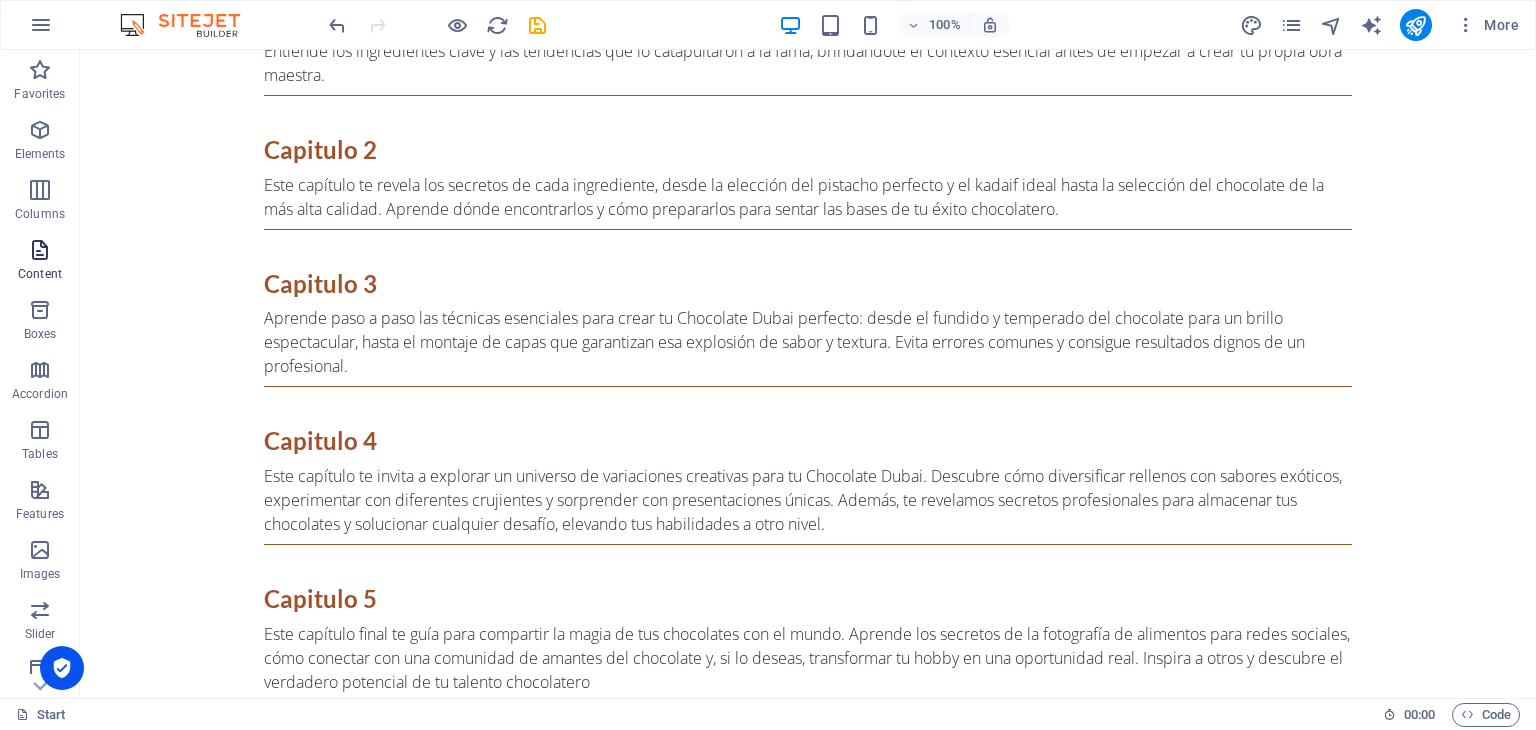 click at bounding box center (40, 250) 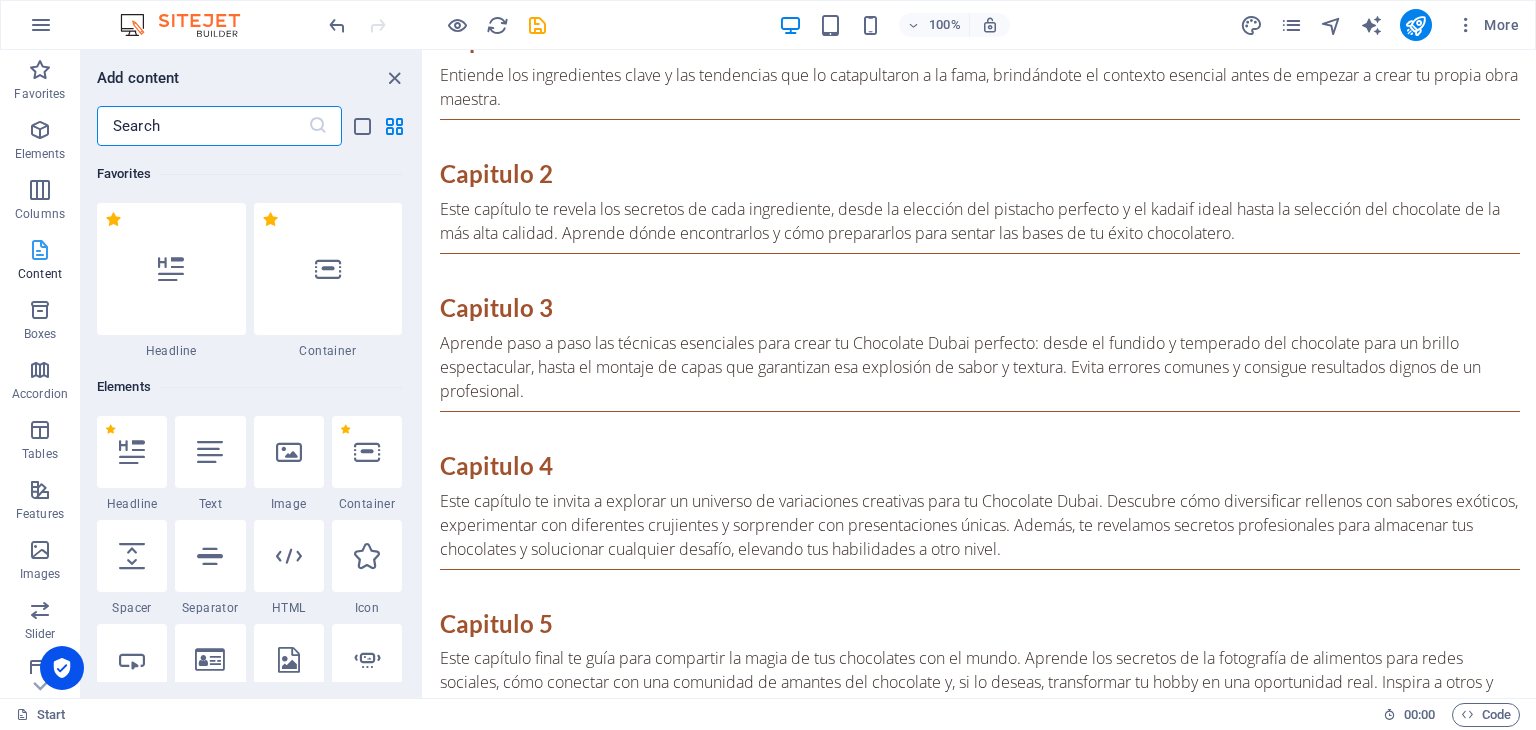 scroll, scrollTop: 2924, scrollLeft: 0, axis: vertical 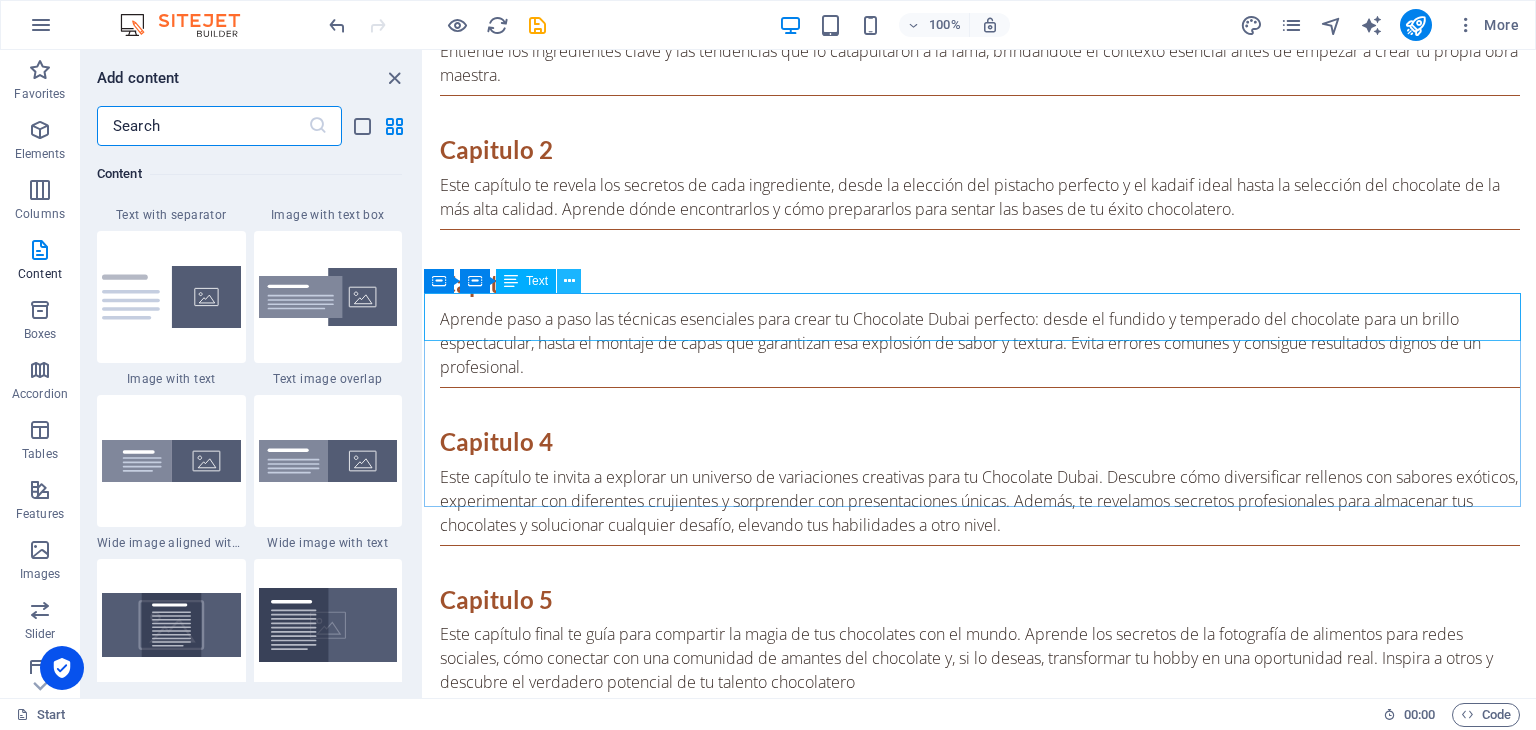 click at bounding box center (569, 281) 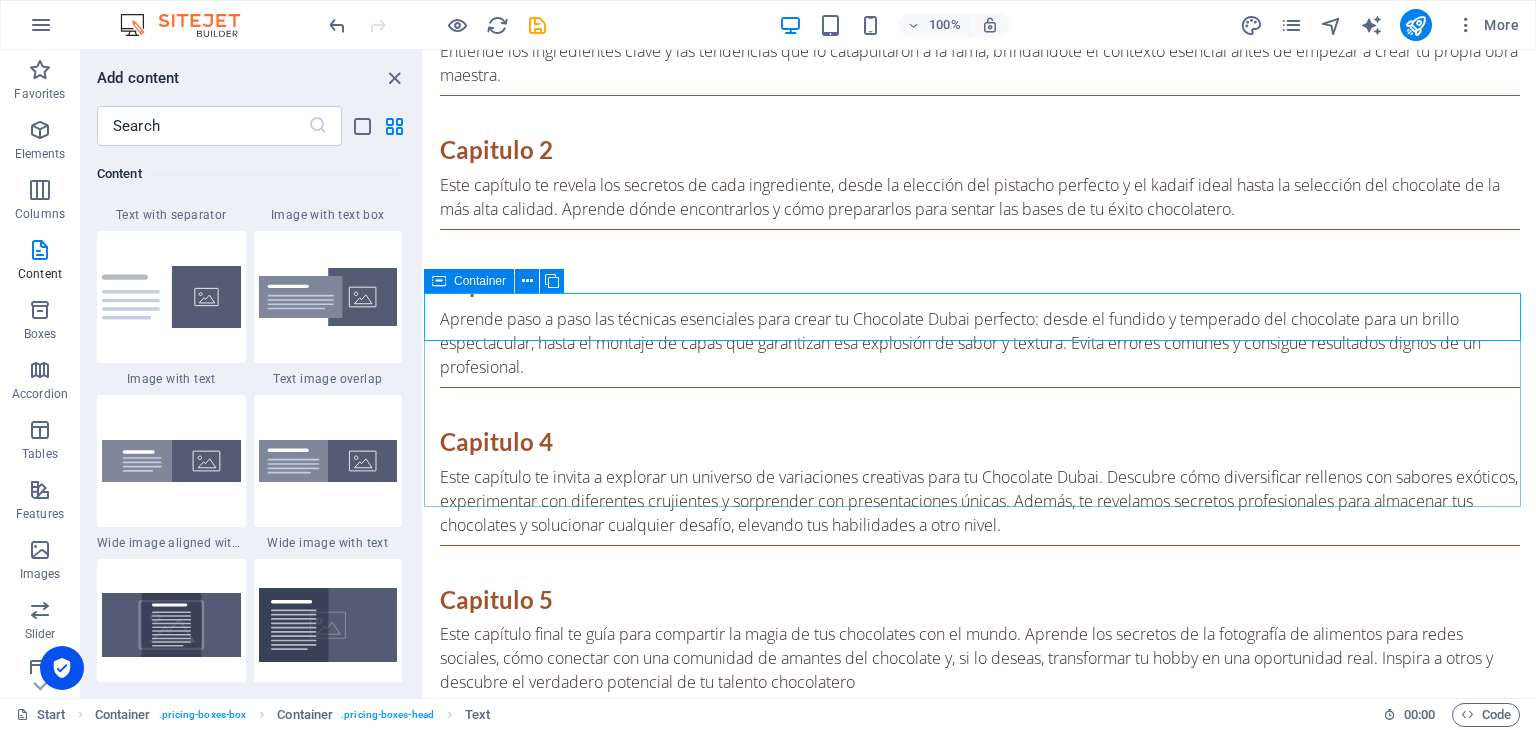 click at bounding box center [439, 281] 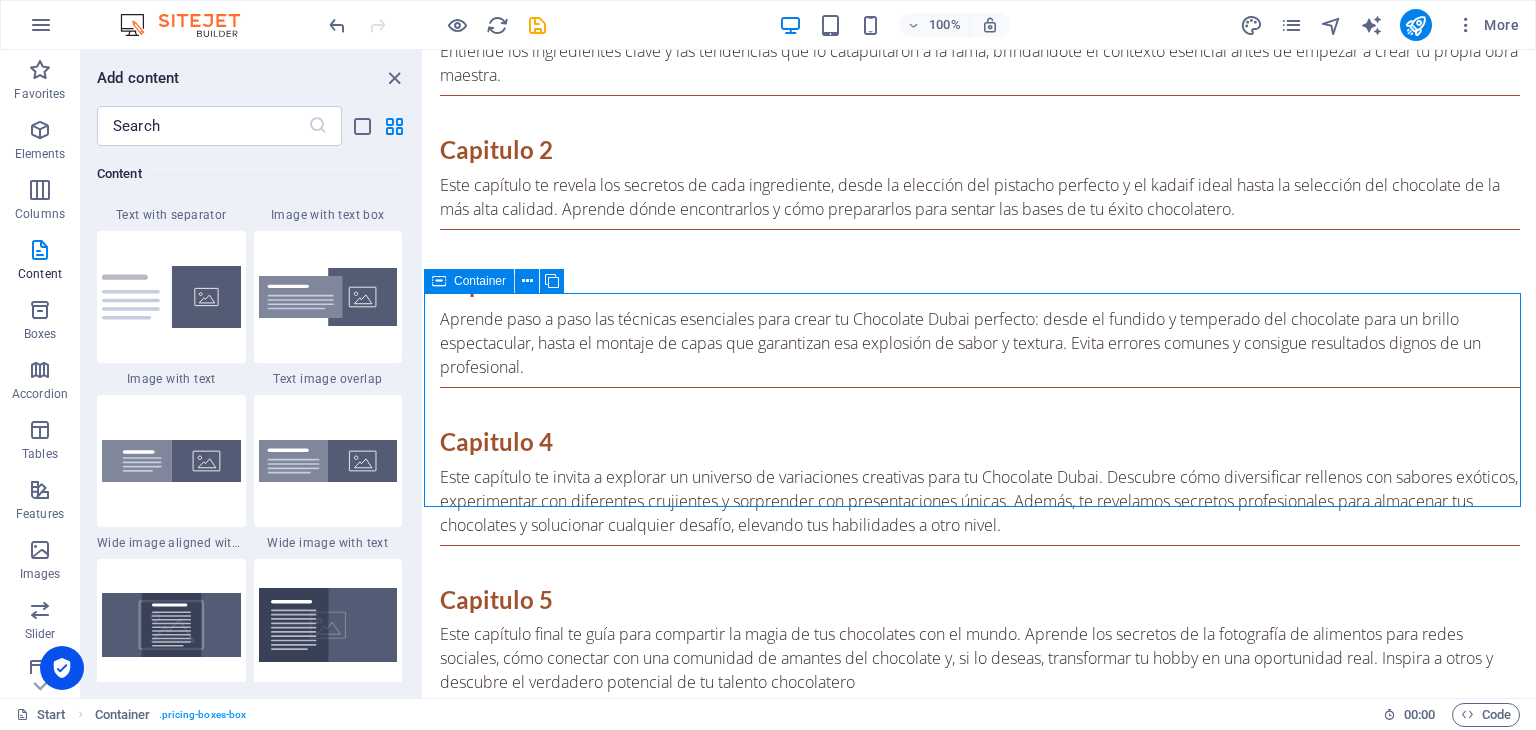 click on "Container" at bounding box center (480, 281) 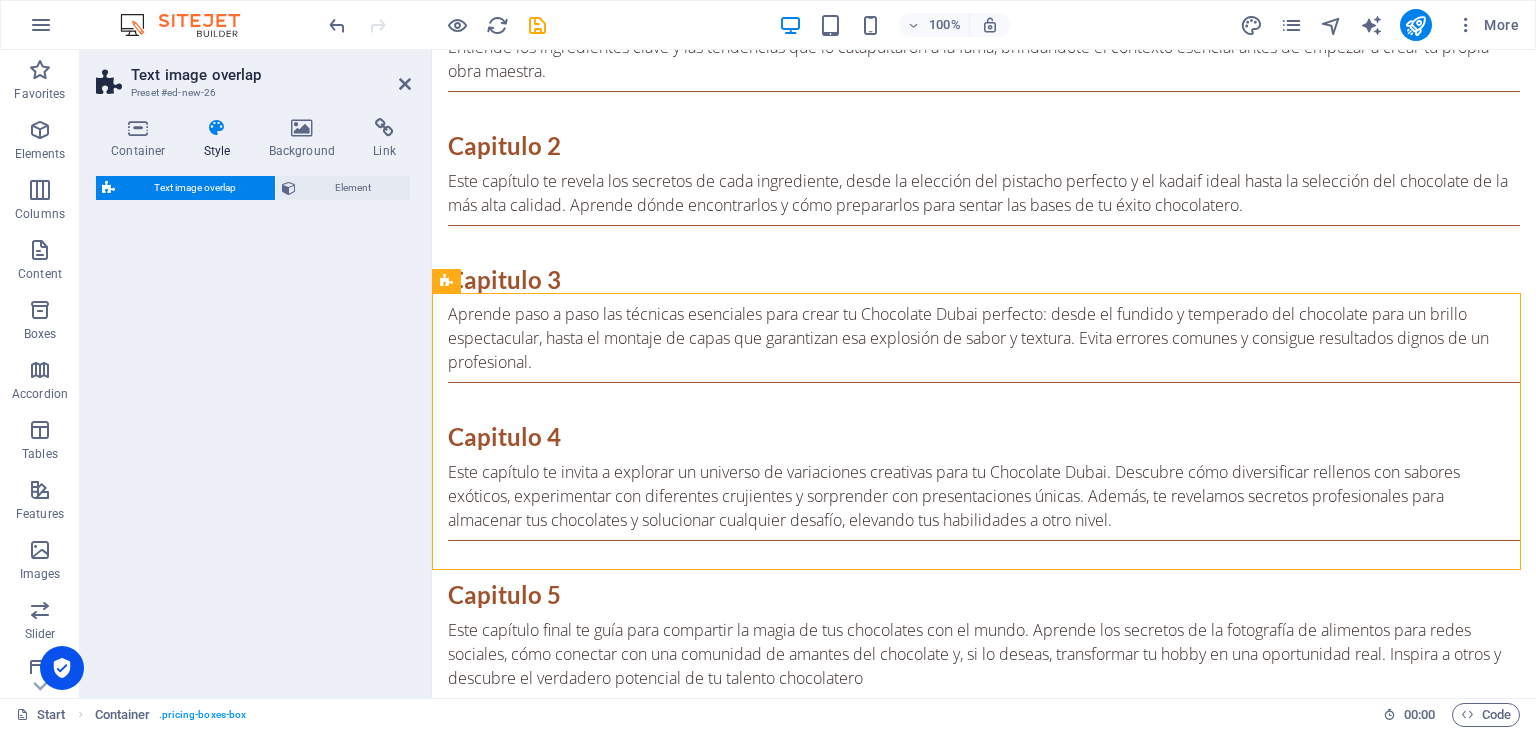 select on "rem" 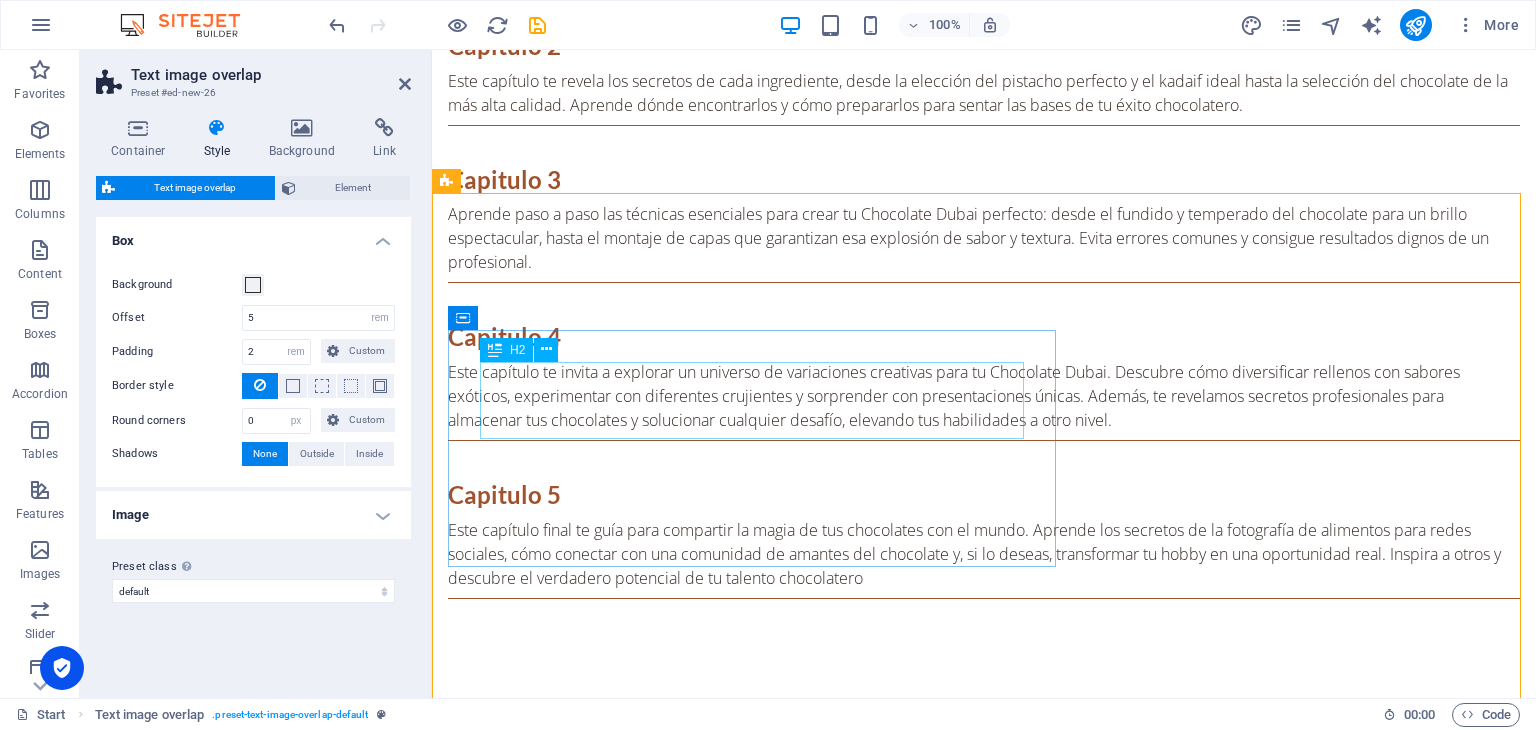 scroll, scrollTop: 3424, scrollLeft: 0, axis: vertical 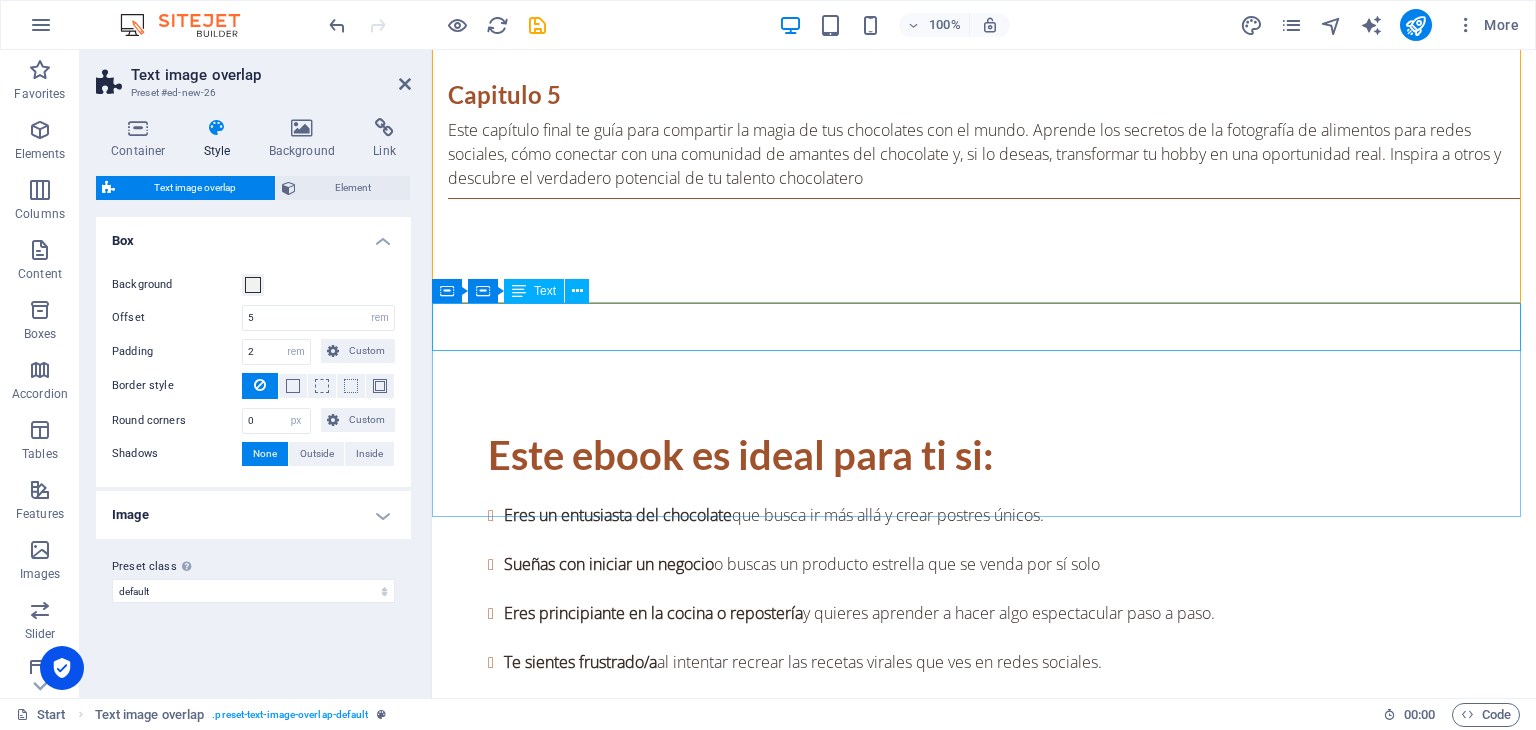 click on "BONO #1  Calendario Dulce Chocolate [GEOGRAPHIC_DATA]" at bounding box center [984, 4127] 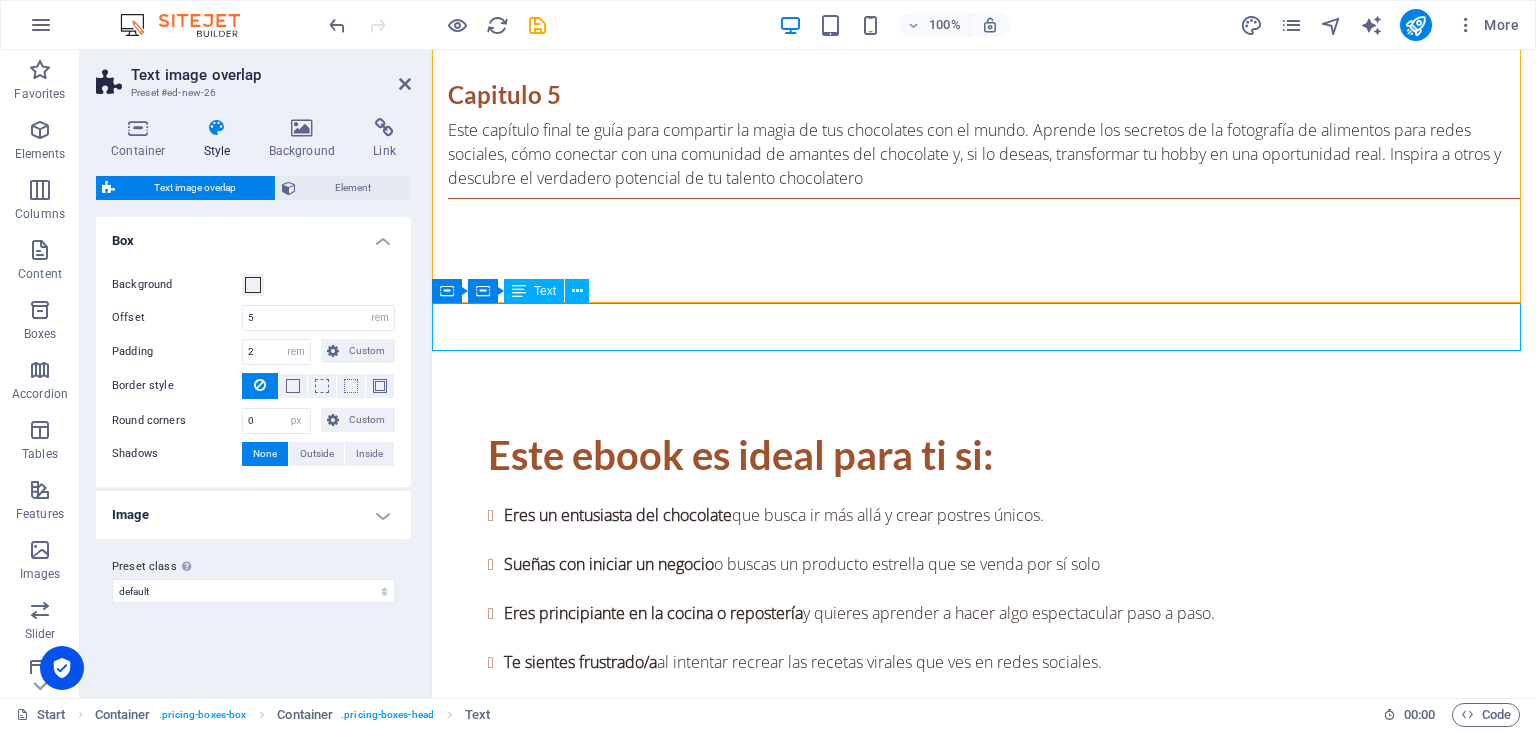 scroll, scrollTop: 3405, scrollLeft: 0, axis: vertical 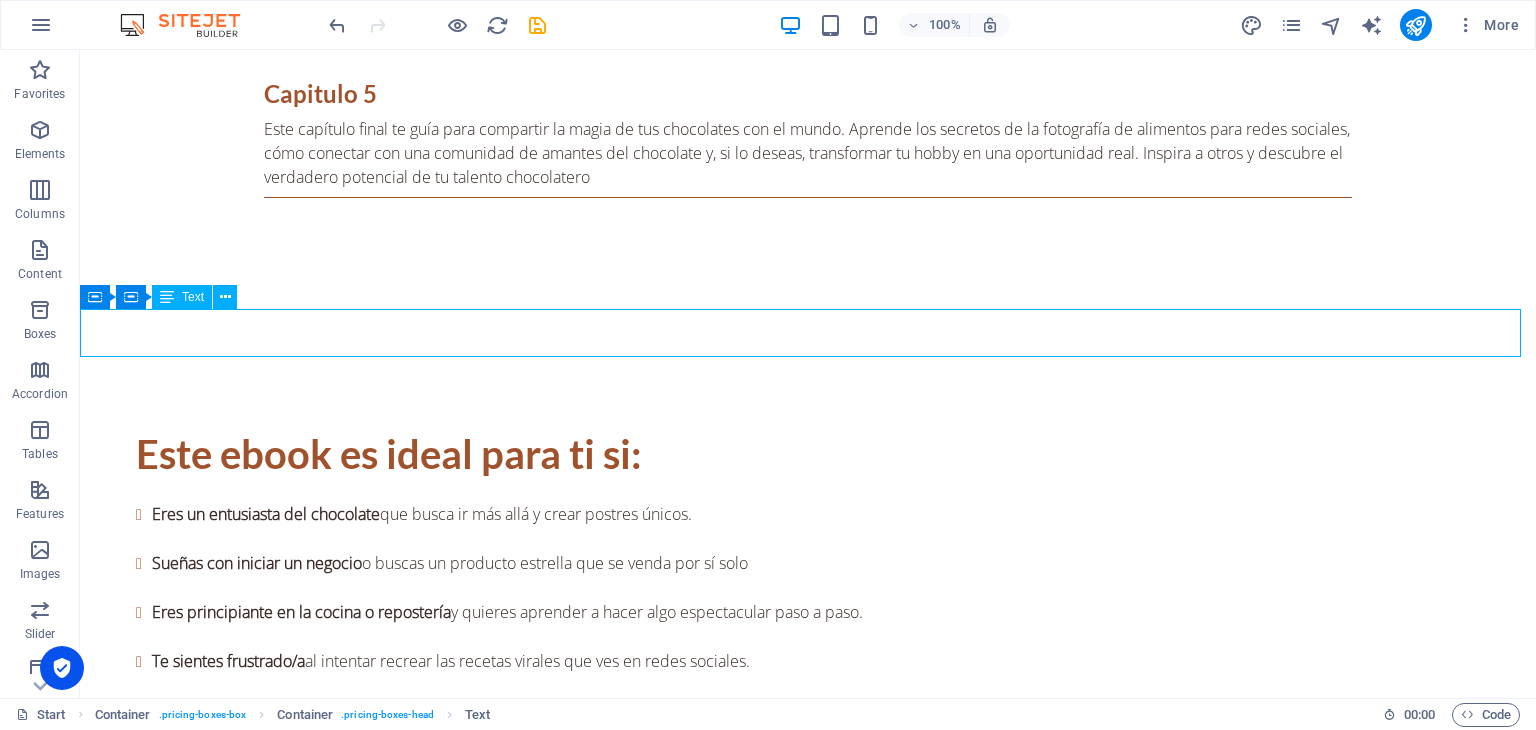 click on "BONO #1  Calendario Dulce Chocolate [GEOGRAPHIC_DATA]" at bounding box center [808, 4490] 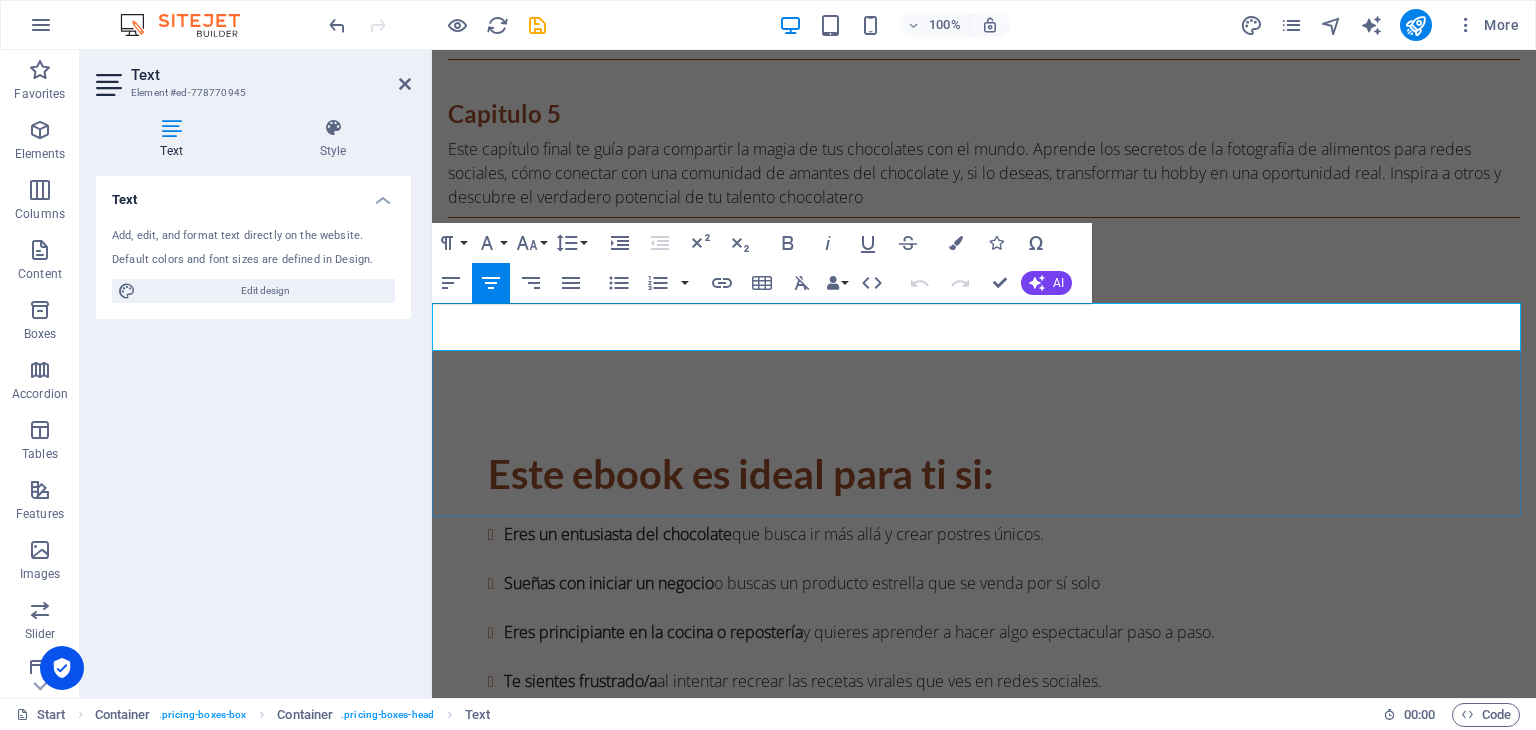 scroll, scrollTop: 3424, scrollLeft: 0, axis: vertical 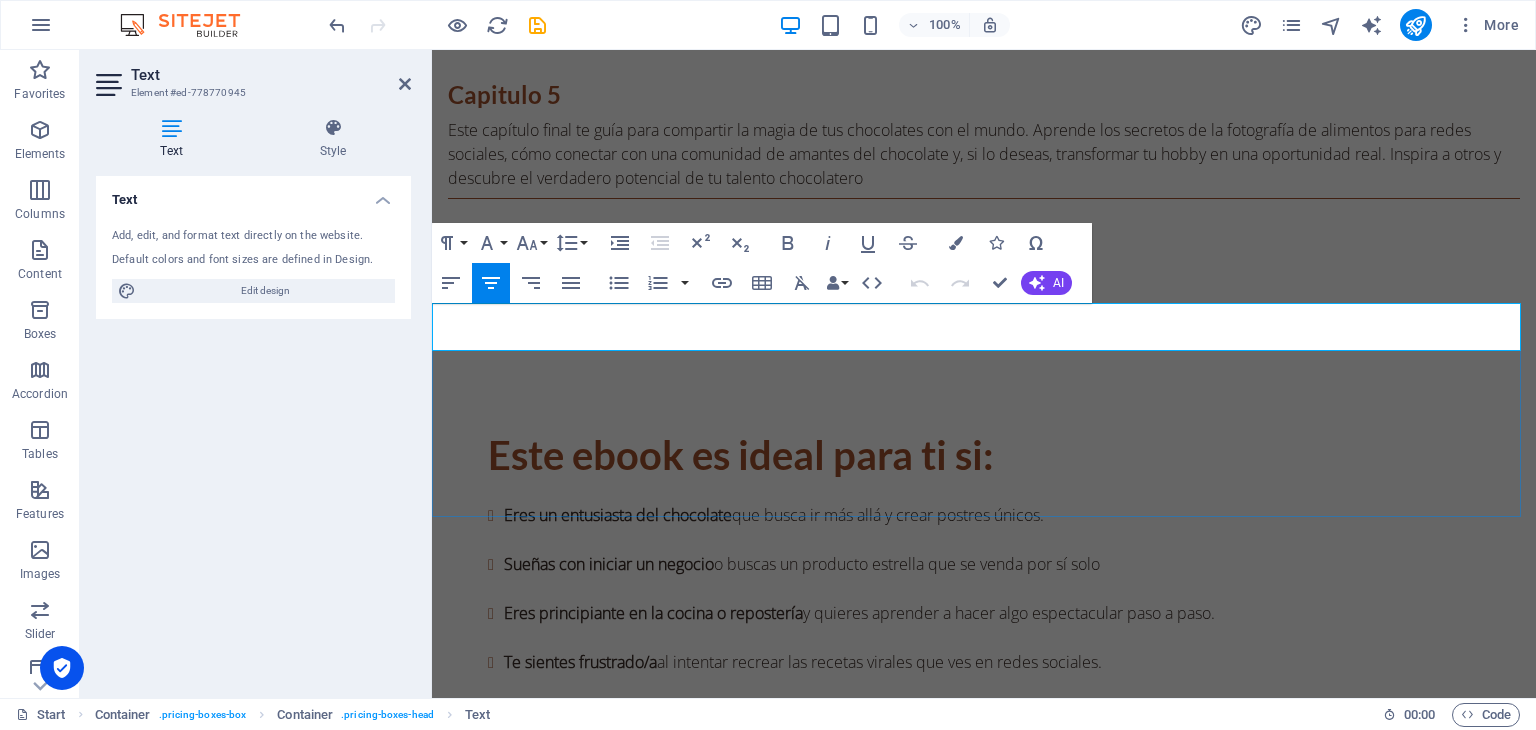 drag, startPoint x: 1115, startPoint y: 340, endPoint x: 876, endPoint y: 305, distance: 241.54916 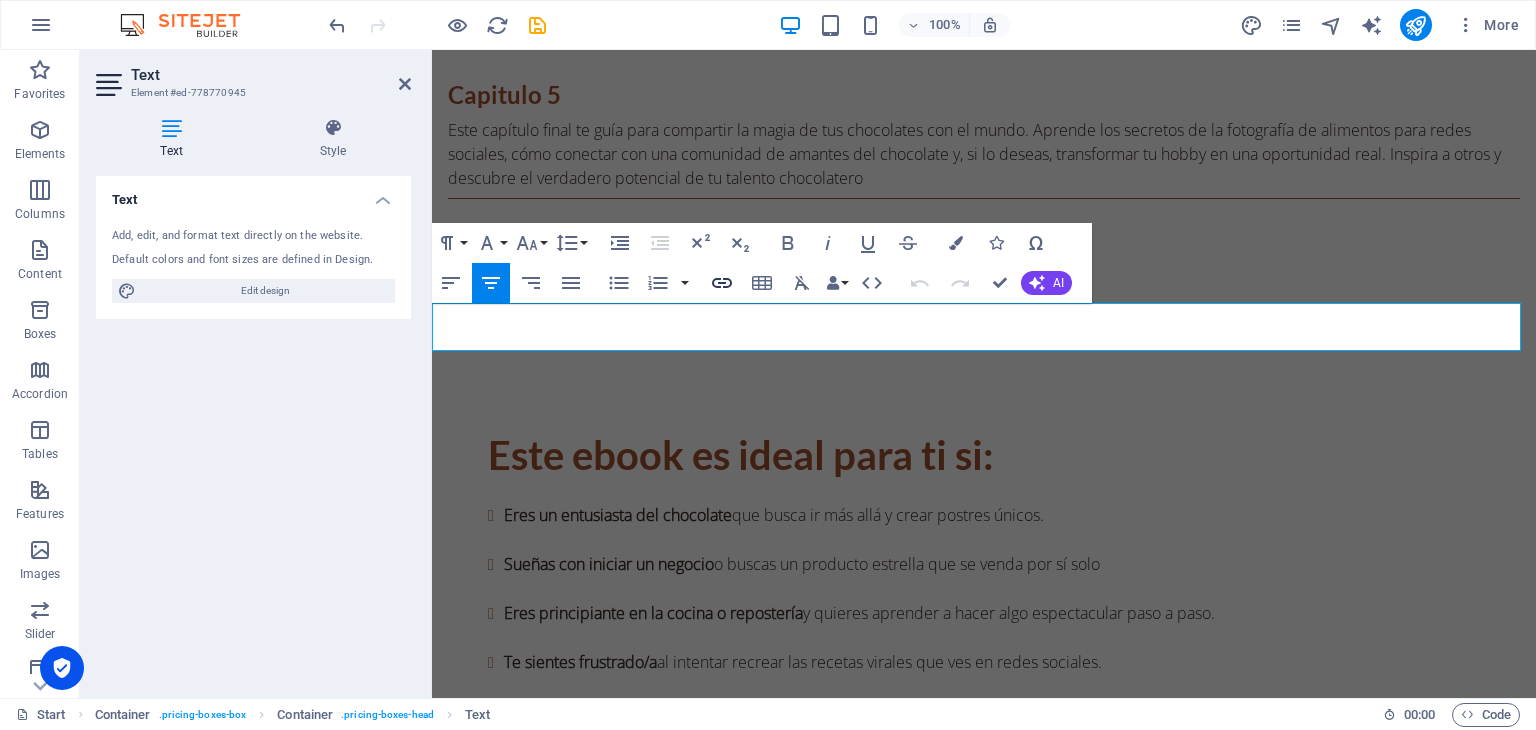 type 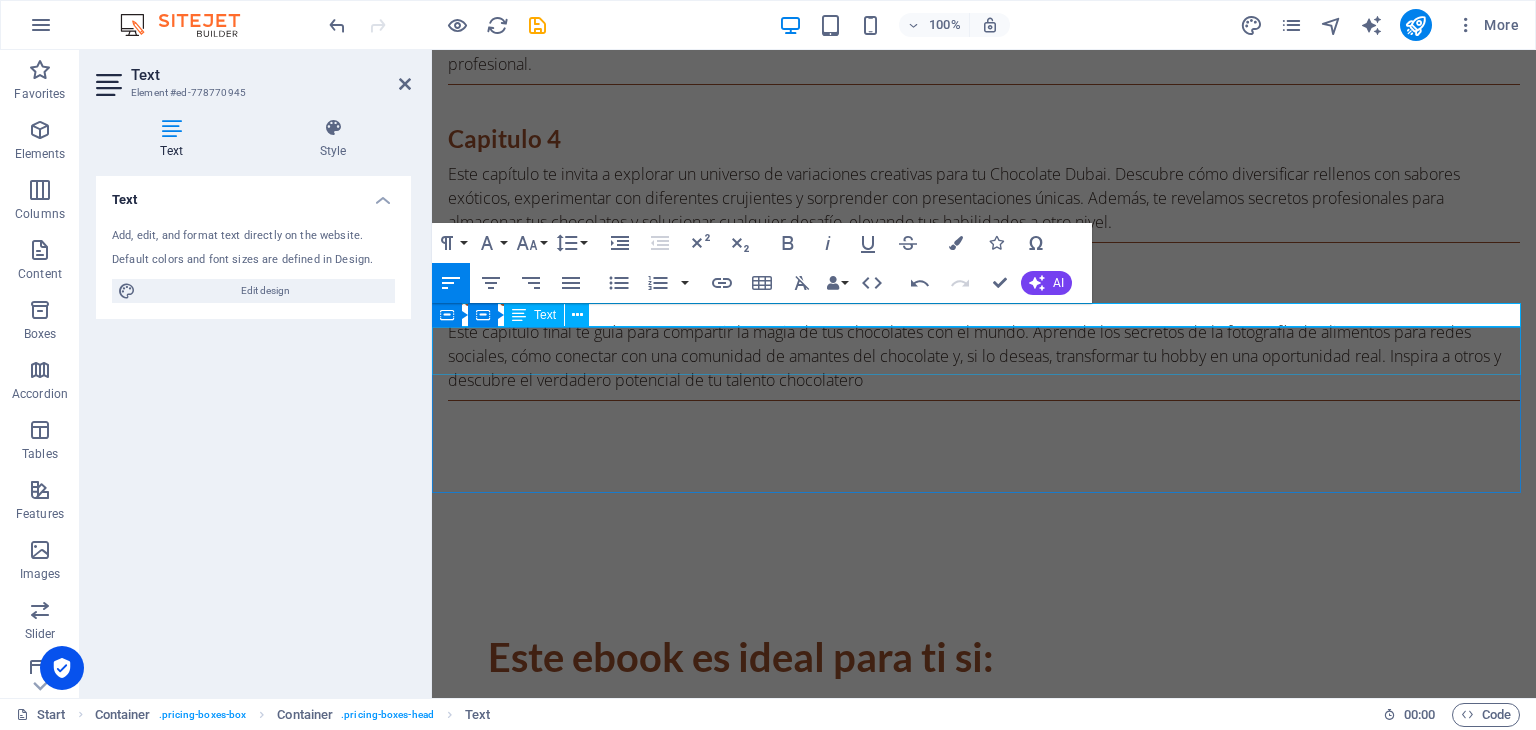 scroll, scrollTop: 3024, scrollLeft: 0, axis: vertical 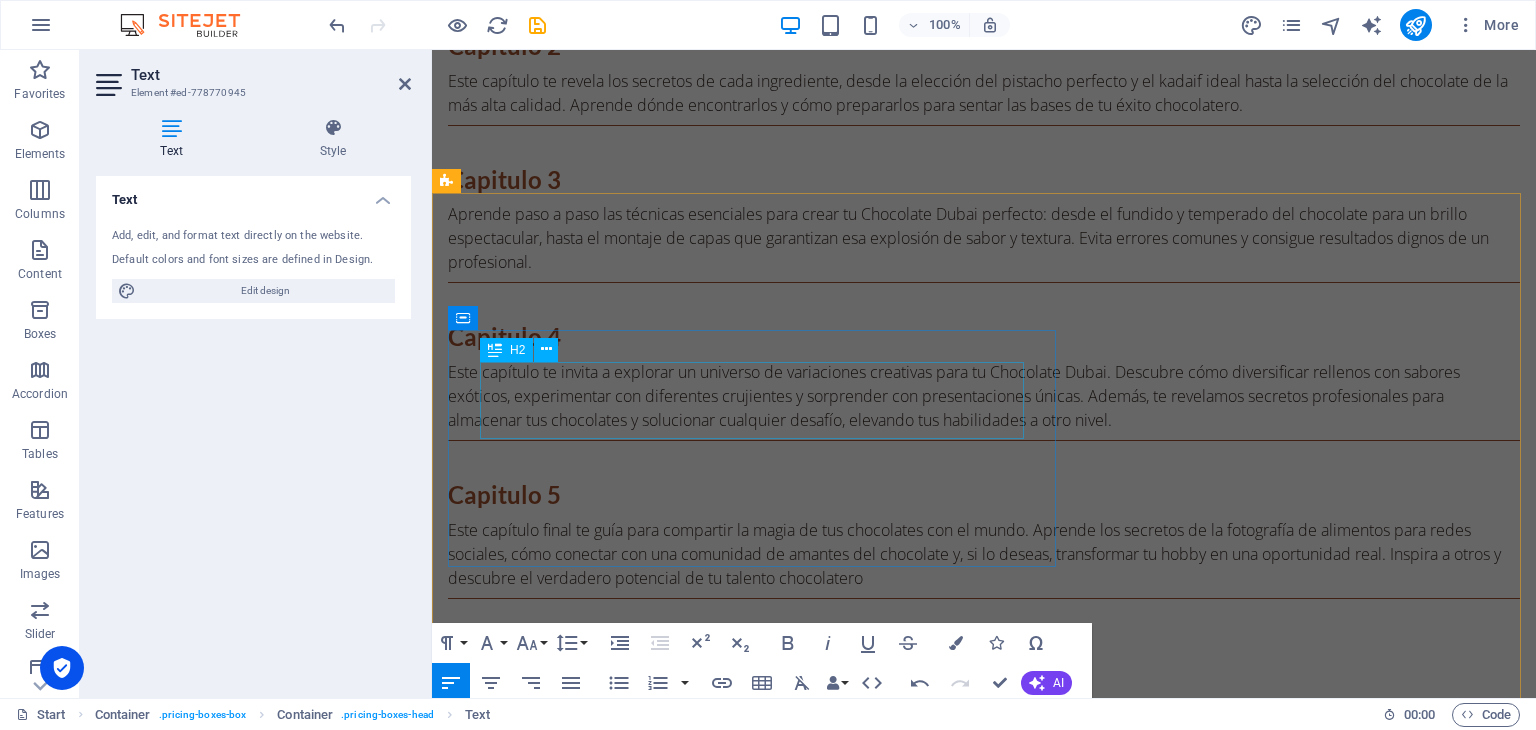 click on "New headline" at bounding box center [1024, 2435] 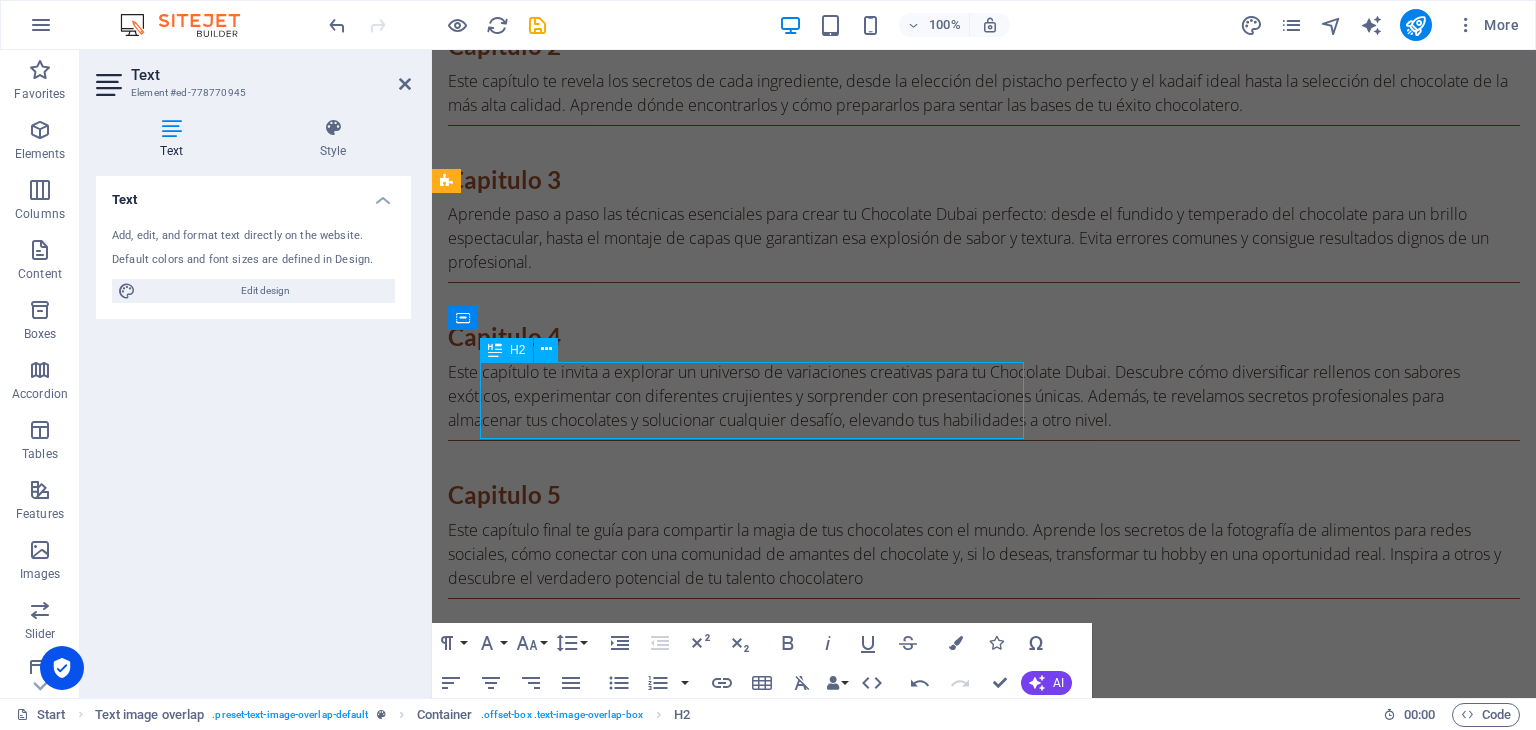 click on "New headline" at bounding box center (1024, 2435) 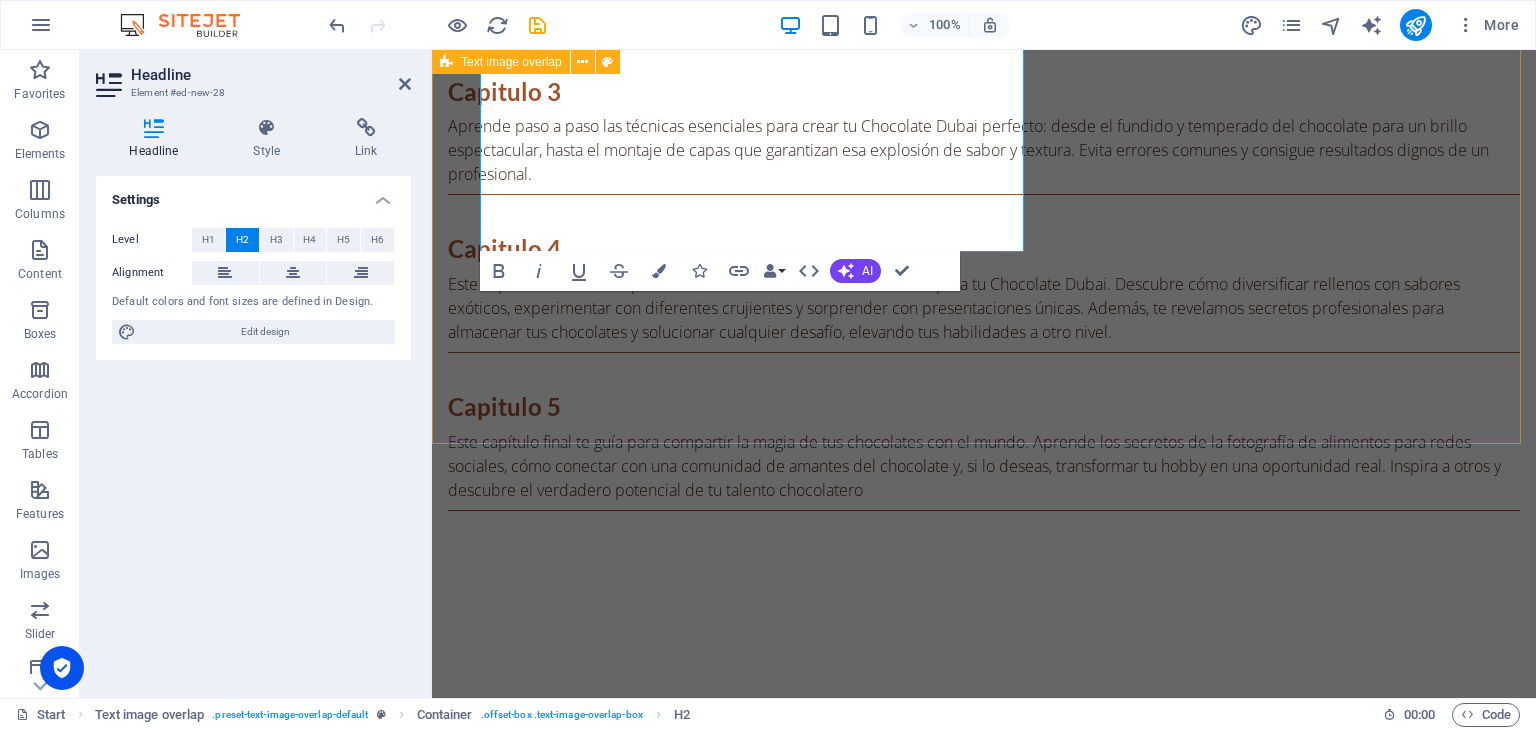 scroll, scrollTop: 2992, scrollLeft: 0, axis: vertical 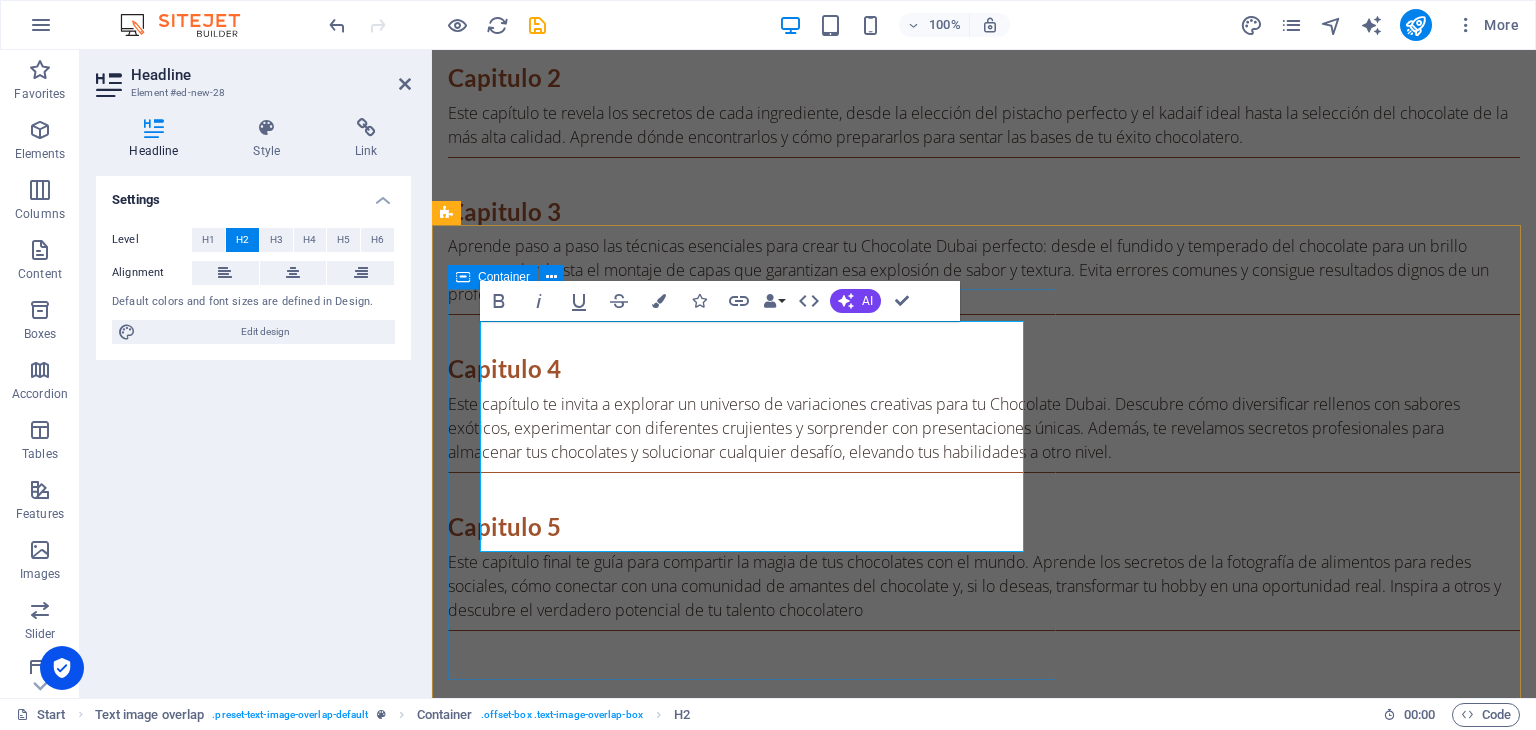 drag, startPoint x: 969, startPoint y: 511, endPoint x: 457, endPoint y: 343, distance: 538.85803 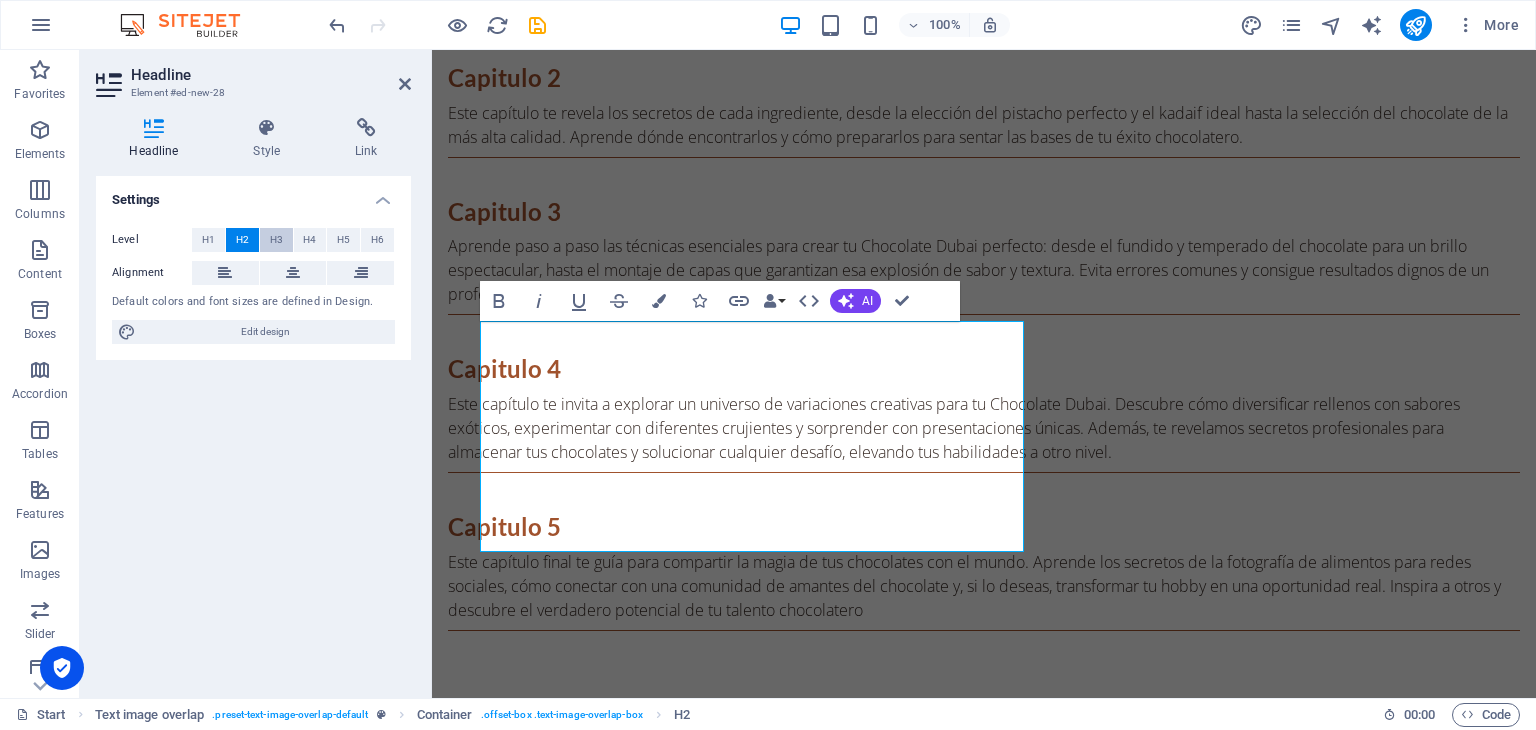 click on "H3" at bounding box center (276, 240) 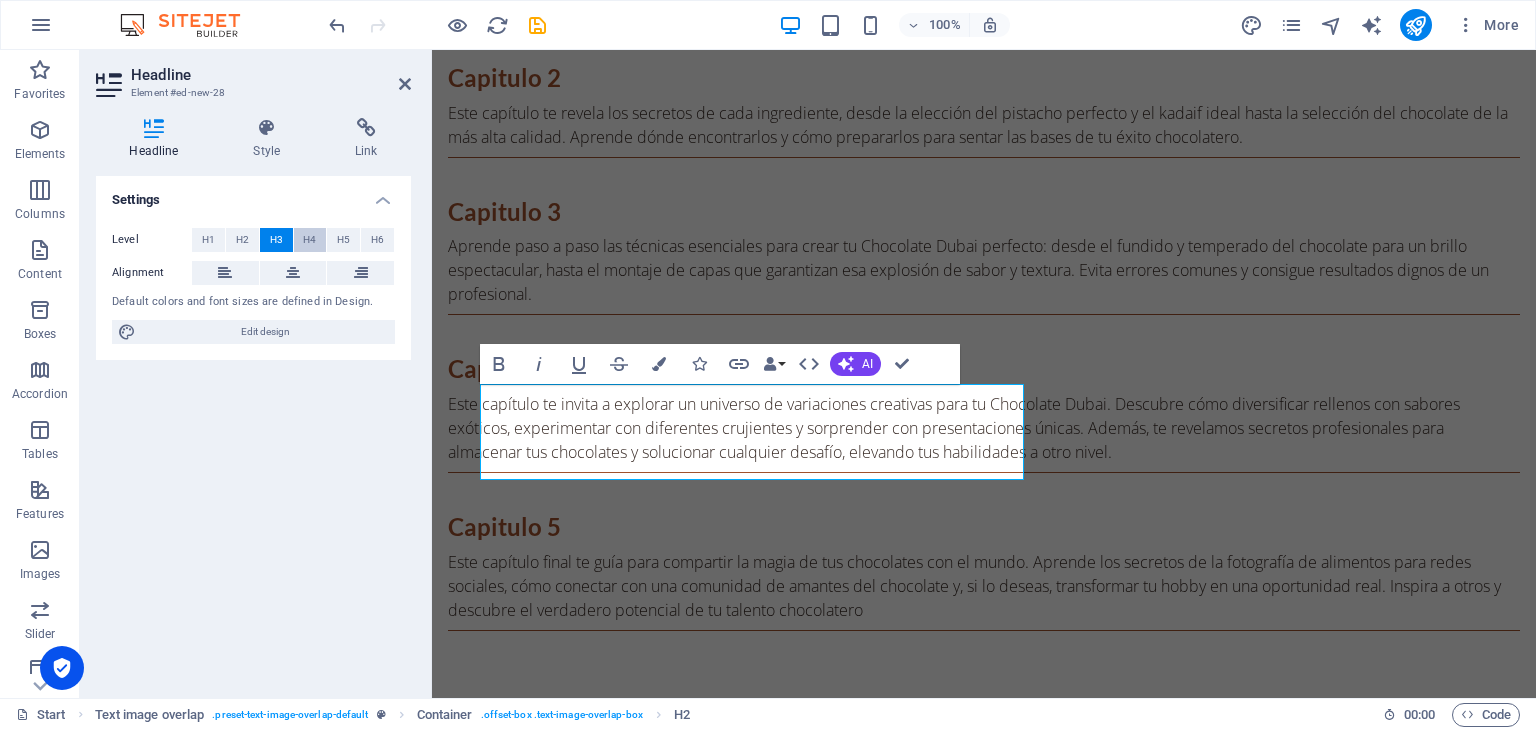 click on "H4" at bounding box center [309, 240] 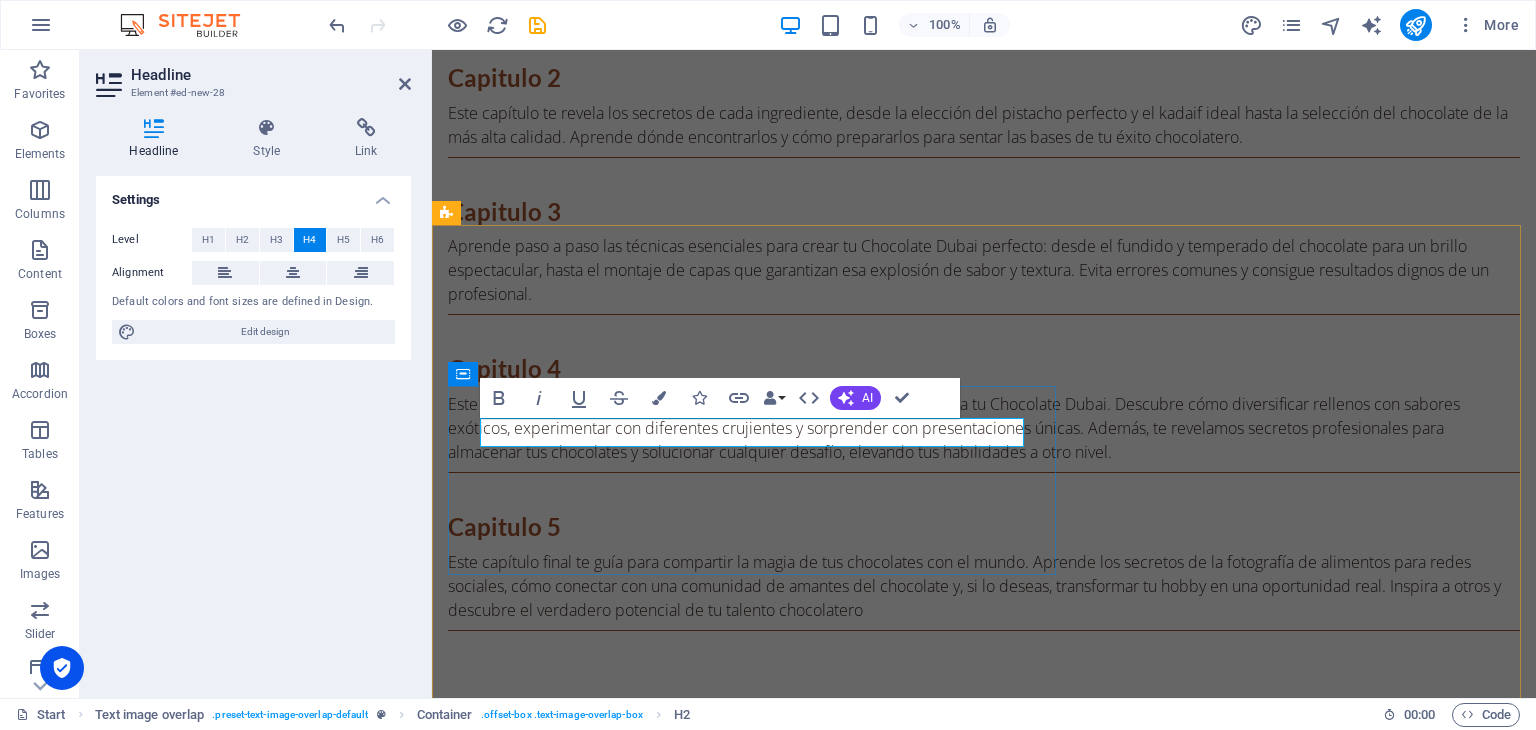 click on "BONO #1 Calendario Dulce Chocolate [GEOGRAPHIC_DATA]" at bounding box center [1024, 2443] 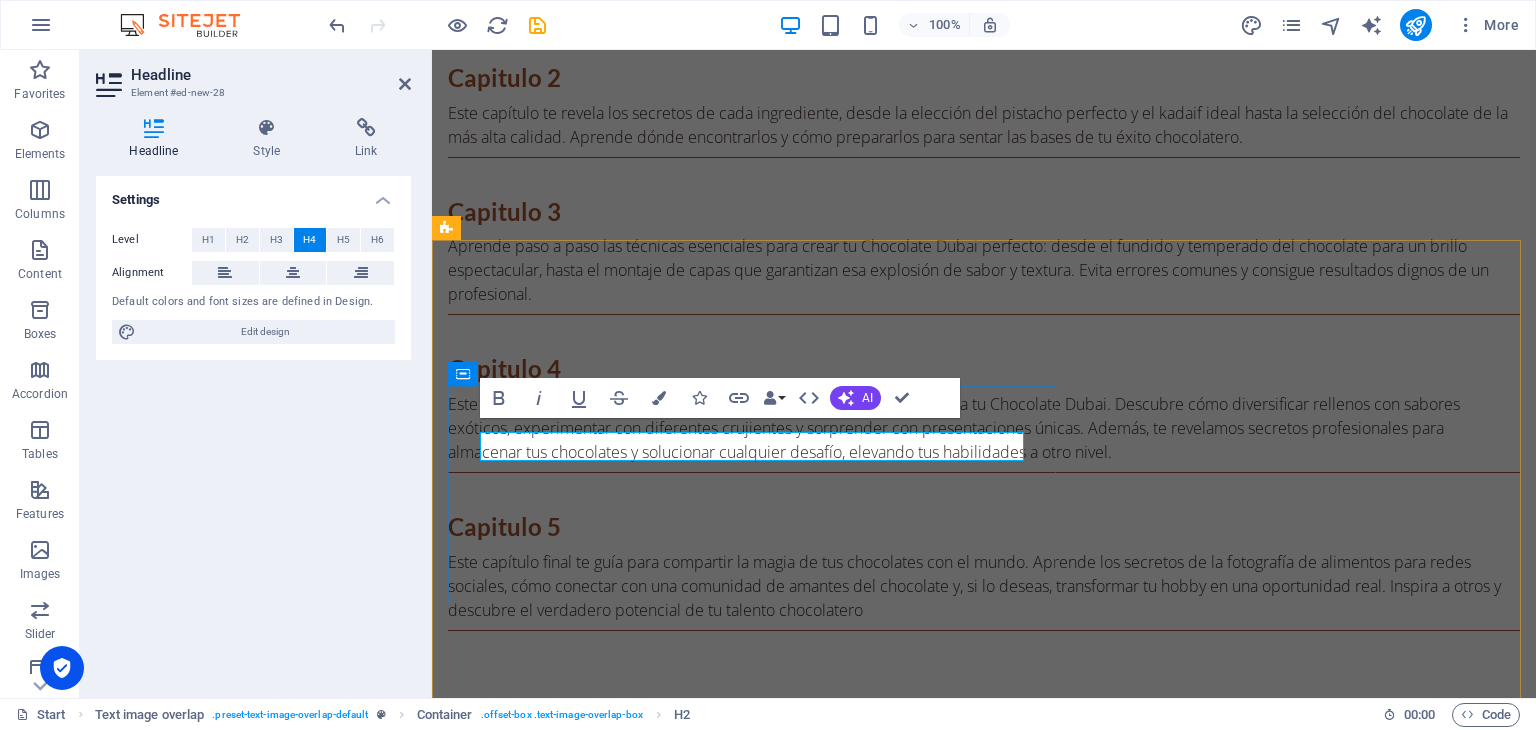 scroll, scrollTop: 2977, scrollLeft: 0, axis: vertical 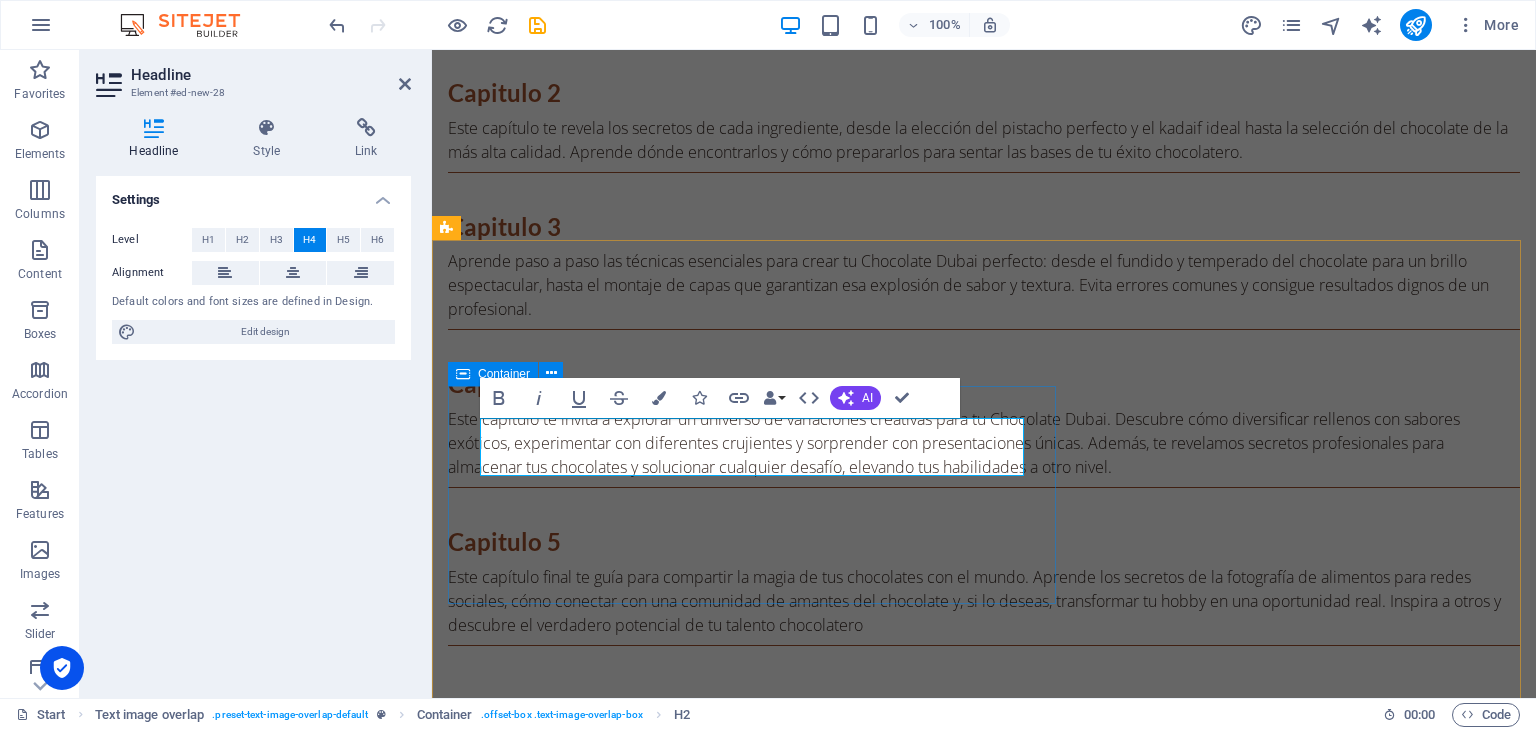 drag, startPoint x: 856, startPoint y: 465, endPoint x: 463, endPoint y: 416, distance: 396.04294 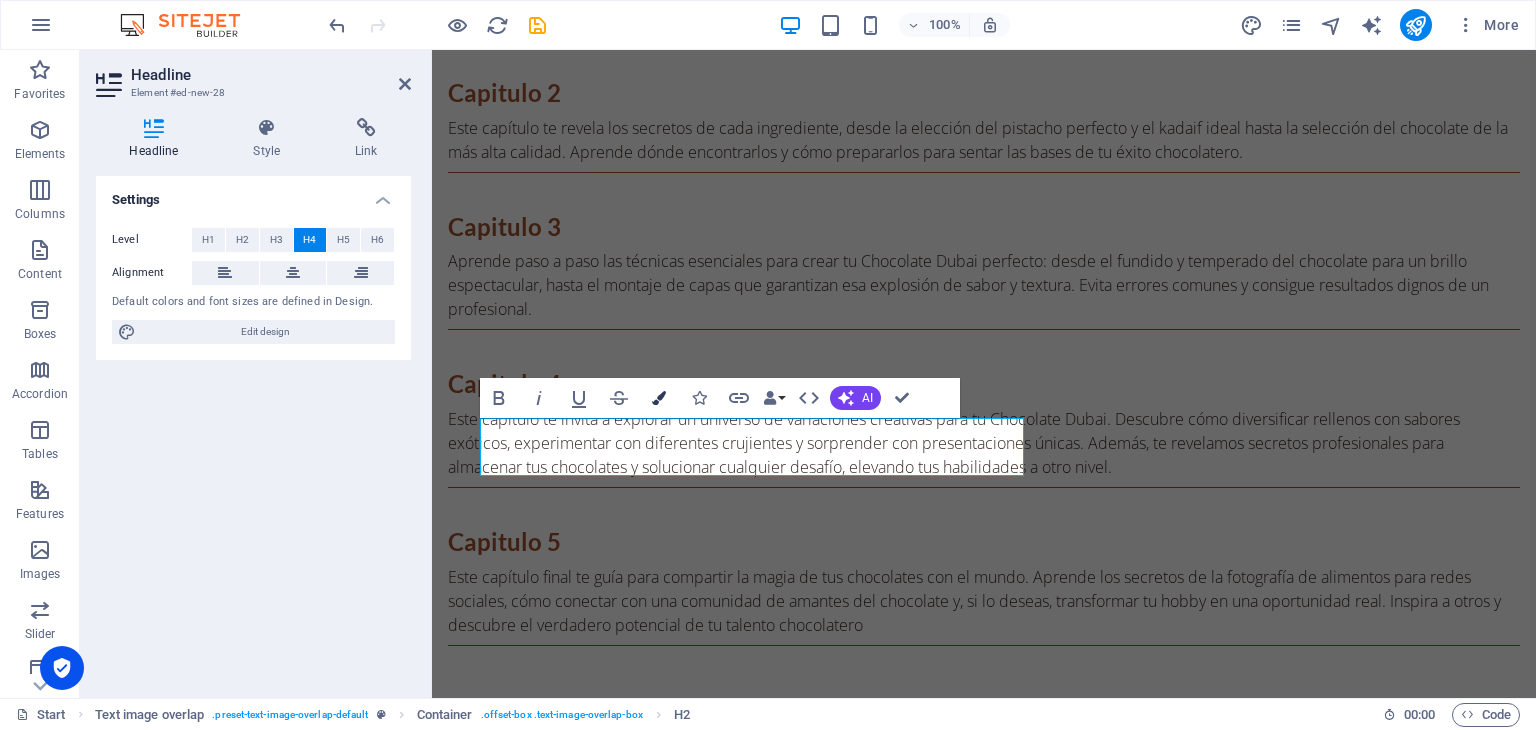 click on "Colors" at bounding box center [659, 398] 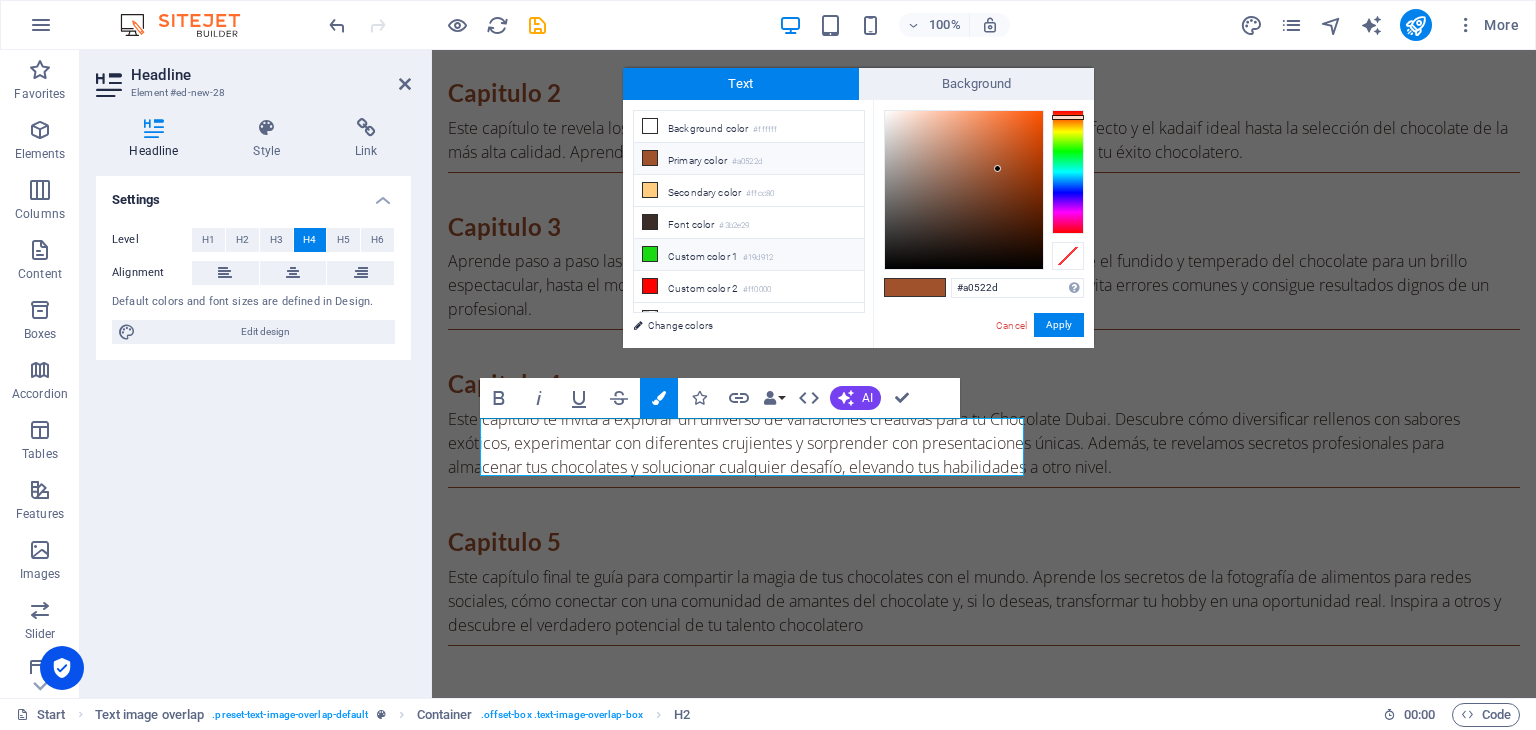 click on "Custom color 1
#19d912" at bounding box center [749, 255] 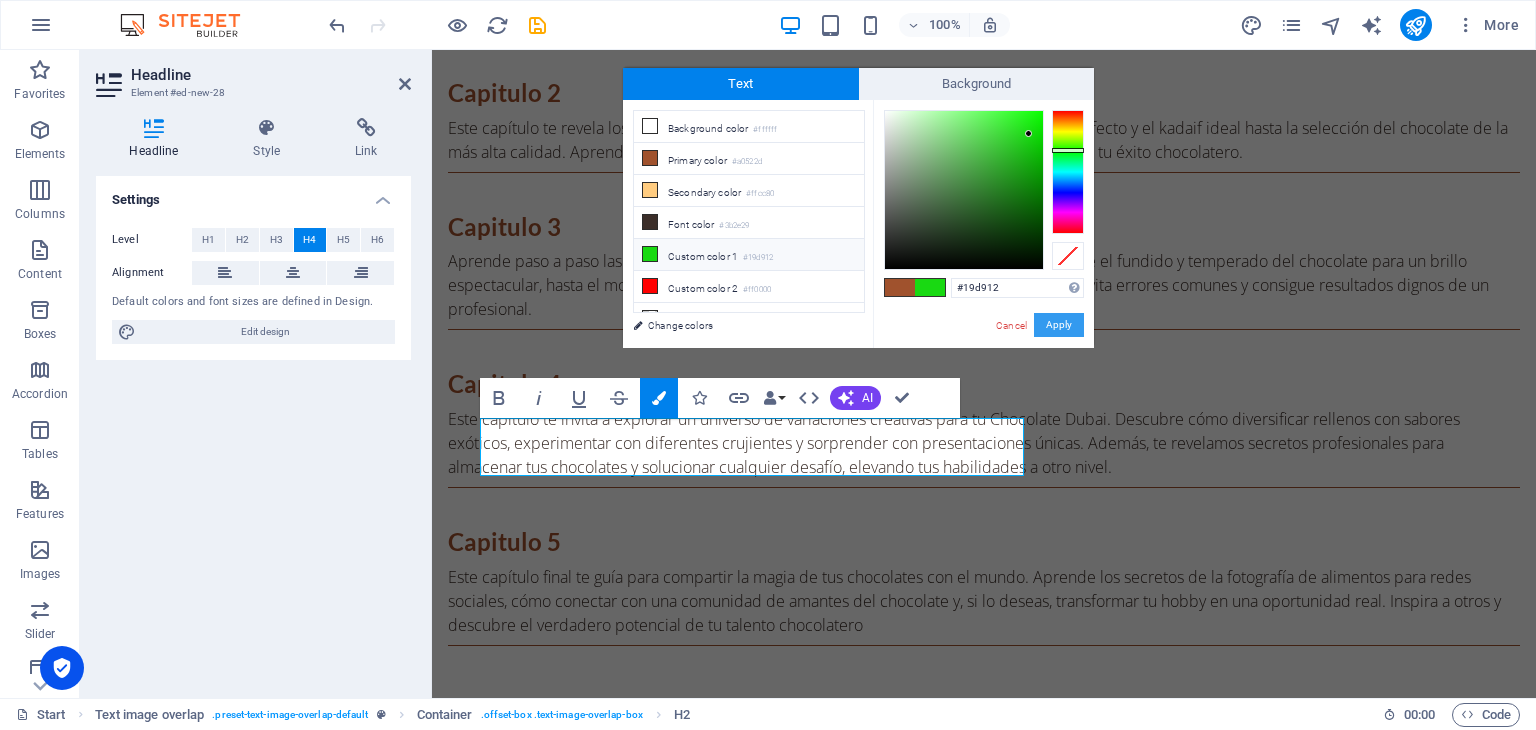click on "Apply" at bounding box center [1059, 325] 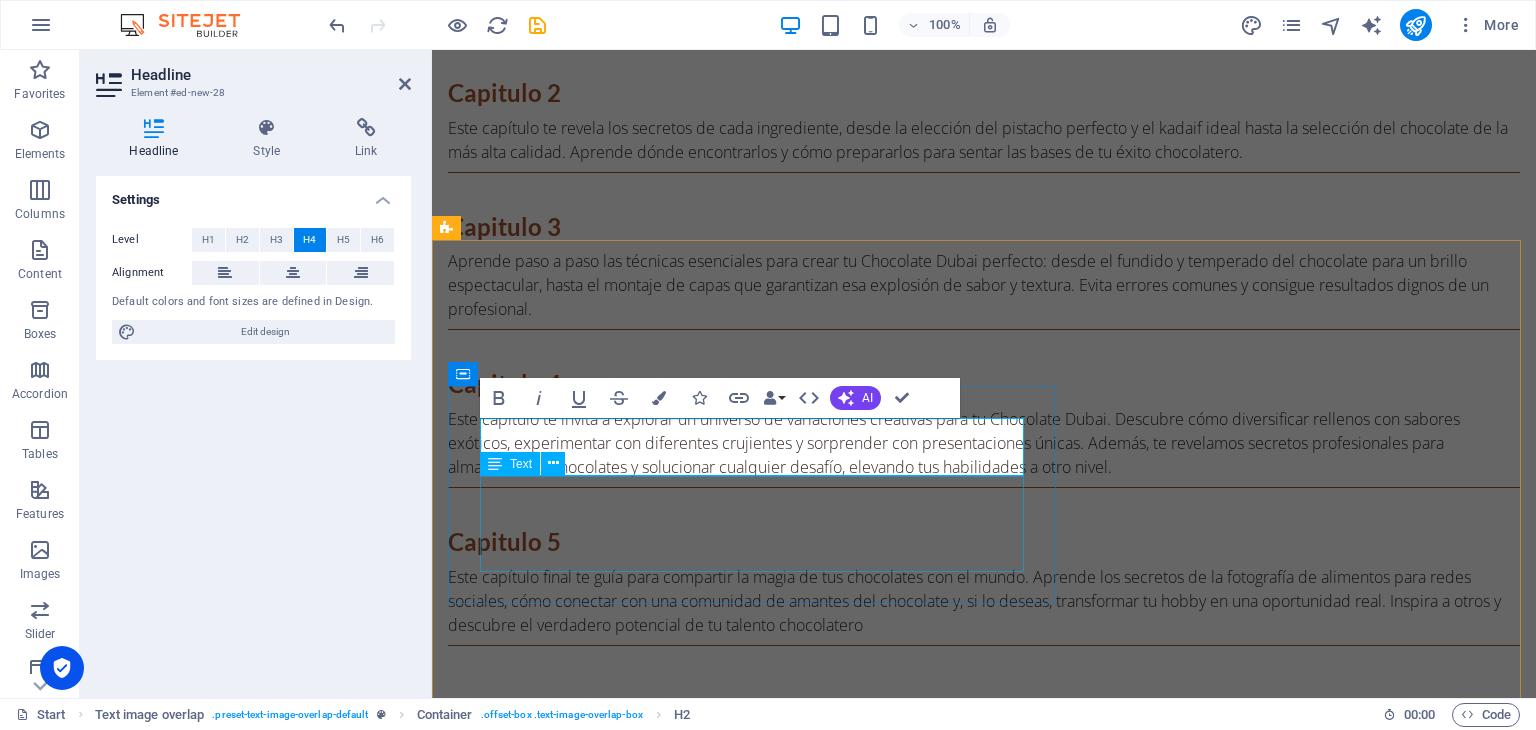 click on "Lorem ipsum dolor sit amet, consectetuer adipiscing elit. Aenean commodo ligula eget dolor. Lorem ipsum dolor sit amet, consectetuer adipiscing elit leget dolor. Lorem ipsum dolor sit amet, consectetuer adipiscing elit. Aenean commodo ligula eget dolor." at bounding box center [1024, 2526] 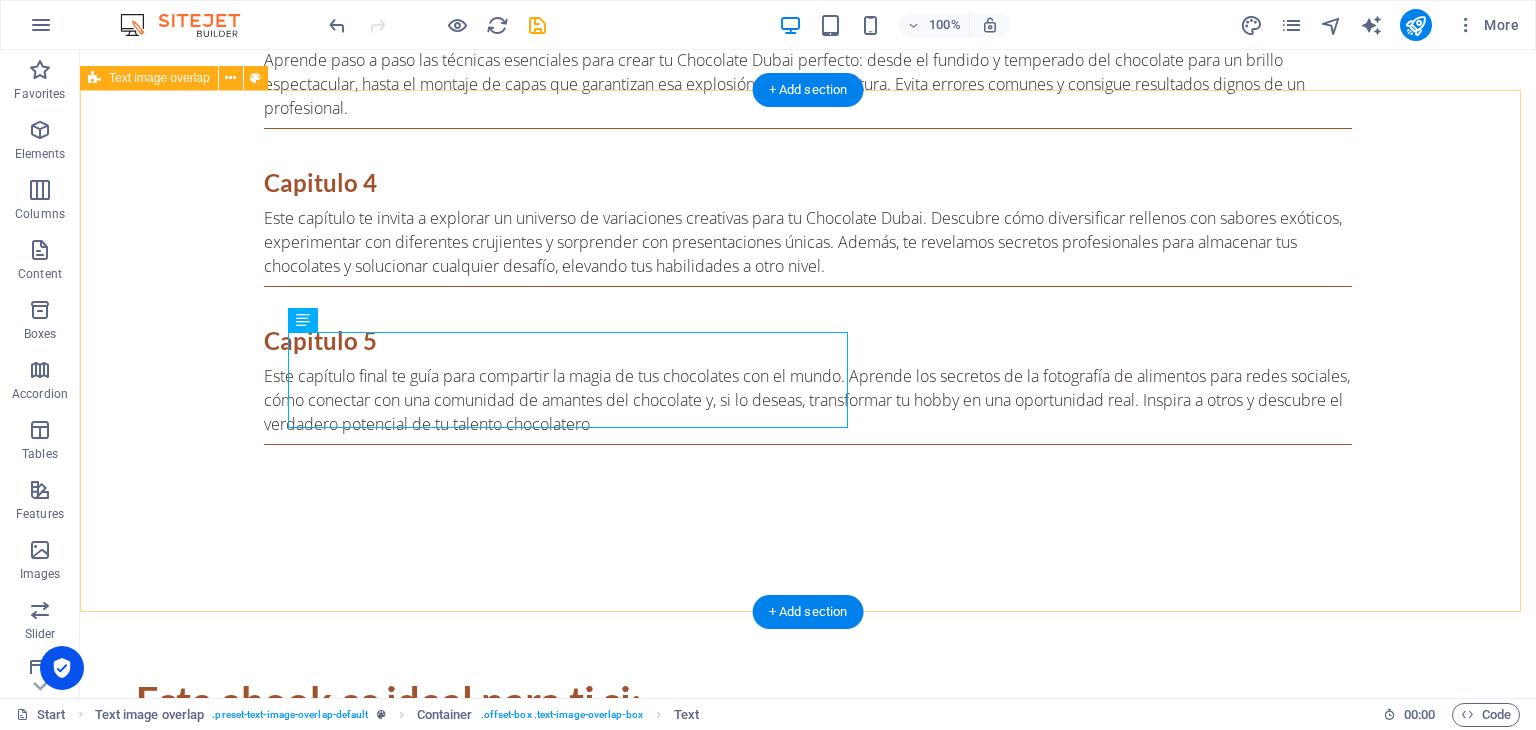 scroll, scrollTop: 3253, scrollLeft: 0, axis: vertical 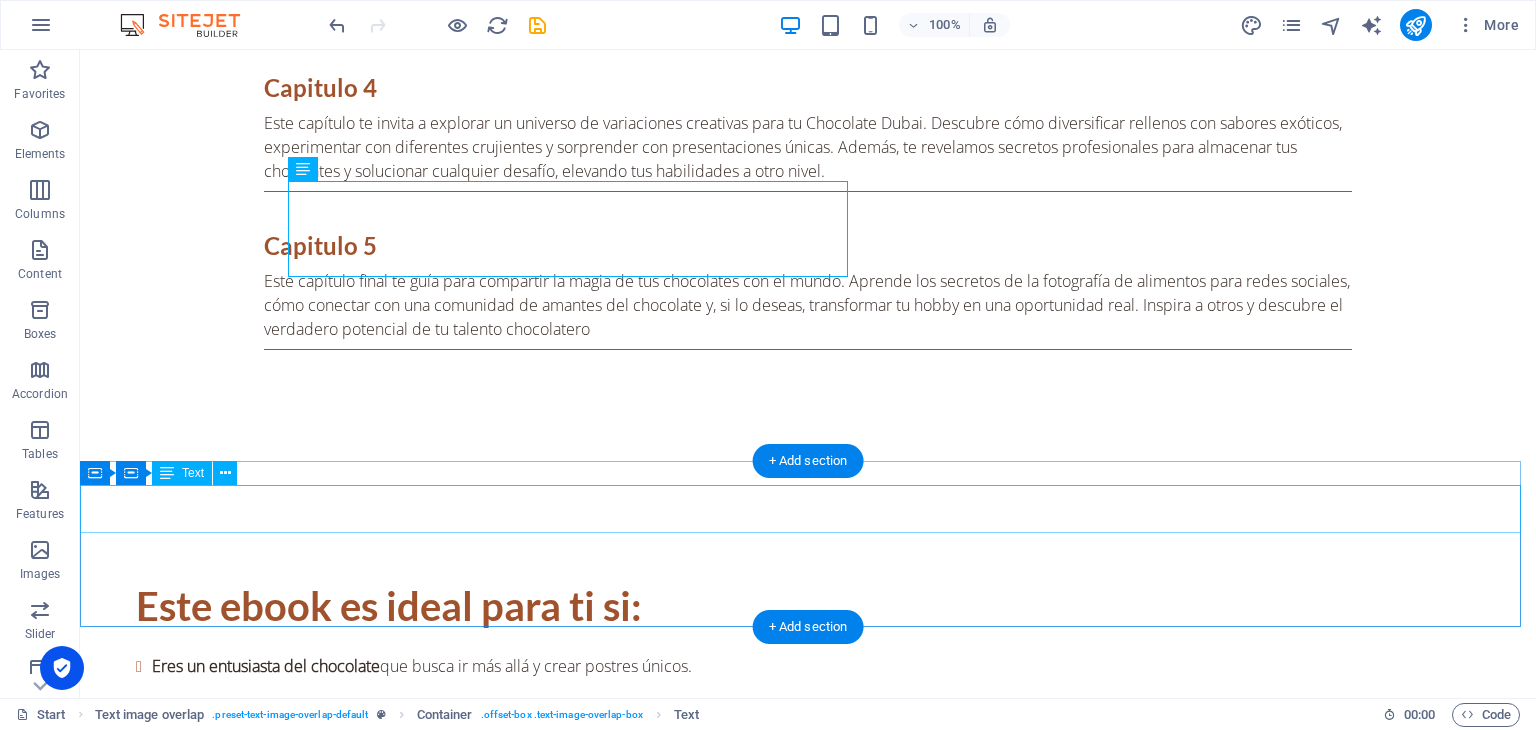 click on "ANTES $7.40 USD [DATE] GRATIS" at bounding box center (808, 4623) 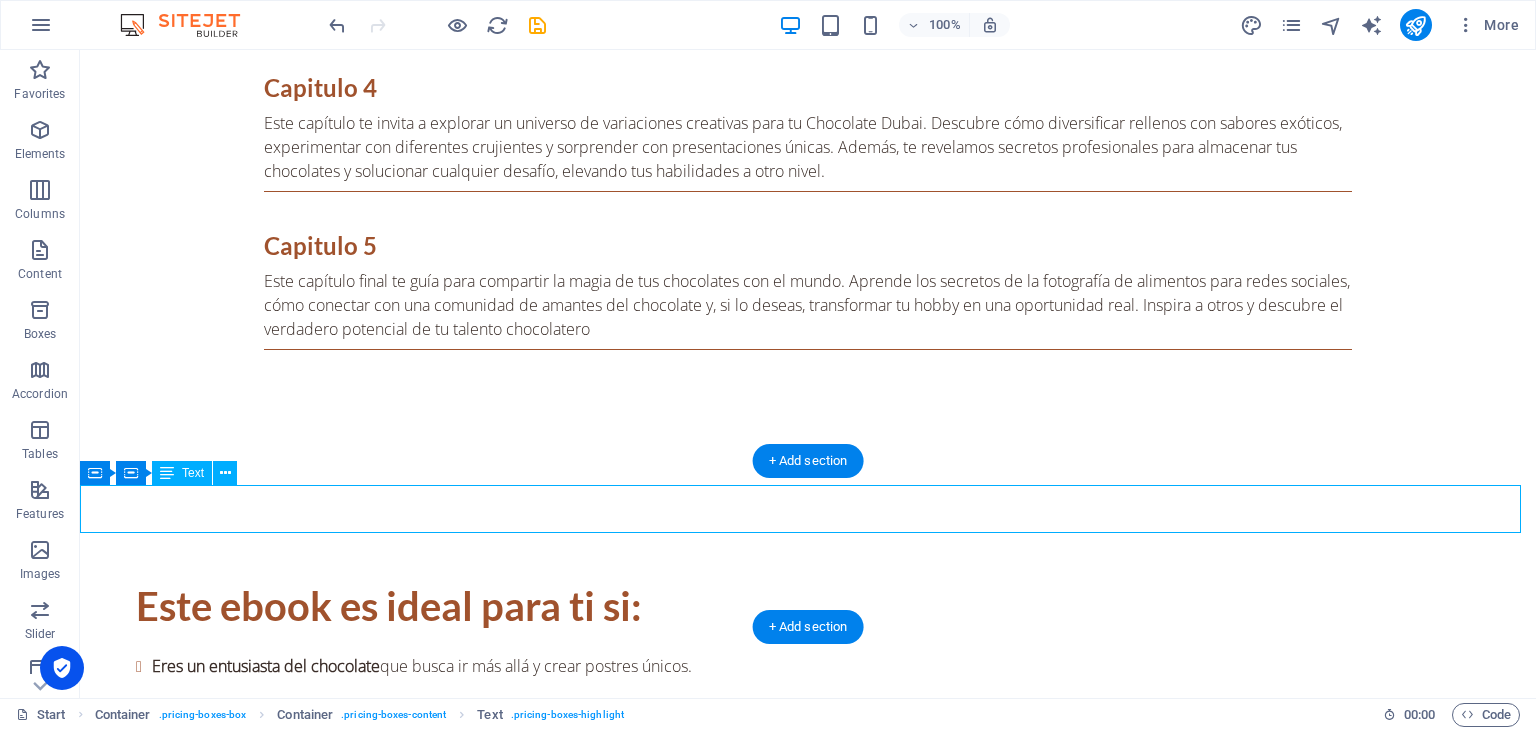 click on "ANTES $7.40 USD [DATE] GRATIS" at bounding box center (808, 4623) 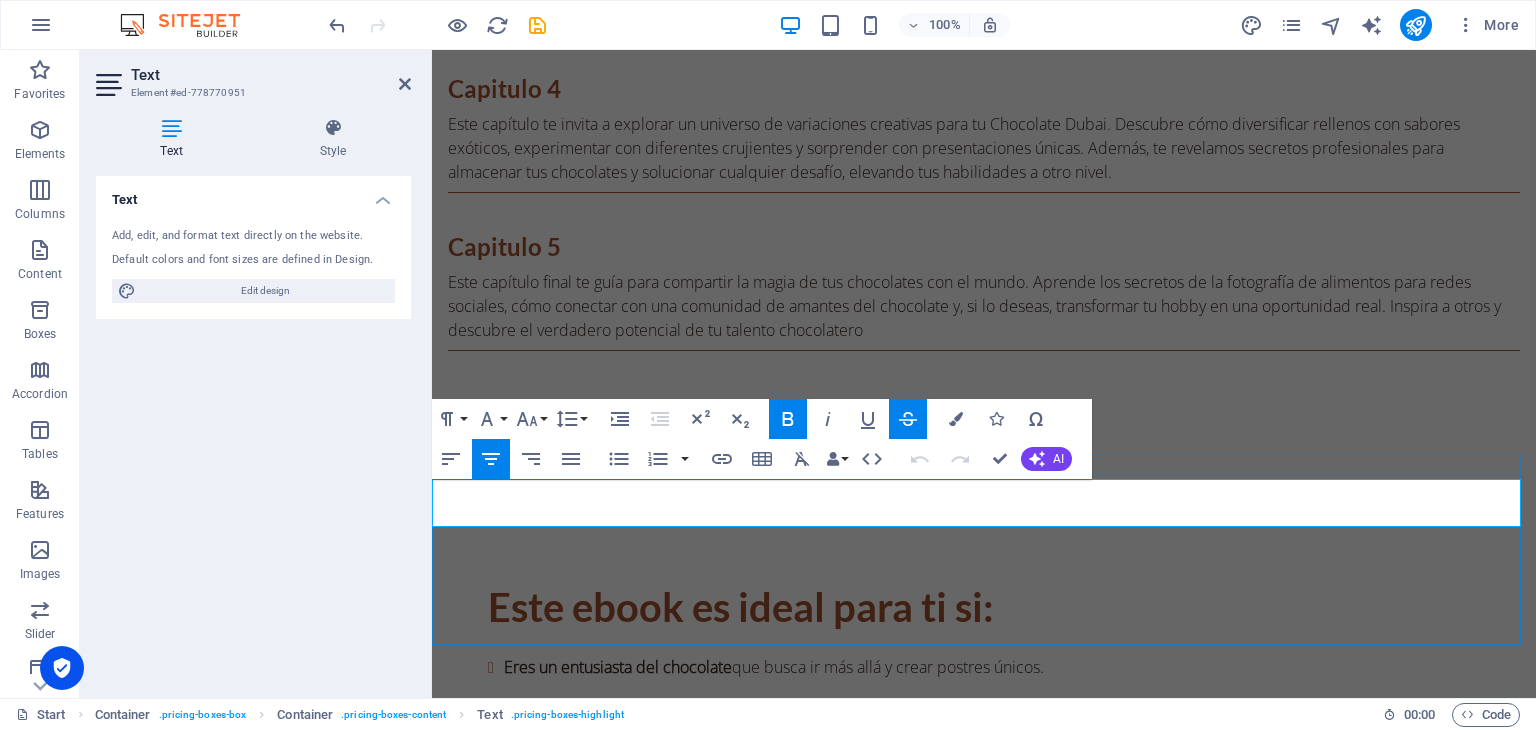 drag, startPoint x: 1037, startPoint y: 511, endPoint x: 880, endPoint y: 483, distance: 159.47726 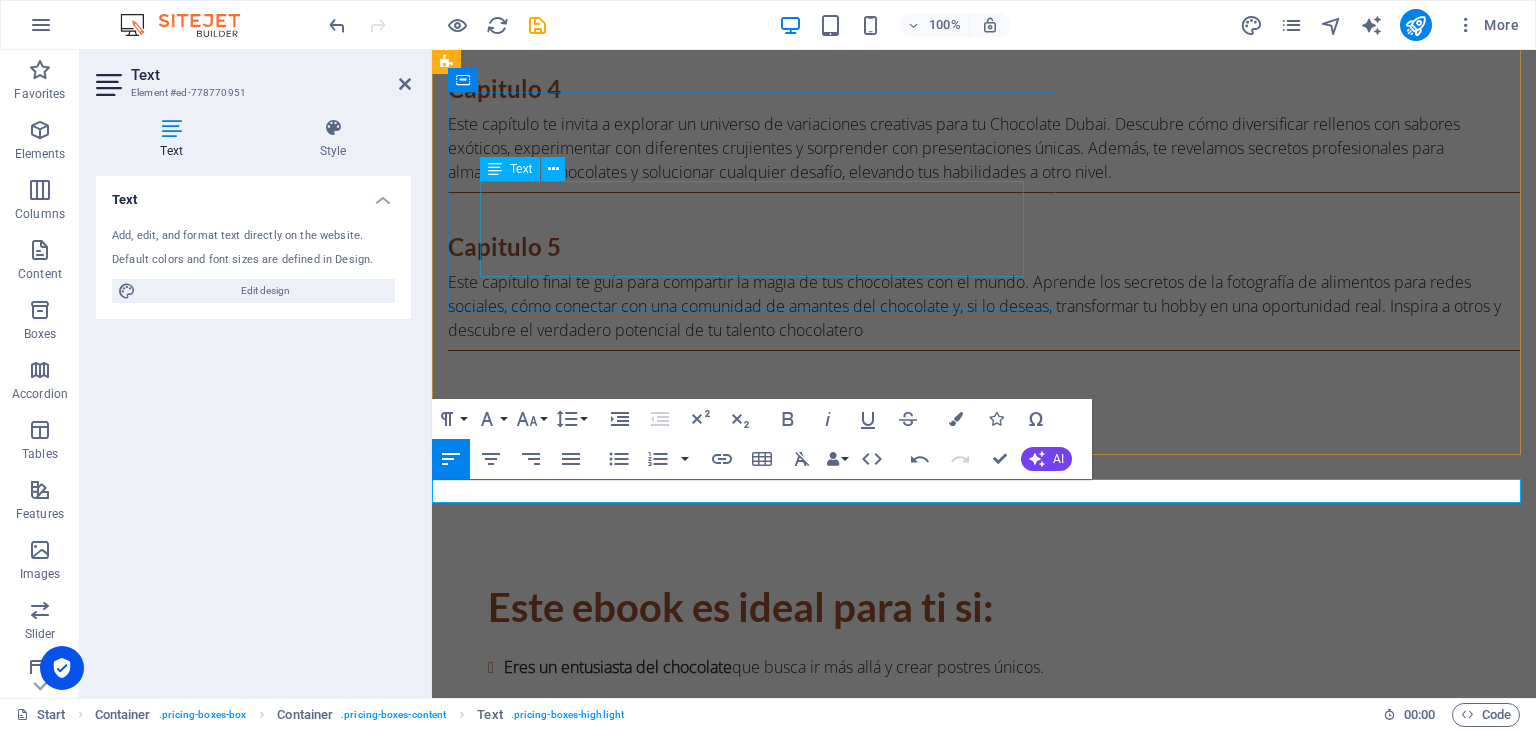 click on "Lorem ipsum dolor sit amet, consectetuer adipiscing elit. Aenean commodo ligula eget dolor. Lorem ipsum dolor sit amet, consectetuer adipiscing elit leget dolor. Lorem ipsum dolor sit amet, consectetuer adipiscing elit. Aenean commodo ligula eget dolor." at bounding box center (1024, 2231) 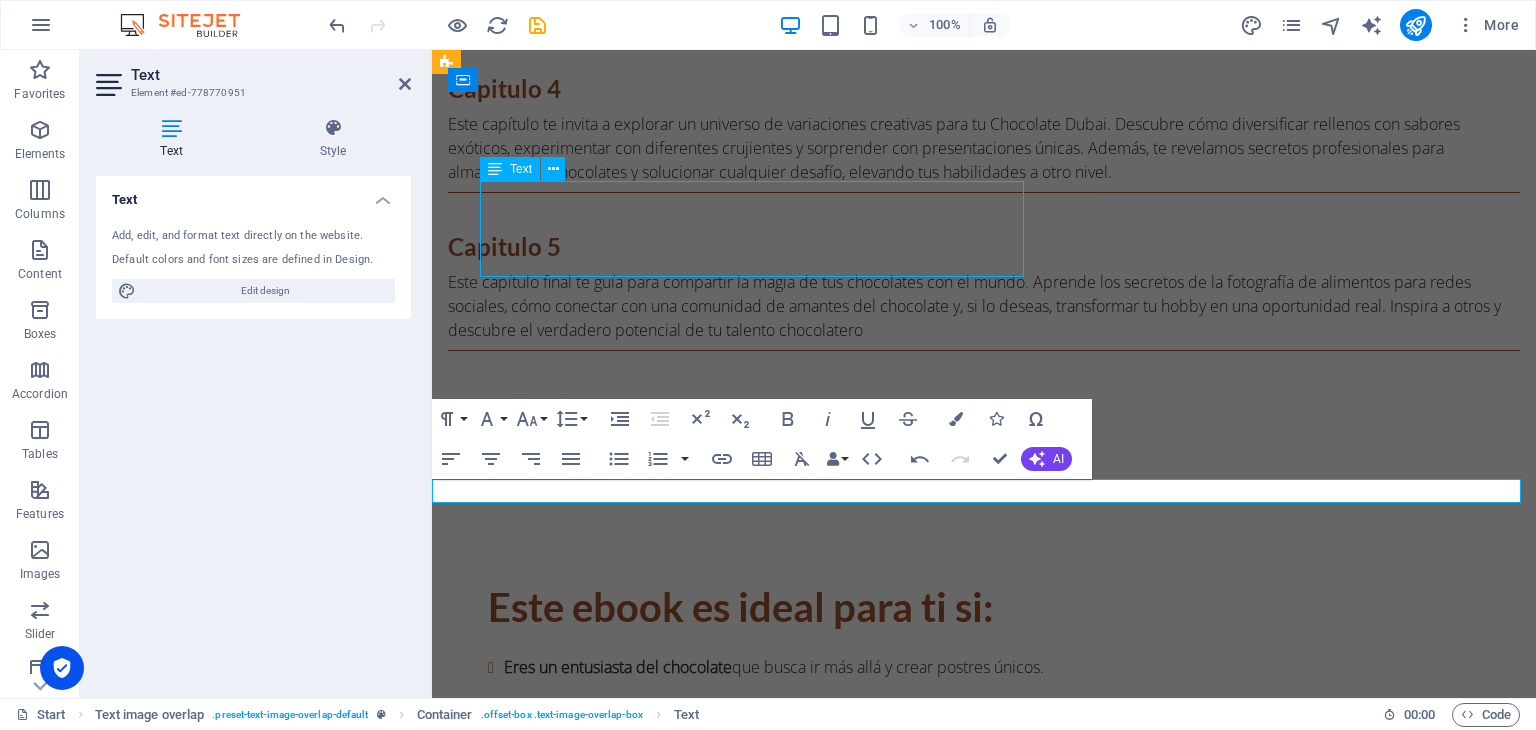 scroll, scrollTop: 3253, scrollLeft: 0, axis: vertical 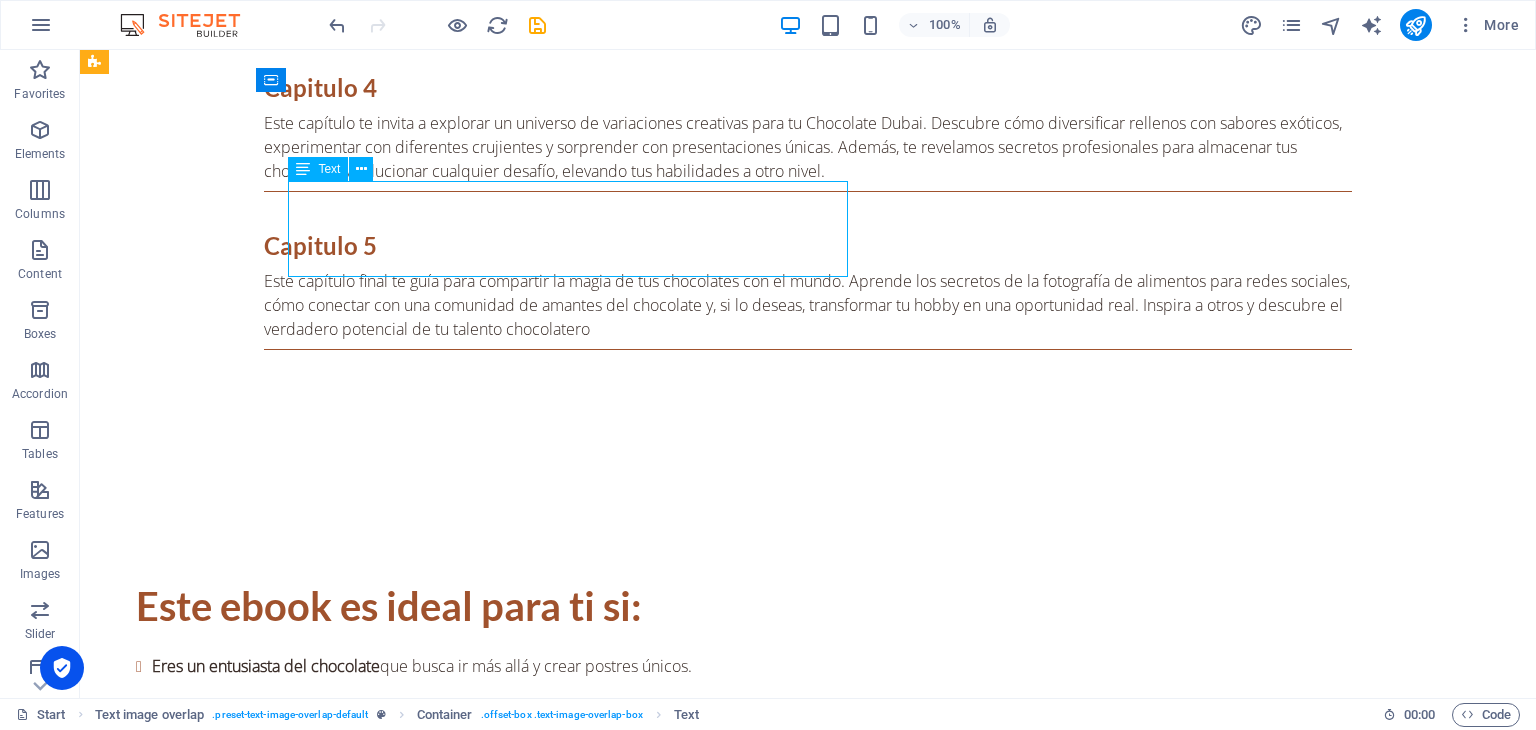click on "Lorem ipsum dolor sit amet, consectetuer adipiscing elit. Aenean commodo ligula eget dolor. Lorem ipsum dolor sit amet, consectetuer adipiscing elit leget dolor. Lorem ipsum dolor sit amet, consectetuer adipiscing elit. Aenean commodo ligula eget dolor." at bounding box center (848, 2230) 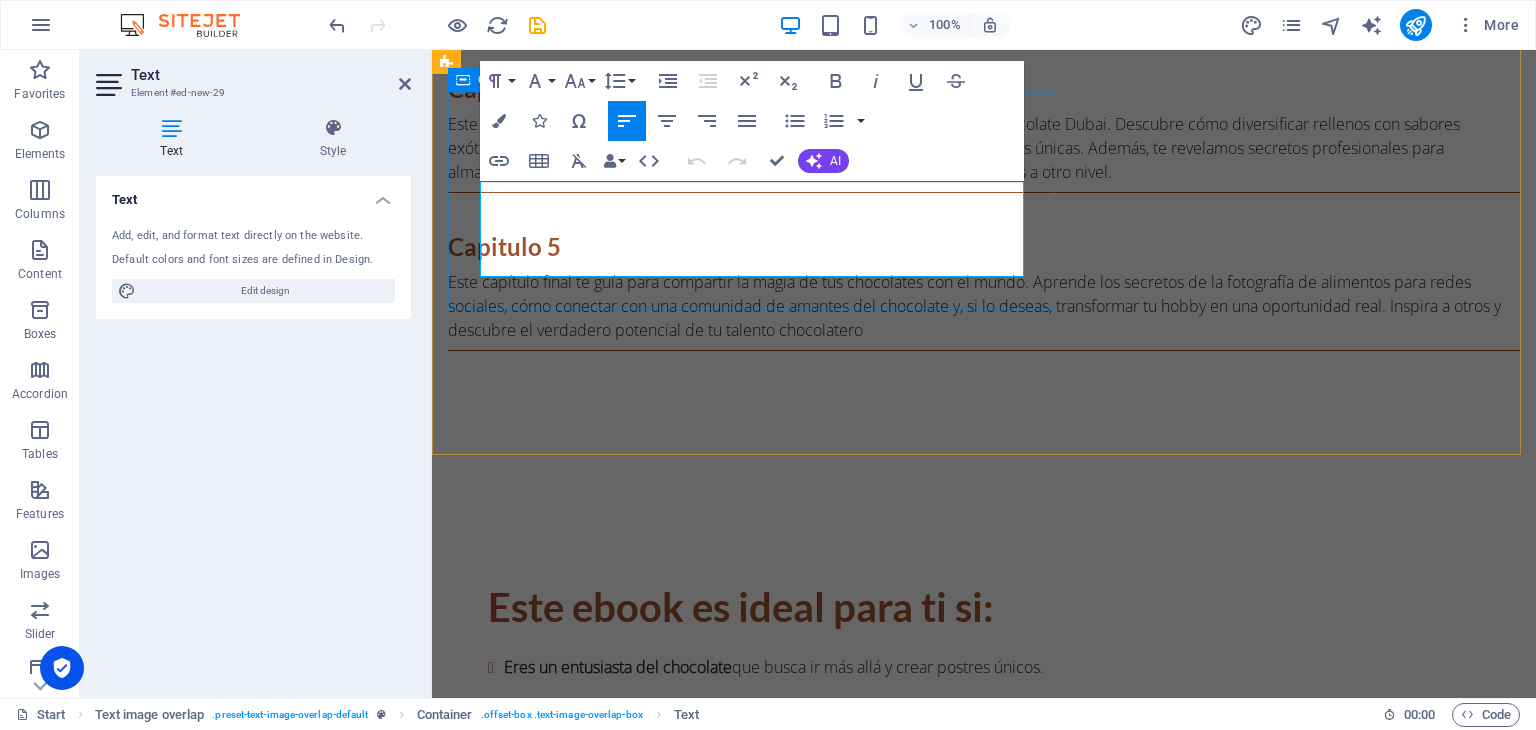 drag, startPoint x: 747, startPoint y: 255, endPoint x: 471, endPoint y: 186, distance: 284.4943 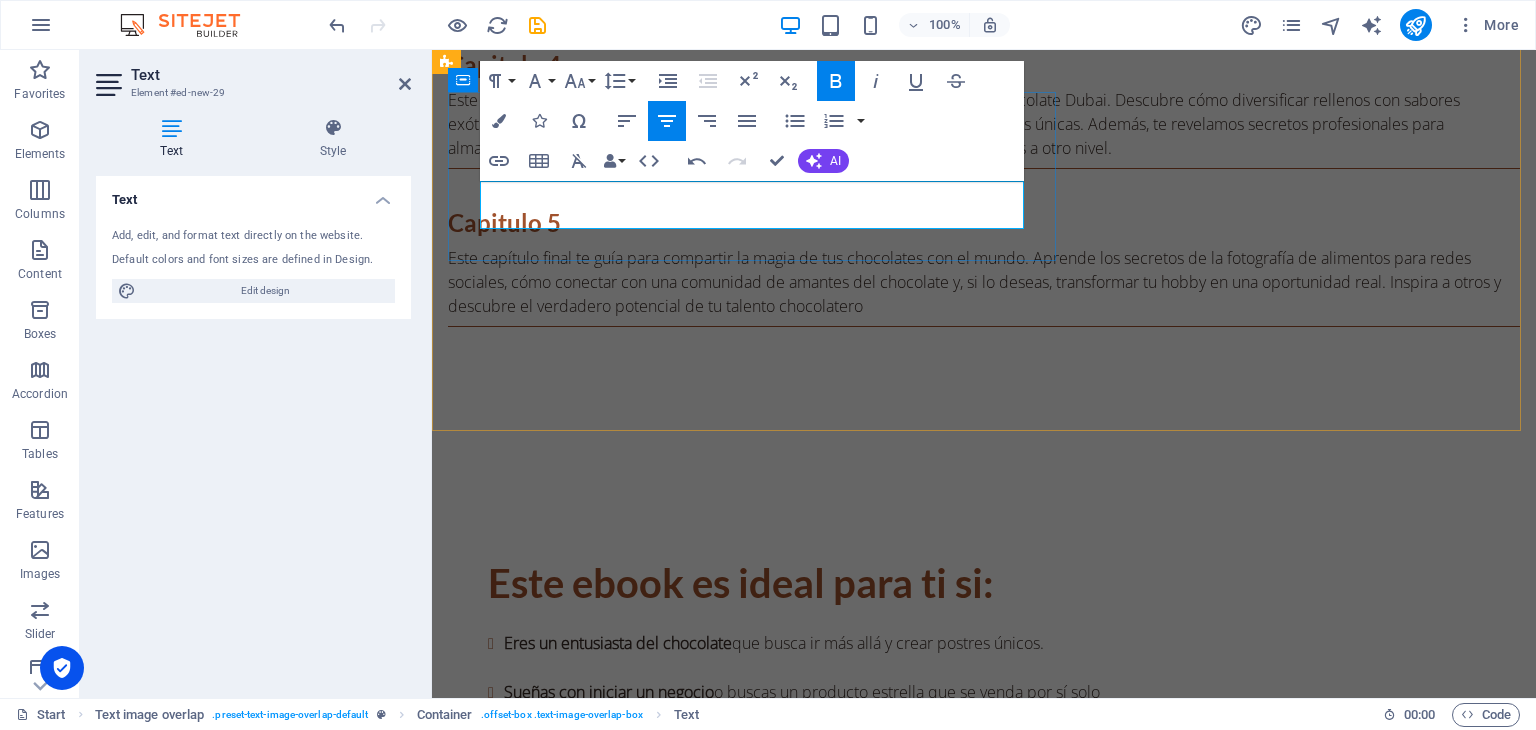 scroll, scrollTop: 3284, scrollLeft: 0, axis: vertical 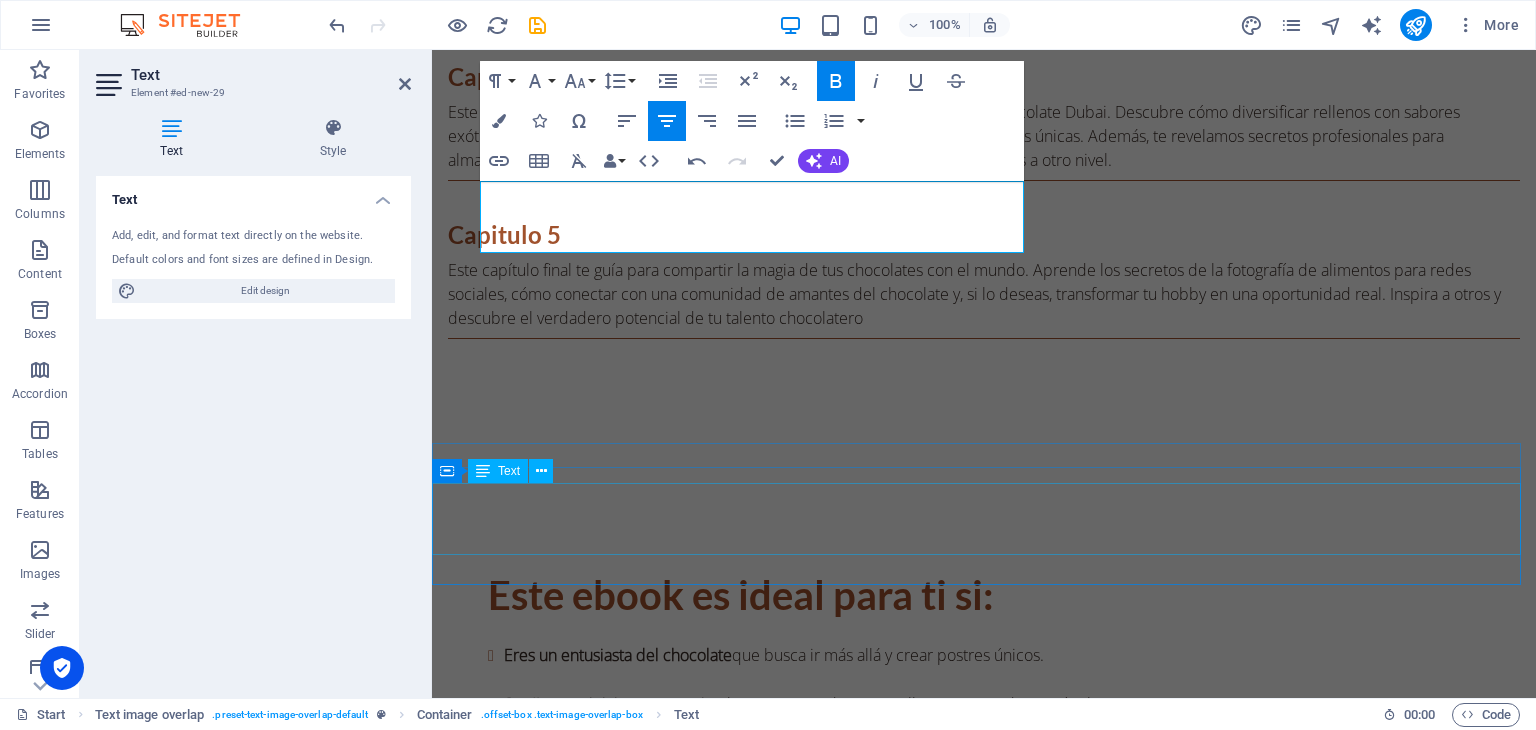 click on "Este delicioso calendario dulce es tu guía ideal para transformar tus exquisitas barras en detalles inolvidables que alegrarán cada celebración y momento especial. Prepárate para sorprender y deleitar a todos con el sabor único y excepcional de tus maravillosas creaciones. Cada bocado será una experiencia que recordarán con cariño." at bounding box center [984, 4300] 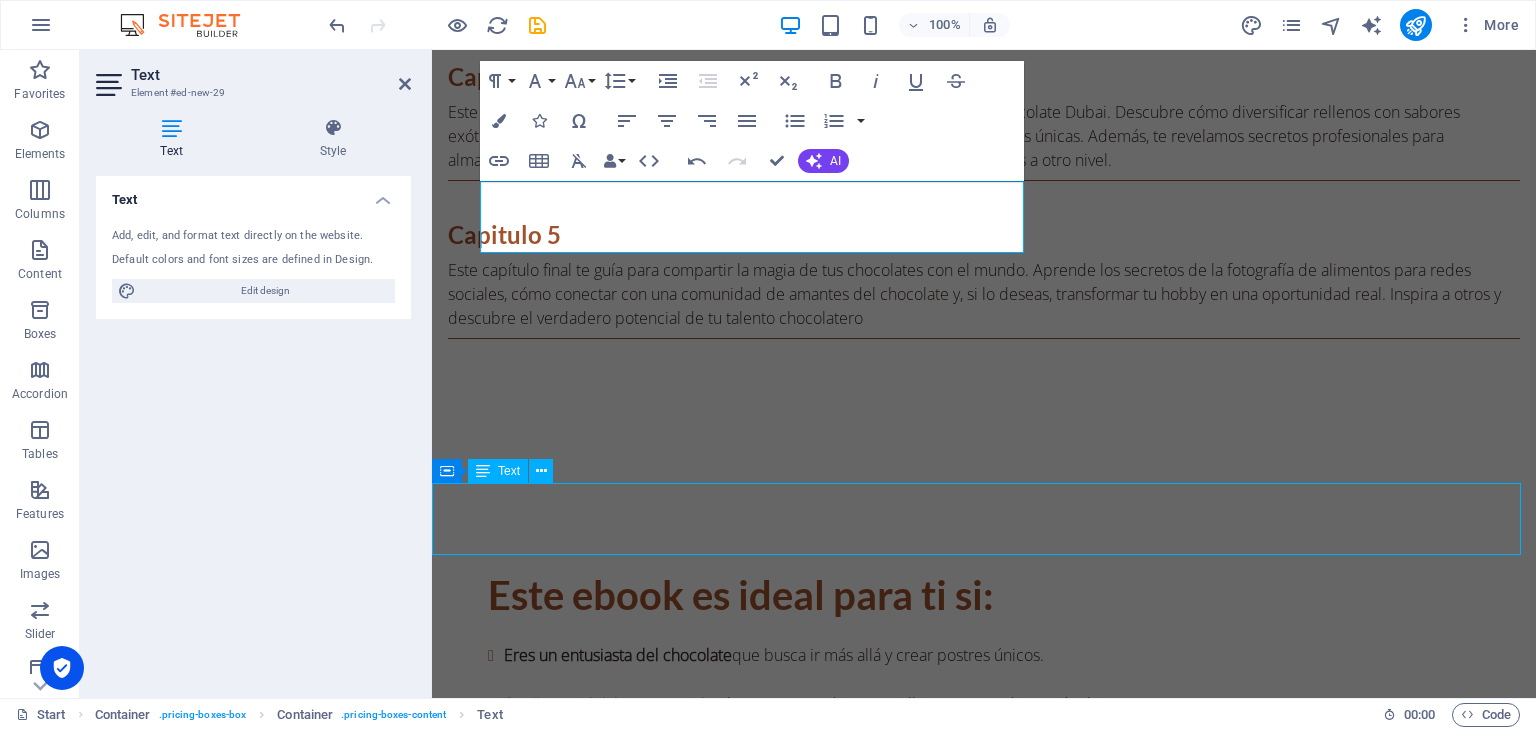 scroll, scrollTop: 3265, scrollLeft: 0, axis: vertical 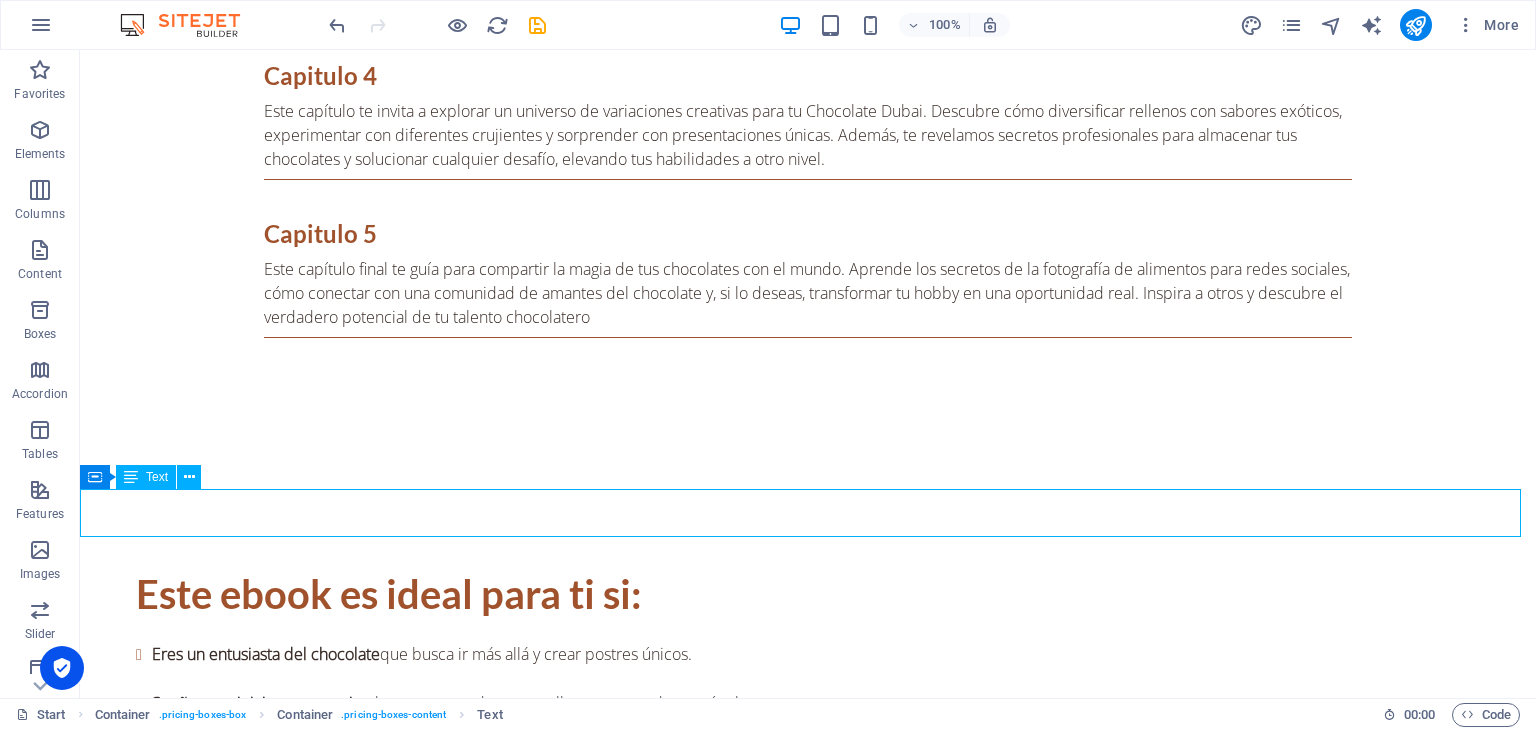 click on "Este delicioso calendario dulce es tu guía ideal para transformar tus exquisitas barras en detalles inolvidables que alegrarán cada celebración y momento especial. Prepárate para sorprender y deleitar a todos con el sabor único y excepcional de tus maravillosas creaciones. Cada bocado será una experiencia que recordarán con cariño." at bounding box center [808, 4651] 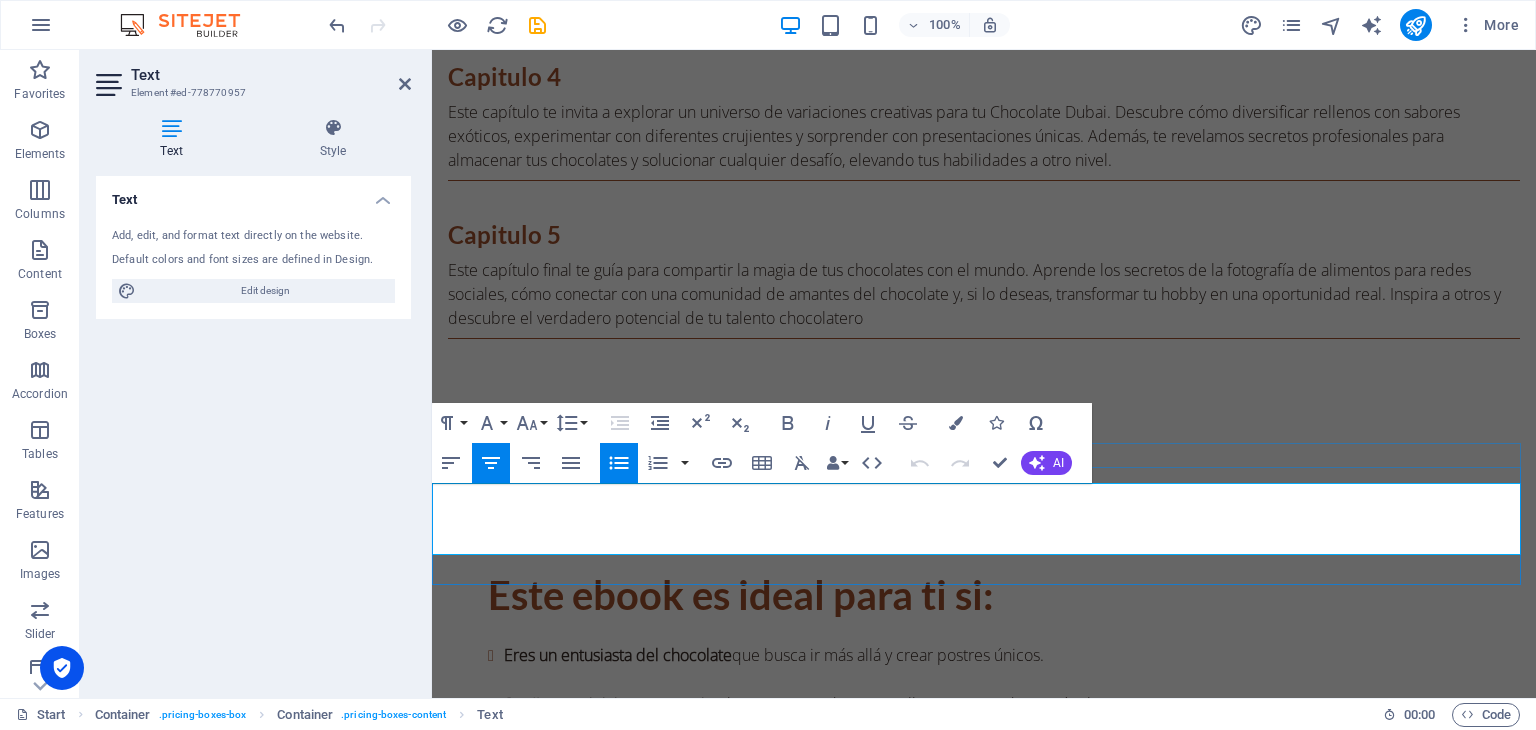 drag, startPoint x: 472, startPoint y: 500, endPoint x: 1212, endPoint y: 545, distance: 741.367 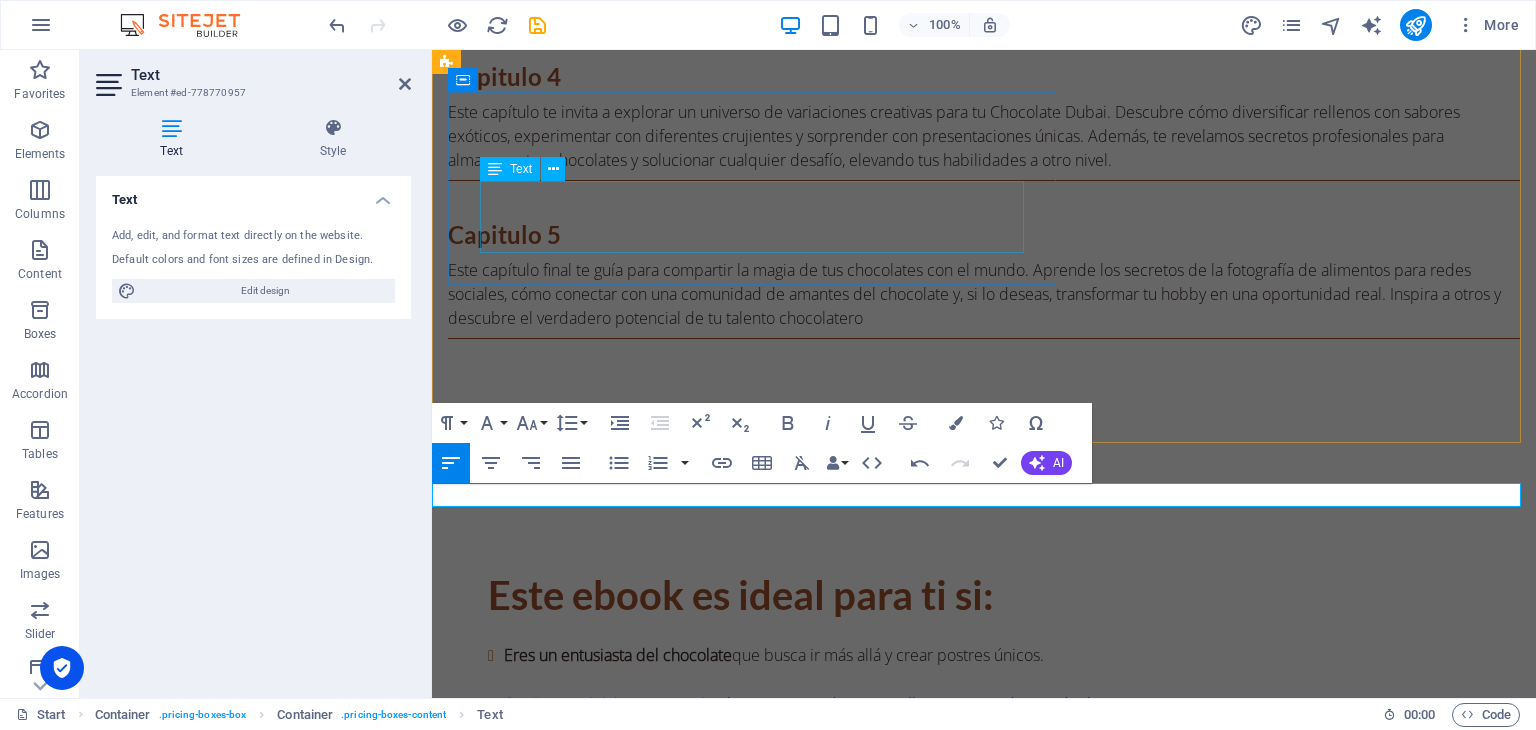 click on "ANTES $7.40 USD [DATE] GRATIS" at bounding box center (1024, 2231) 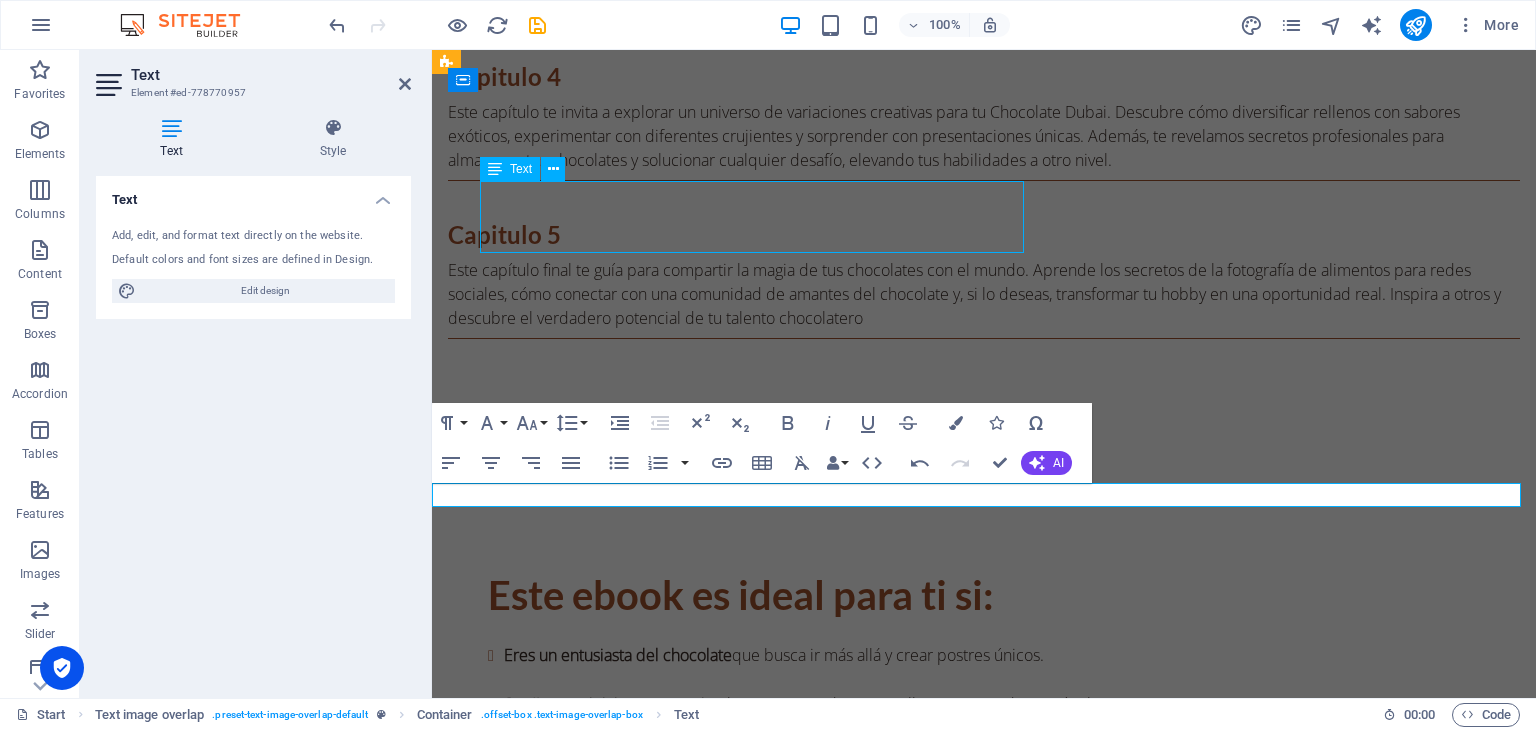 scroll, scrollTop: 3265, scrollLeft: 0, axis: vertical 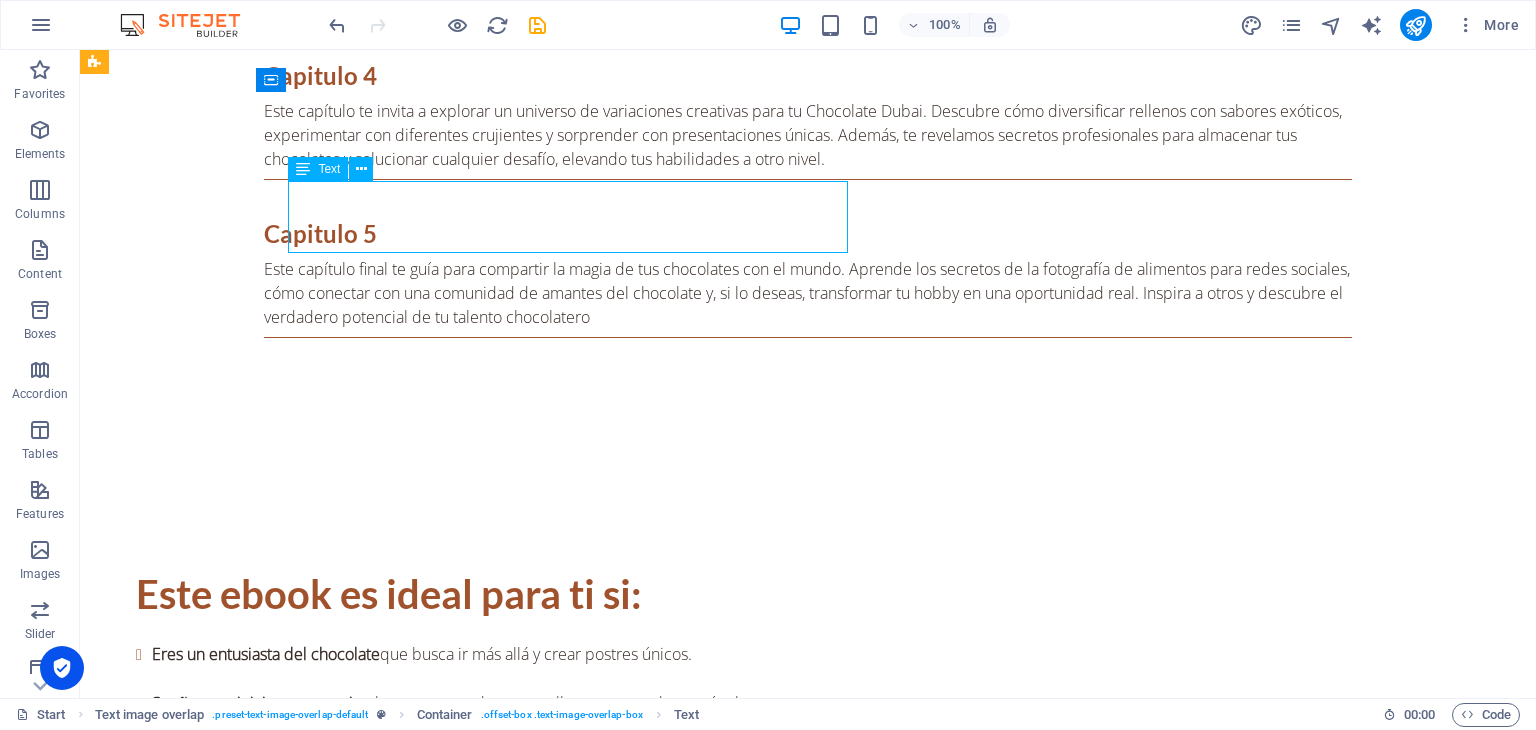 click on "ANTES $7.40 USD [DATE] GRATIS" at bounding box center [848, 2230] 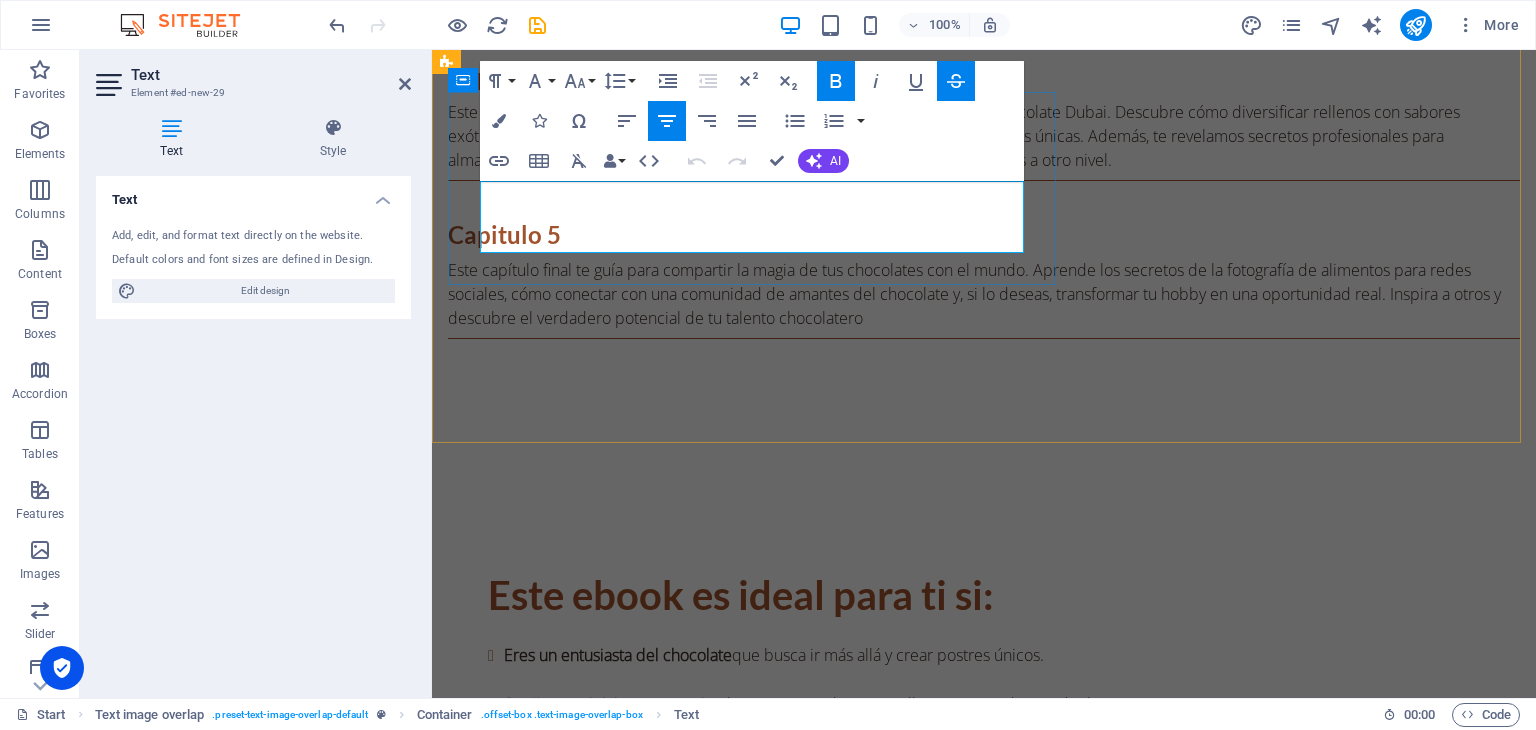 click on "[DATE] GRATIS" at bounding box center (1024, 2231) 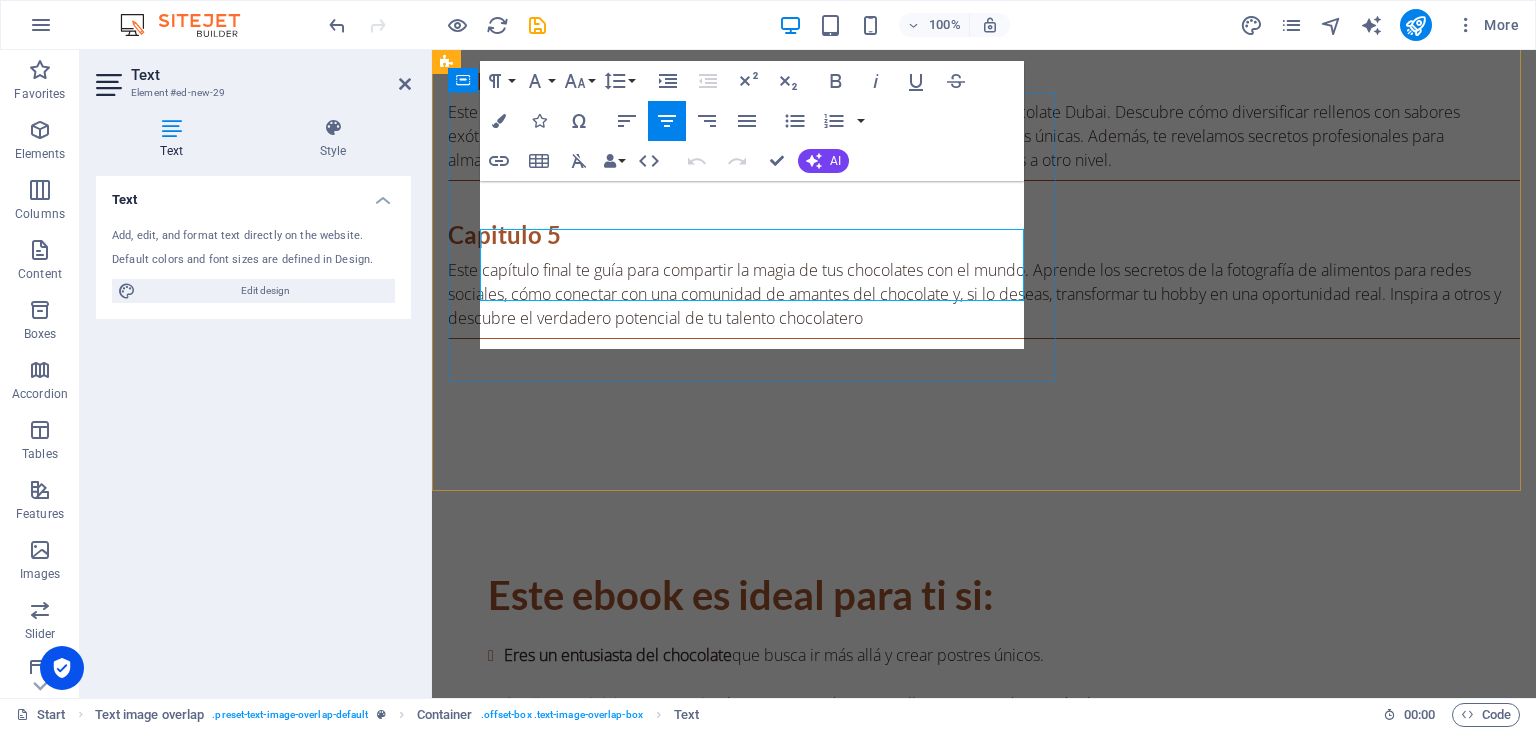 scroll, scrollTop: 3236, scrollLeft: 0, axis: vertical 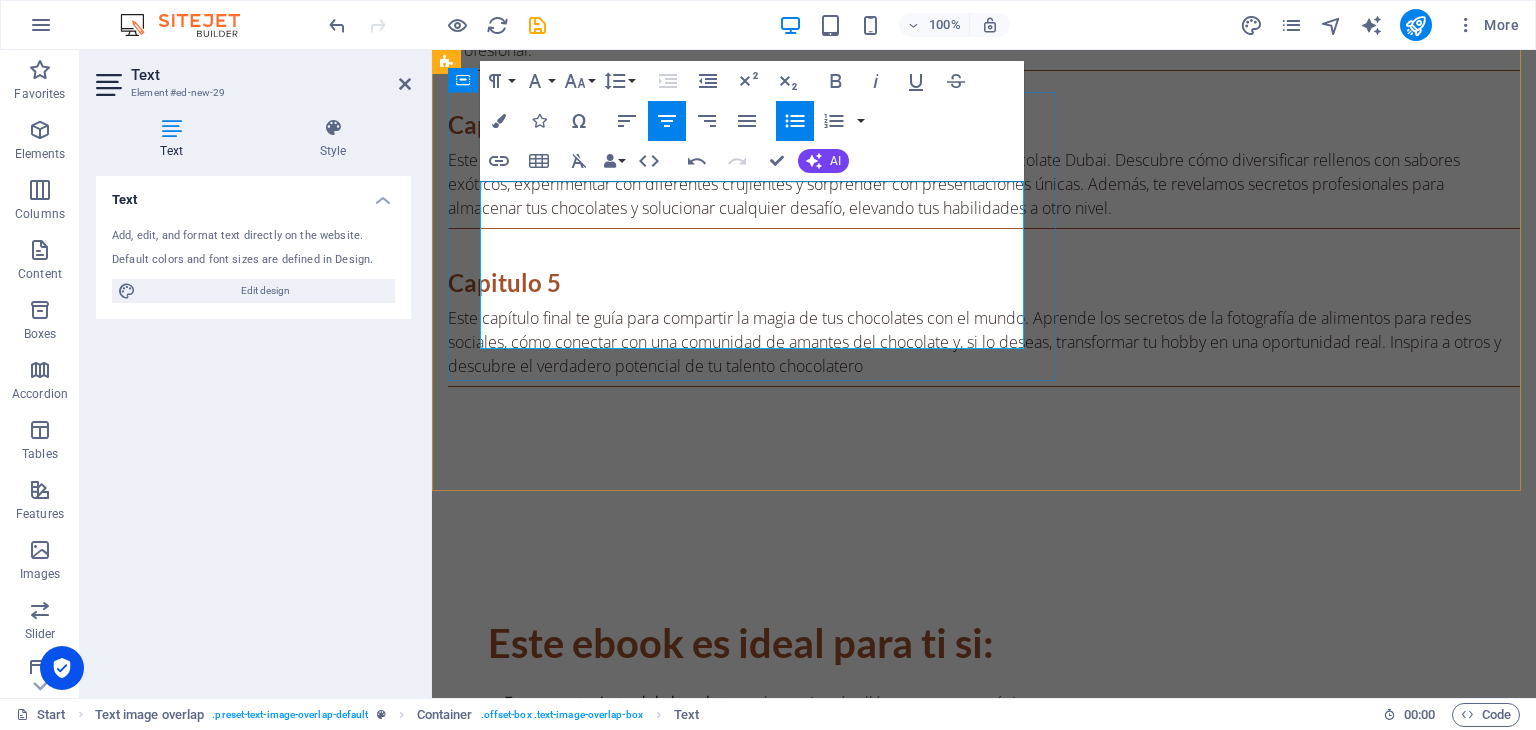click on "Este delicioso calendario dulce es tu guía ideal para transformar tus exquisitas barras en detalles inolvidables que alegrarán cada celebración y momento especial. Prepárate para sorprender y deleitar a todos con el sabor único y excepcional de tus maravillosas creaciones. Cada bocado será una experiencia que recordarán con cariño." at bounding box center [1032, 2327] 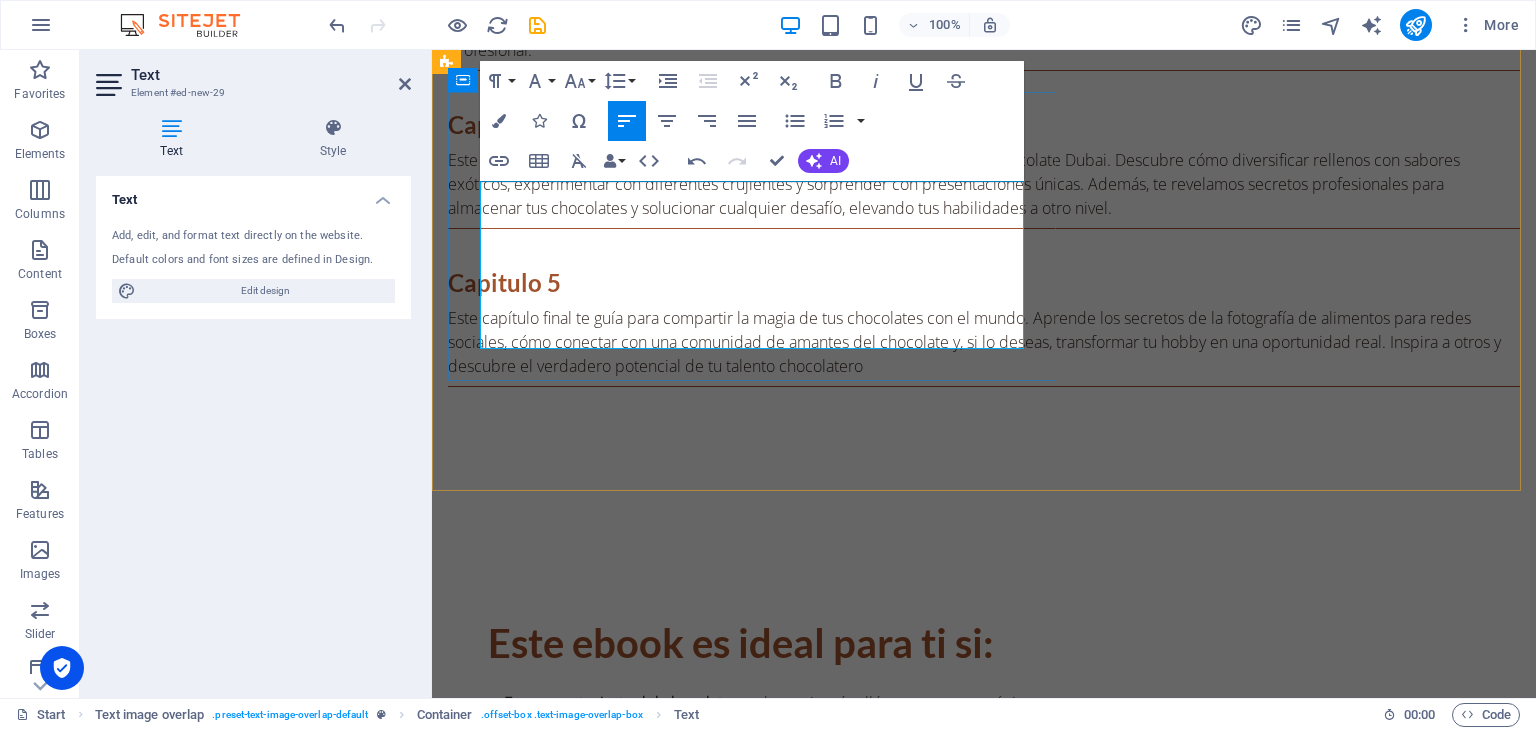 click on "[DATE] GRATIS" at bounding box center (1024, 2279) 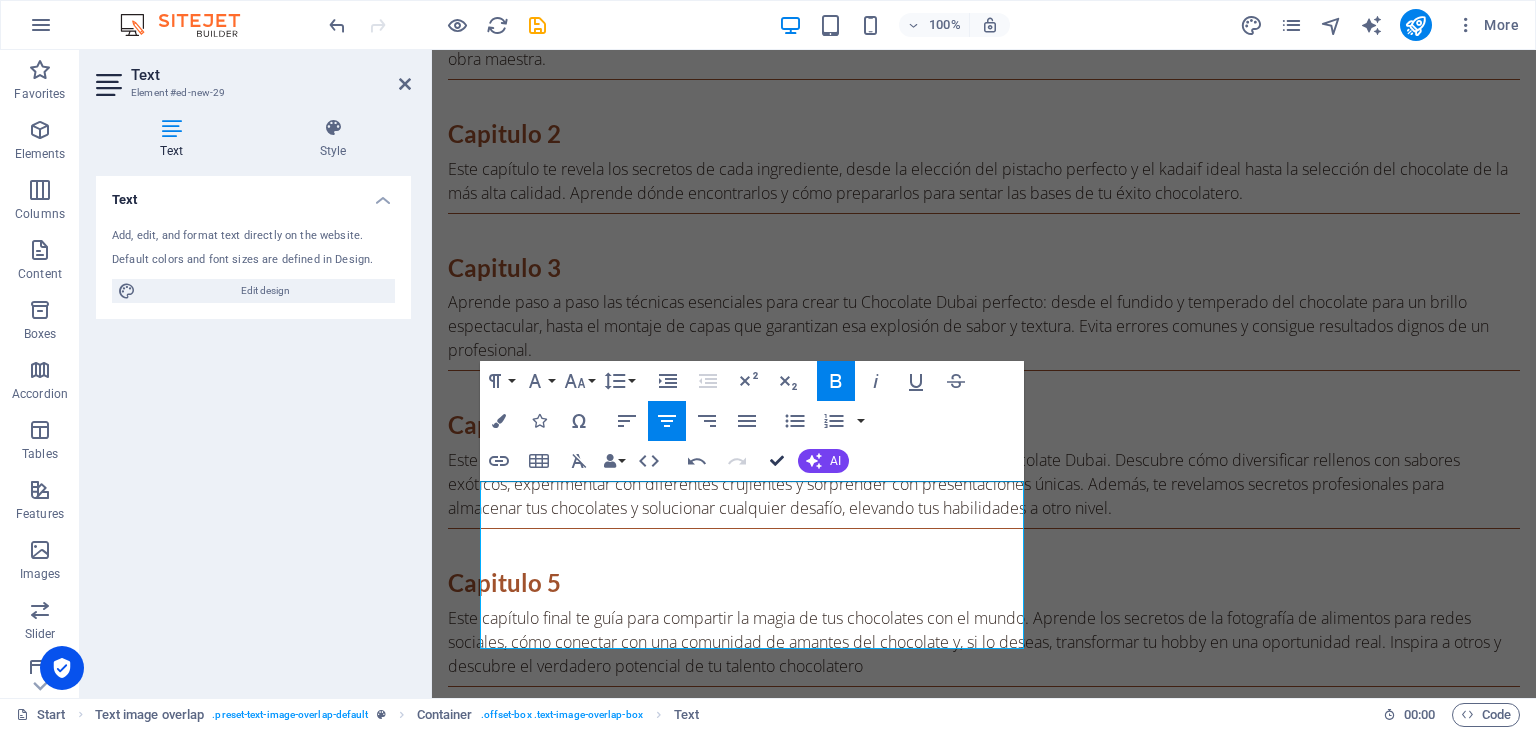 scroll, scrollTop: 2917, scrollLeft: 0, axis: vertical 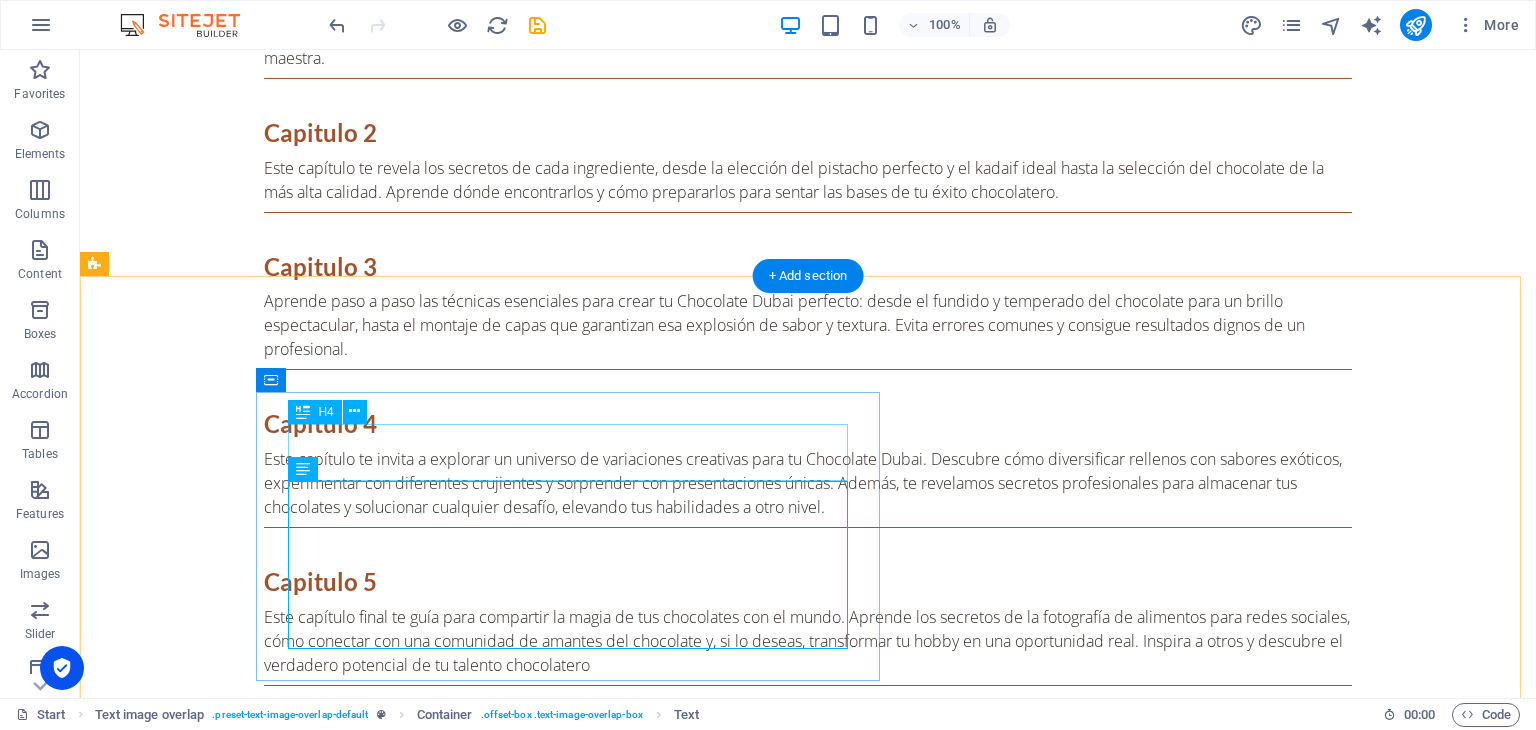 click on "BONO #1  Calendario Dulce Chocolate [GEOGRAPHIC_DATA]" at bounding box center (848, 2513) 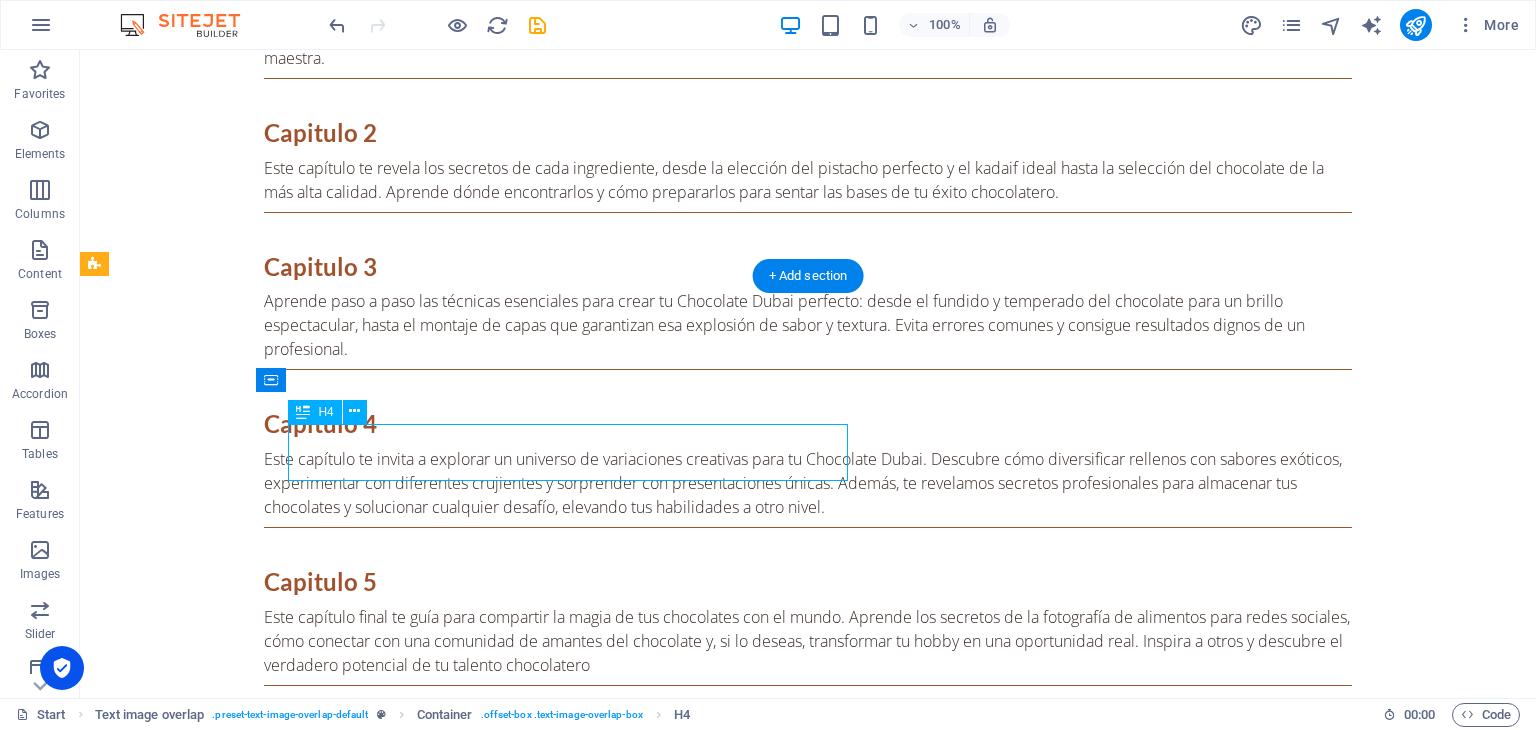 click on "BONO #1  Calendario Dulce Chocolate [GEOGRAPHIC_DATA]" at bounding box center [848, 2513] 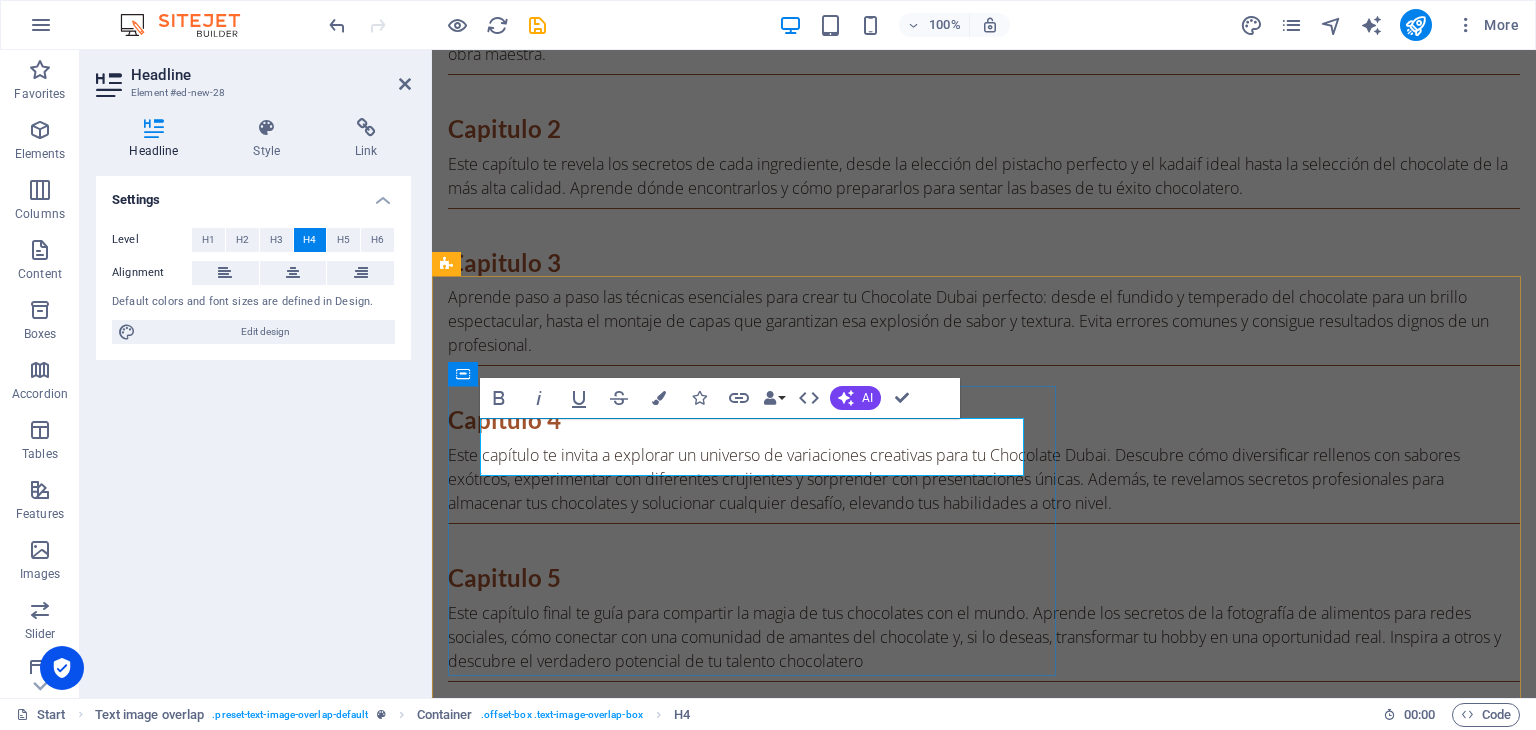 click on "BONO #1  Calendario Dulce Chocolate [GEOGRAPHIC_DATA]" at bounding box center [755, 2508] 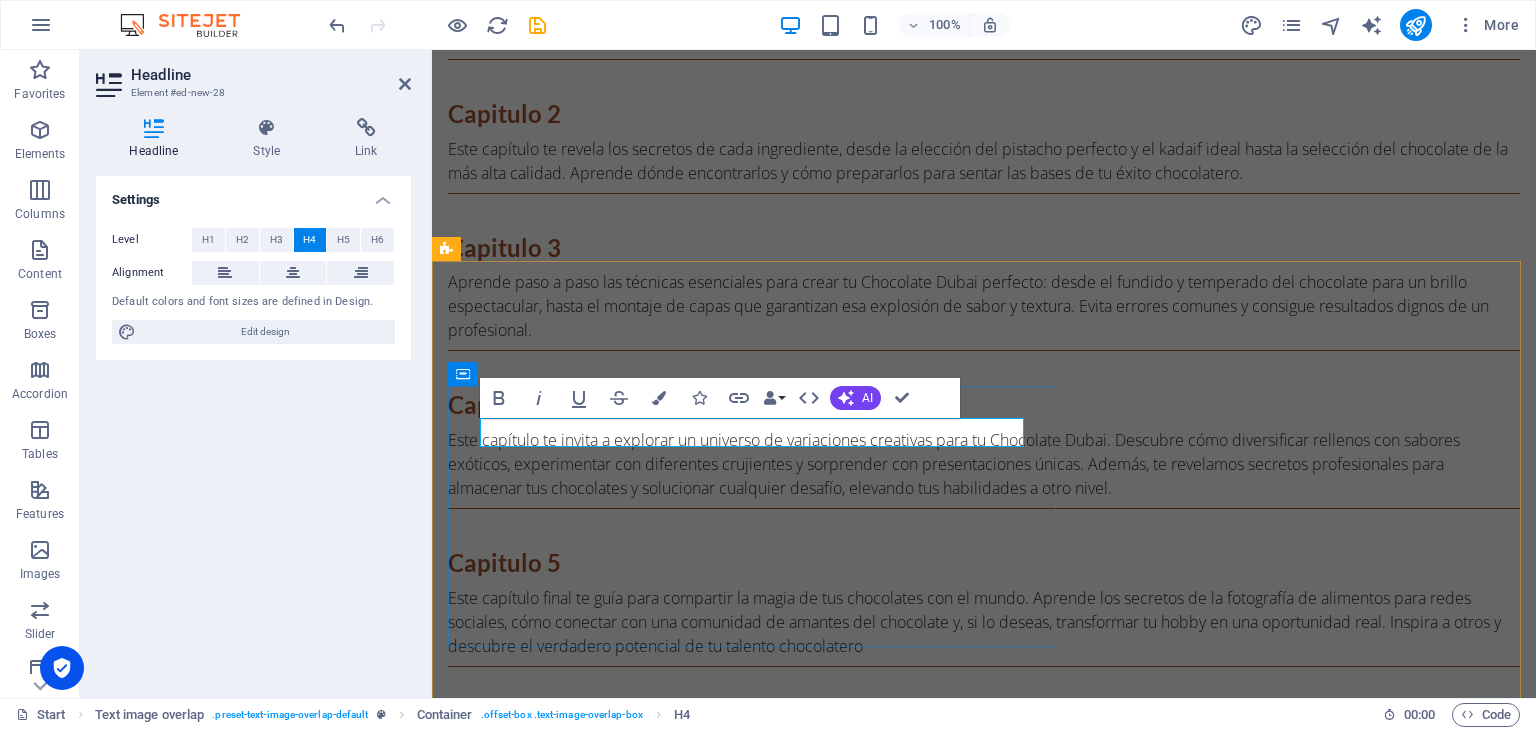 drag, startPoint x: 579, startPoint y: 432, endPoint x: 562, endPoint y: 509, distance: 78.854294 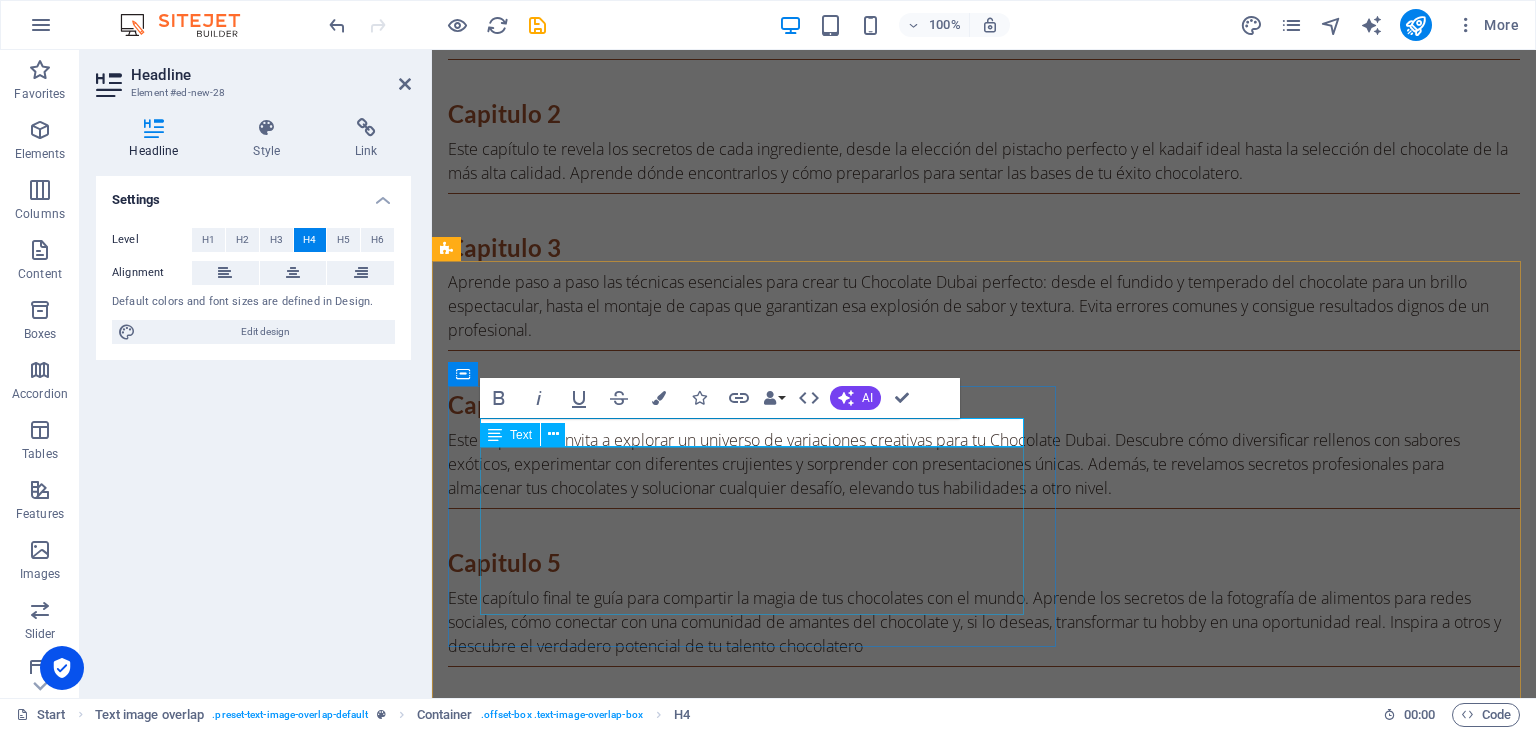 click on "ANTES $7.40 USD [DATE] GRATIS Este delicioso calendario dulce es tu guía ideal para transformar tus exquisitas barras en detalles inolvidables que alegrarán cada celebración y momento especial. Prepárate para sorprender y deleitar a todos con el sabor único y excepcional de tus maravillosas creaciones. Cada bocado será una experiencia que recordarán con cariño." at bounding box center (1024, 2554) 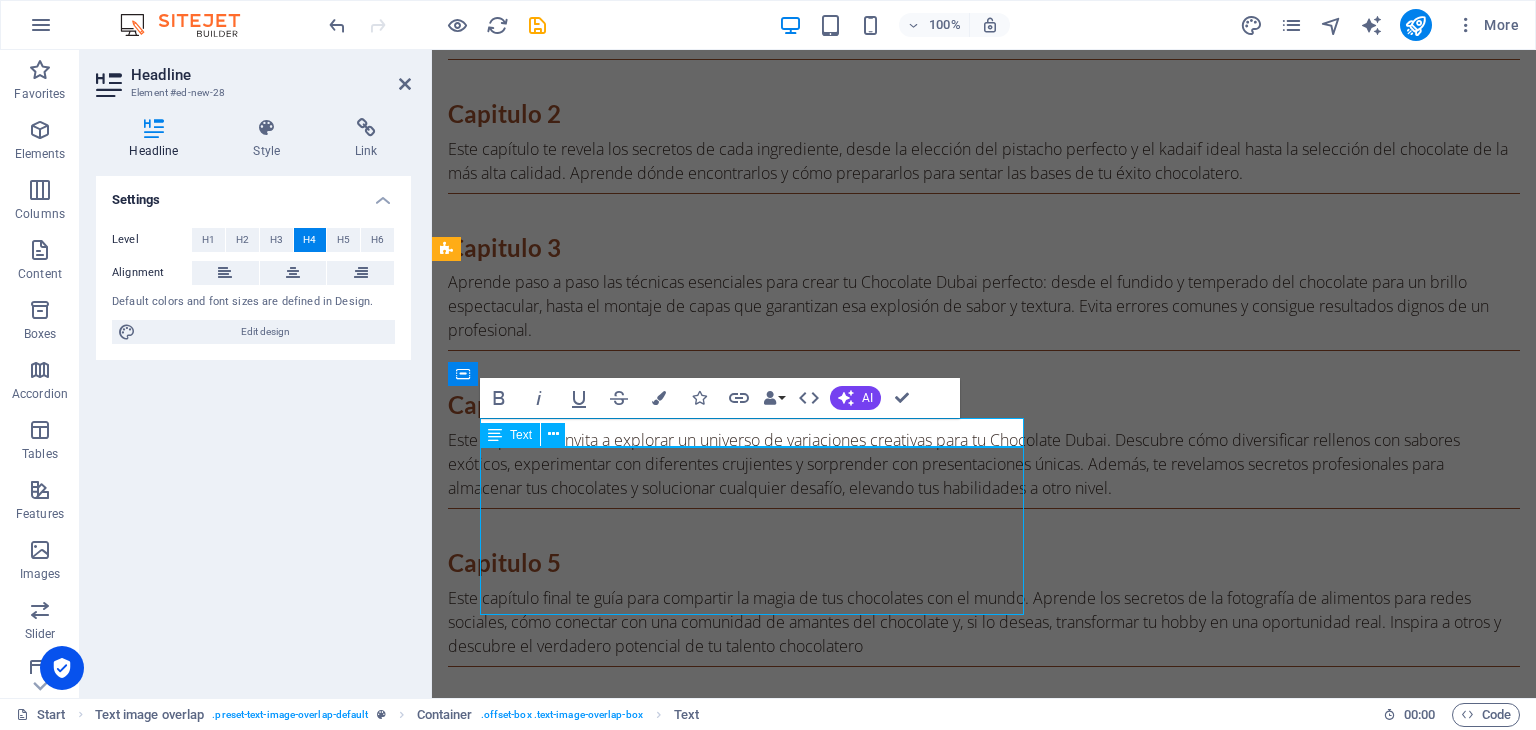 scroll, scrollTop: 2932, scrollLeft: 0, axis: vertical 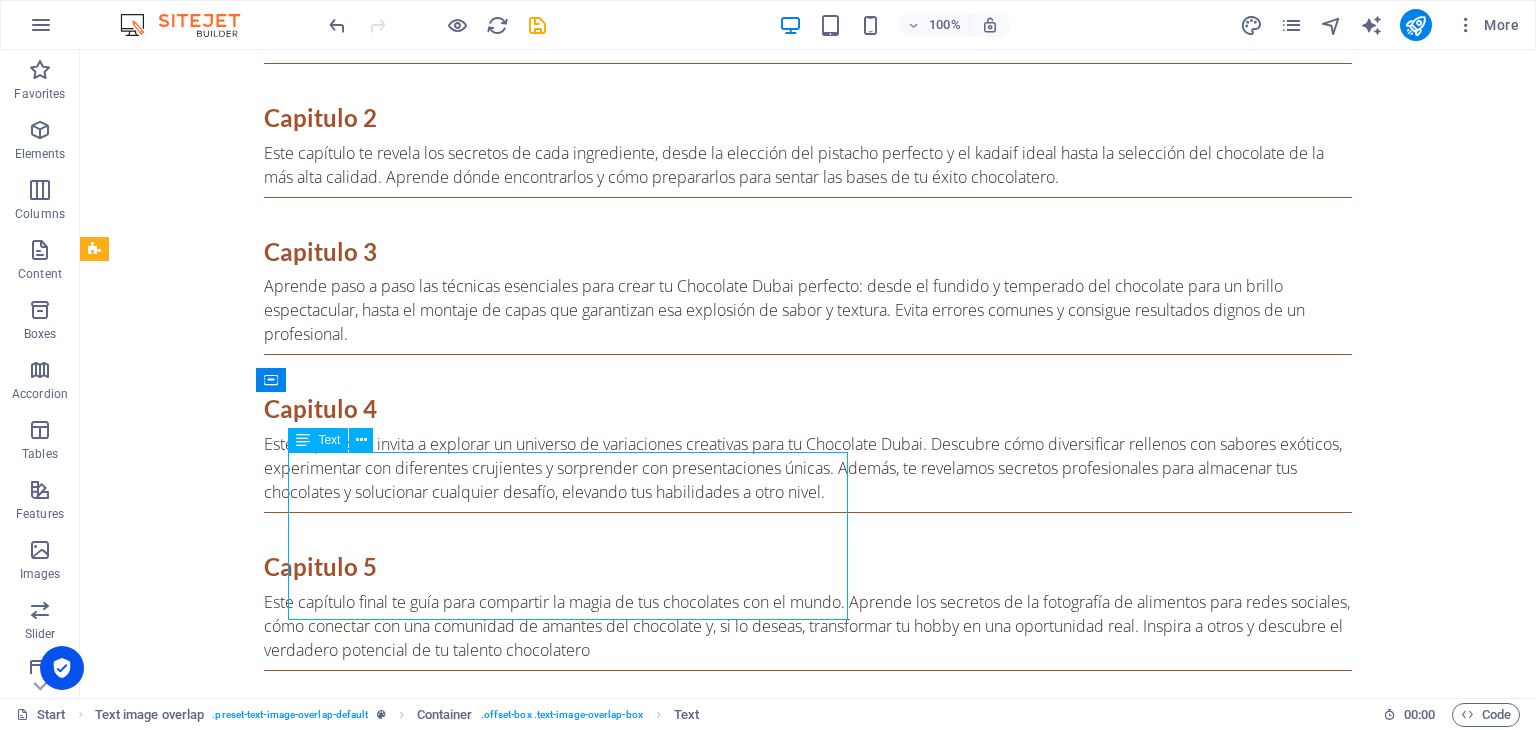 click on "ANTES $7.40 USD [DATE] GRATIS Este delicioso calendario dulce es tu guía ideal para transformar tus exquisitas barras en detalles inolvidables que alegrarán cada celebración y momento especial. Prepárate para sorprender y deleitar a todos con el sabor único y excepcional de tus maravillosas creaciones. Cada bocado será una experiencia que recordarán con cariño." at bounding box center [848, 2558] 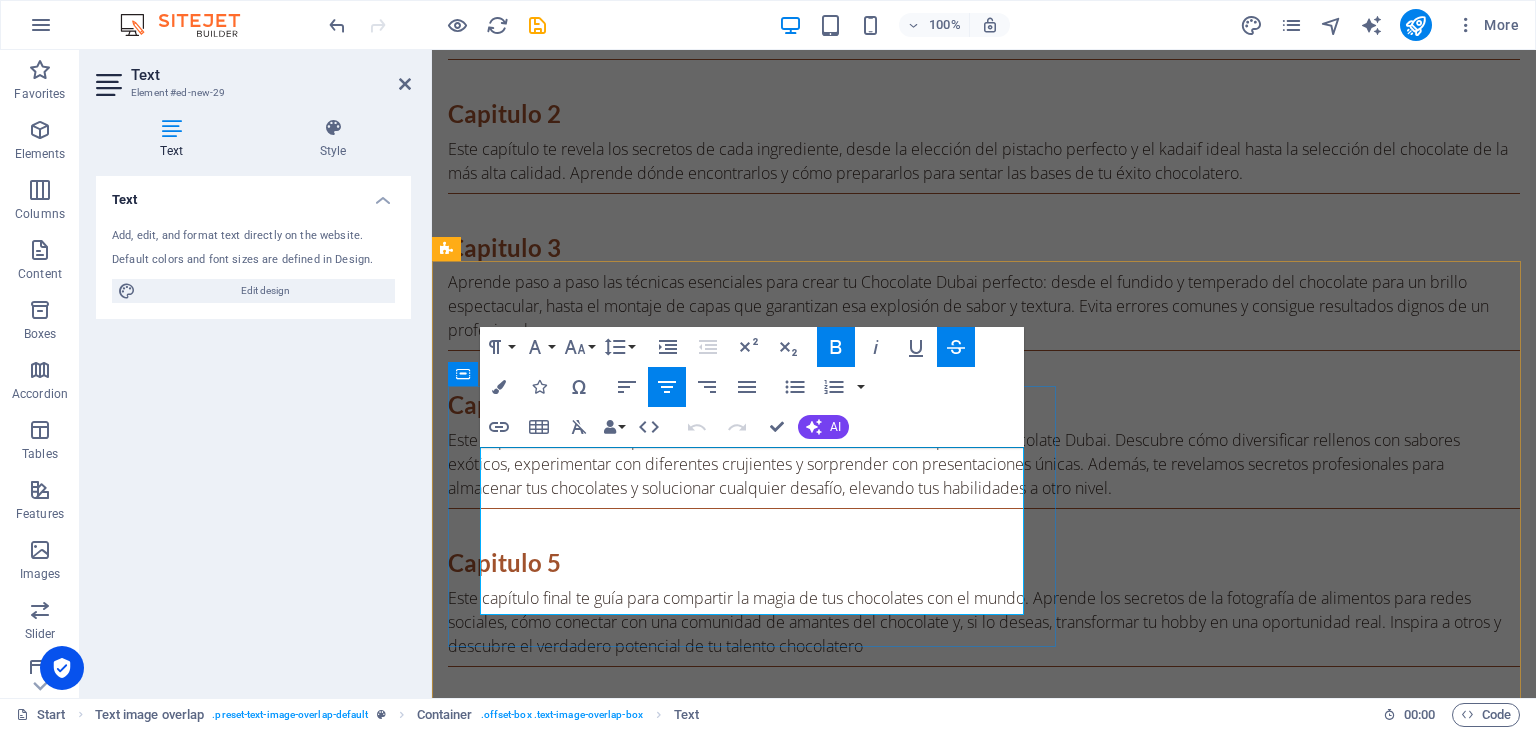 drag, startPoint x: 799, startPoint y: 485, endPoint x: 663, endPoint y: 484, distance: 136.00368 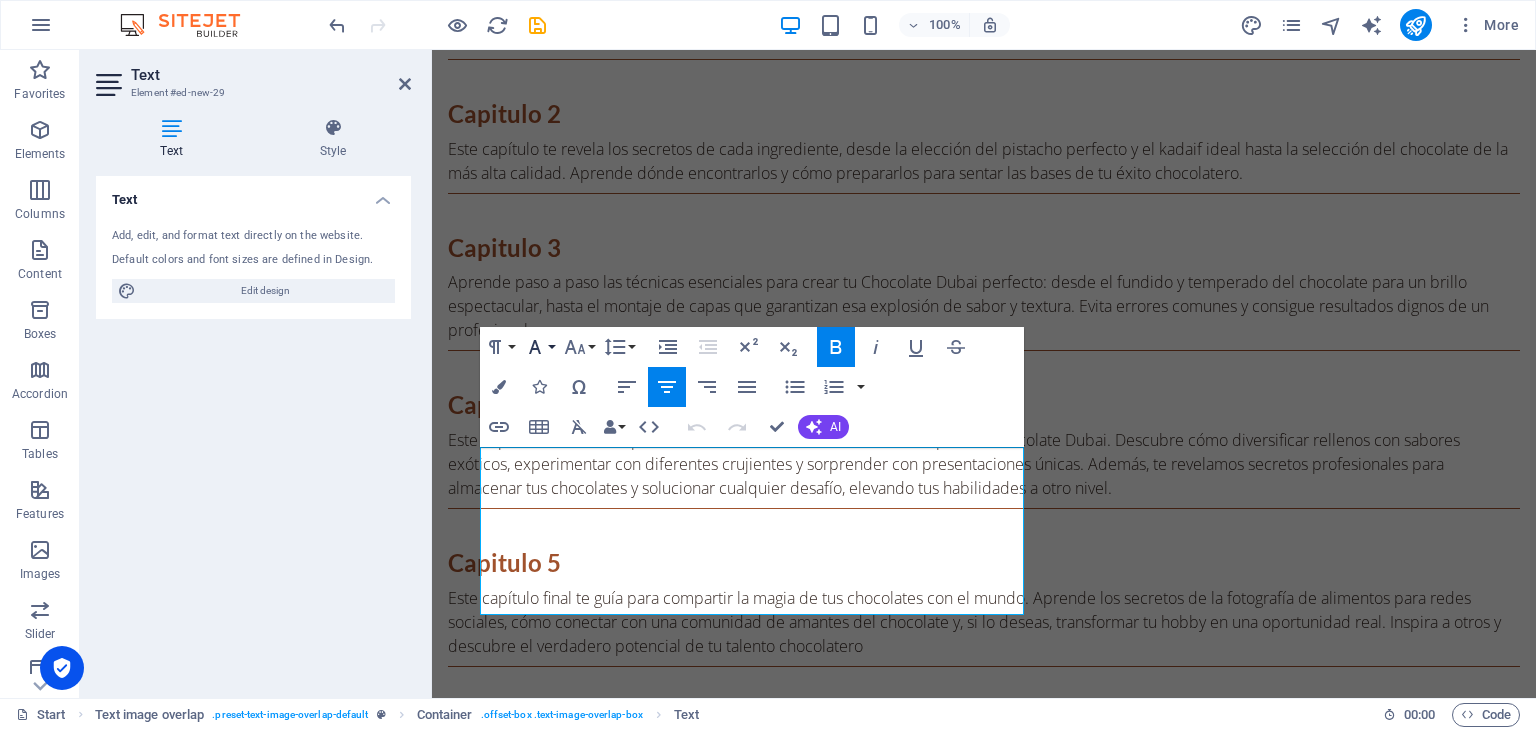 click 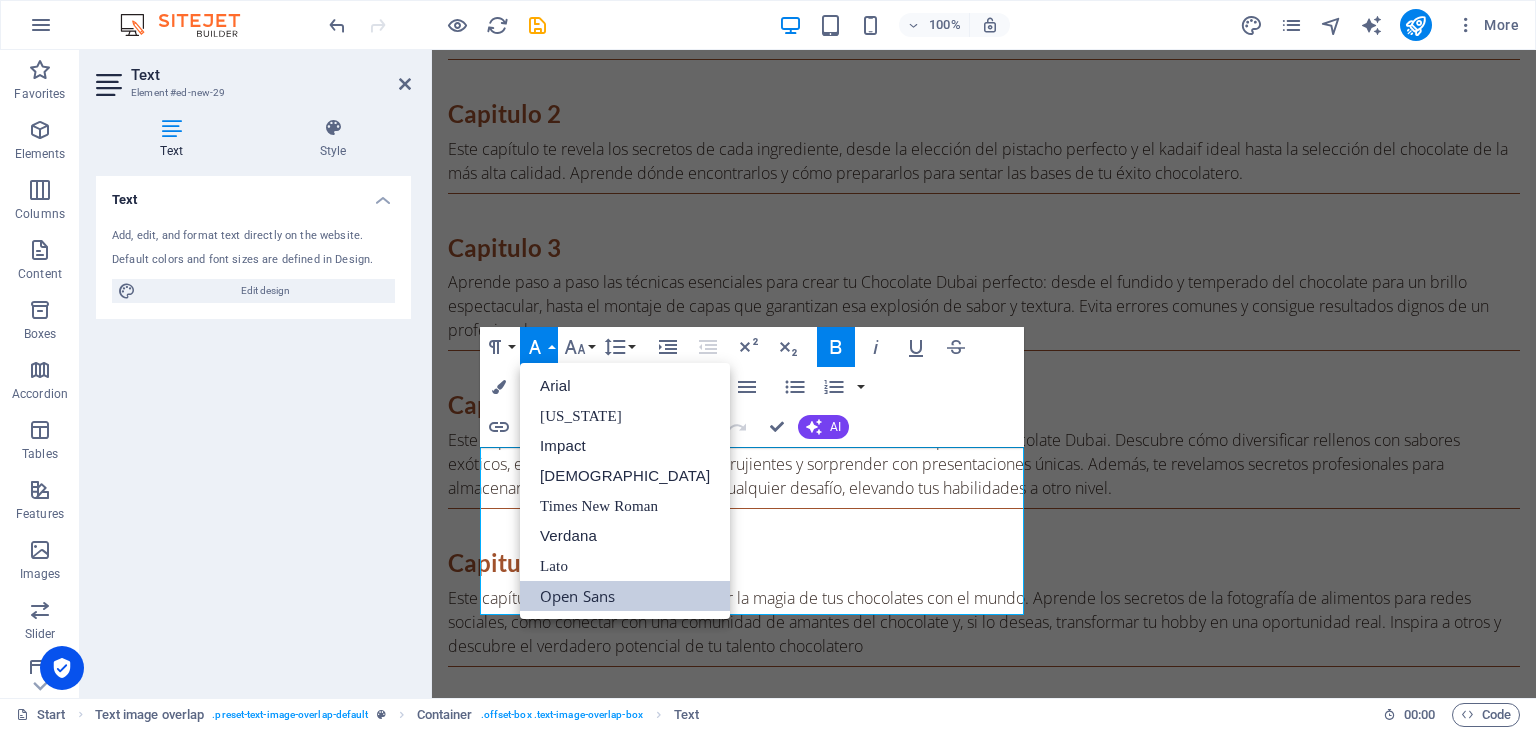 scroll, scrollTop: 0, scrollLeft: 0, axis: both 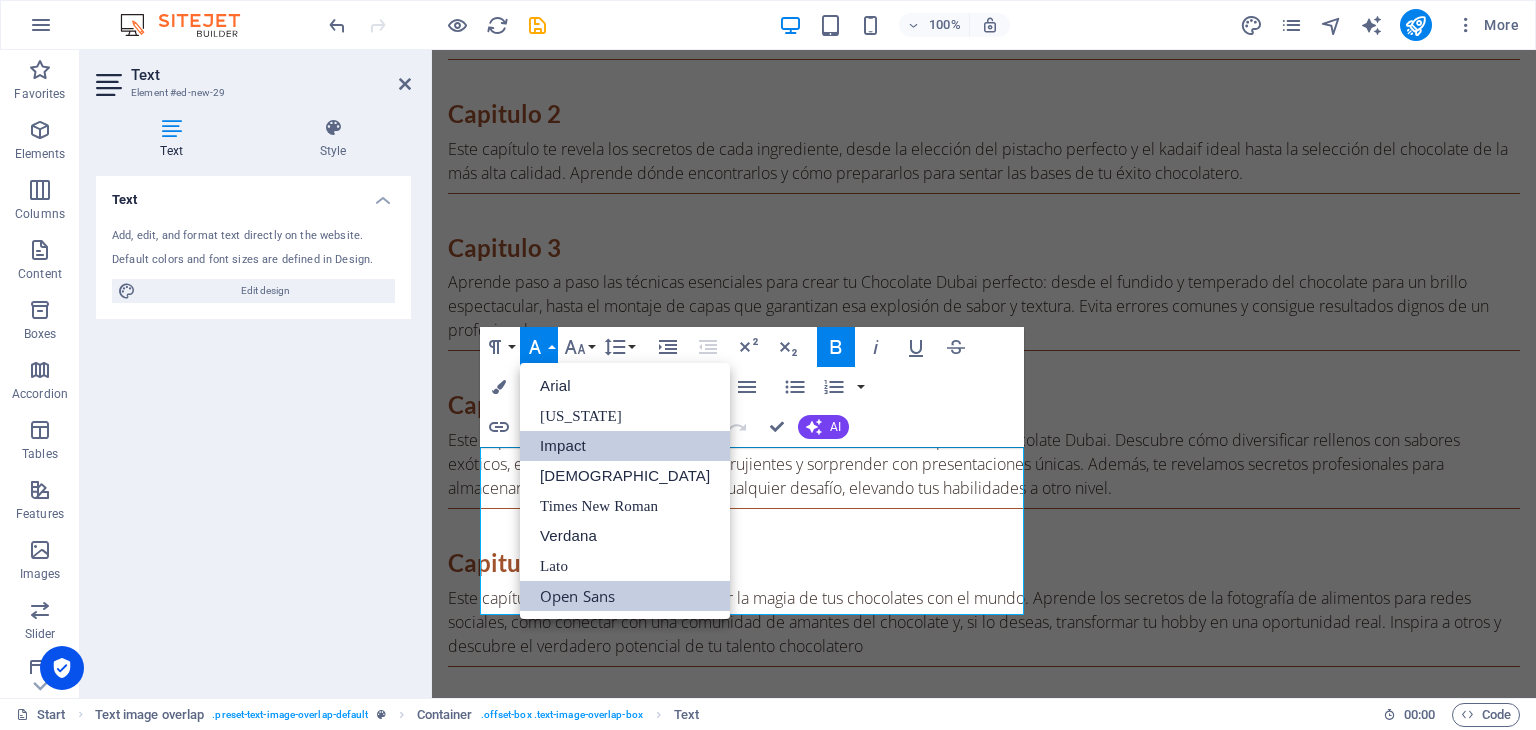 click on "Impact" at bounding box center [625, 446] 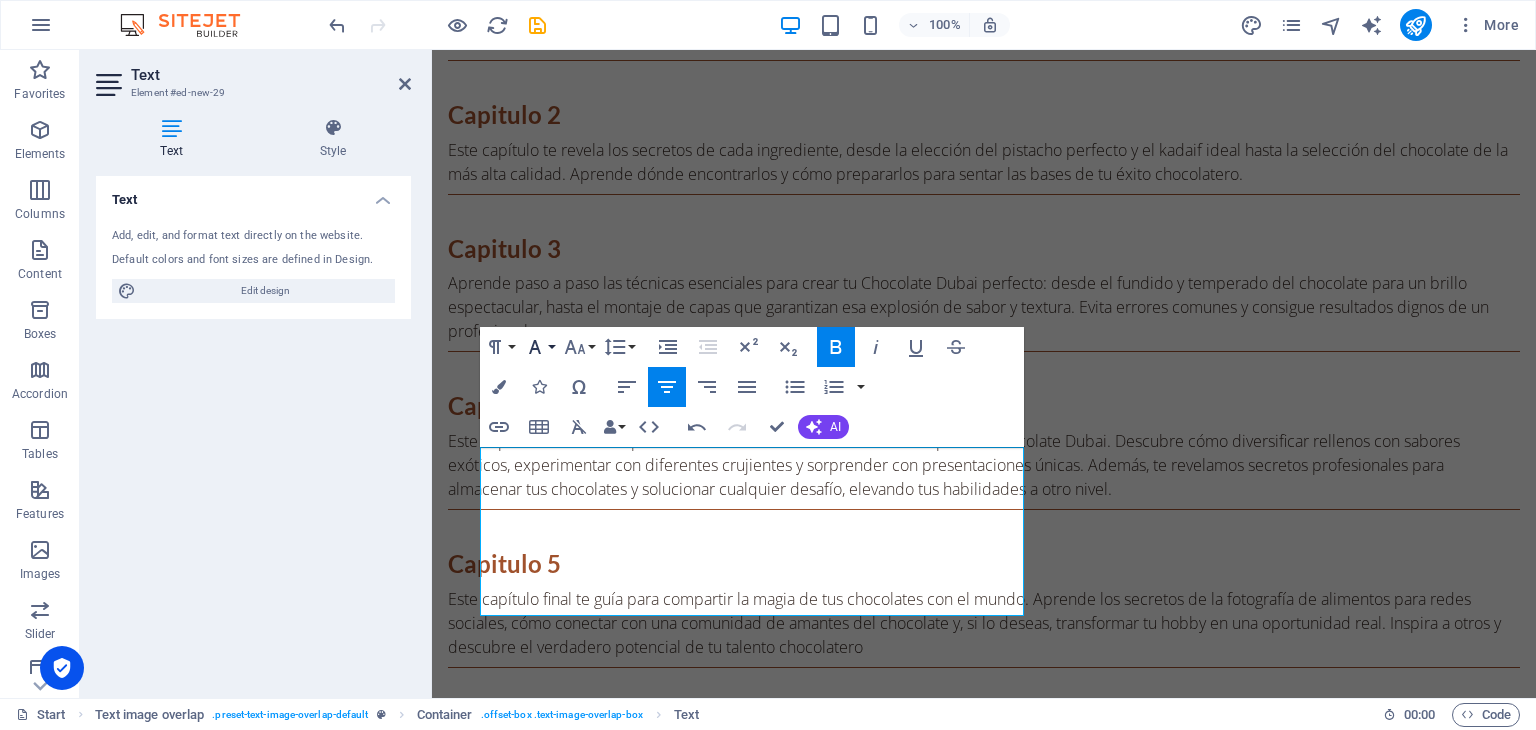 click on "Font Family" at bounding box center (539, 347) 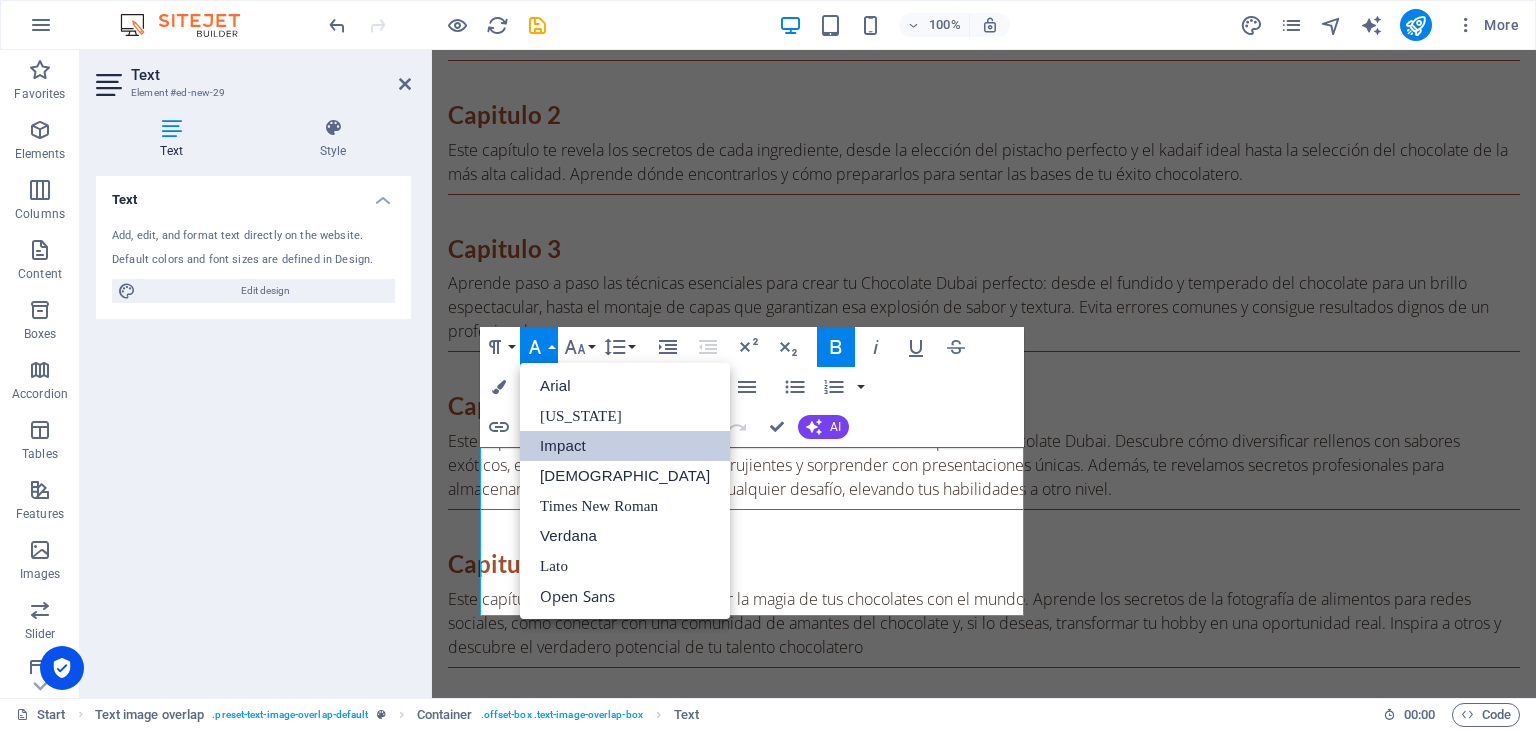 scroll, scrollTop: 0, scrollLeft: 0, axis: both 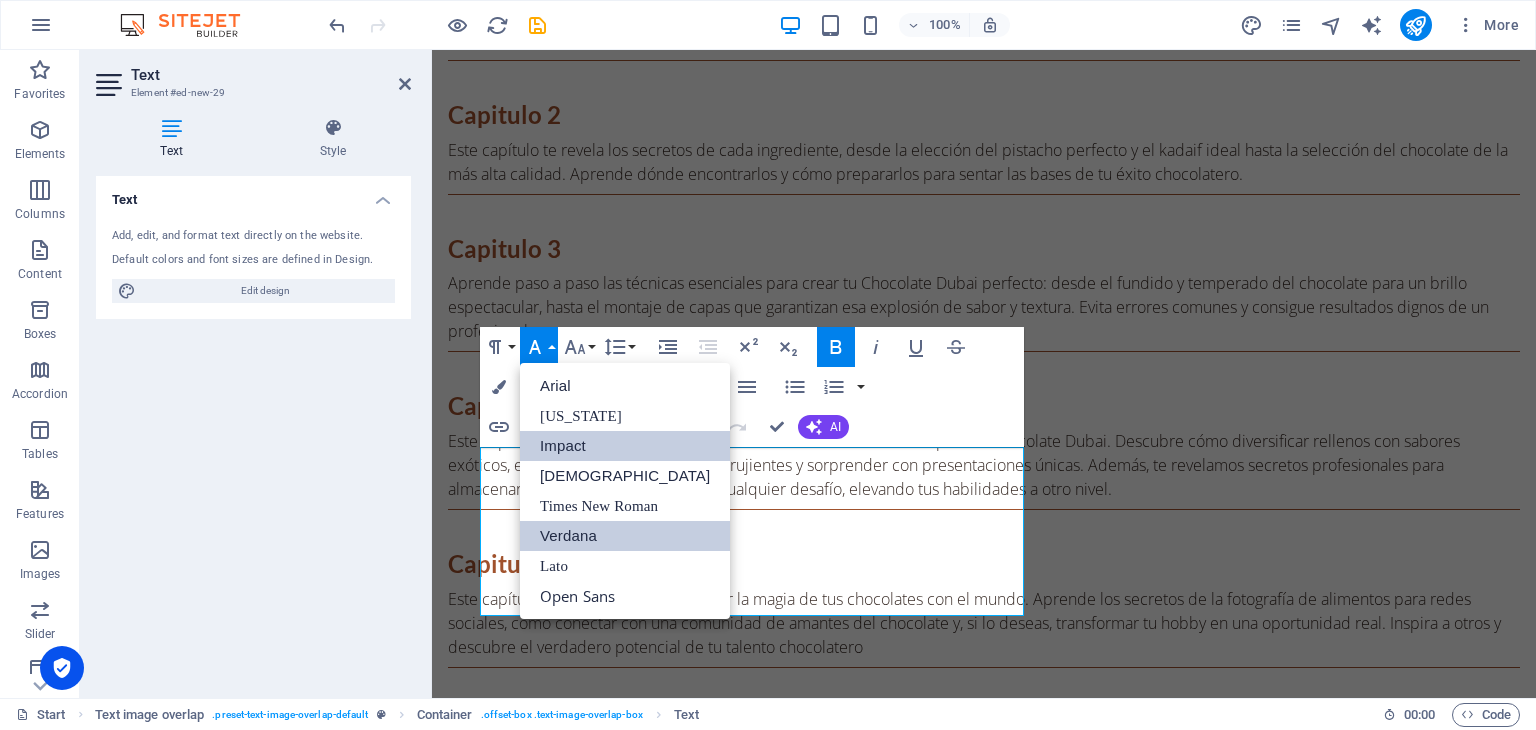 click on "Verdana" at bounding box center (625, 536) 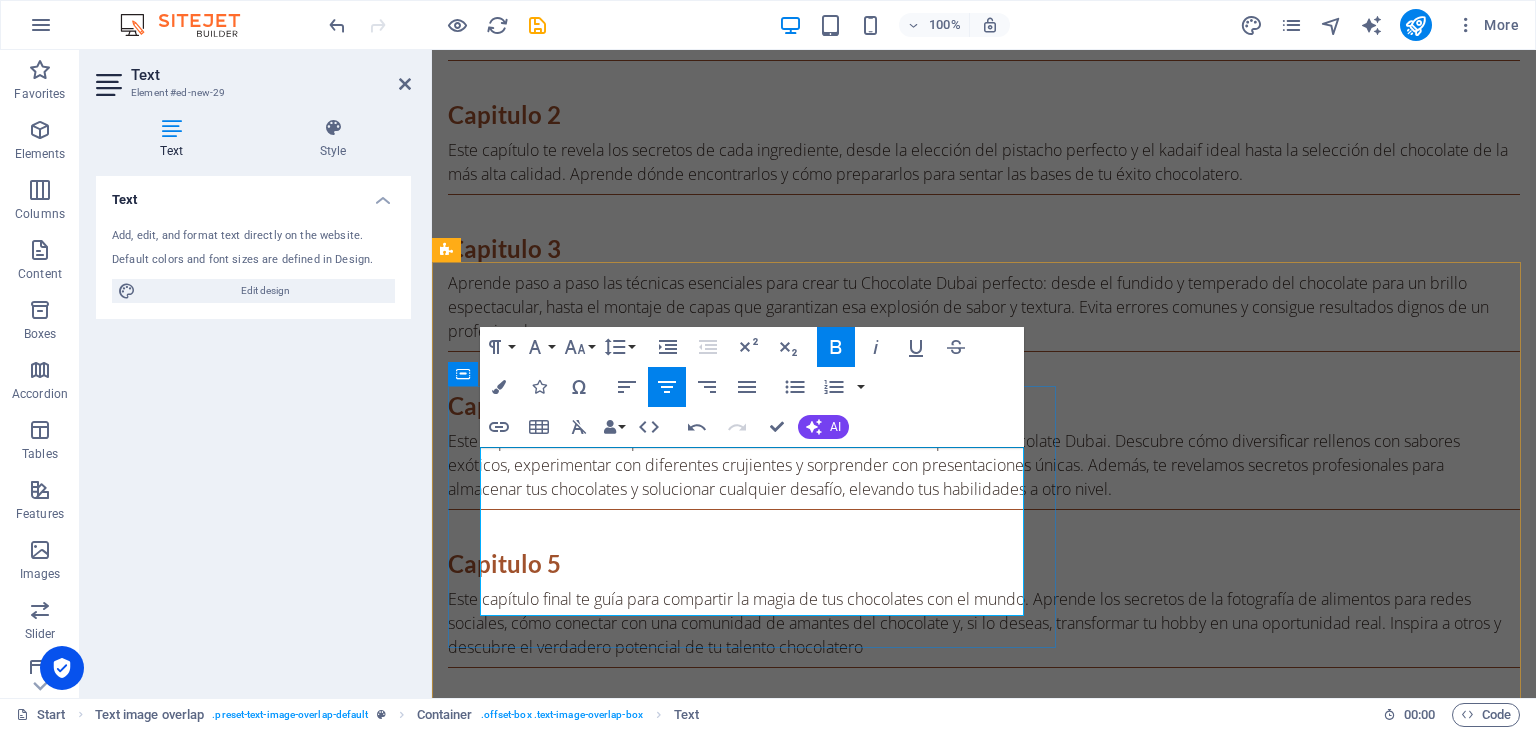 click on "Este delicioso calendario dulce es tu guía ideal para transformar tus exquisitas barras en detalles inolvidables que alegrarán cada celebración y momento especial. Prepárate para sorprender y deleitar a todos con el sabor único y excepcional de tus maravillosas creaciones. Cada bocado será una experiencia que recordarán con cariño." at bounding box center (1024, 2580) 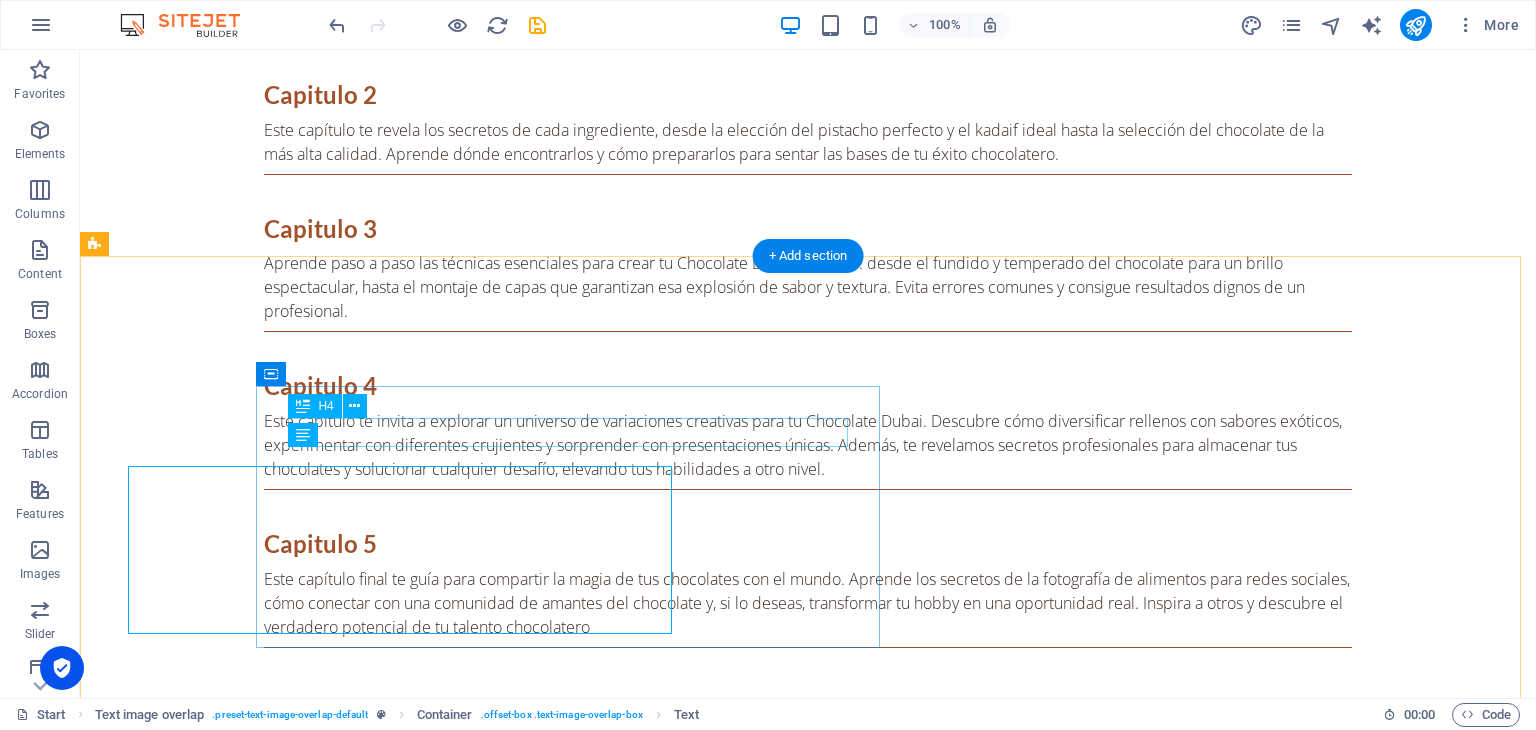 scroll, scrollTop: 2936, scrollLeft: 0, axis: vertical 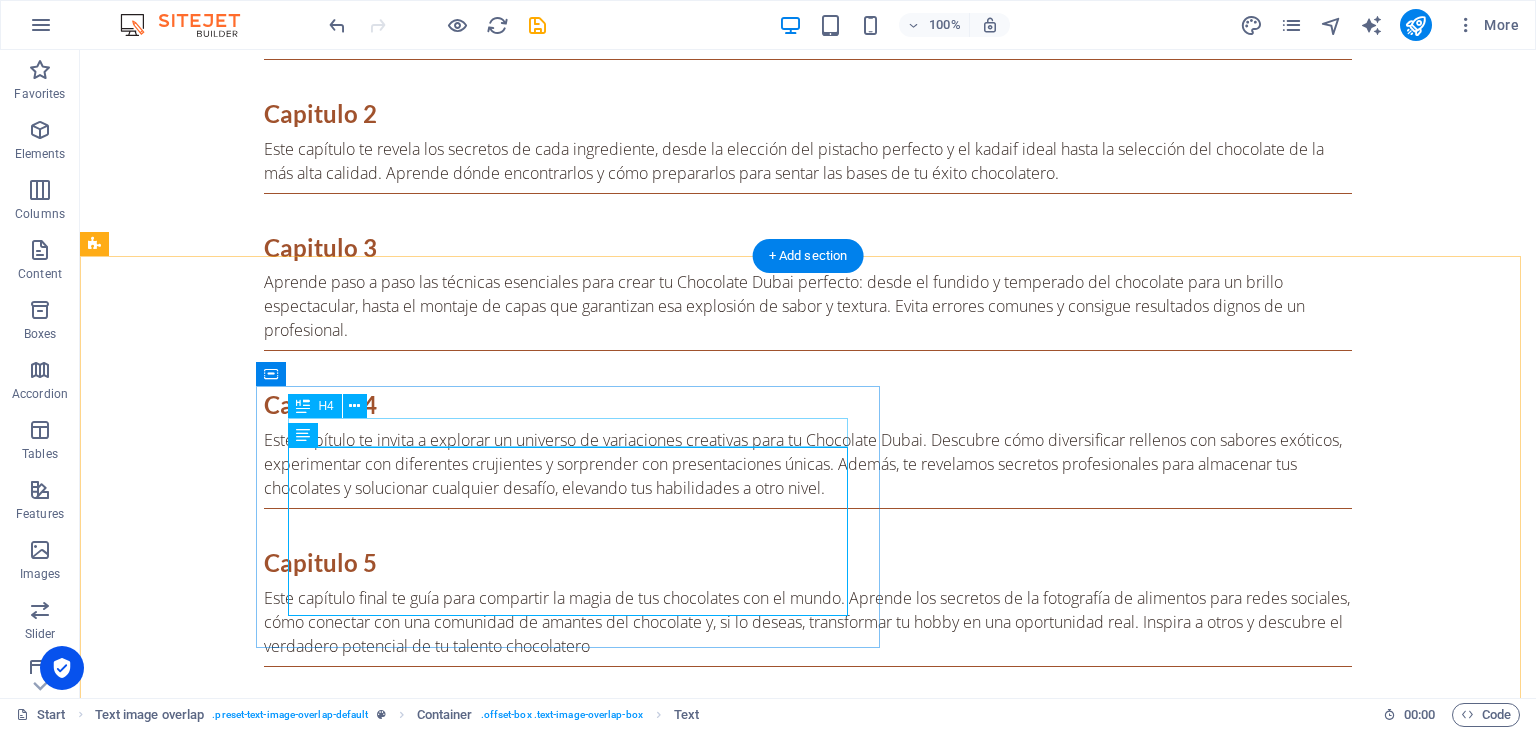 click on "BONO 1: Calendario Dulce Chocolate Dubai" at bounding box center (848, 2479) 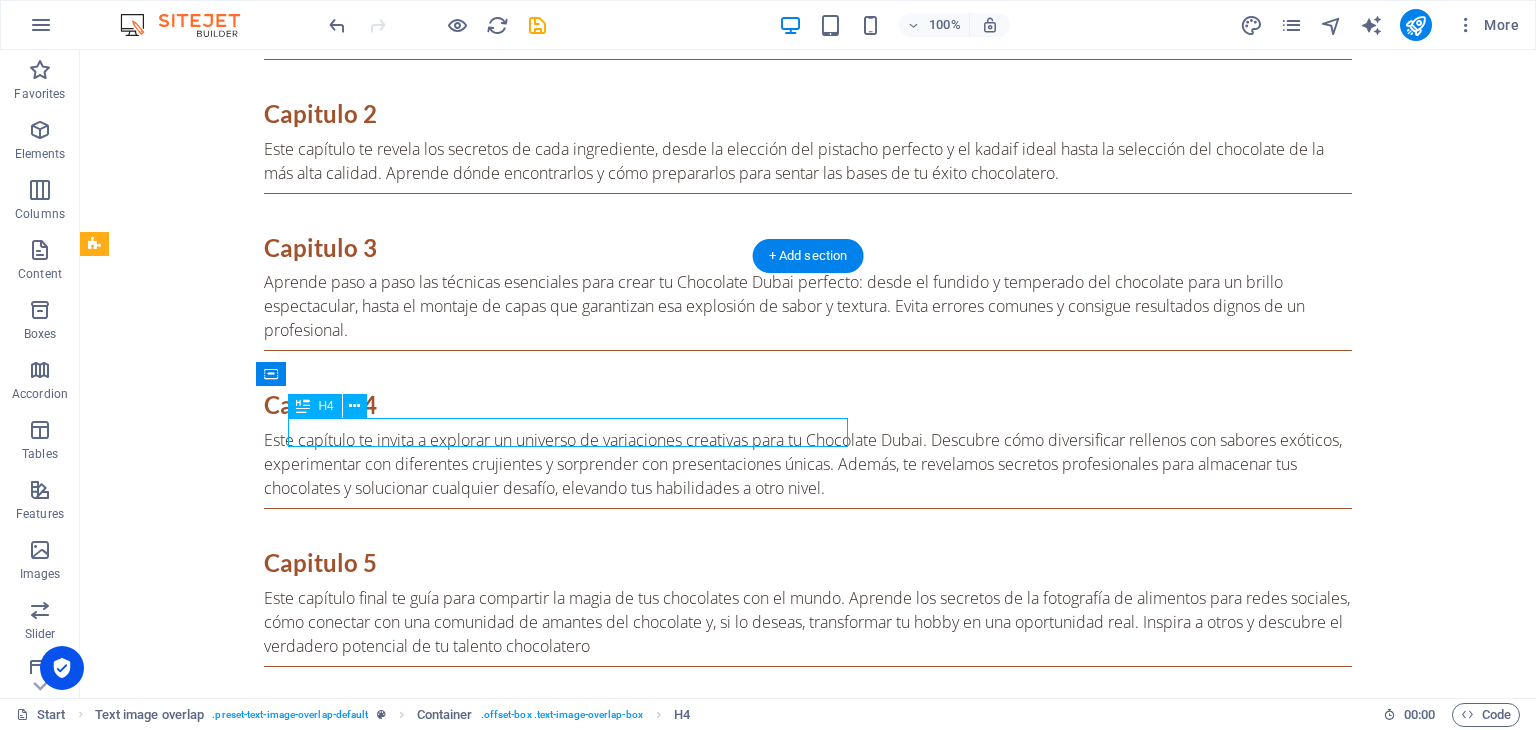 drag, startPoint x: 652, startPoint y: 425, endPoint x: 301, endPoint y: 425, distance: 351 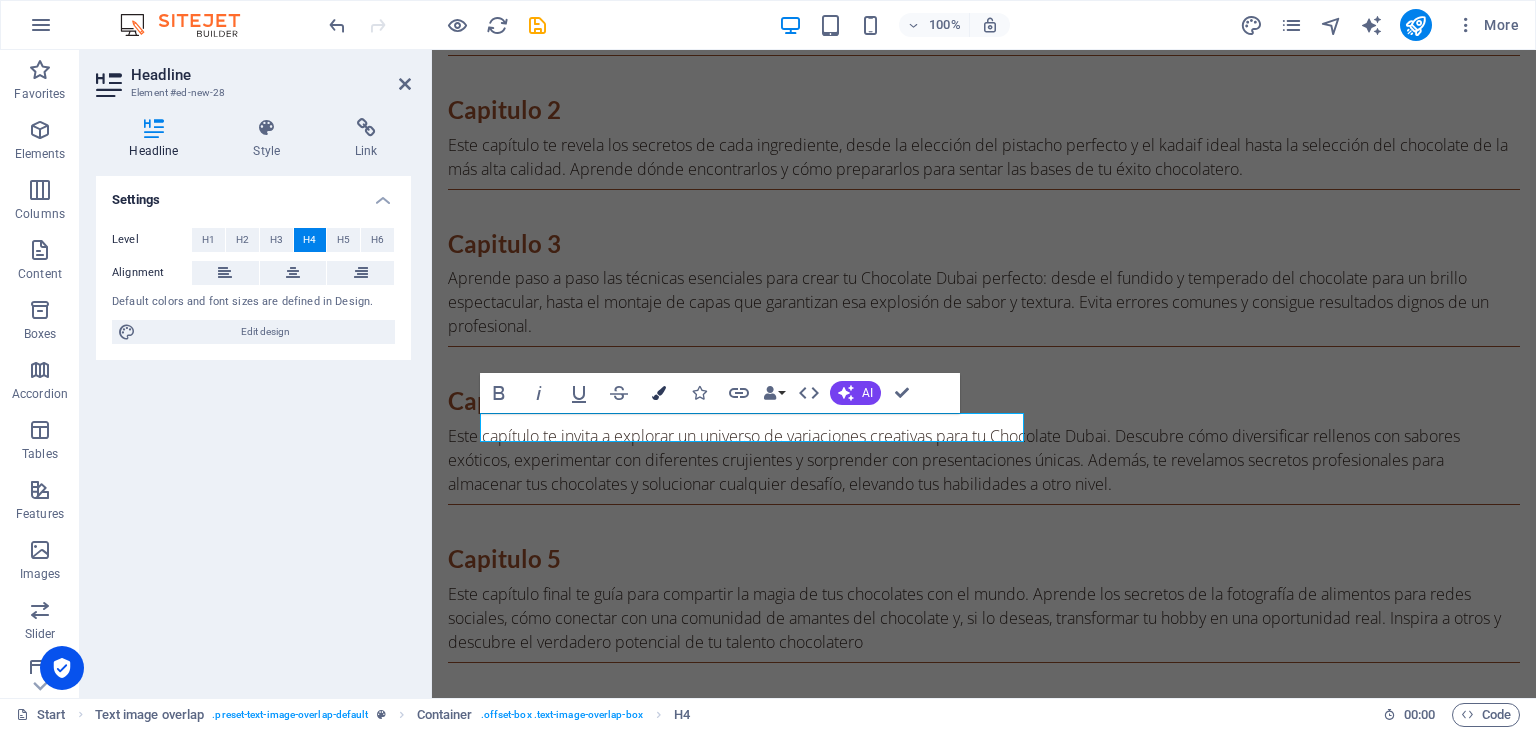 click at bounding box center (659, 393) 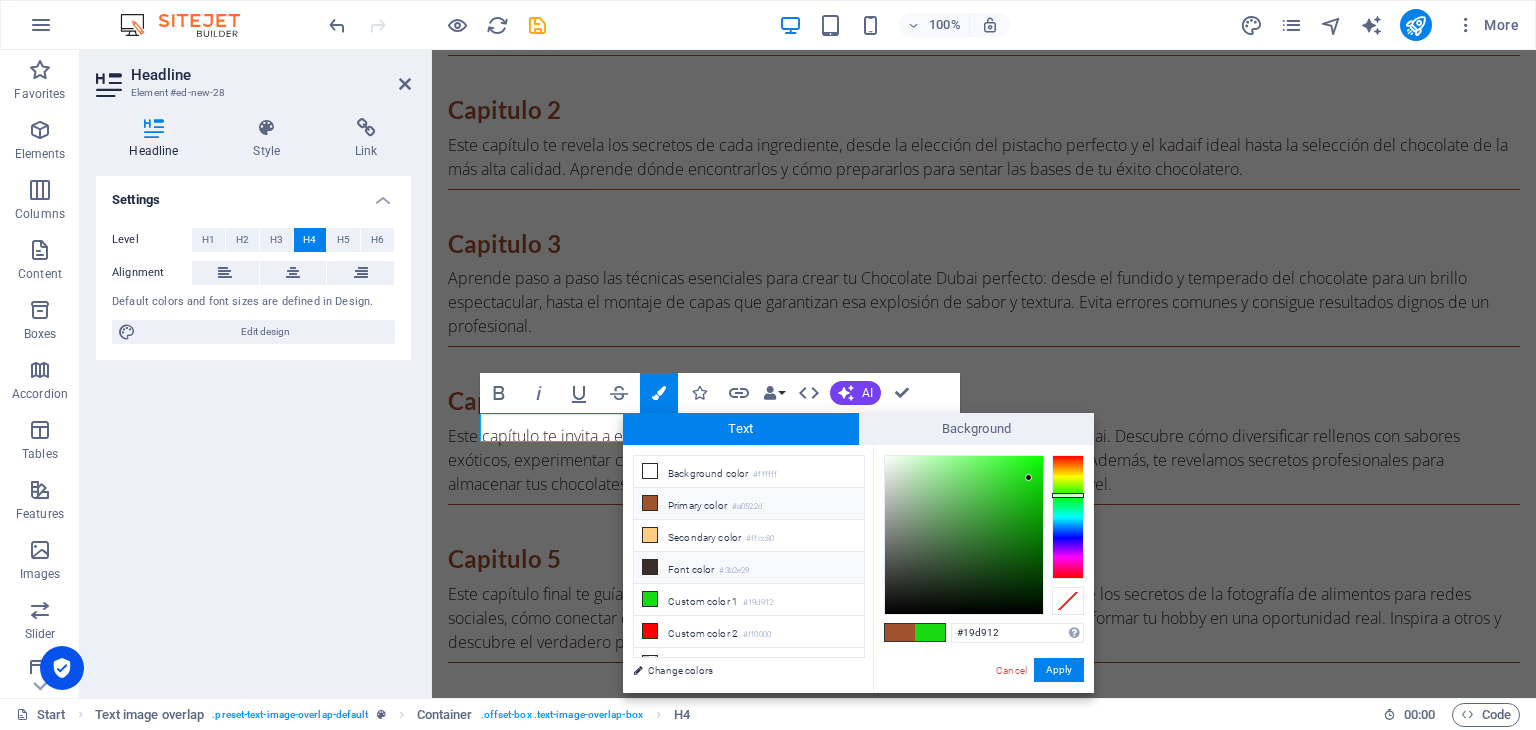 click on "Font color
#3b2e29" at bounding box center (749, 568) 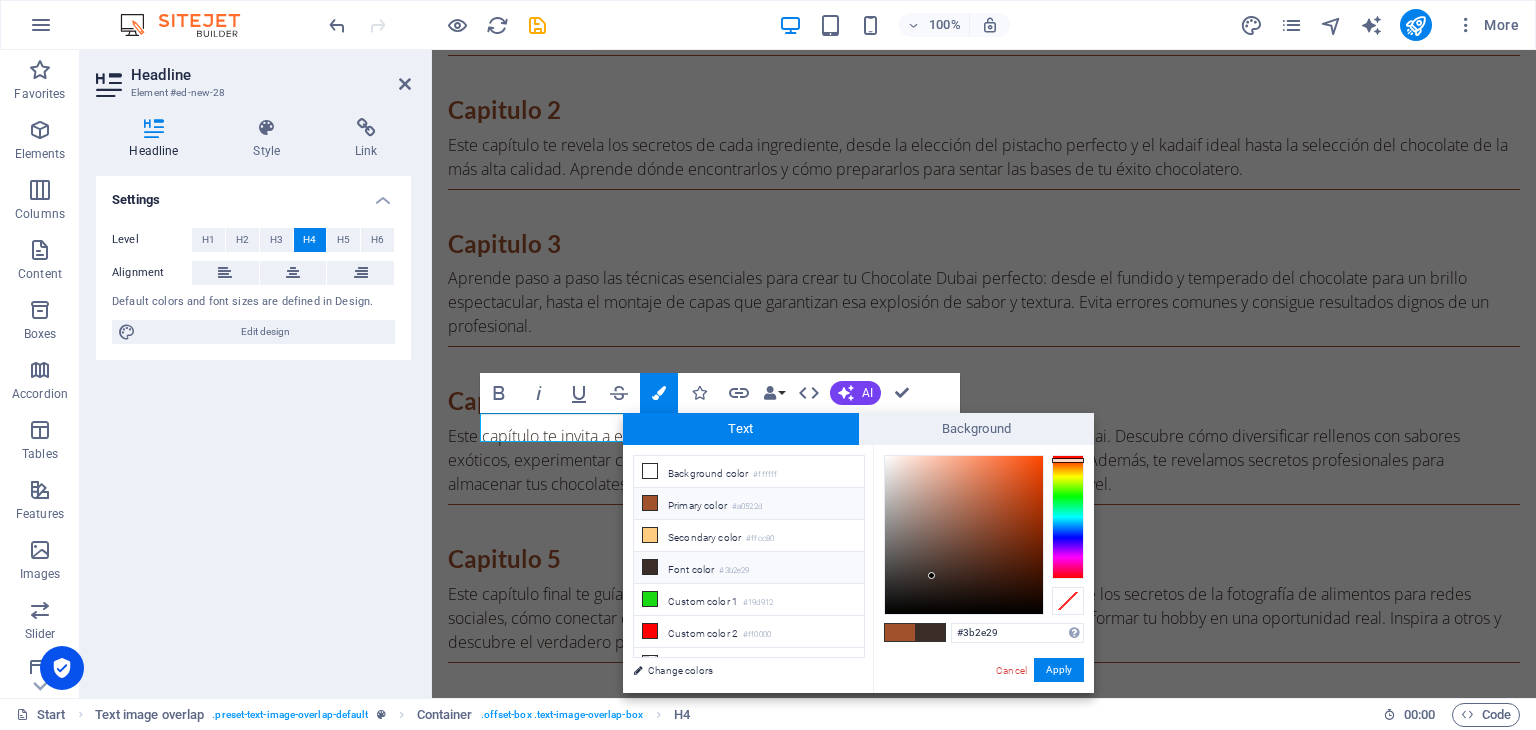 click on "Primary color
#a0522d" at bounding box center [749, 504] 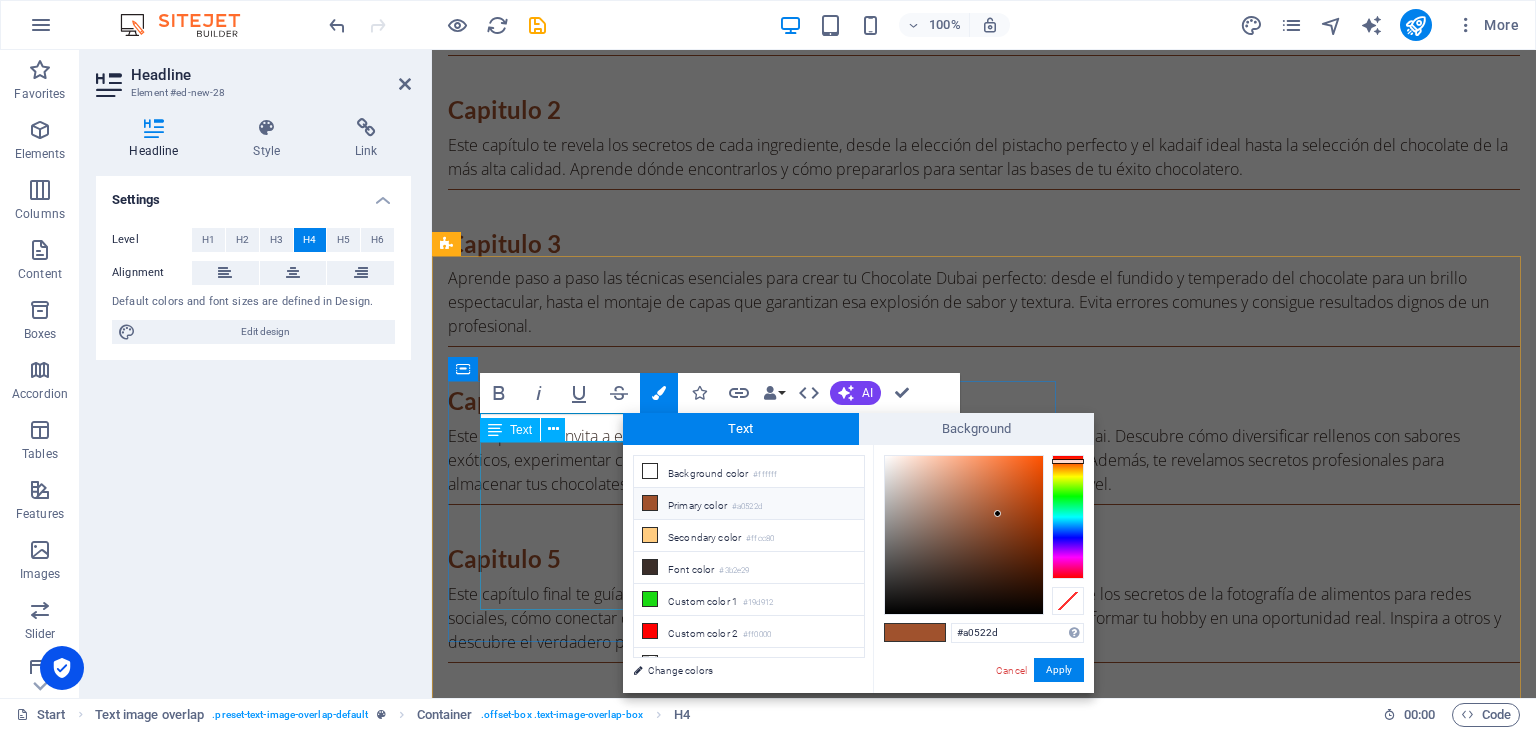 click on "ANTES $7.40 USD [DATE] GRATIS Este delicioso calendario dulce es tu guía ideal para transformar tus exquisitas barras en detalles inolvidables que alegrarán cada celebración y momento especial. Prepárate para sorprender y deleitar a todos con el sabor único y excepcional de tus maravillosas creaciones. Cada bocado será una experiencia que recordarán con cariño." at bounding box center (1024, 2550) 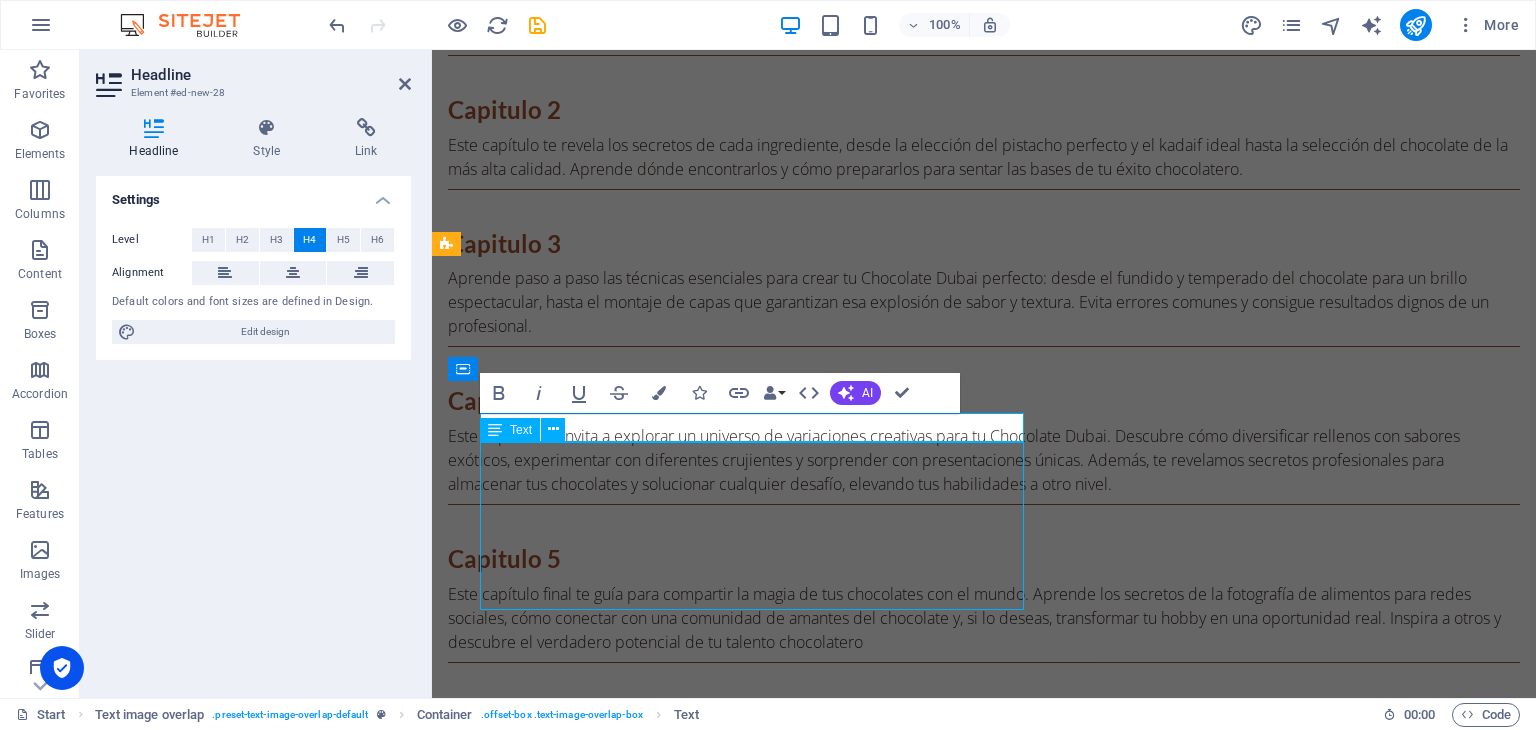 scroll, scrollTop: 2936, scrollLeft: 0, axis: vertical 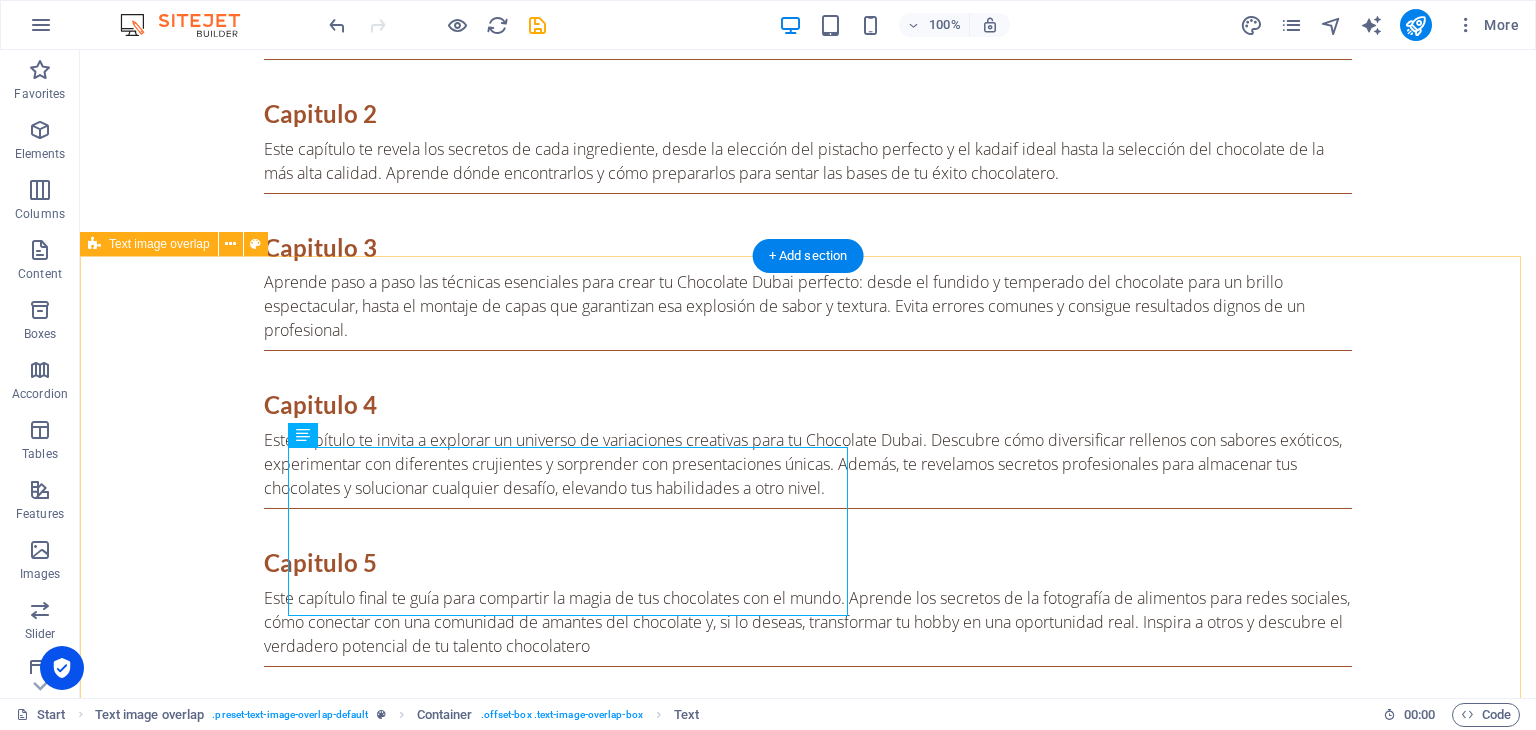 click on "BONO 1: Calendario Dulce Chocolate Dubai ANTES $7.40 USD [DATE] GRATIS Este delicioso calendario dulce es tu guía ideal para transformar tus exquisitas barras en detalles inolvidables que alegrarán cada celebración y momento especial. Prepárate para sorprender y deleitar a todos con el sabor único y excepcional de tus maravillosas creaciones. Cada bocado será una experiencia que recordarán con cariño." at bounding box center (808, 2933) 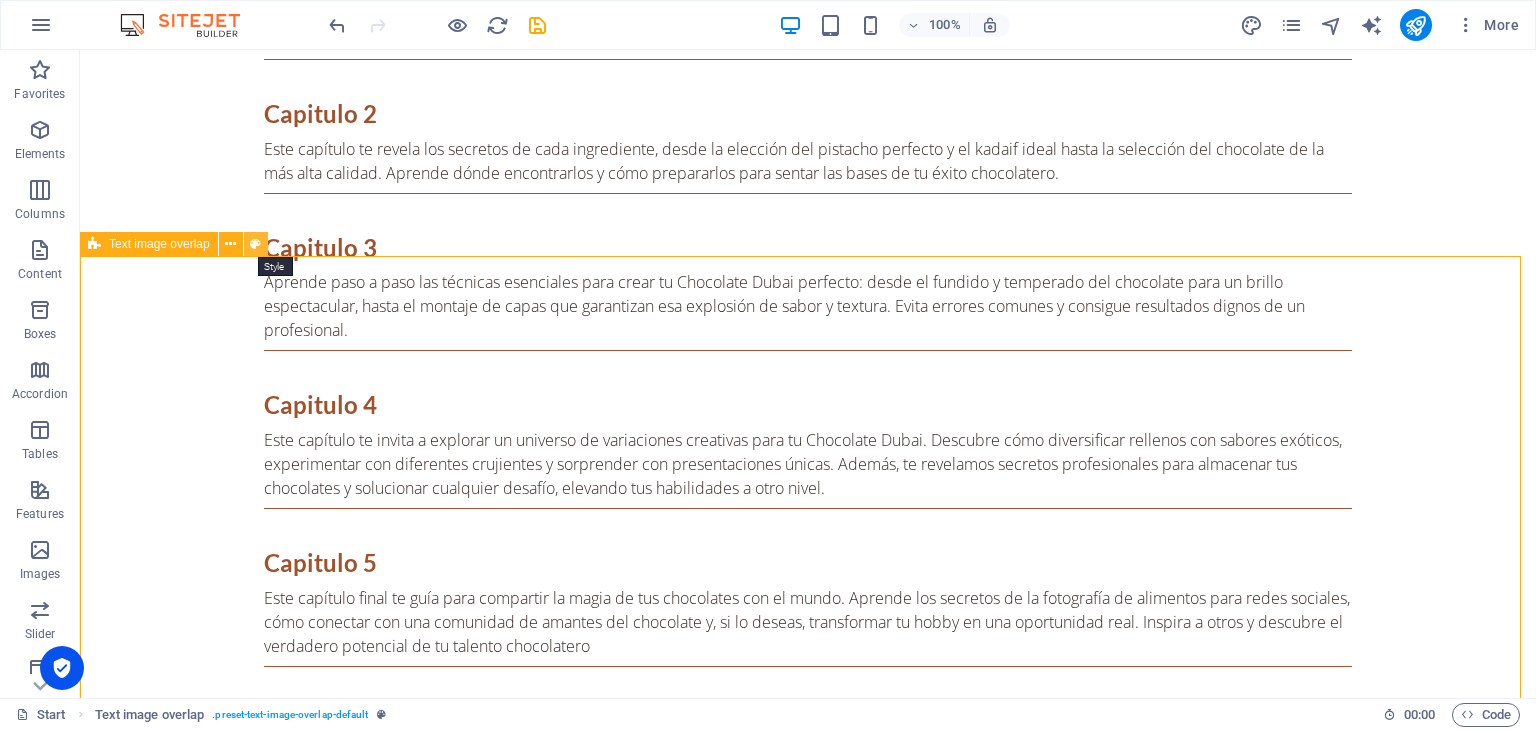 click at bounding box center [255, 244] 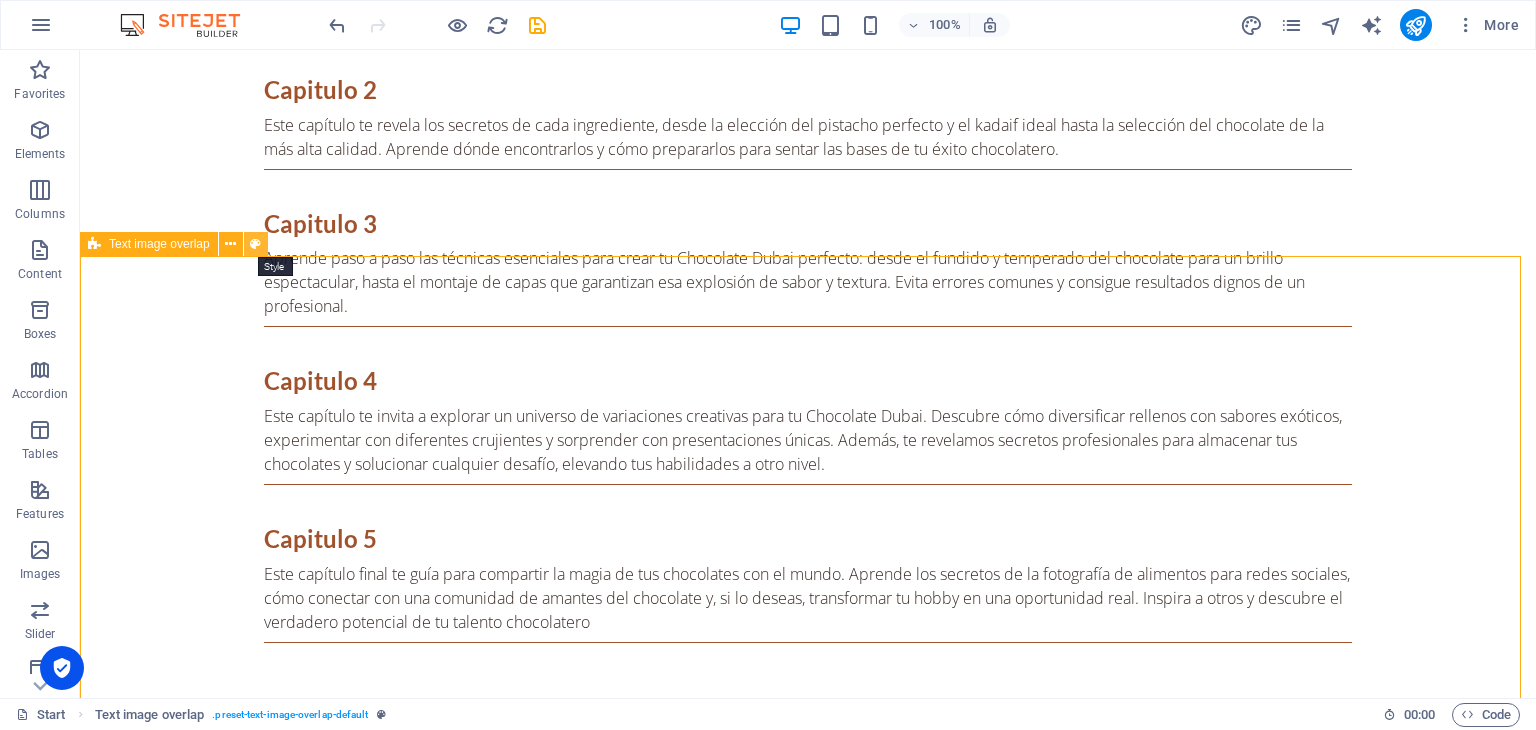select on "rem" 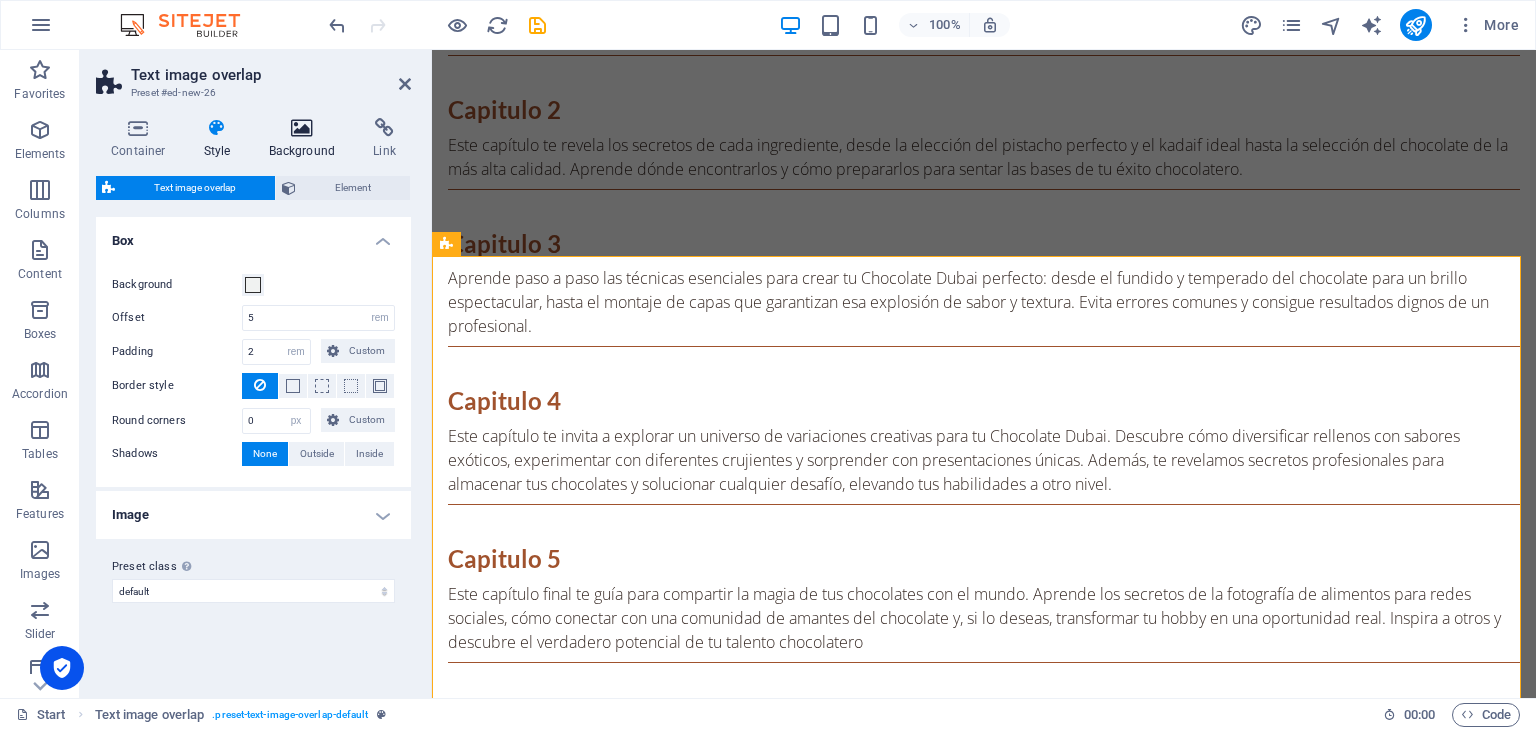 click on "Background" at bounding box center [306, 139] 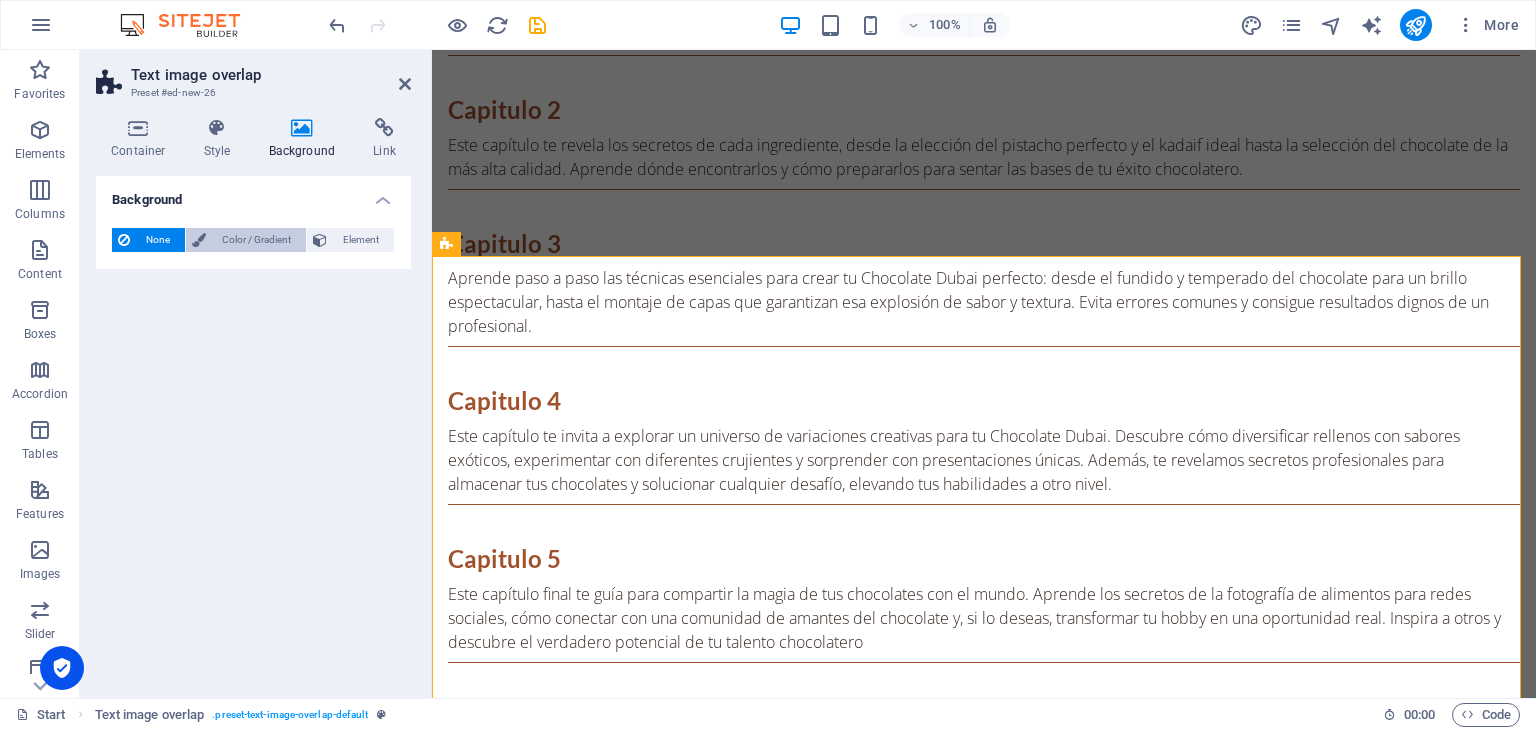 click on "Color / Gradient" at bounding box center [256, 240] 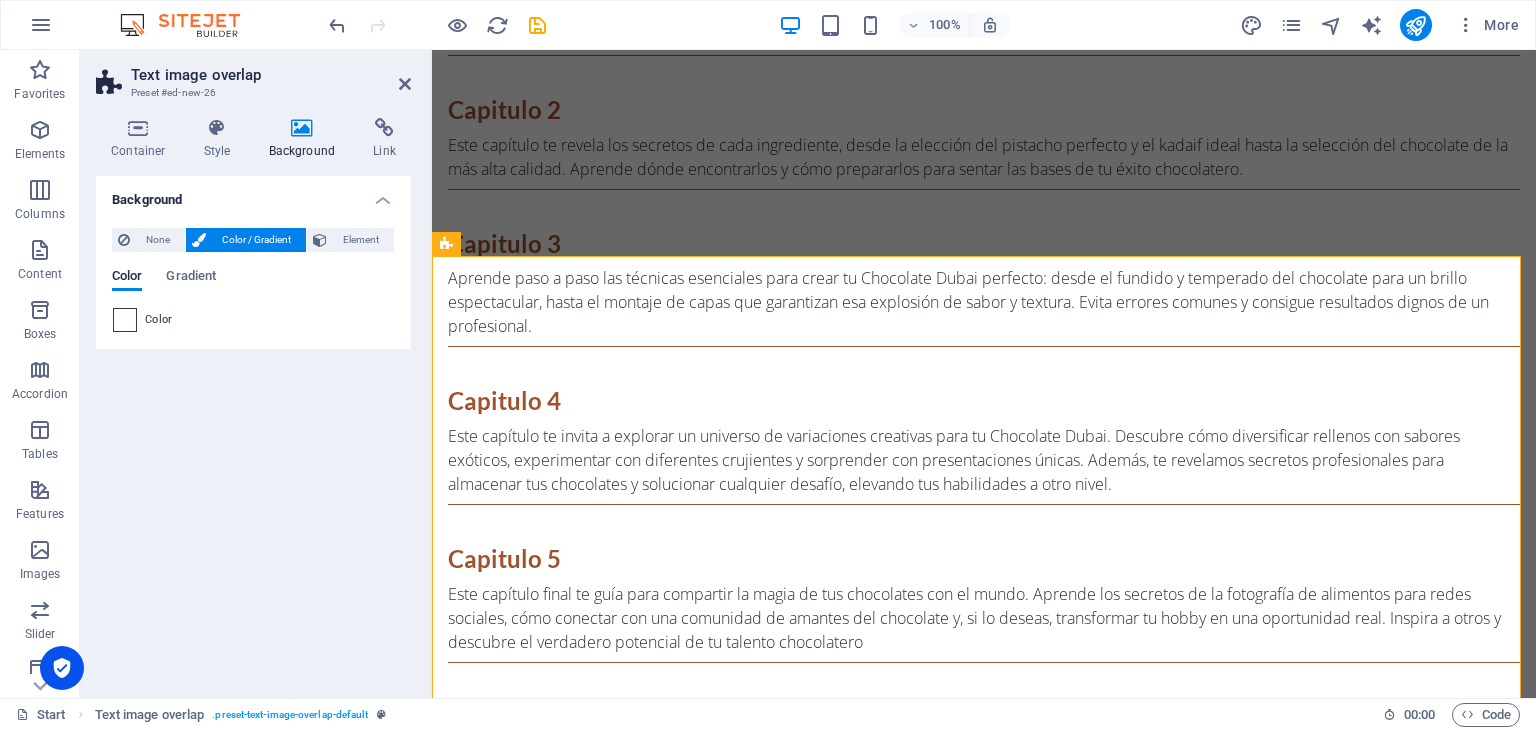 click at bounding box center (125, 320) 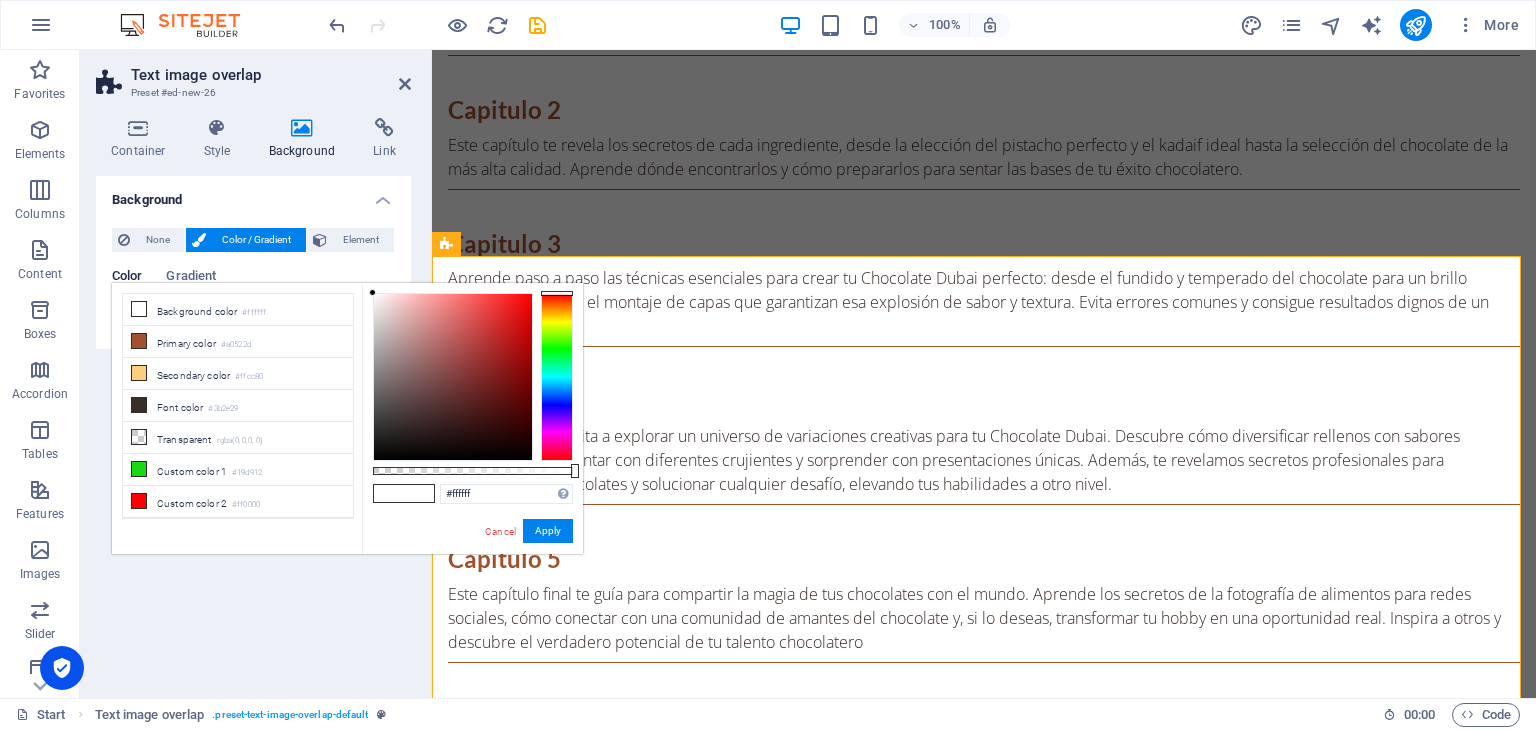click on "Background" at bounding box center (253, 194) 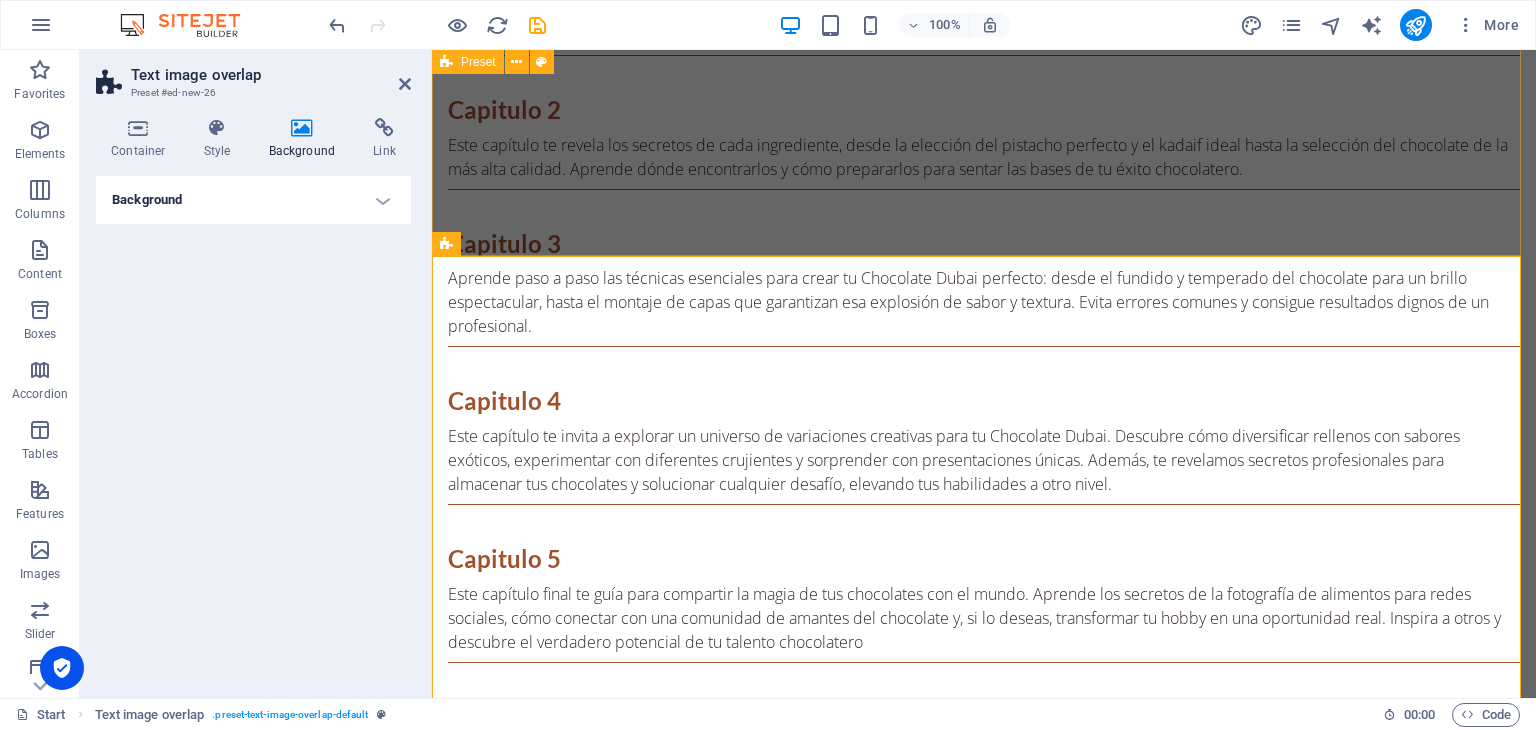 click on "Este ebook es ideal para ti si: Eres un entusiasta del chocolate  que busca ir más allá y crear postres únicos. Sueñas con iniciar un negocio  o buscas un producto estrella que se venda por sí solo Eres principiante en la cocina o repostería  y quieres aprender a hacer algo espectacular paso a paso. Te sientes frustrado/a  al intentar recrear las recetas virales que ves en redes sociales. Disfrutas experimentando  en la cocina y quieres añadir un dulce exótico a tu repertorio. Sueñas con impresionar  a tus amigos y familiares con un postre espectacular hecho por ti." at bounding box center [984, 1578] 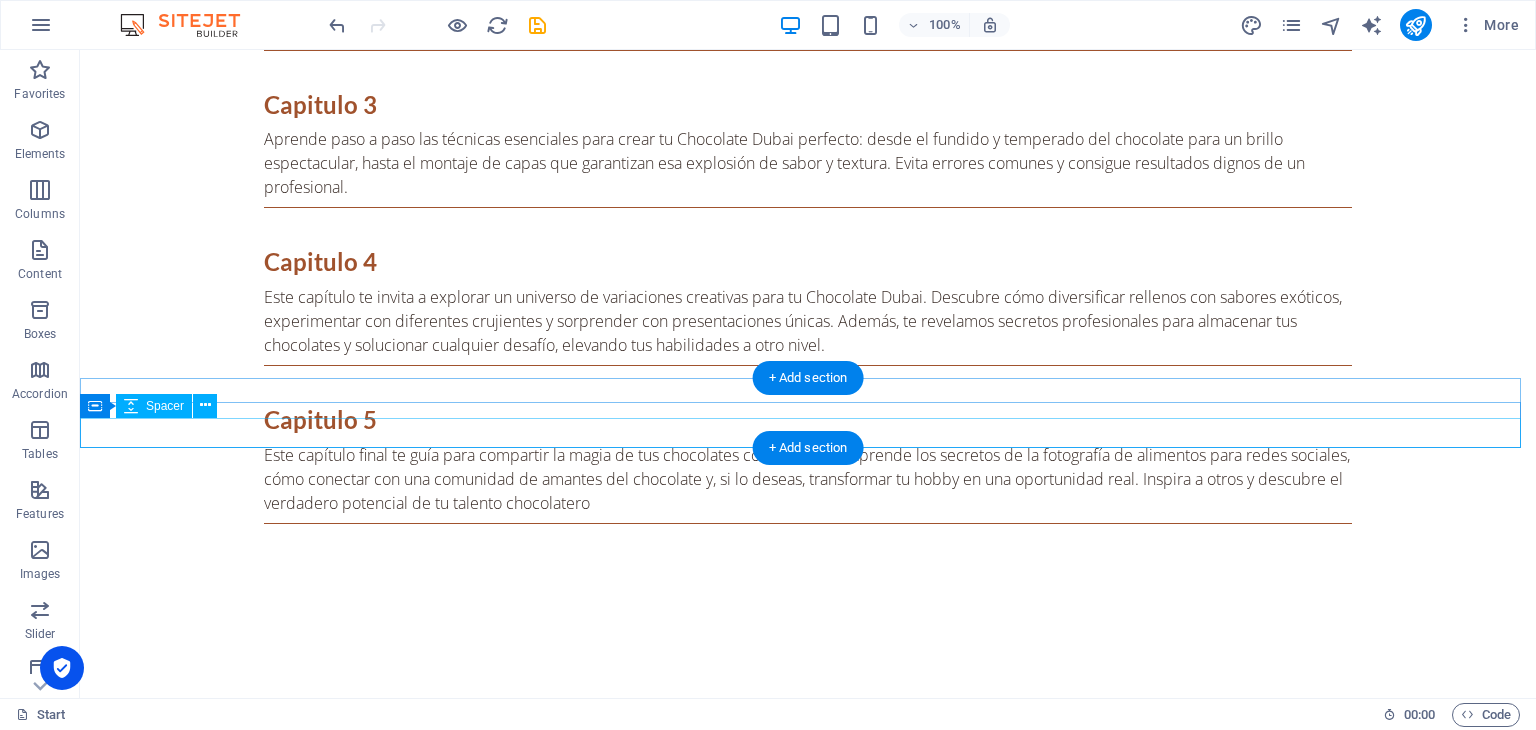 scroll, scrollTop: 3036, scrollLeft: 0, axis: vertical 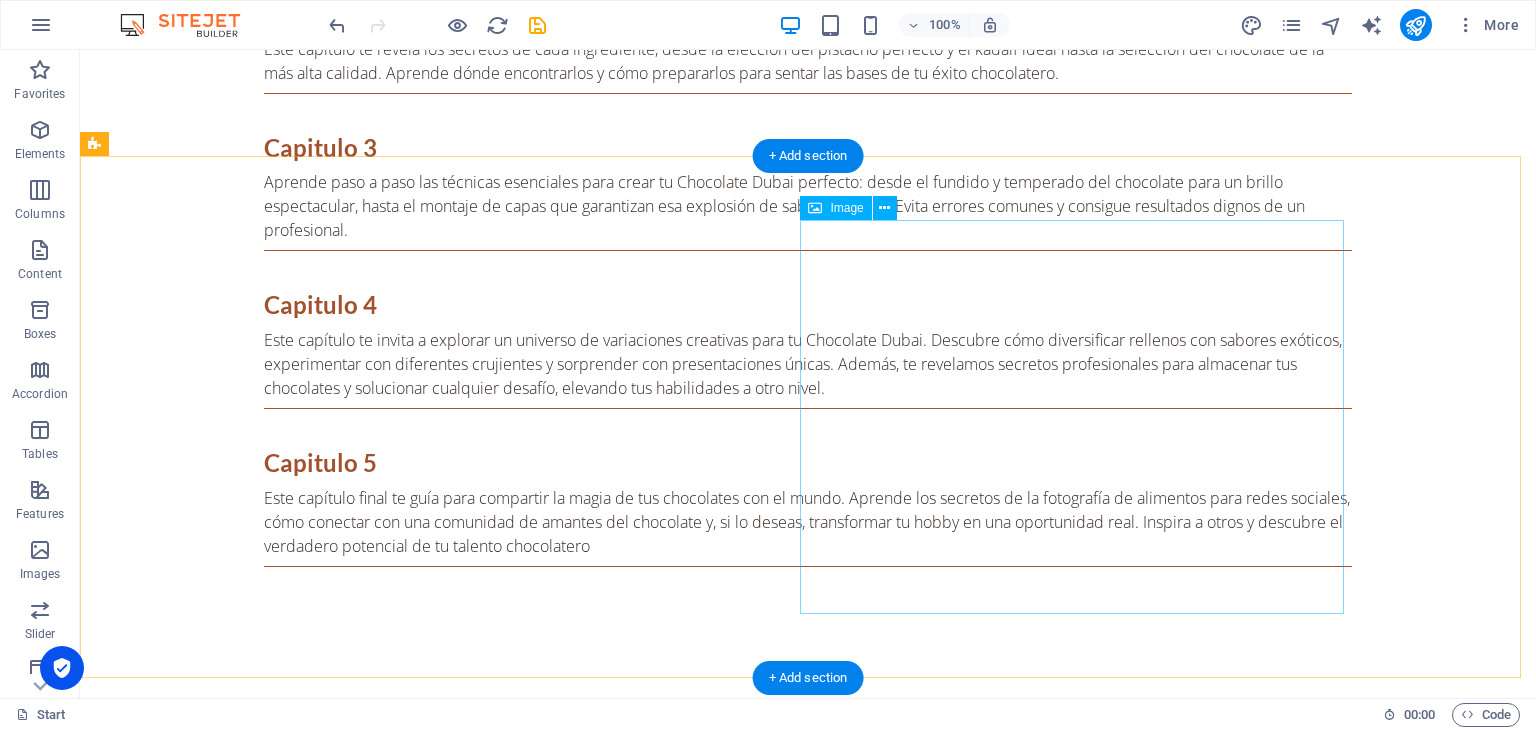 click at bounding box center [808, 2940] 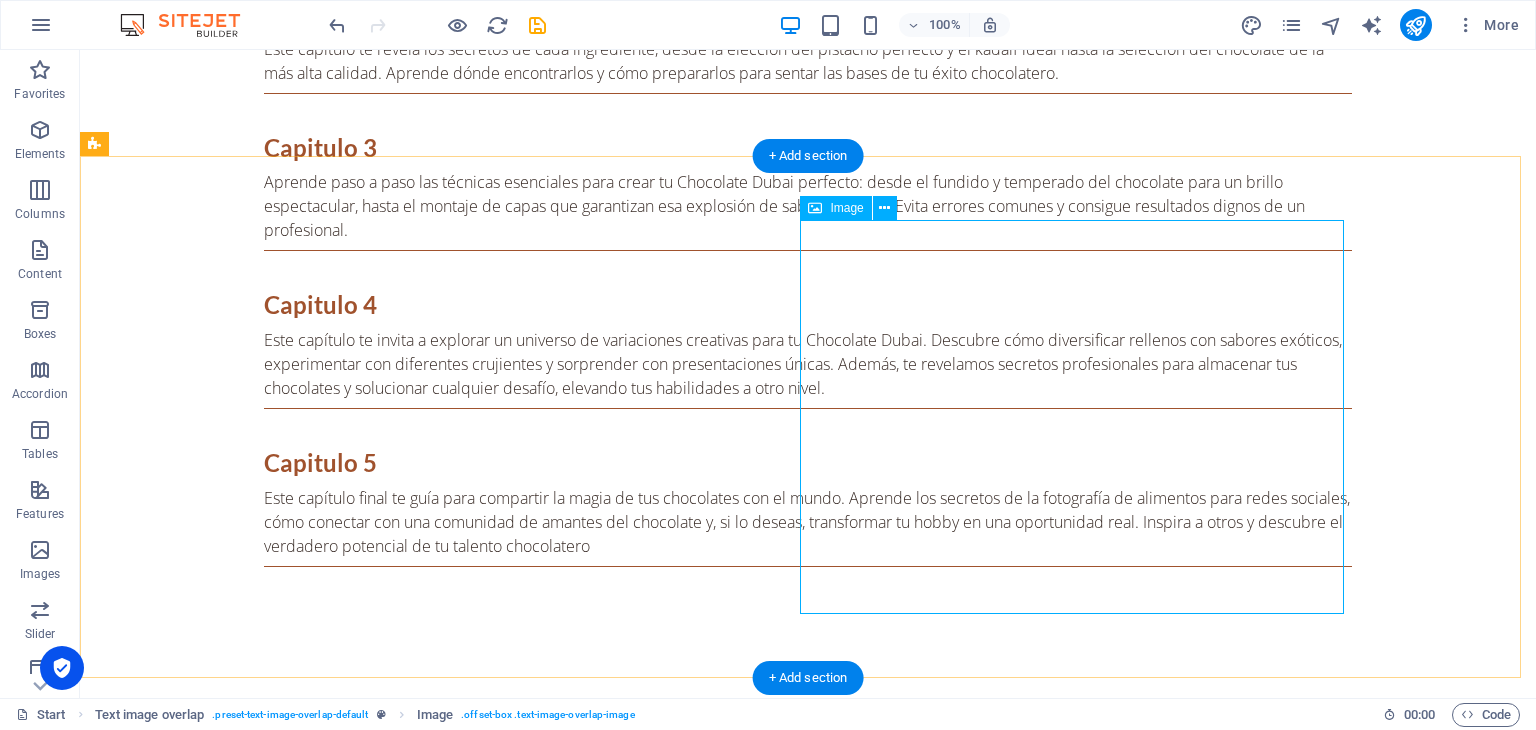 click at bounding box center (808, 2940) 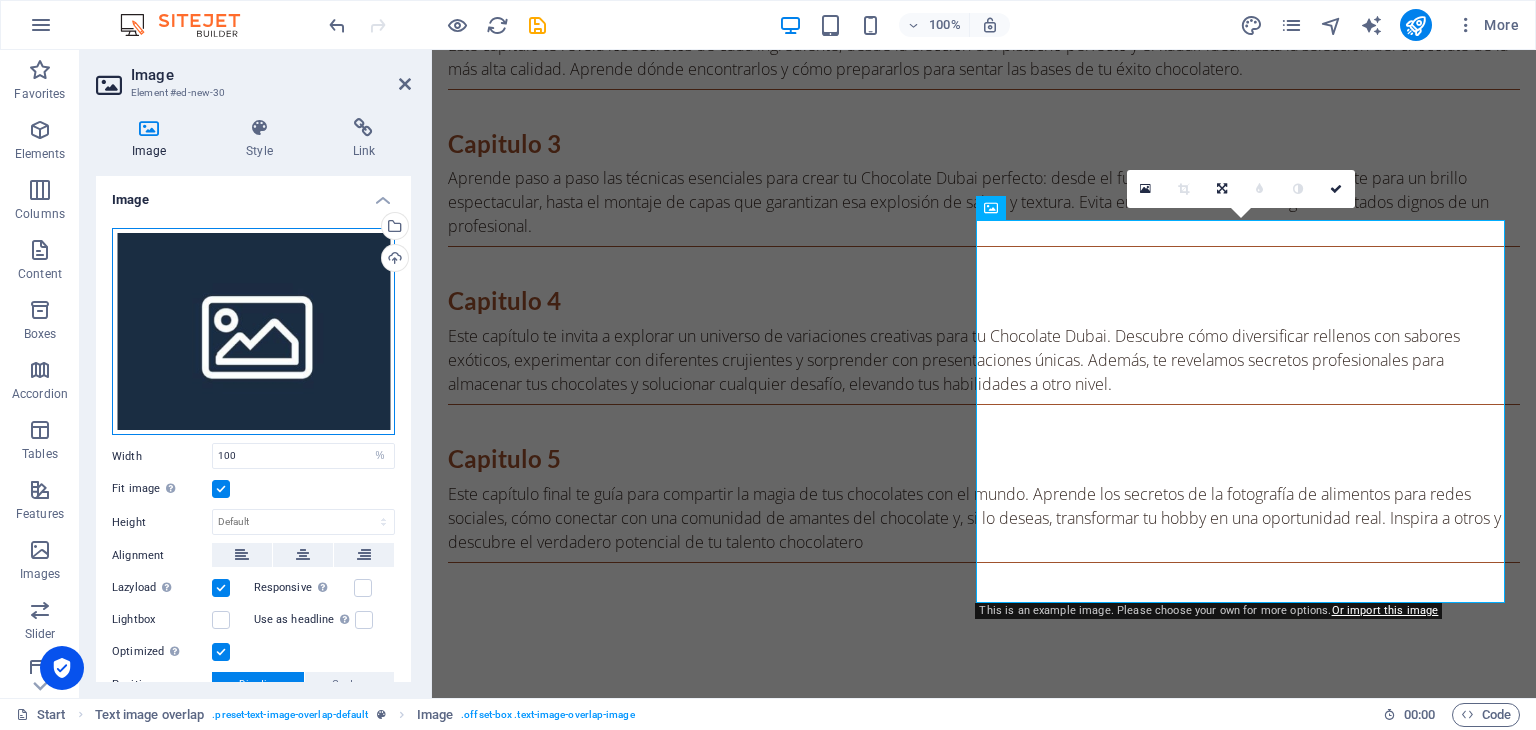 click on "Drag files here, click to choose files or select files from Files or our free stock photos & videos" at bounding box center [253, 332] 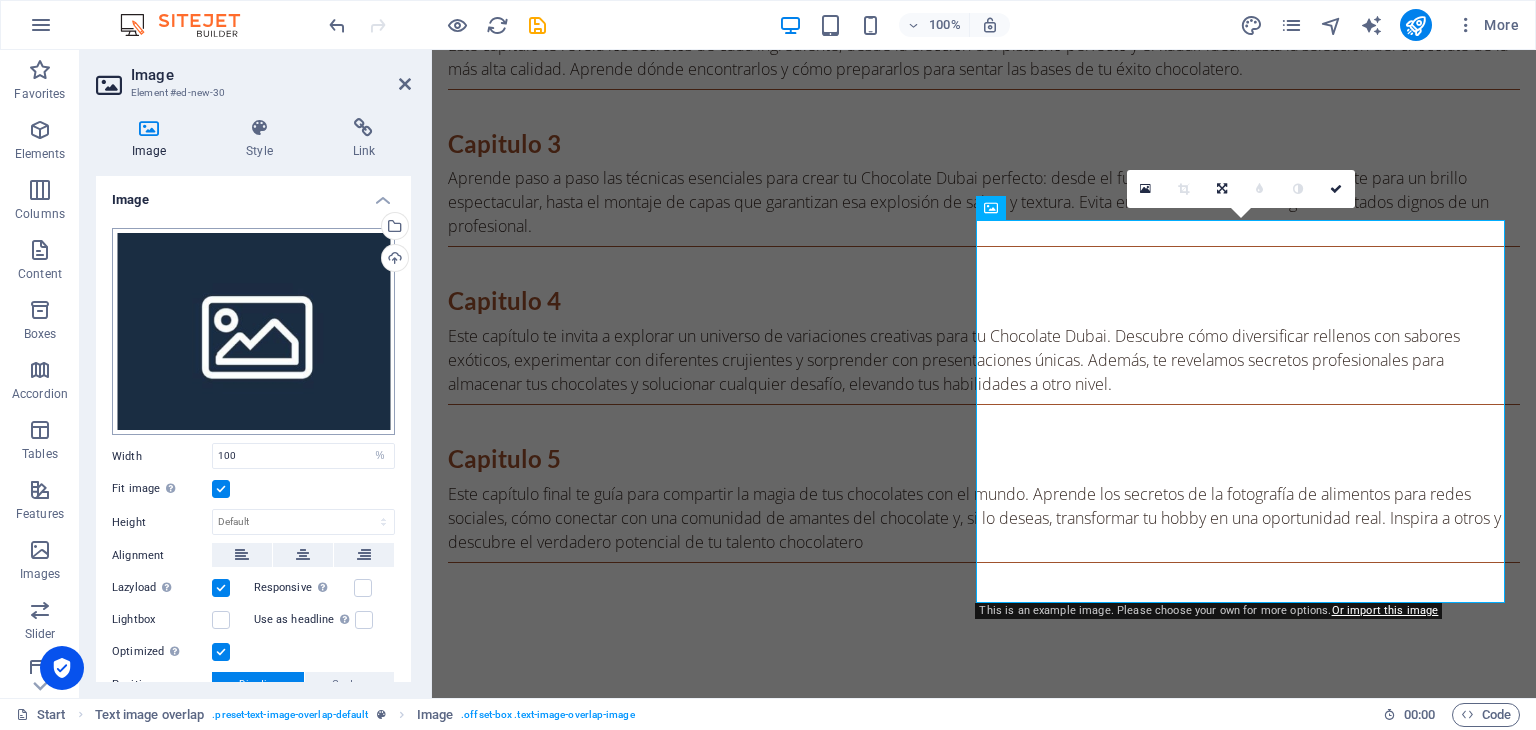 scroll, scrollTop: 3132, scrollLeft: 0, axis: vertical 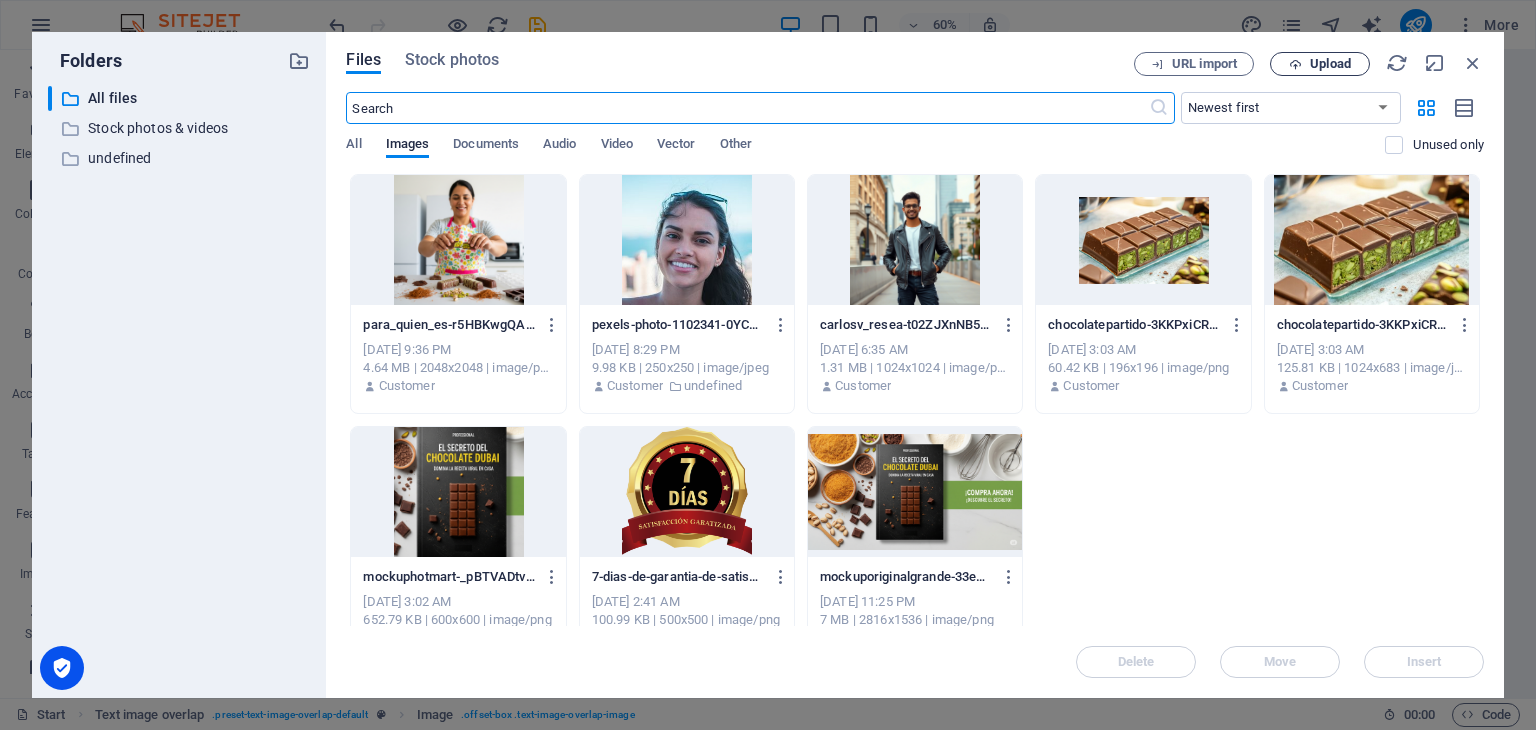 click on "Upload" at bounding box center (1330, 64) 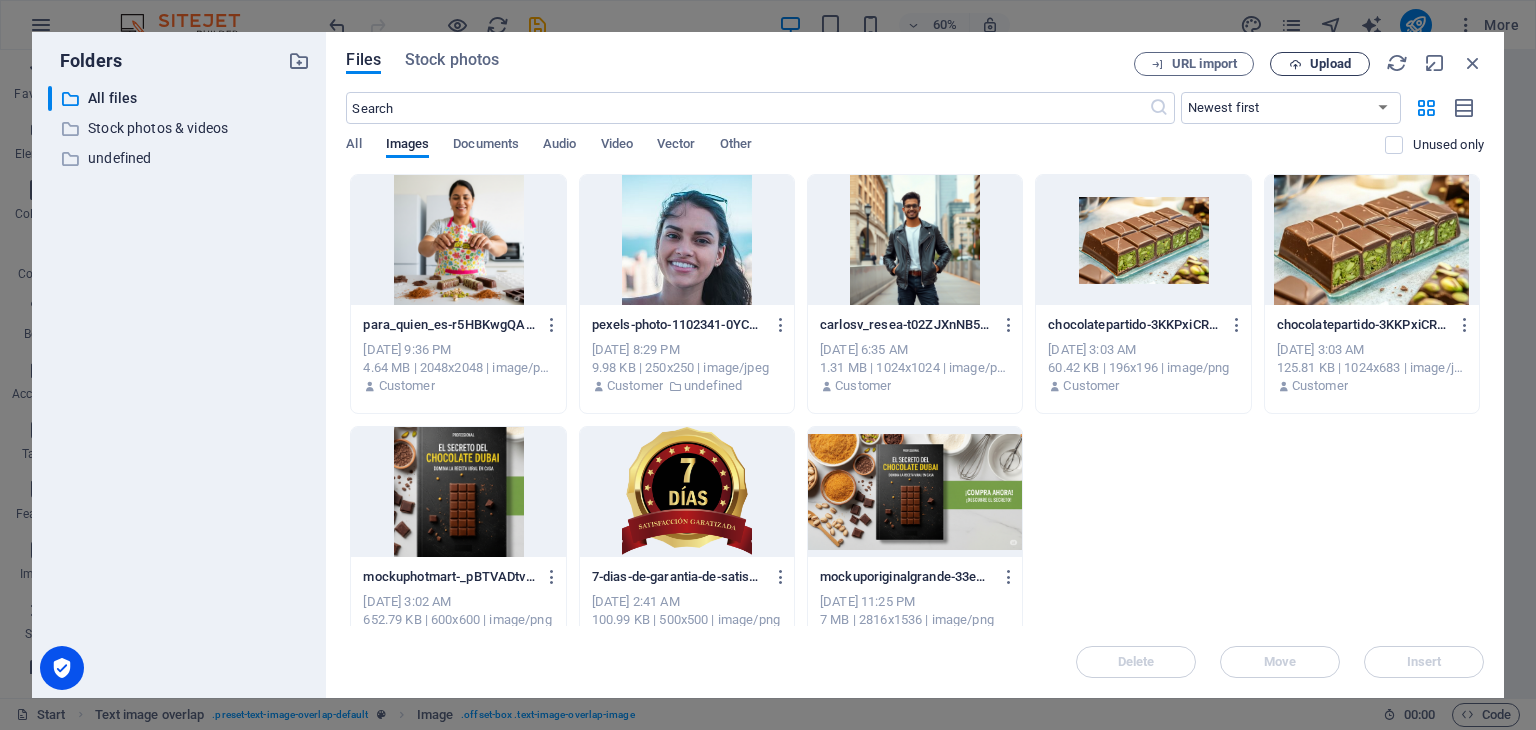 click on "Upload" at bounding box center (1320, 64) 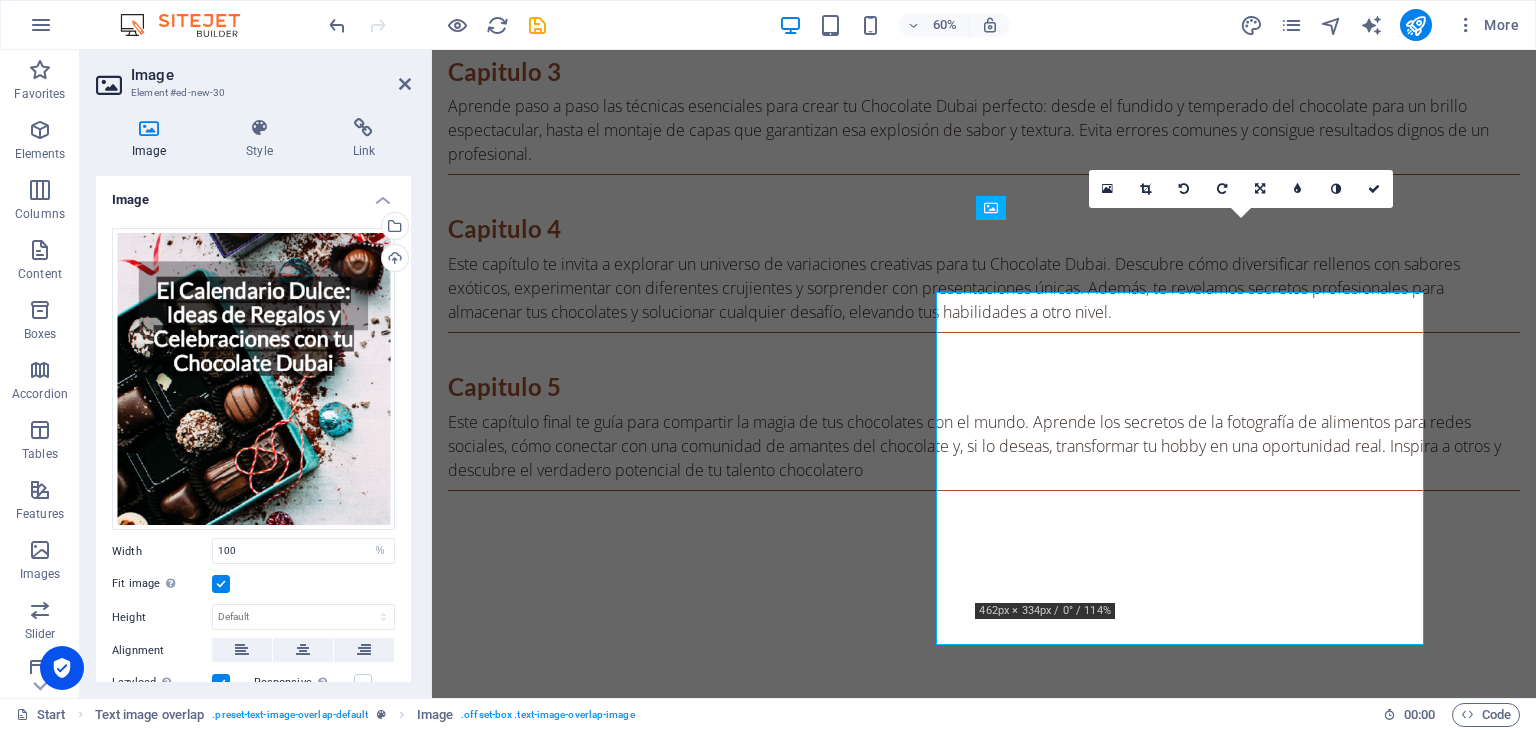 scroll, scrollTop: 3060, scrollLeft: 0, axis: vertical 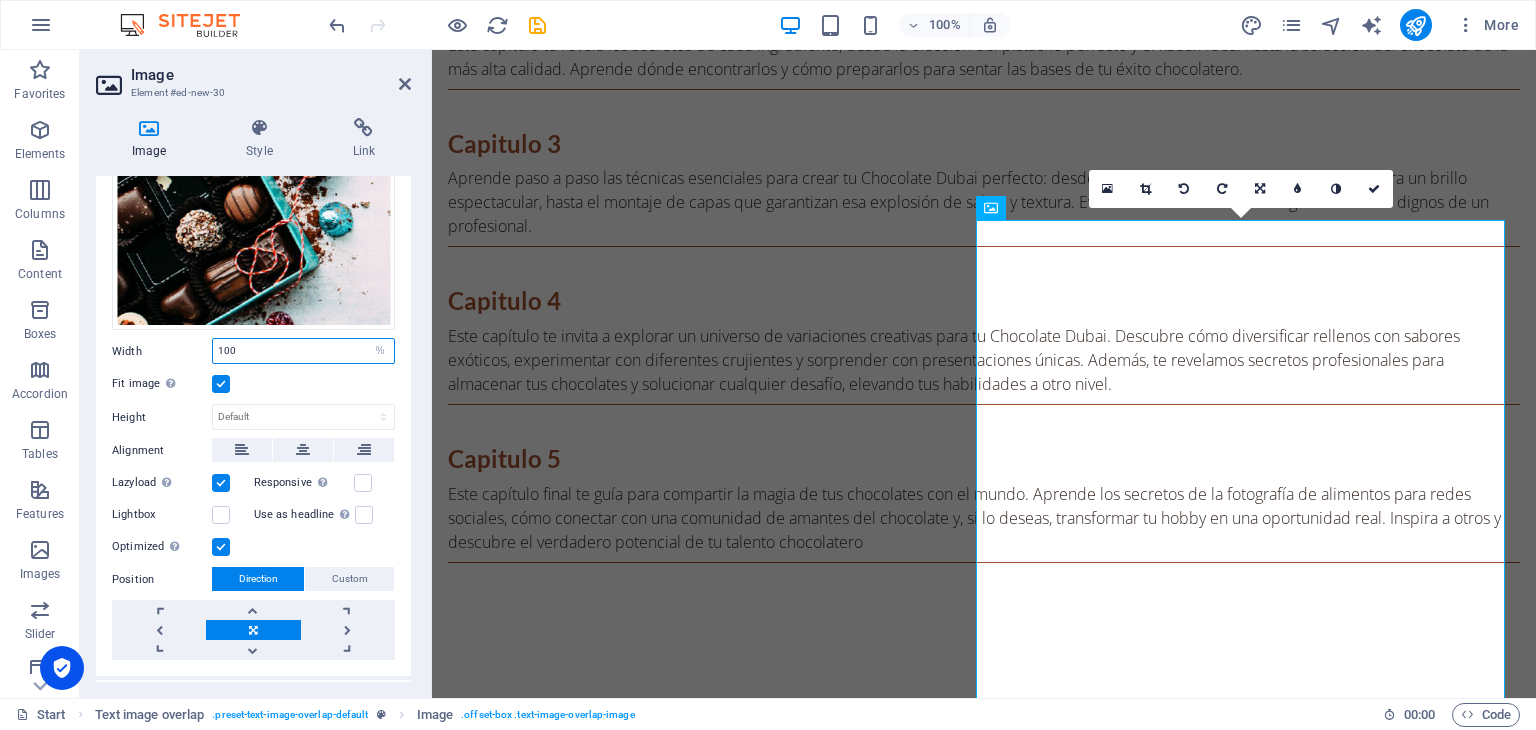 click on "100" at bounding box center [303, 351] 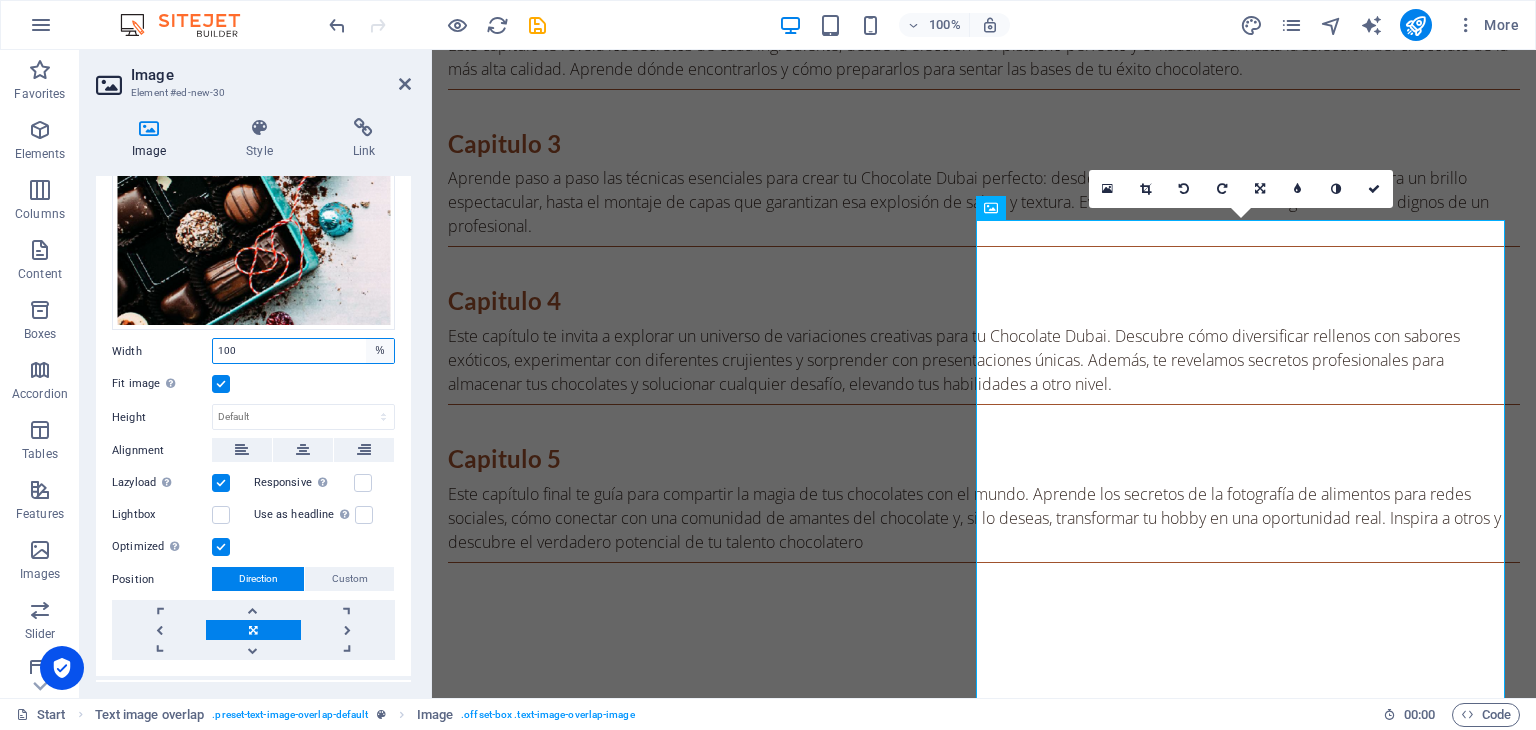 click on "Default auto px rem % em vh vw" at bounding box center (380, 351) 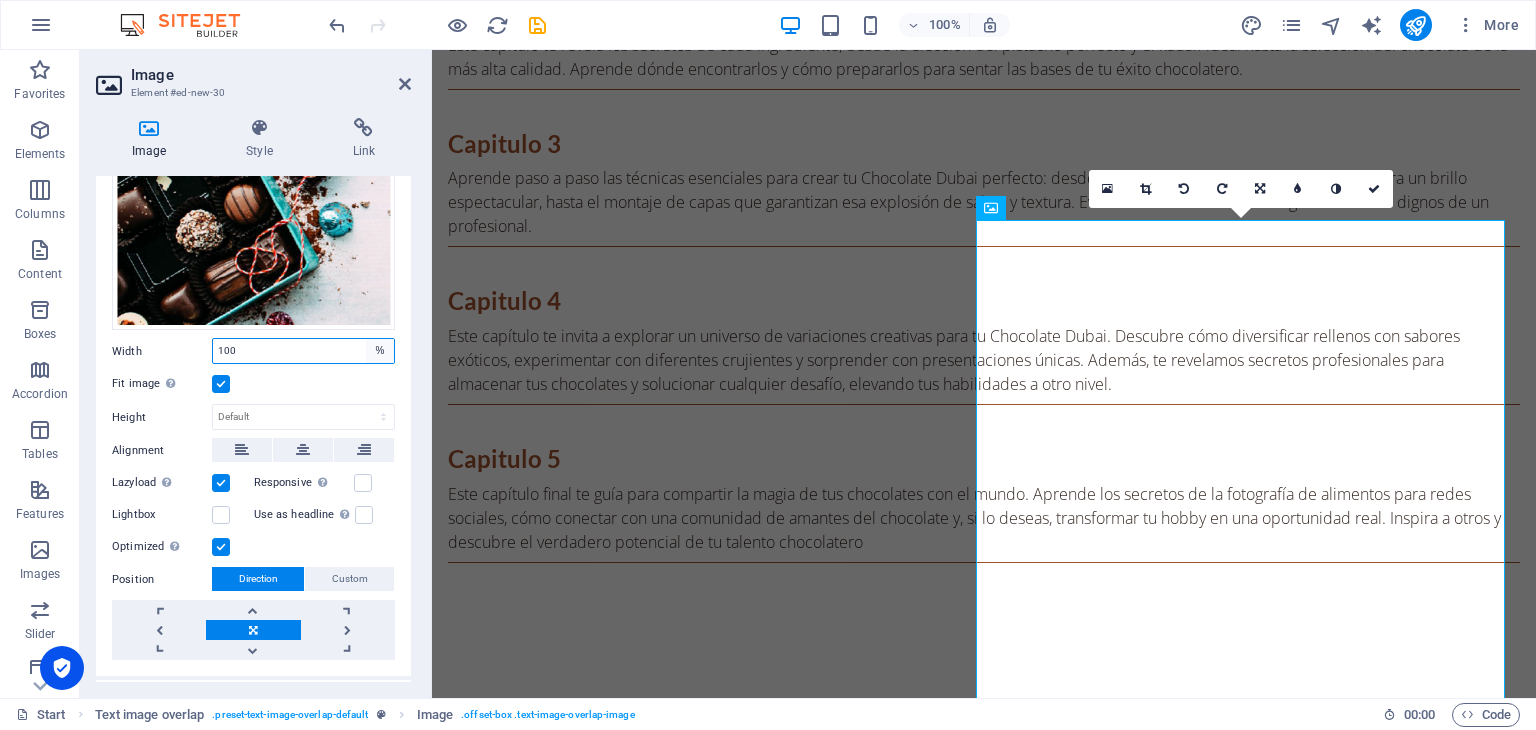 select on "px" 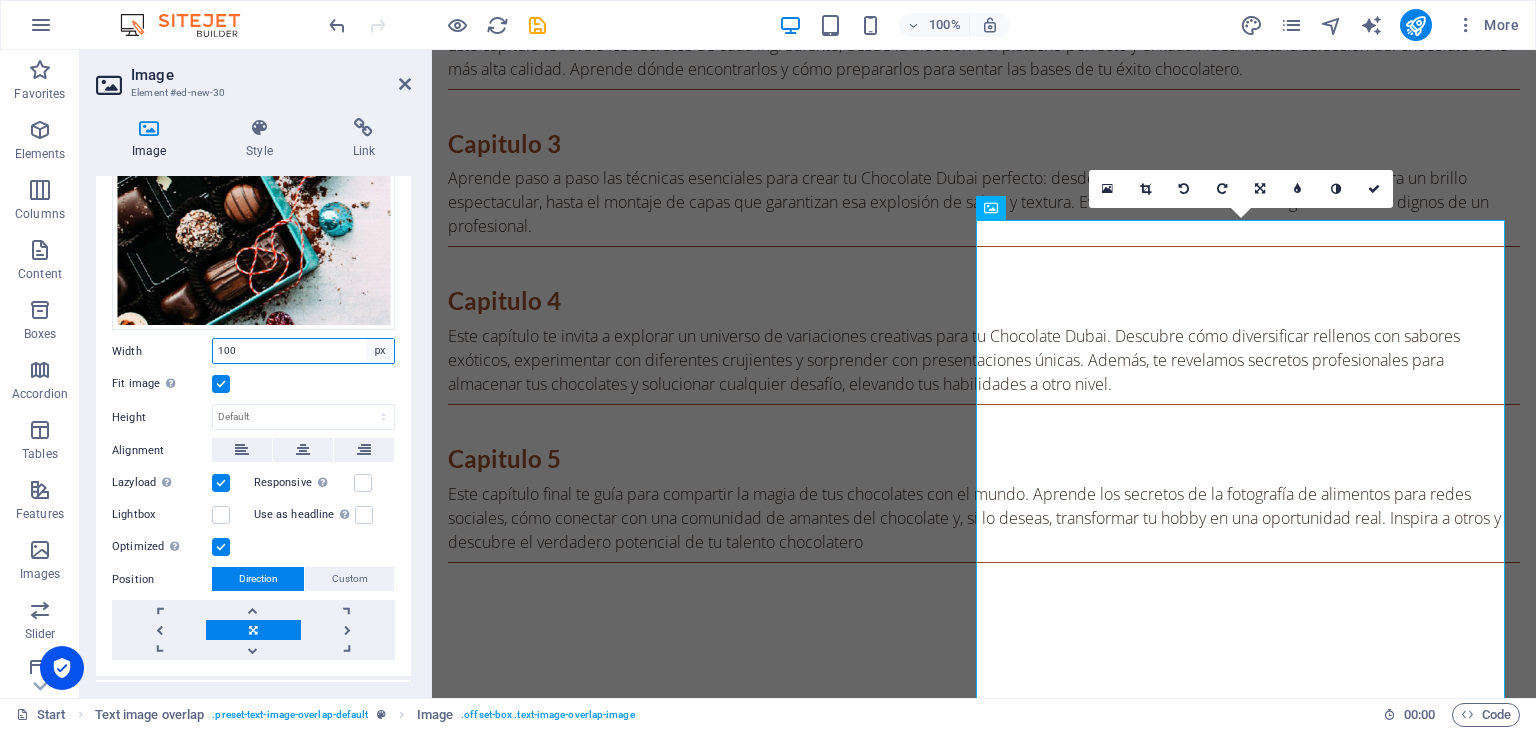 click on "Default auto px rem % em vh vw" at bounding box center (380, 351) 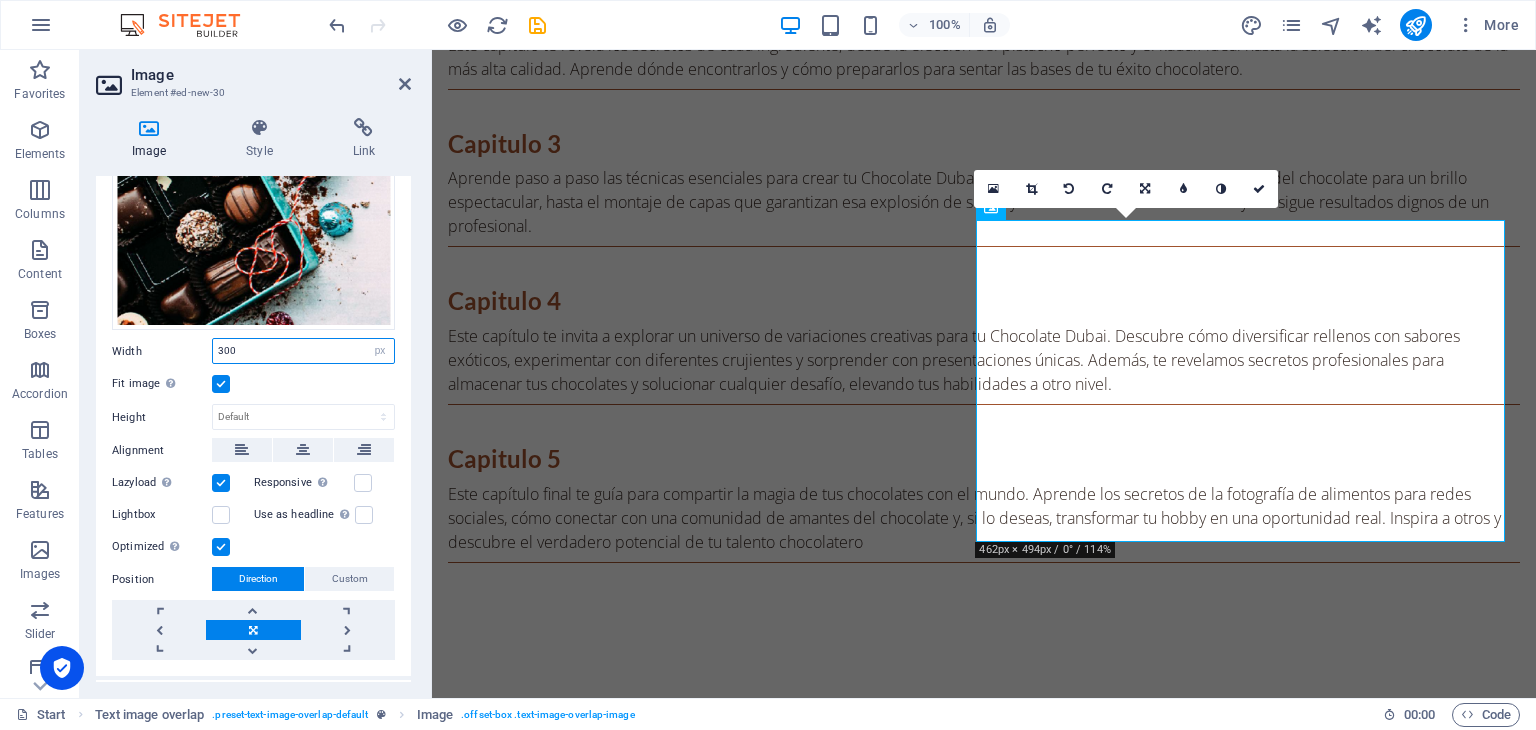type on "300" 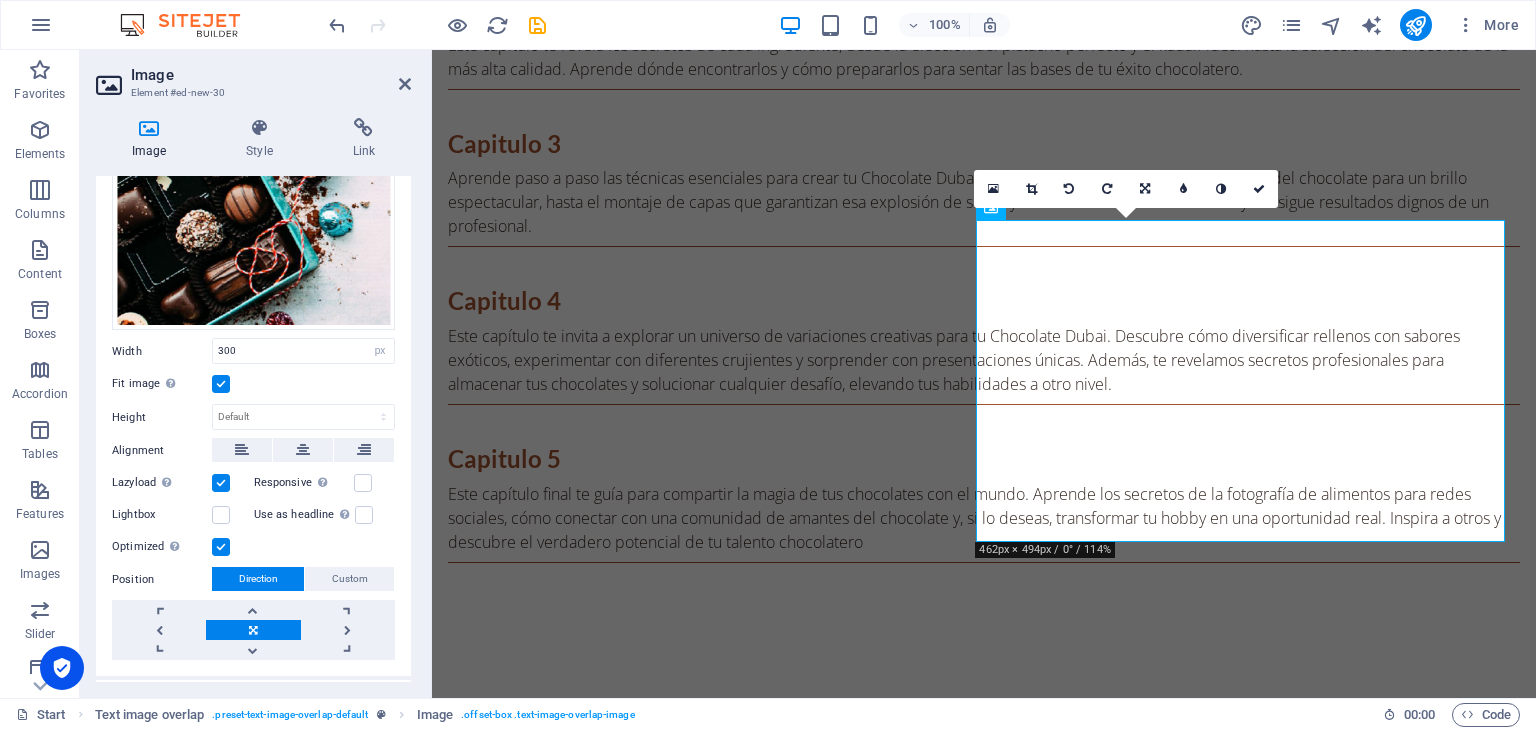 click on "Width" at bounding box center [162, 351] 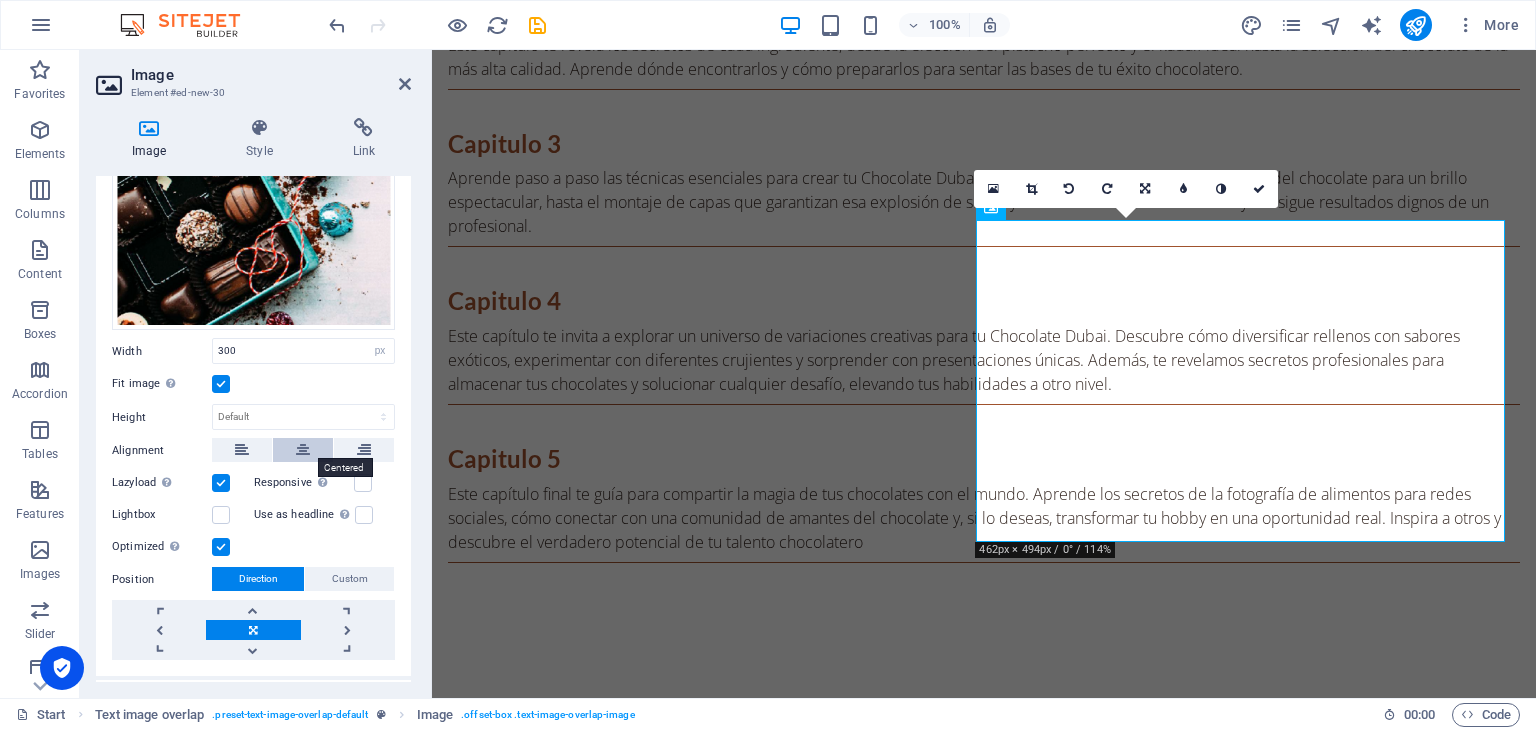 click at bounding box center (303, 450) 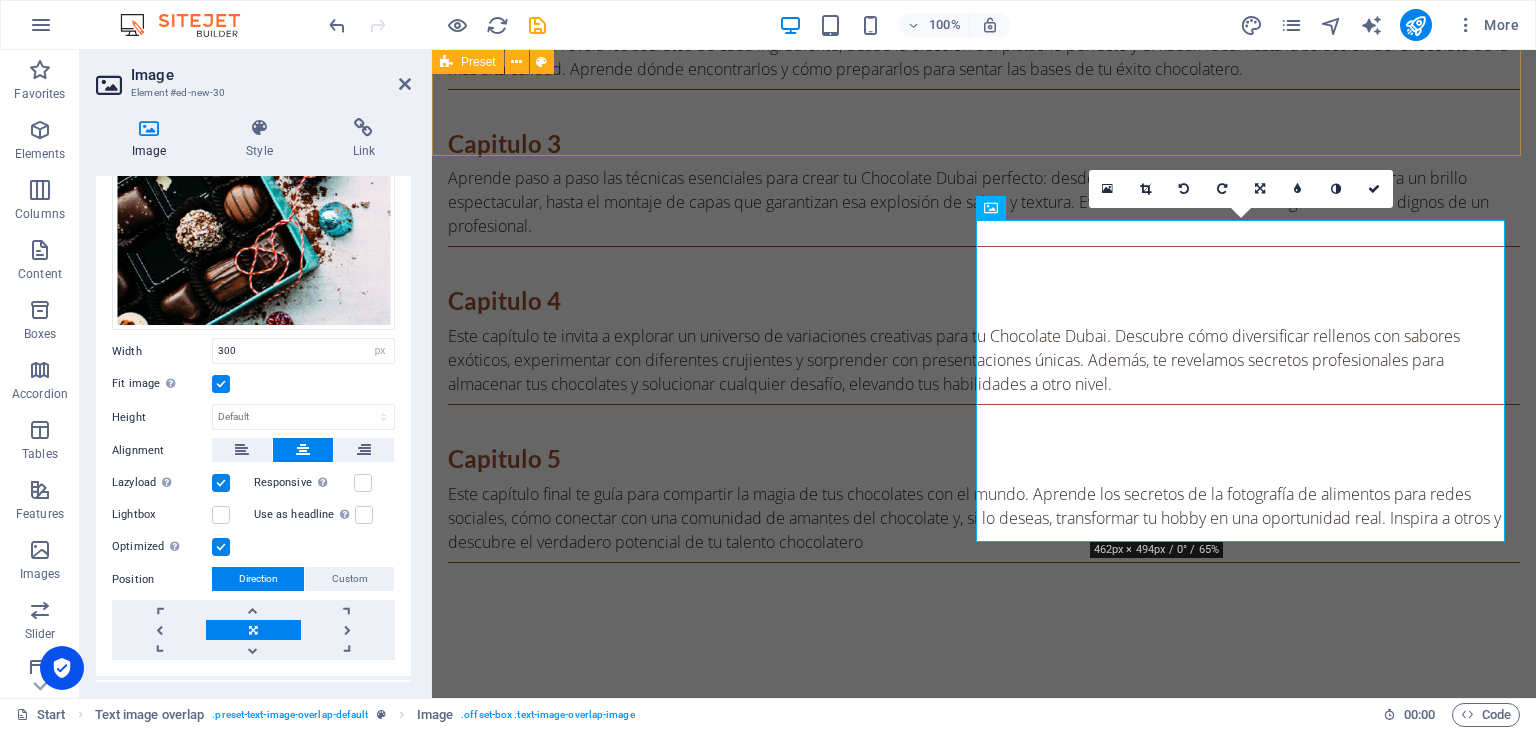 click on "Este ebook es ideal para ti si: Eres un entusiasta del chocolate  que busca ir más allá y crear postres únicos. Sueñas con iniciar un negocio  o buscas un producto estrella que se venda por sí solo Eres principiante en la cocina o repostería  y quieres aprender a hacer algo espectacular paso a paso. Te sientes frustrado/a  al intentar recrear las recetas virales que ves en redes sociales. Disfrutas experimentando  en la cocina y quieres añadir un dulce exótico a tu repertorio. Sueñas con impresionar  a tus amigos y familiares con un postre espectacular hecho por ti." at bounding box center [984, 1478] 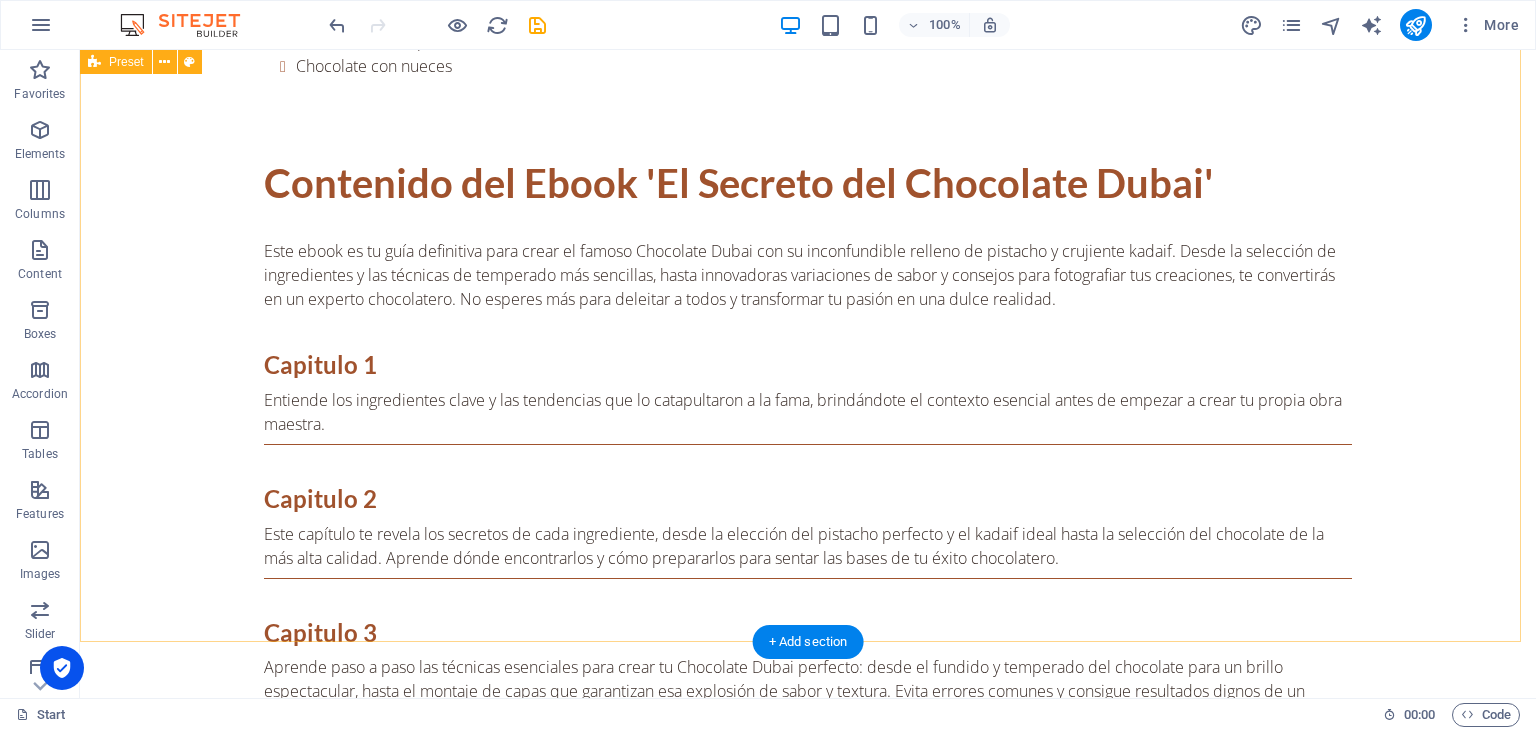 scroll, scrollTop: 3151, scrollLeft: 0, axis: vertical 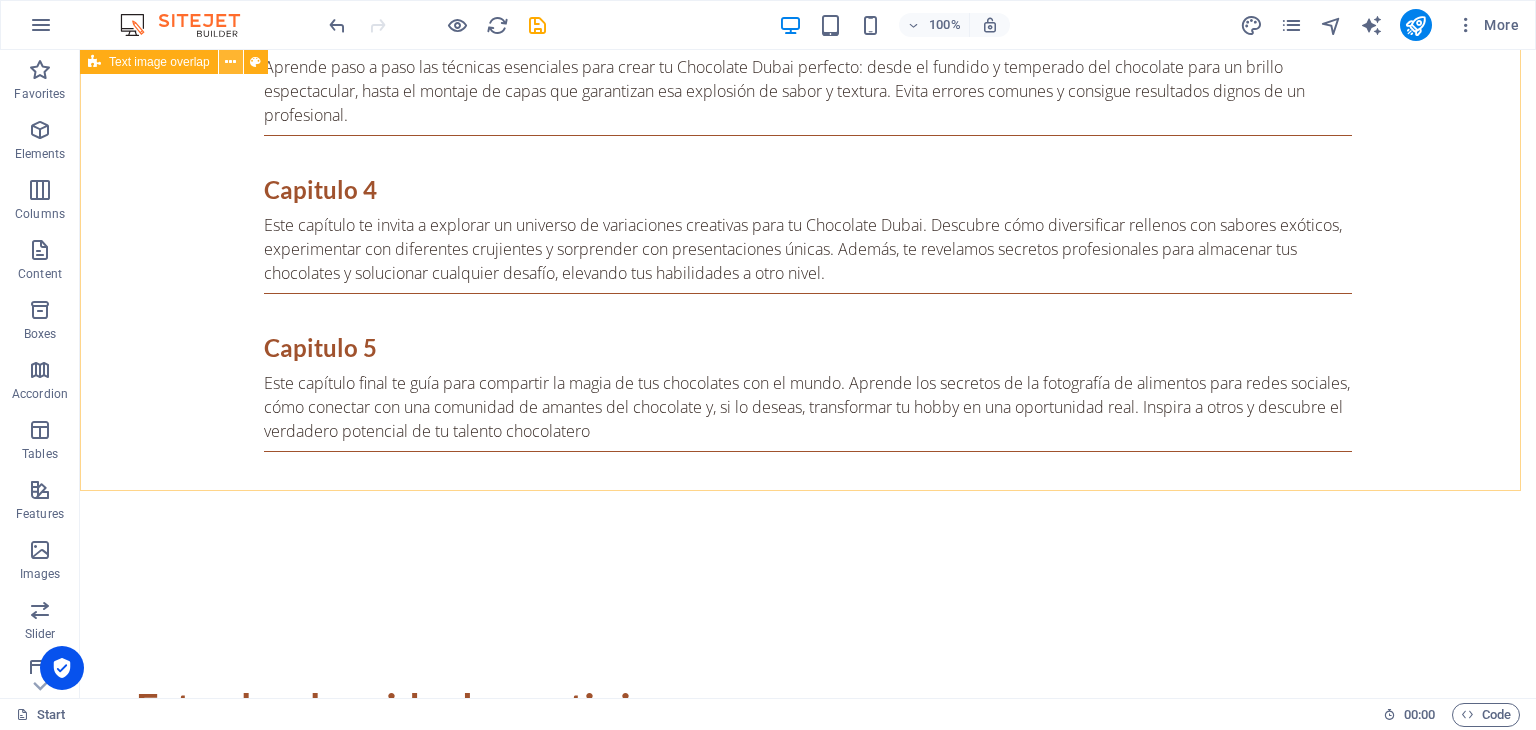 click at bounding box center (230, 62) 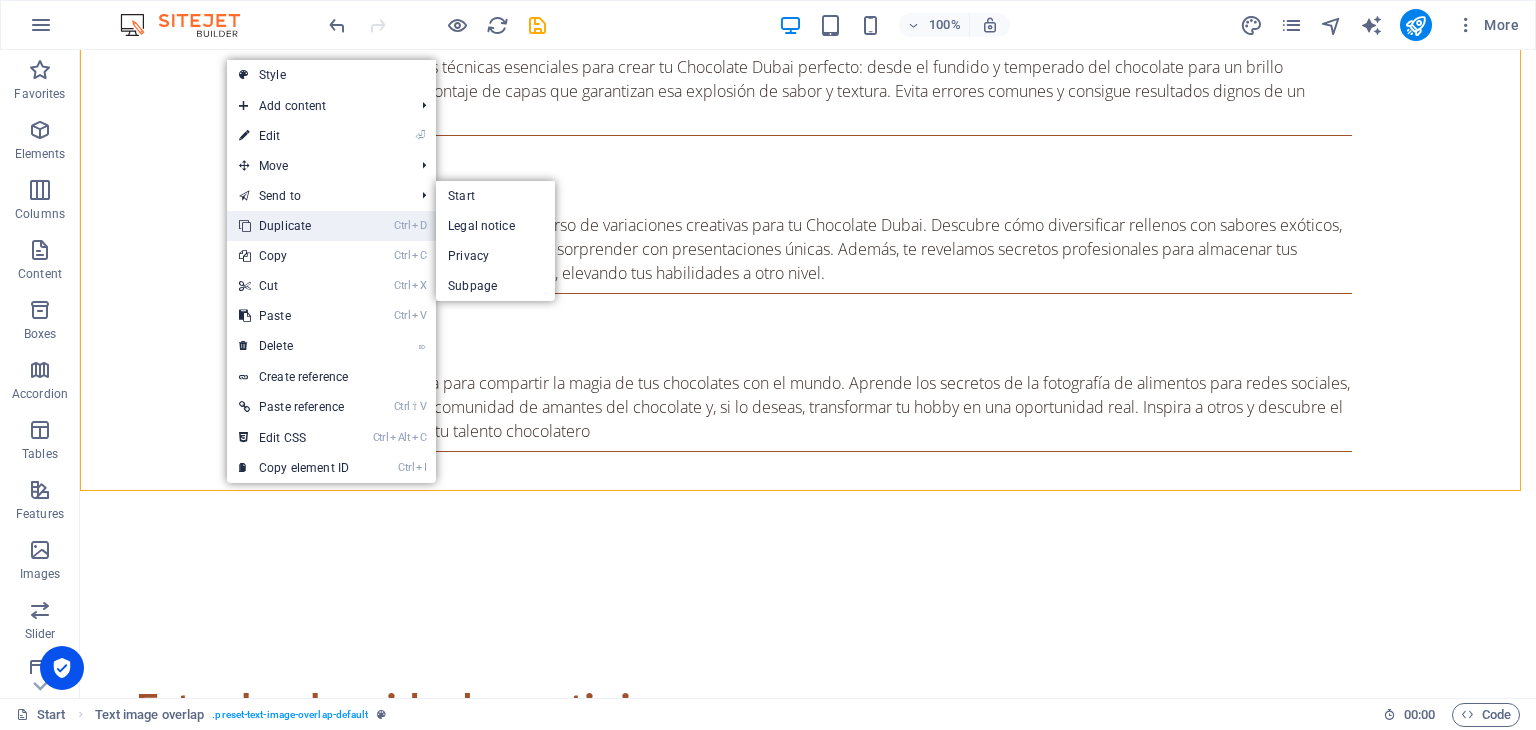 click on "Ctrl D  Duplicate" at bounding box center (294, 226) 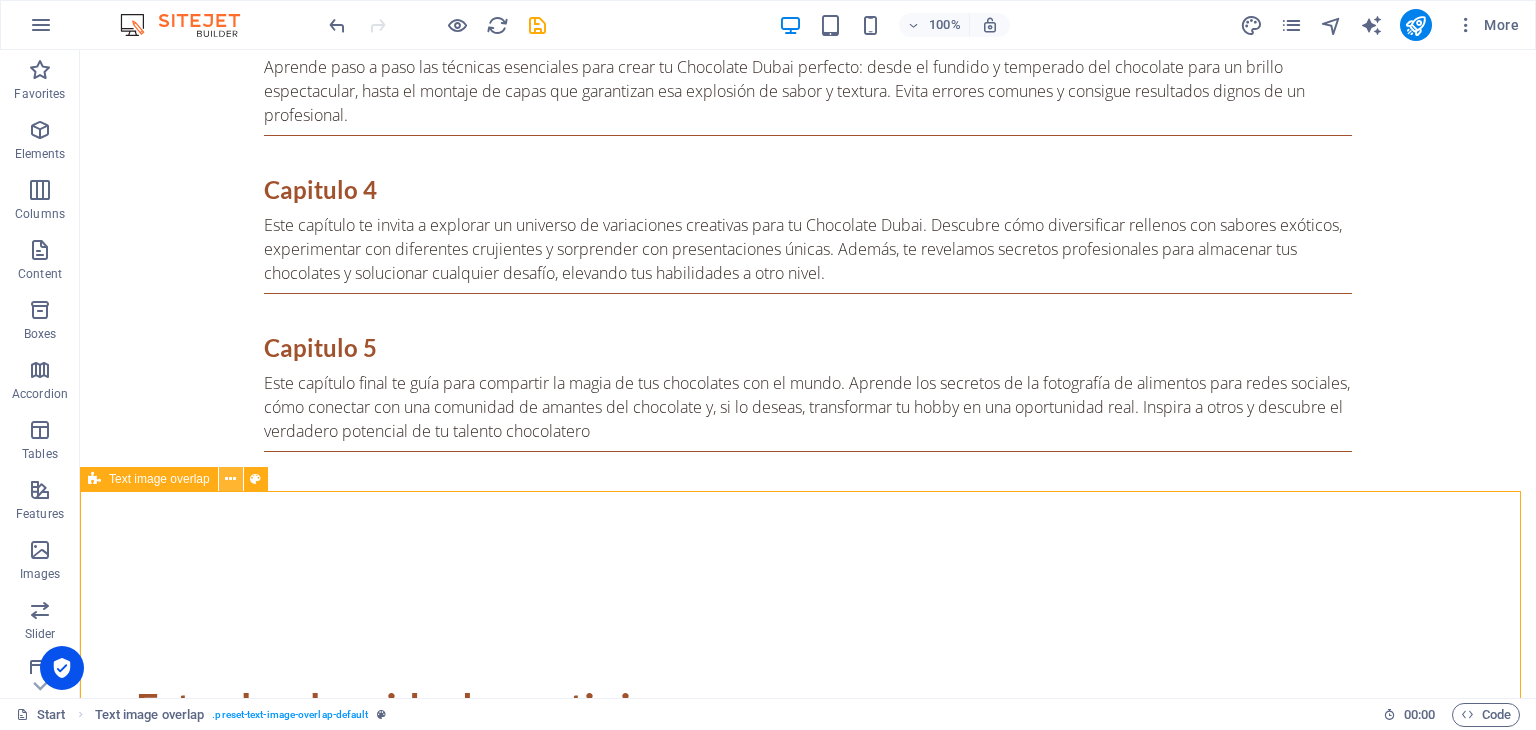 click at bounding box center (230, 479) 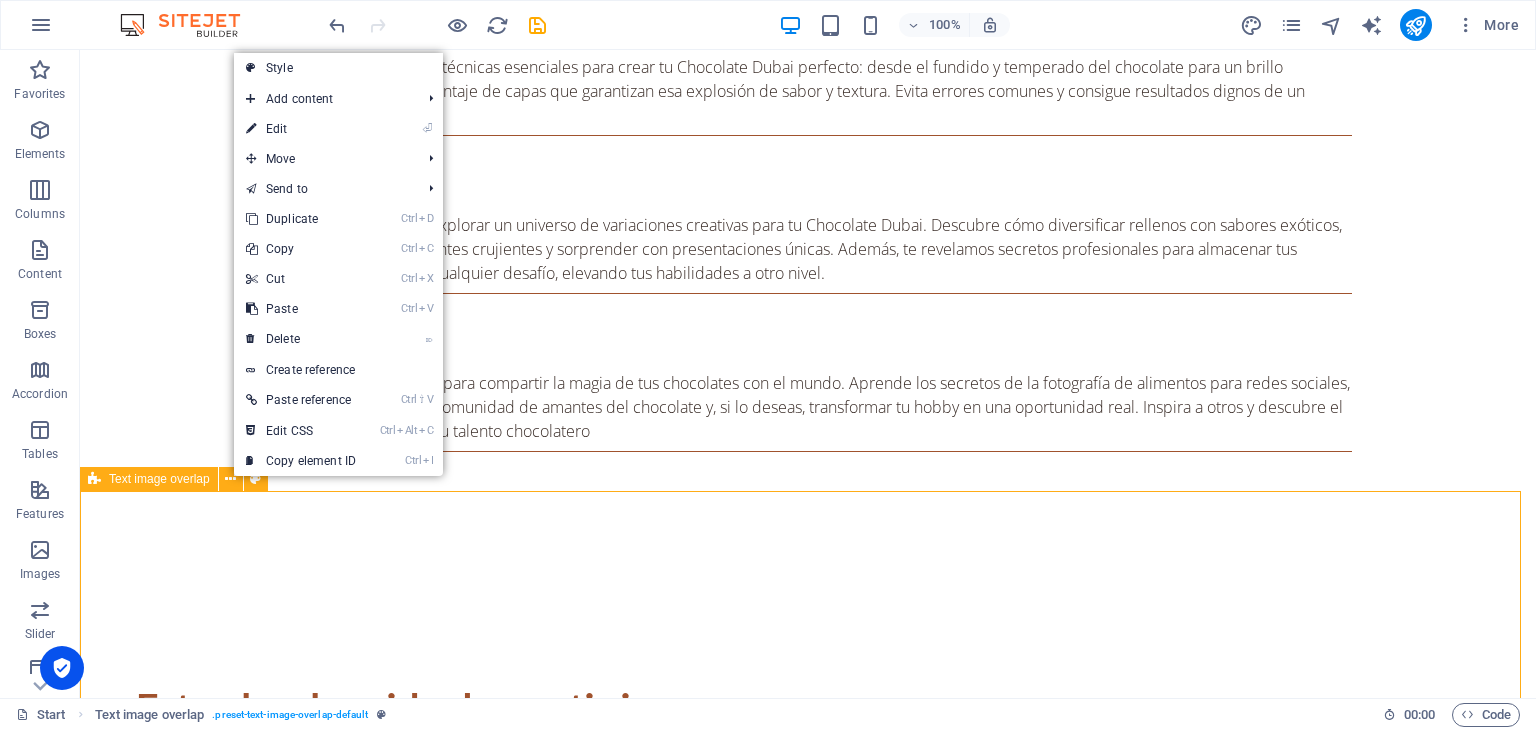 click on "Text image overlap" at bounding box center [159, 479] 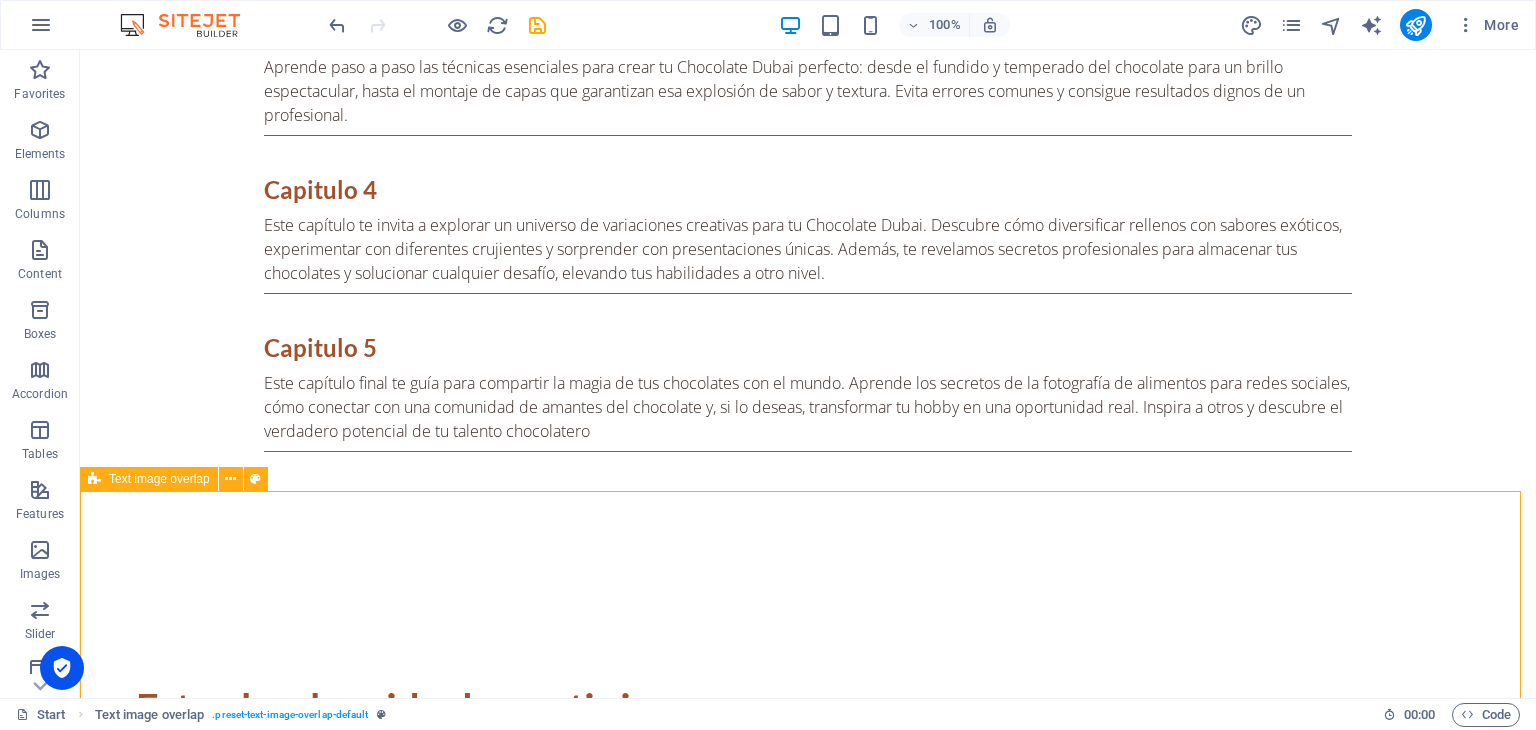 click on "Text image overlap" at bounding box center [159, 479] 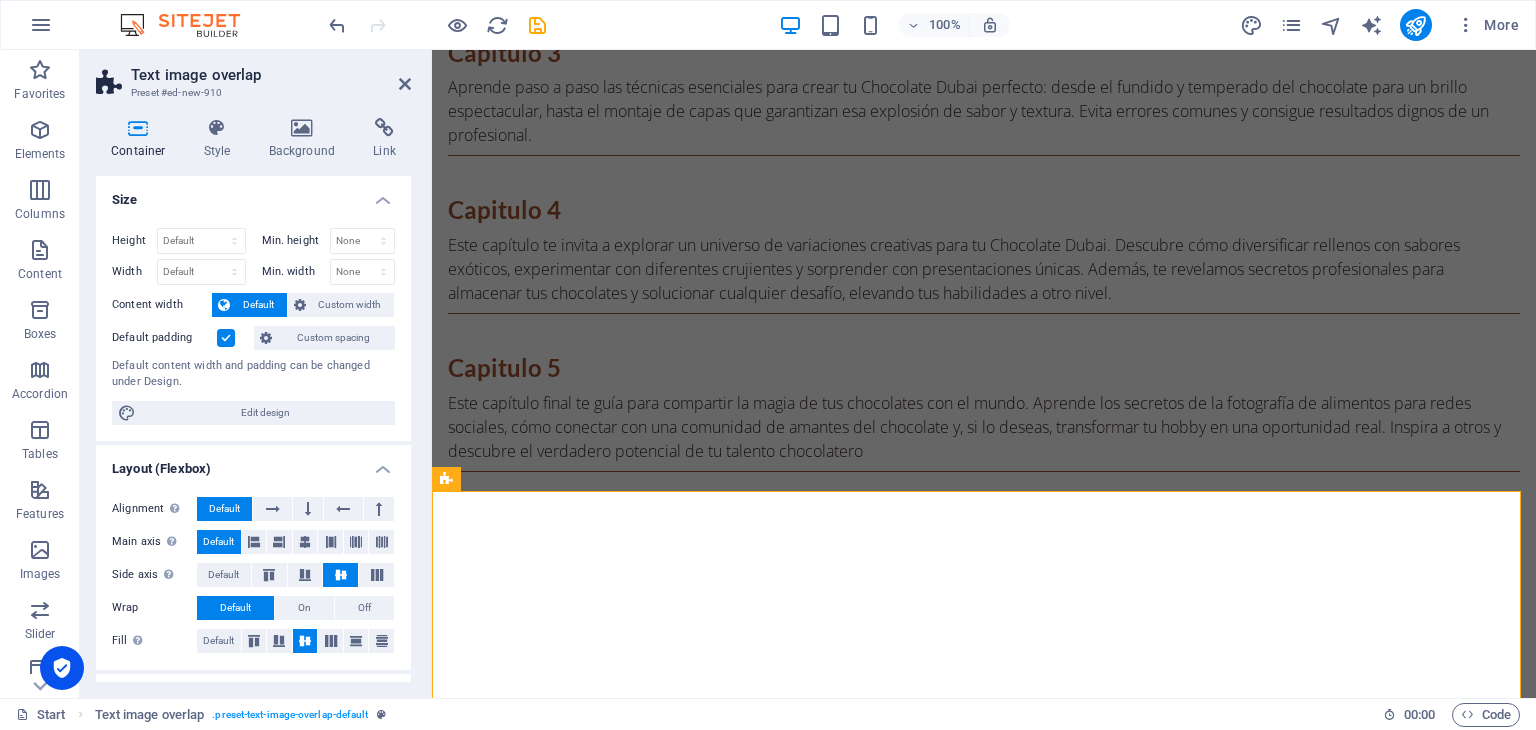 scroll, scrollTop: 3175, scrollLeft: 0, axis: vertical 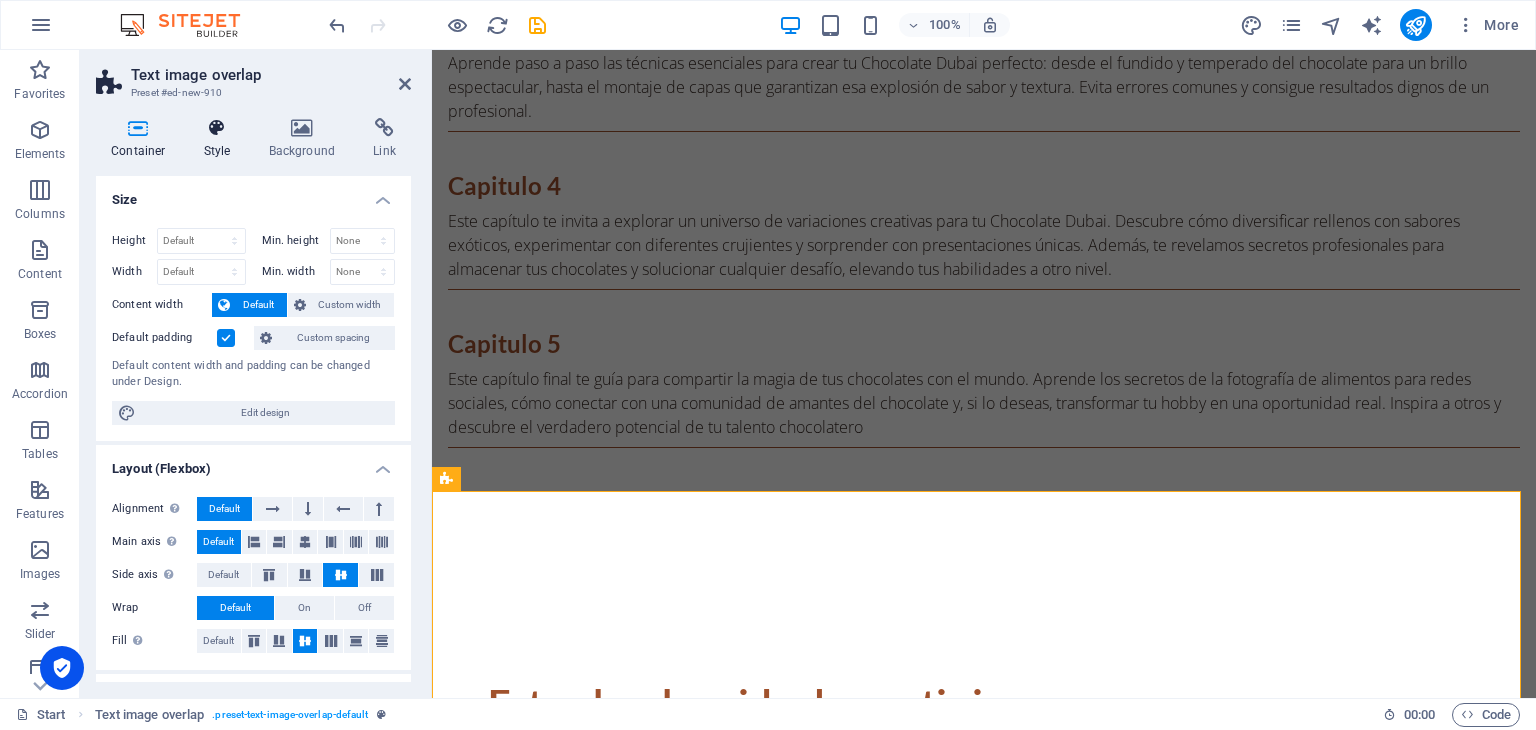 click on "Style" at bounding box center [221, 139] 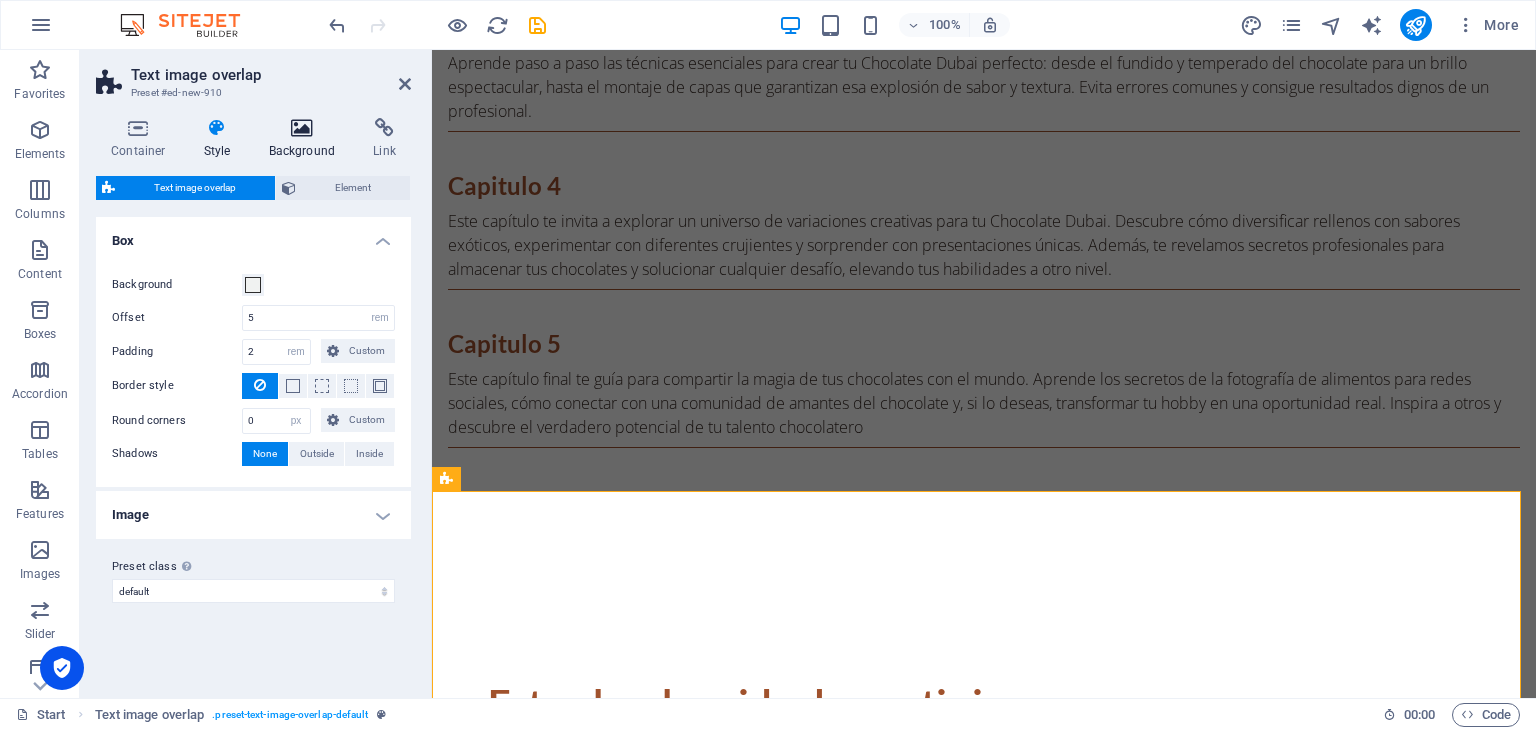 click on "Background" at bounding box center (306, 139) 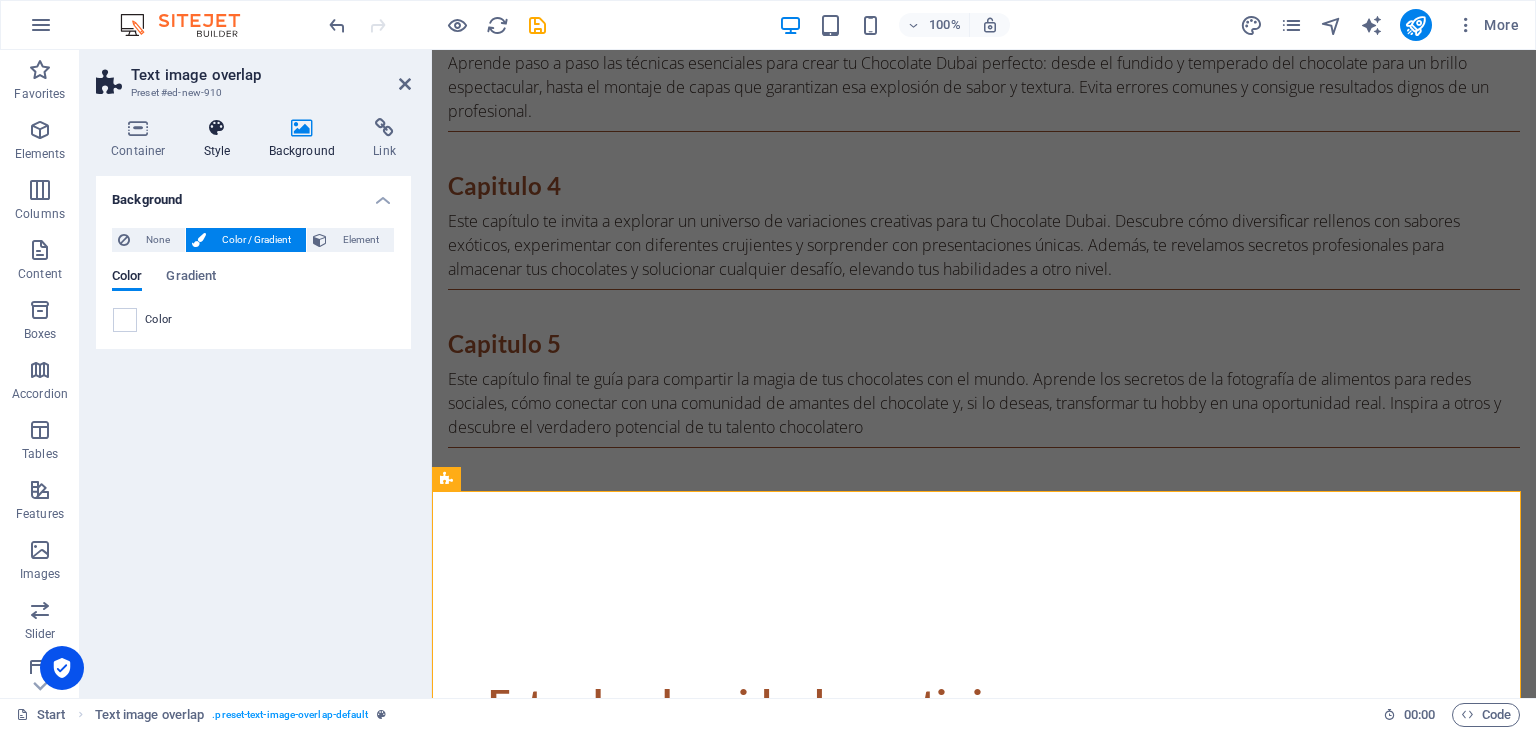 click on "Style" at bounding box center (221, 139) 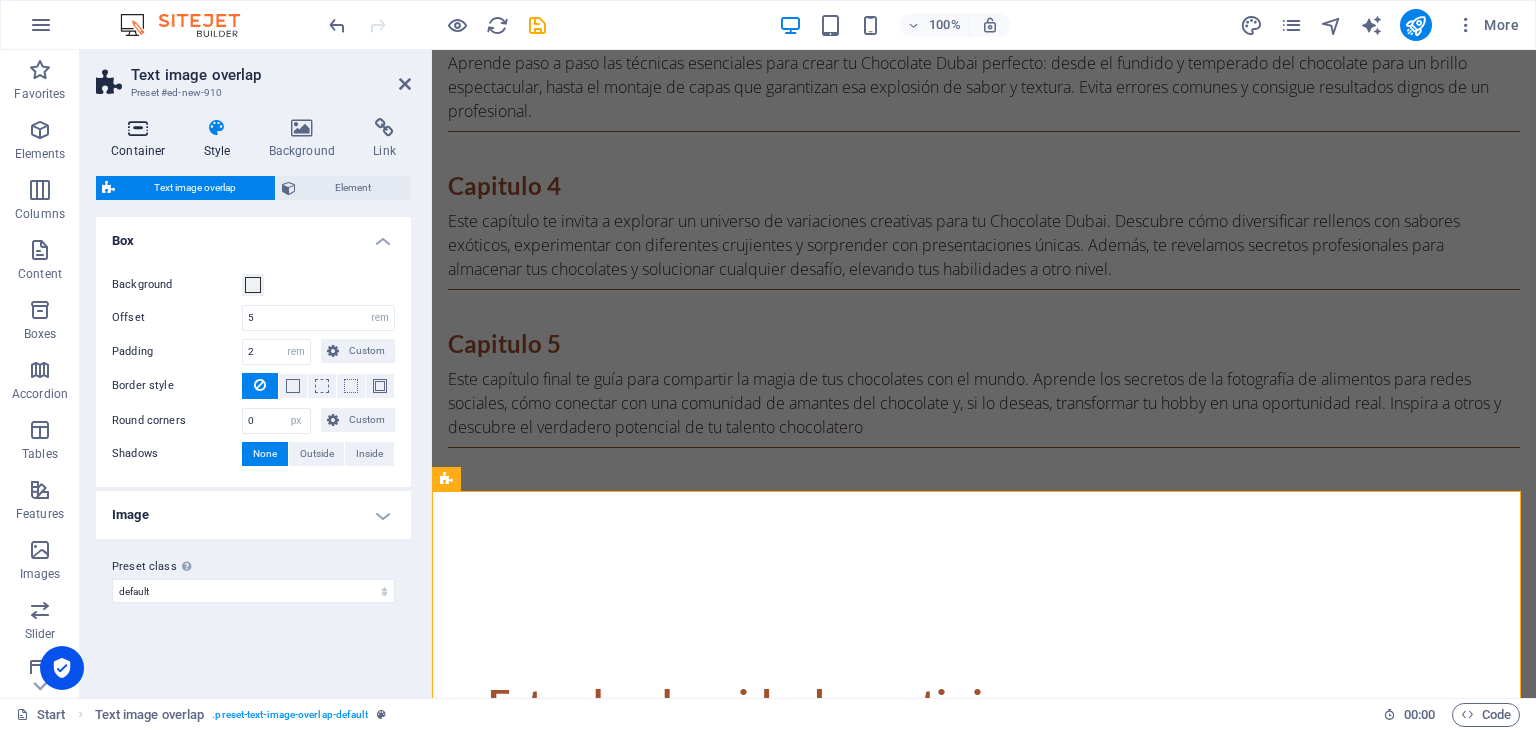 click on "Container" at bounding box center [142, 139] 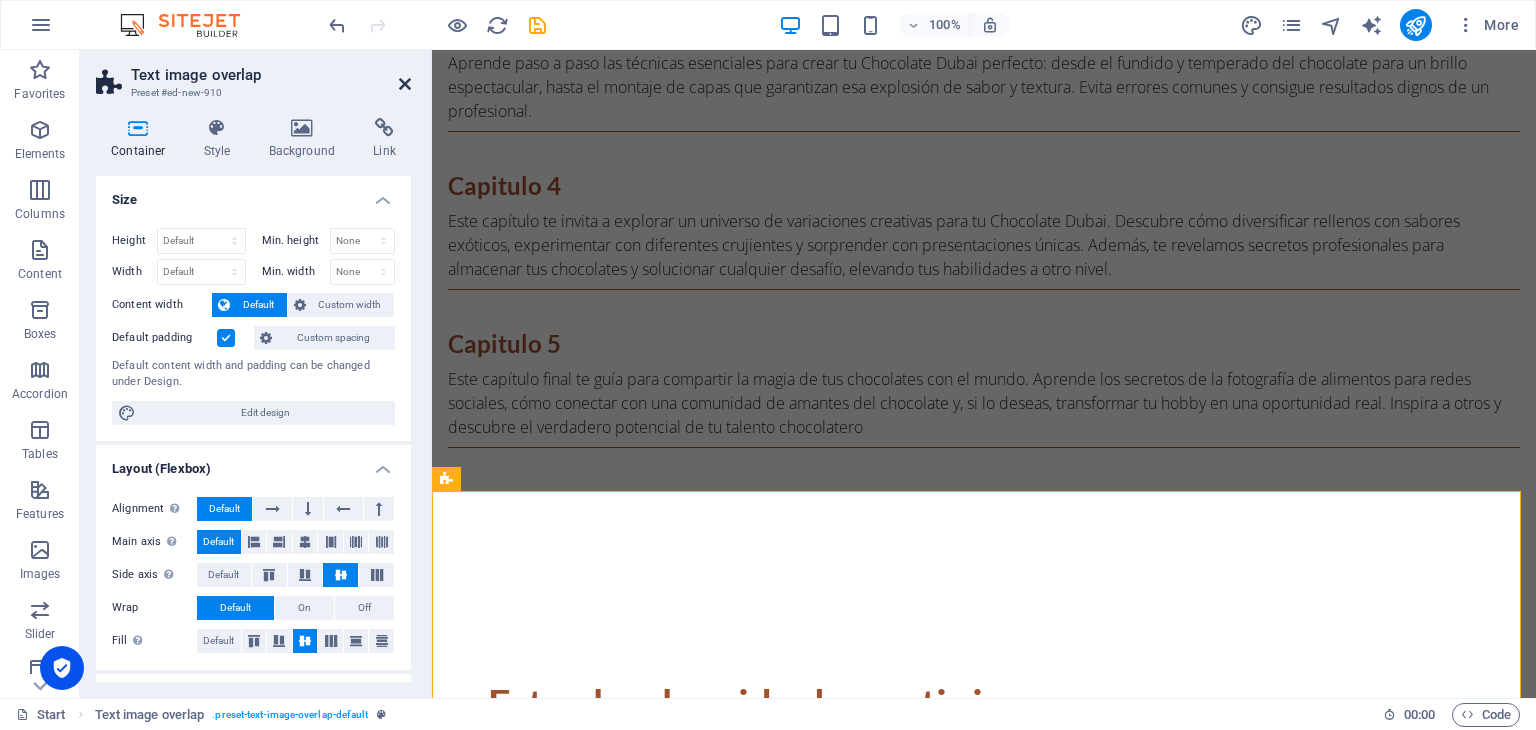 click at bounding box center [405, 84] 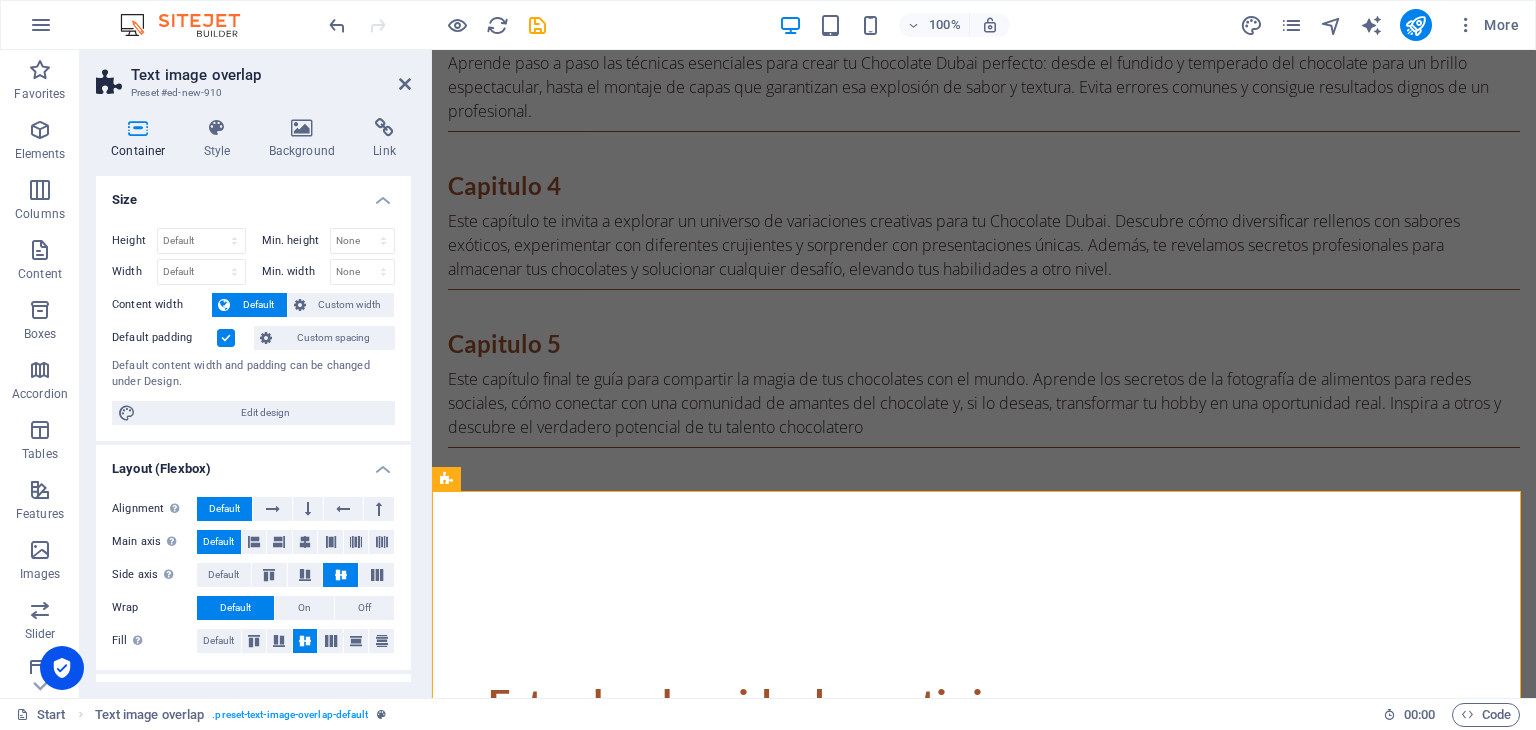 scroll, scrollTop: 3151, scrollLeft: 0, axis: vertical 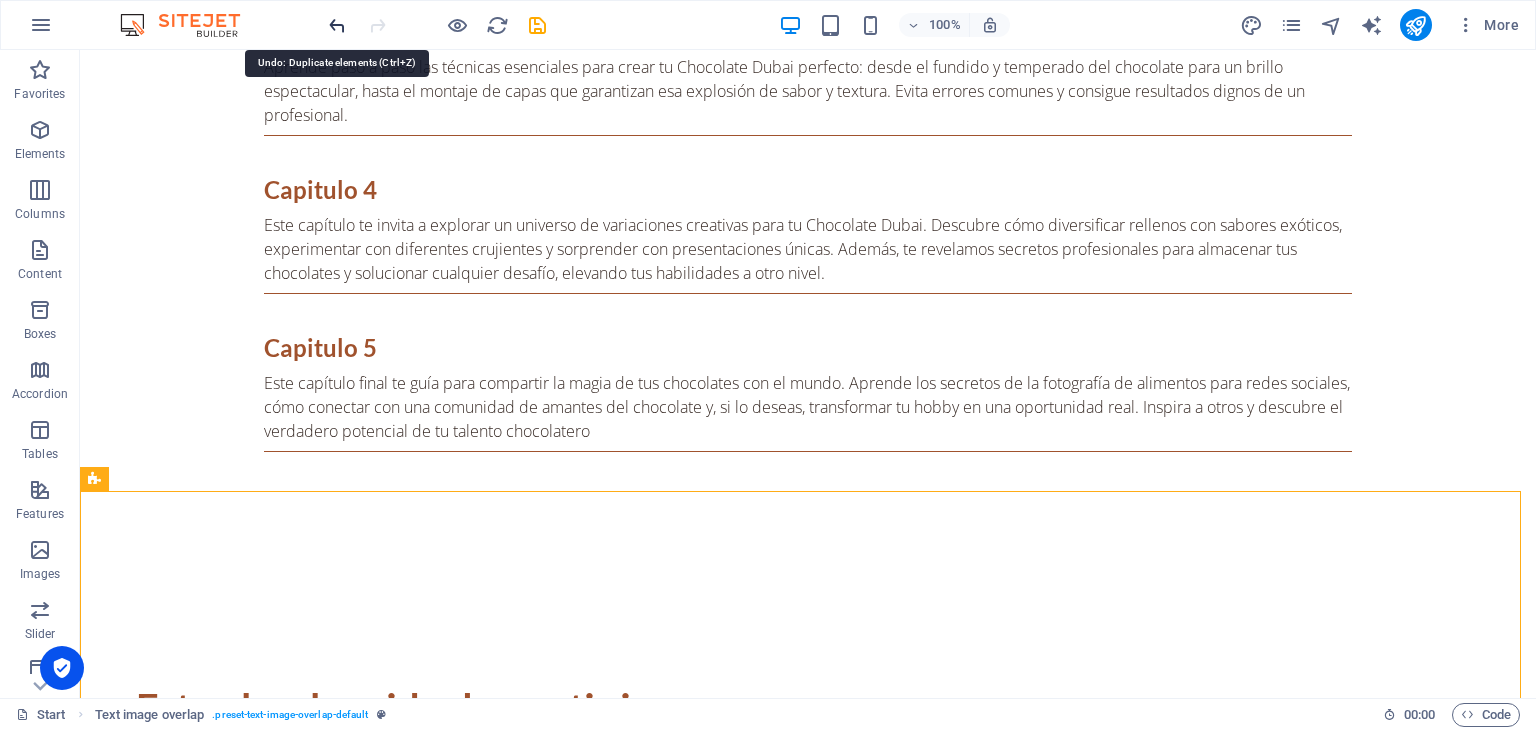 click at bounding box center (337, 25) 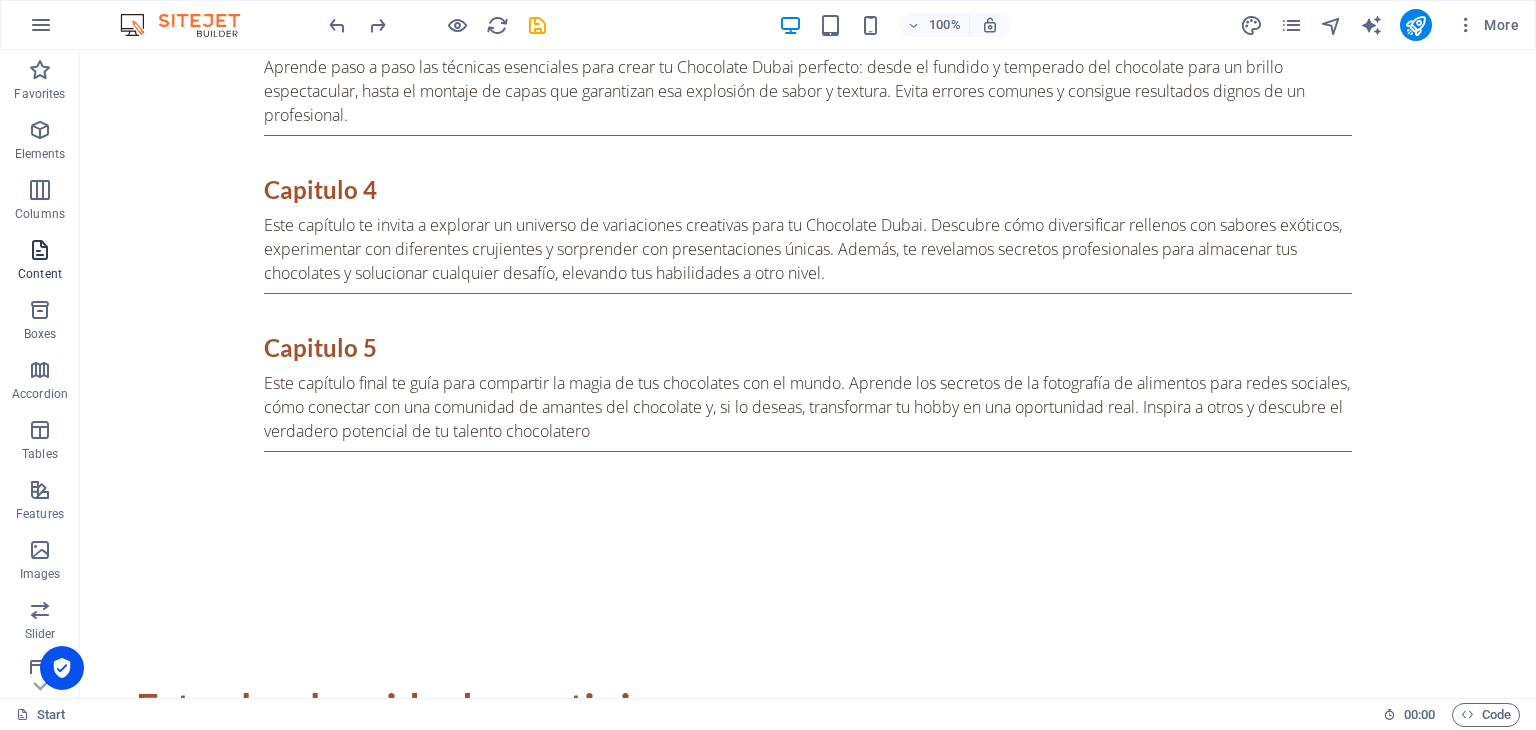 click on "Content" at bounding box center [40, 274] 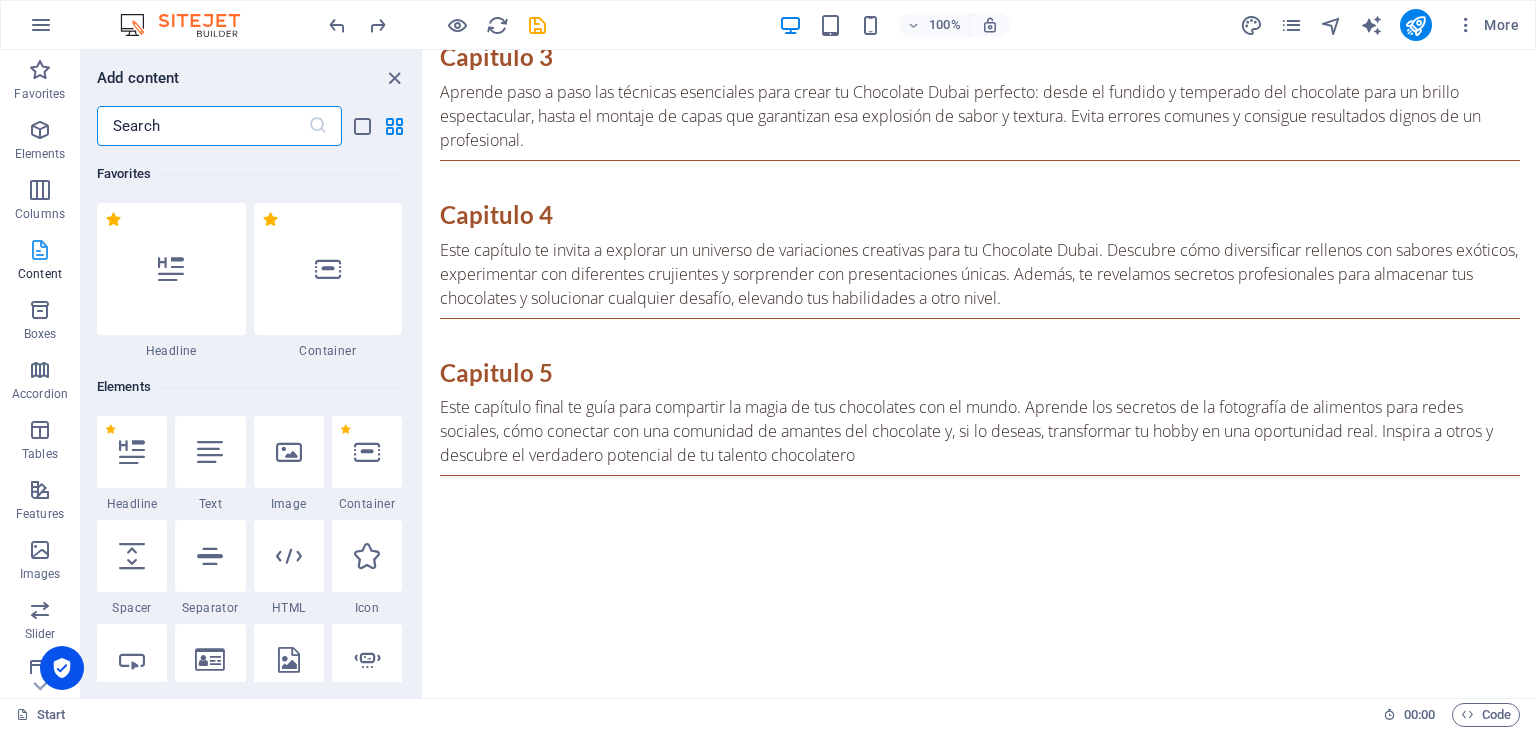 scroll, scrollTop: 3175, scrollLeft: 0, axis: vertical 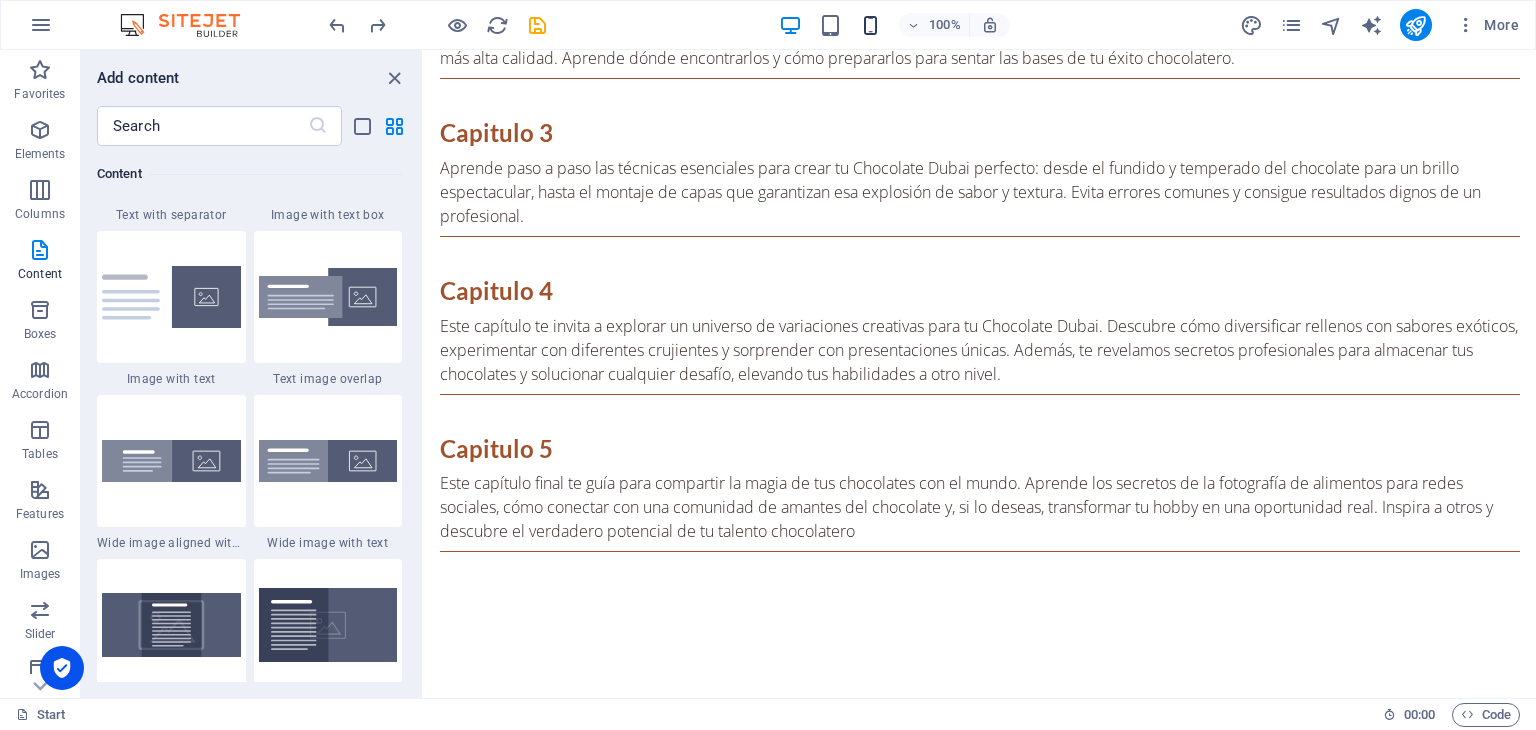 click at bounding box center (870, 25) 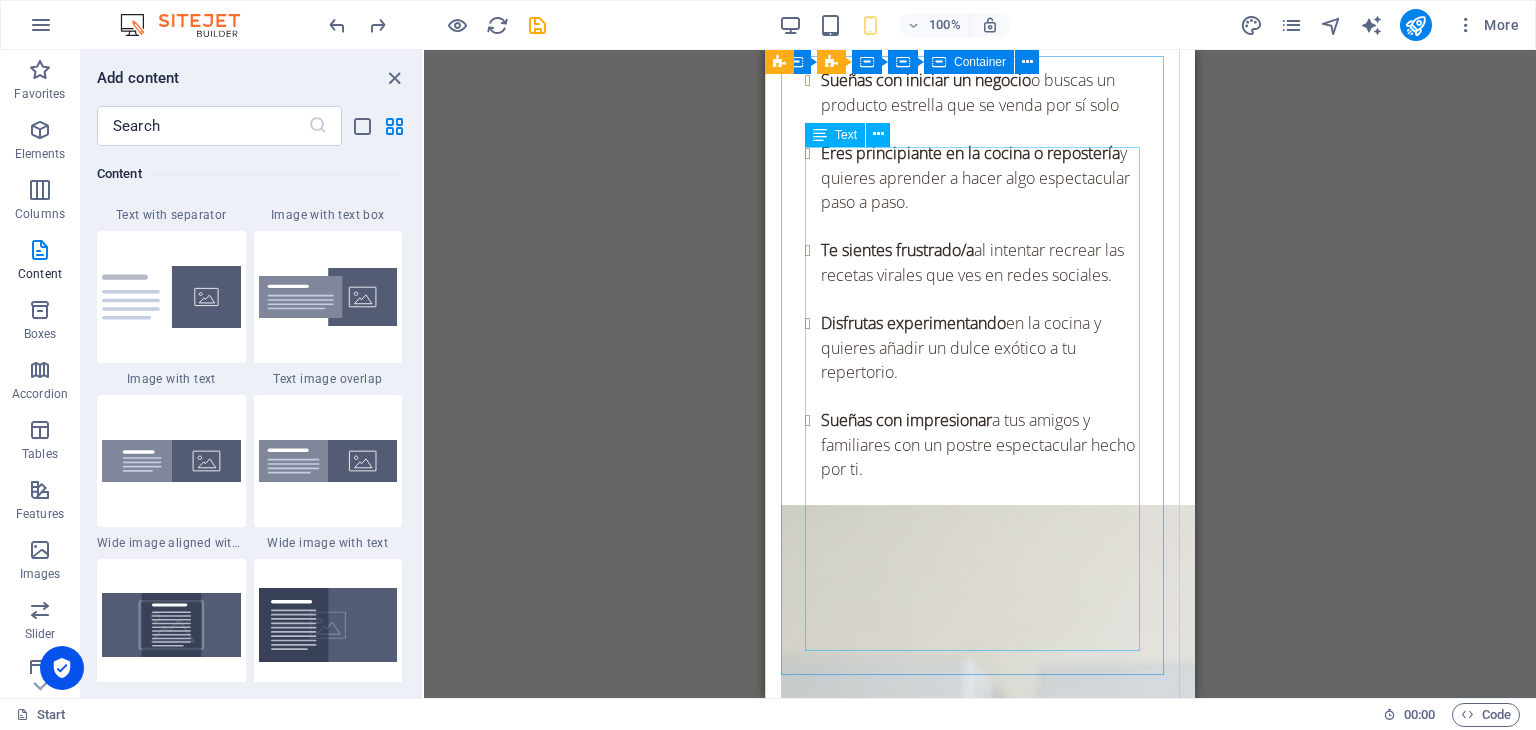 scroll, scrollTop: 3600, scrollLeft: 0, axis: vertical 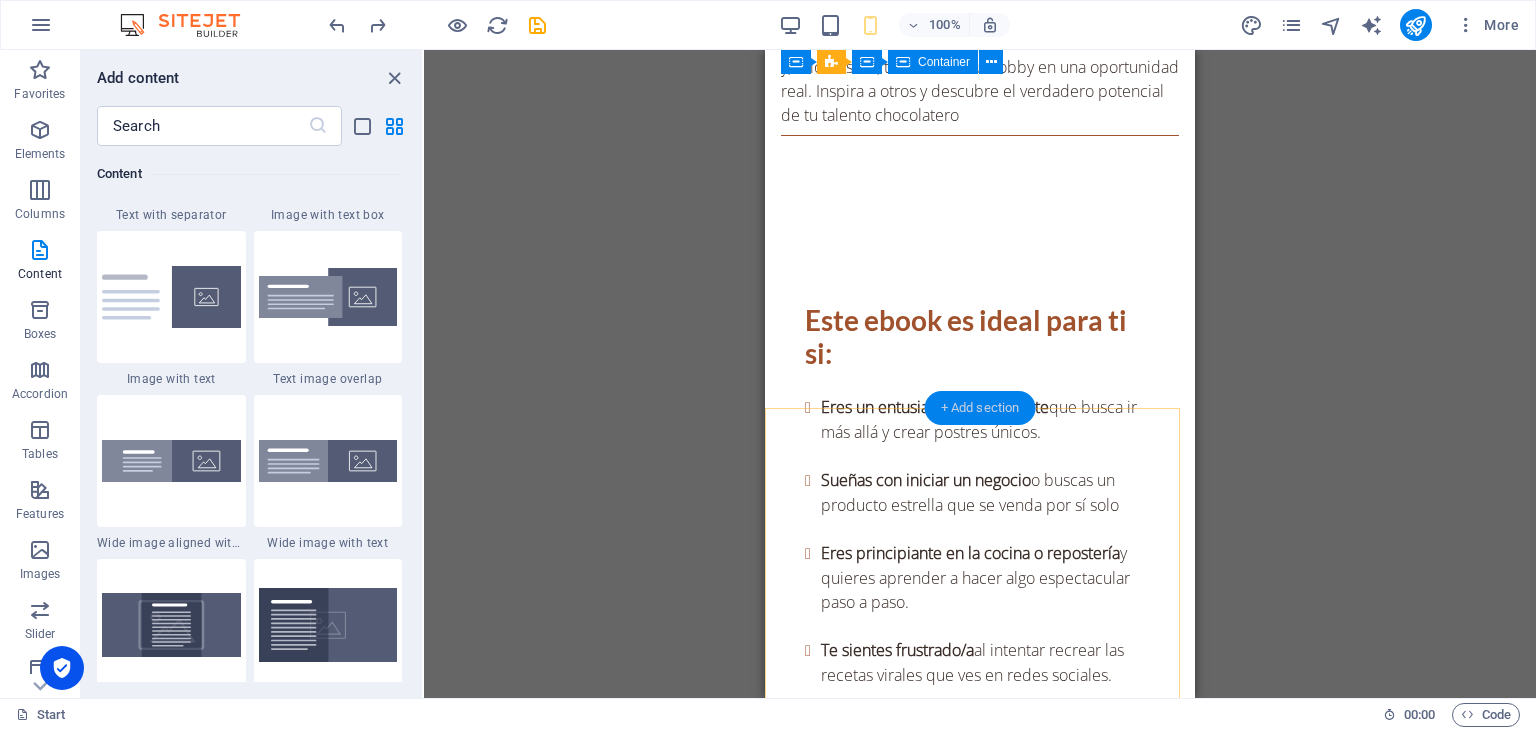 click on "+ Add section" at bounding box center [980, 408] 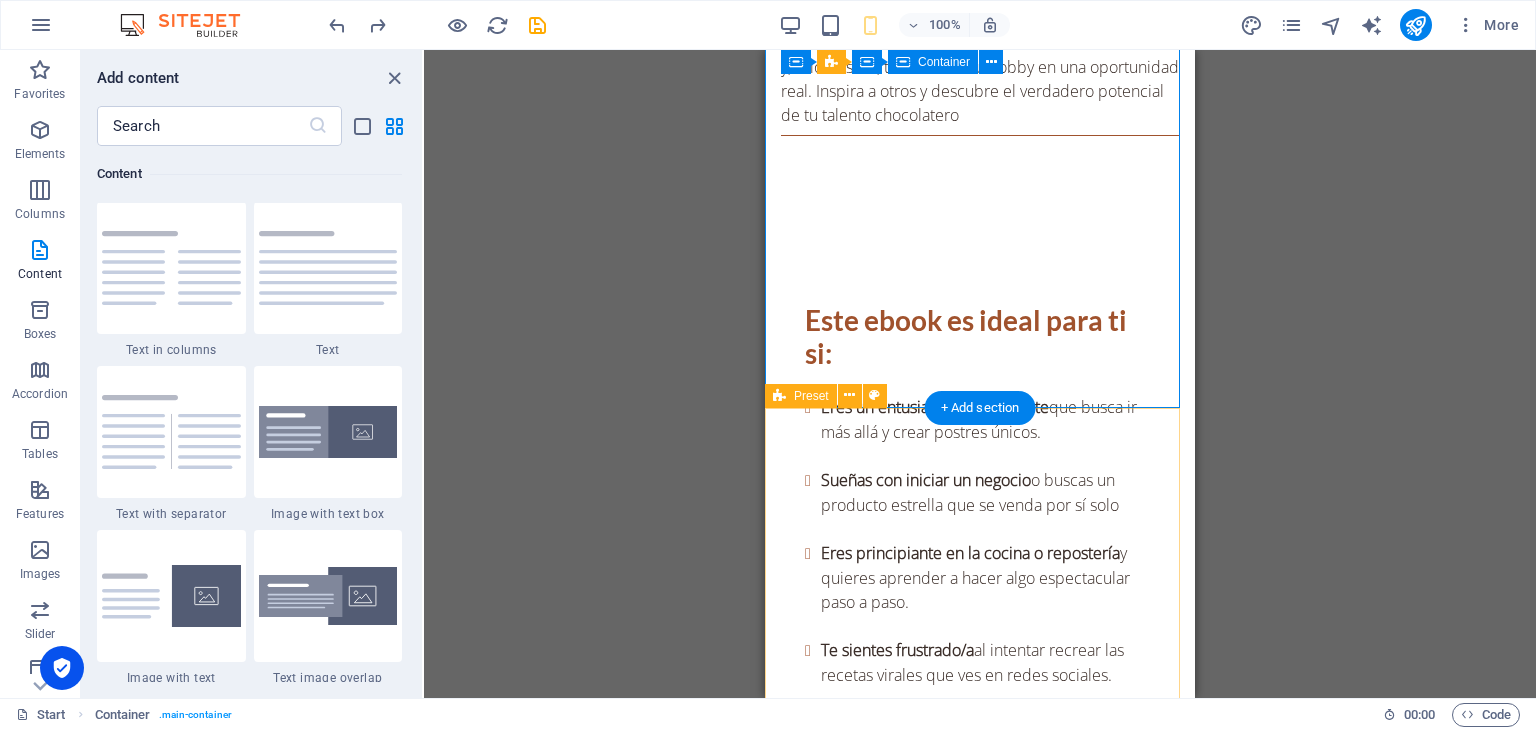 scroll, scrollTop: 3499, scrollLeft: 0, axis: vertical 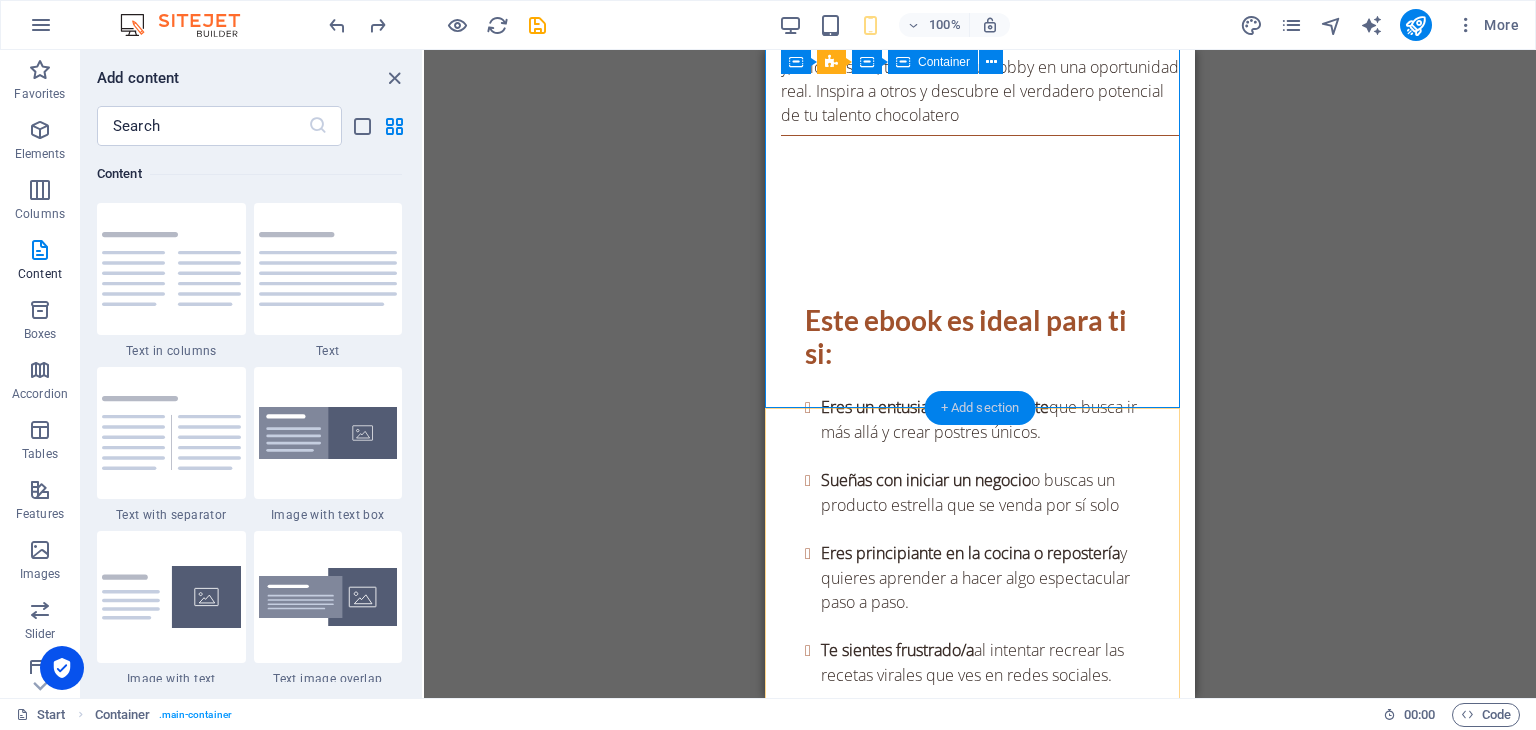 click on "+ Add section" at bounding box center (980, 408) 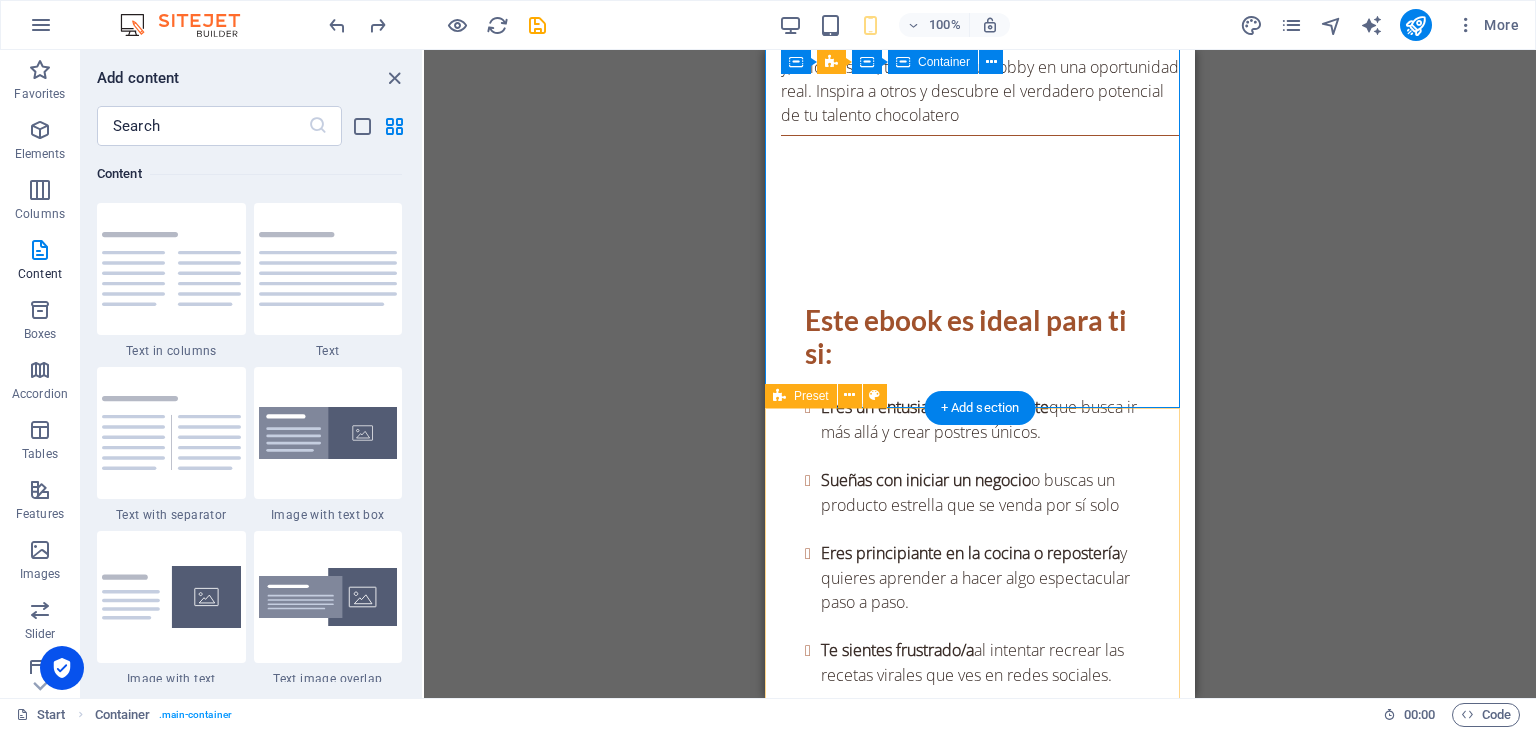click on "Este ebook es ideal para ti si: Eres un entusiasta del chocolate  que busca ir más allá y crear postres únicos. Sueñas con iniciar un negocio  o buscas un producto estrella que se venda por sí solo Eres principiante en la cocina o repostería  y quieres aprender a hacer algo espectacular paso a paso. Te sientes frustrado/a  al intentar recrear las recetas virales que ves en redes sociales. Disfrutas experimentando  en la cocina y quieres añadir un dulce exótico a tu repertorio. Sueñas con impresionar  a tus amigos y familiares con un postre espectacular hecho por ti." at bounding box center [980, 1104] 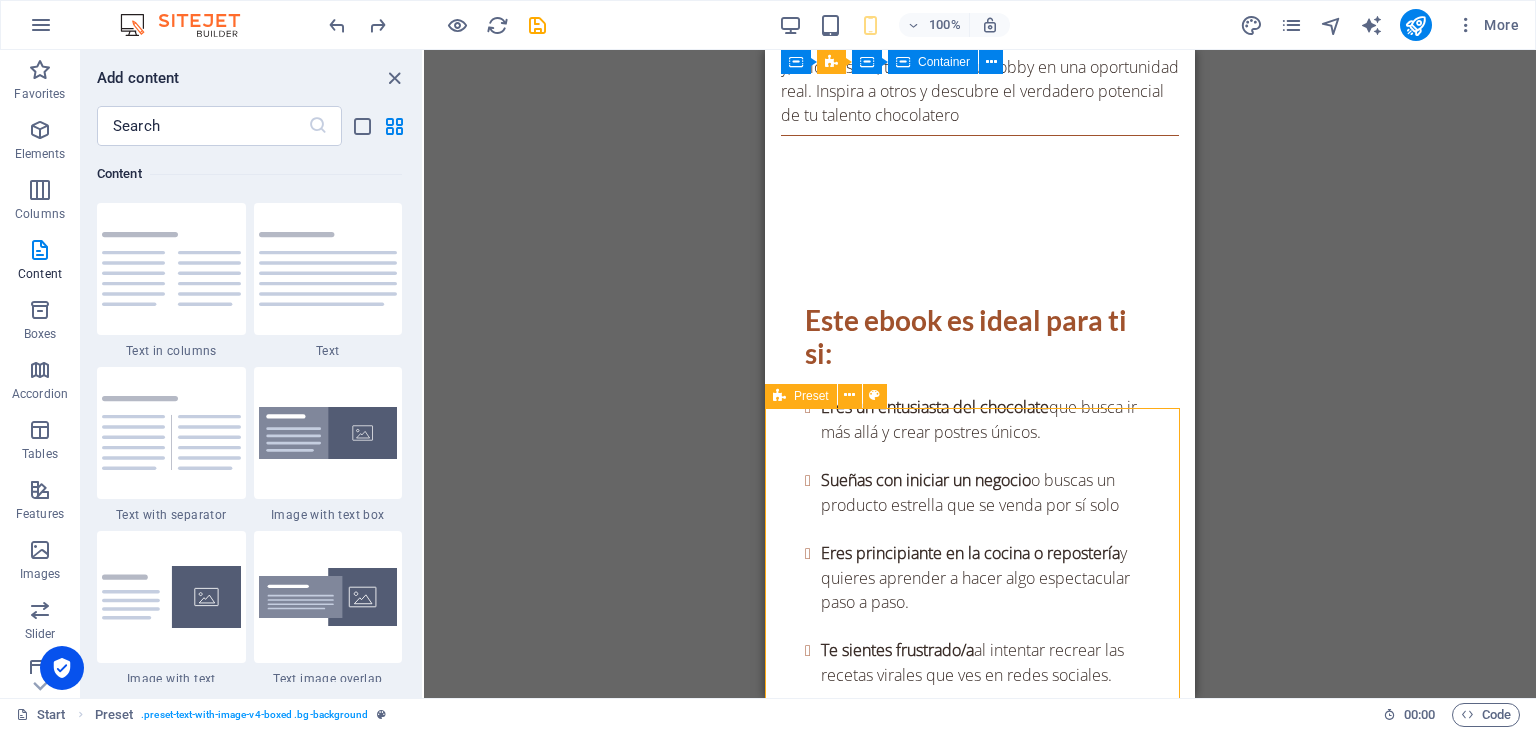 click on "Preset" at bounding box center [811, 396] 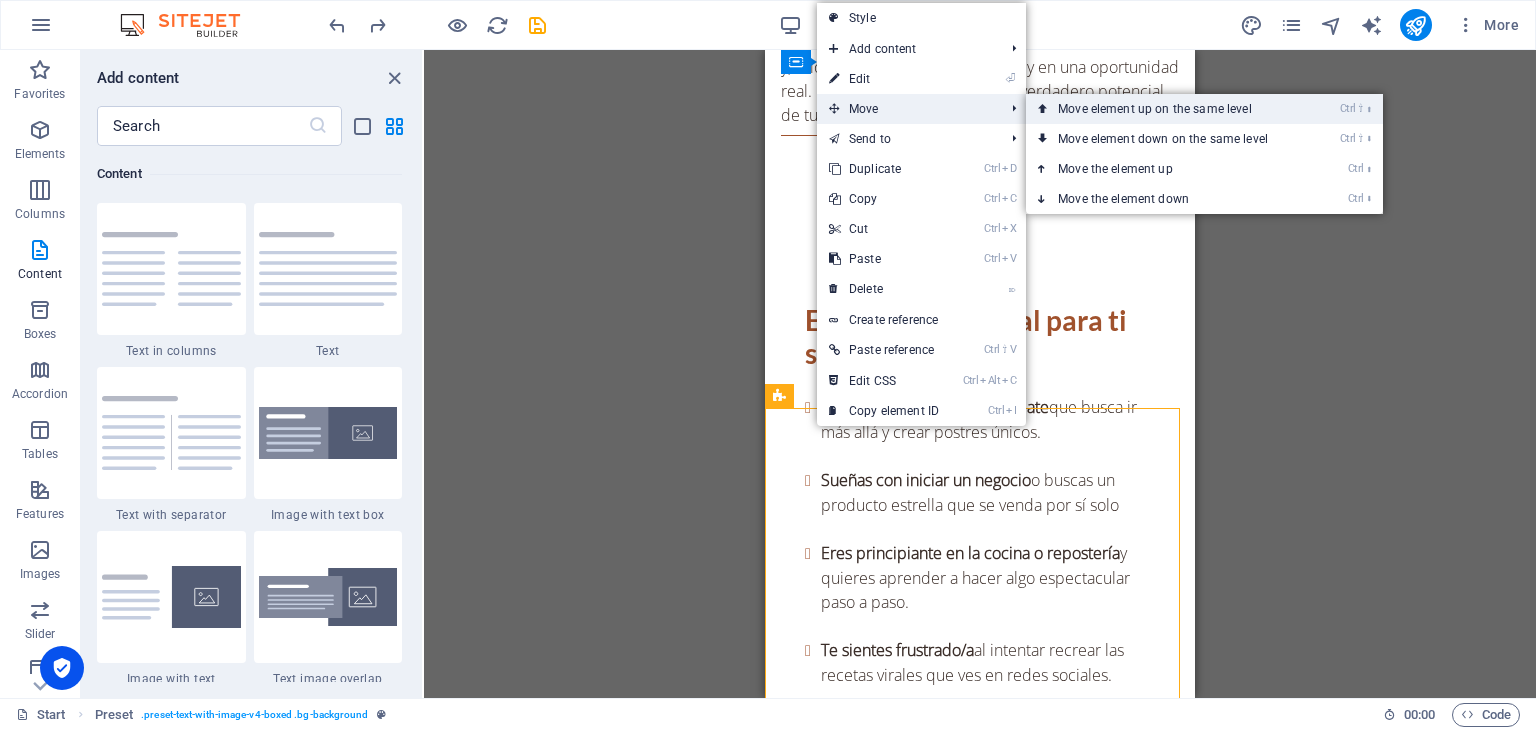 click at bounding box center [1043, 109] 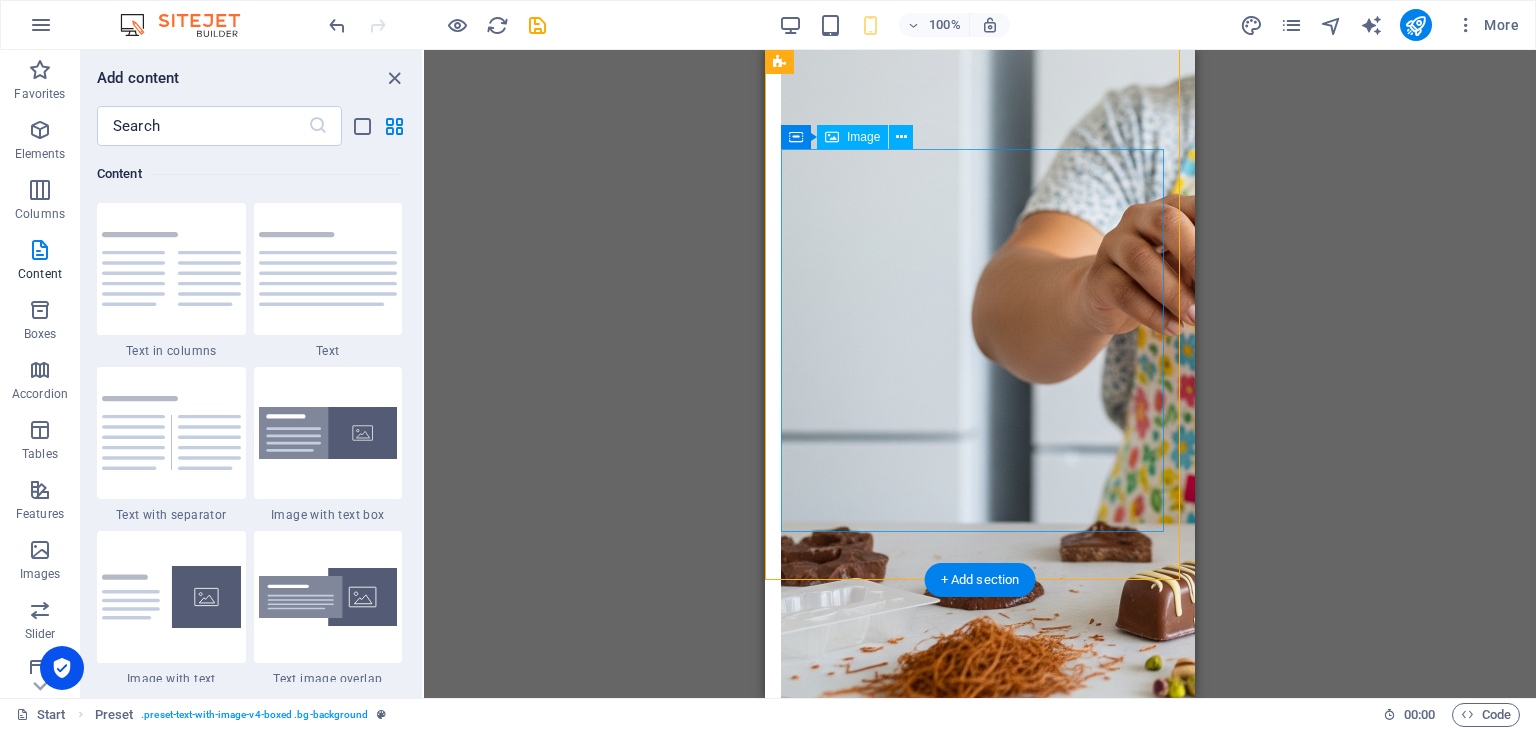 scroll, scrollTop: 1200, scrollLeft: 0, axis: vertical 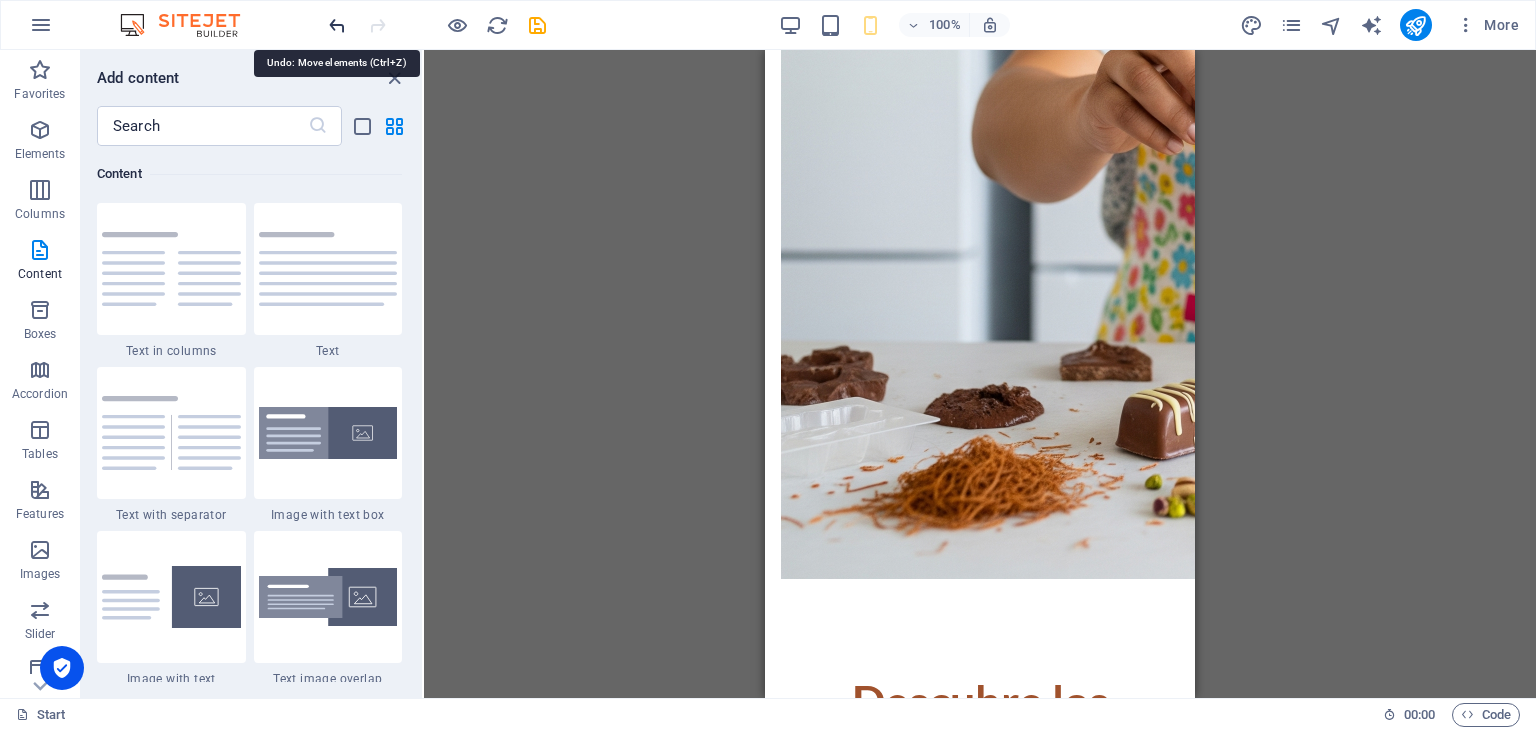 click at bounding box center [337, 25] 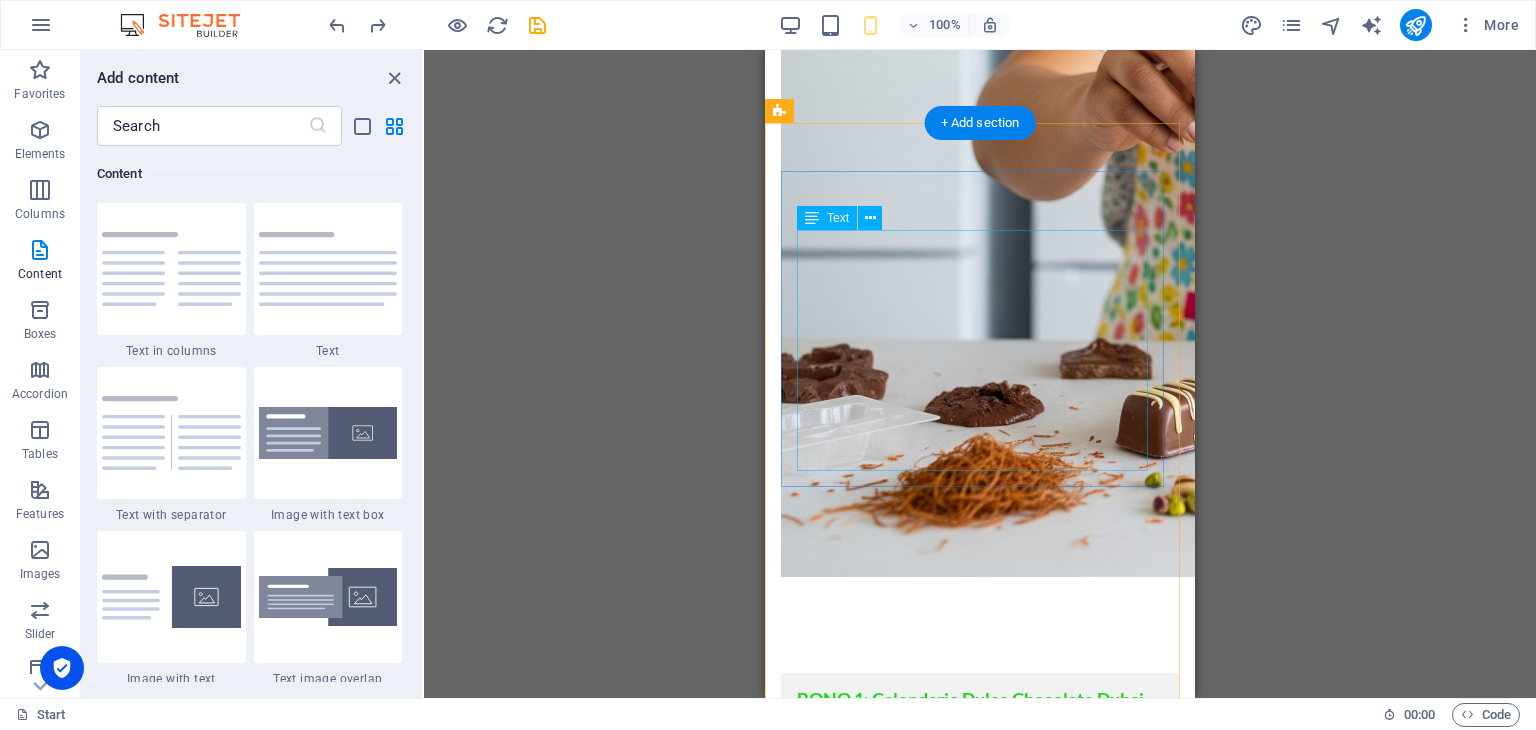 scroll, scrollTop: 4983, scrollLeft: 0, axis: vertical 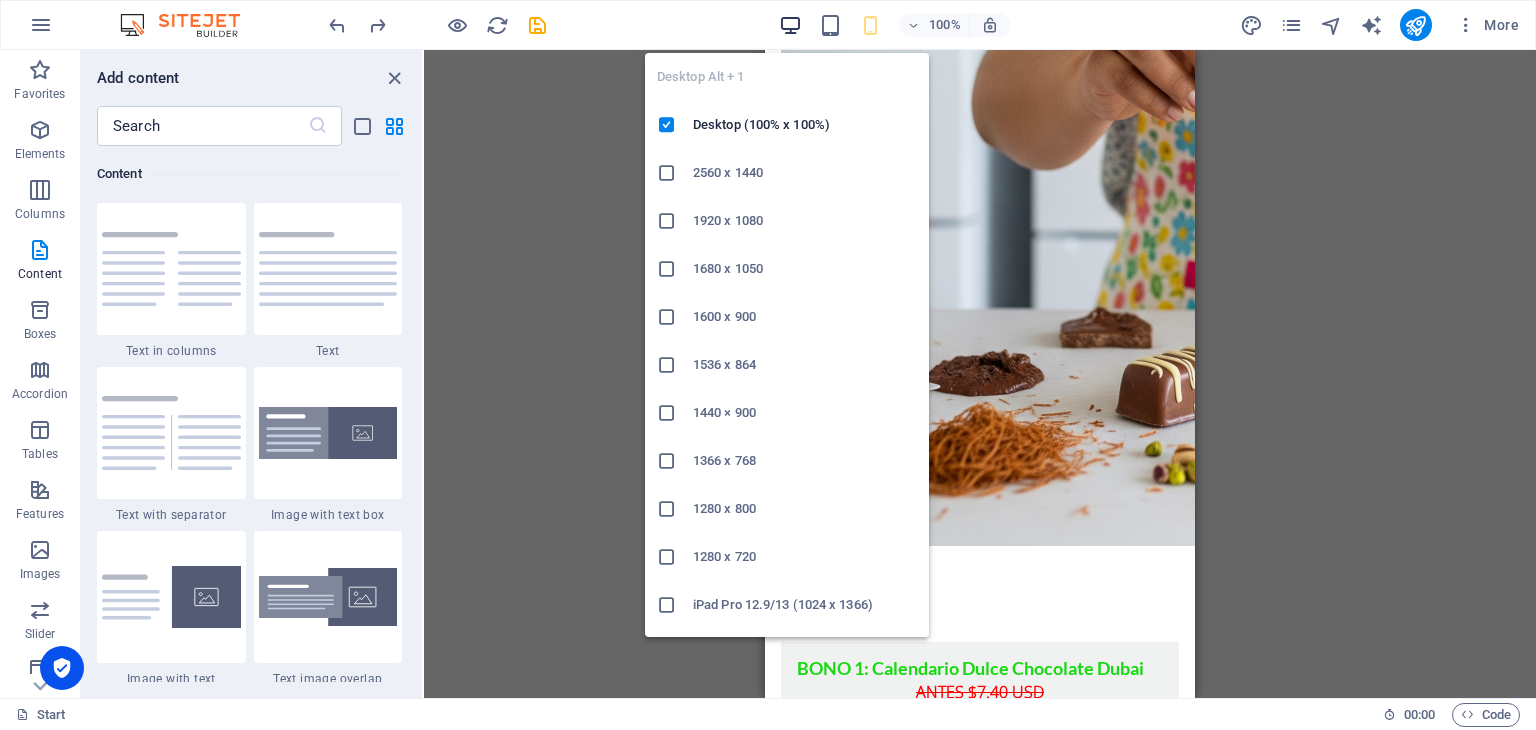 click at bounding box center [790, 25] 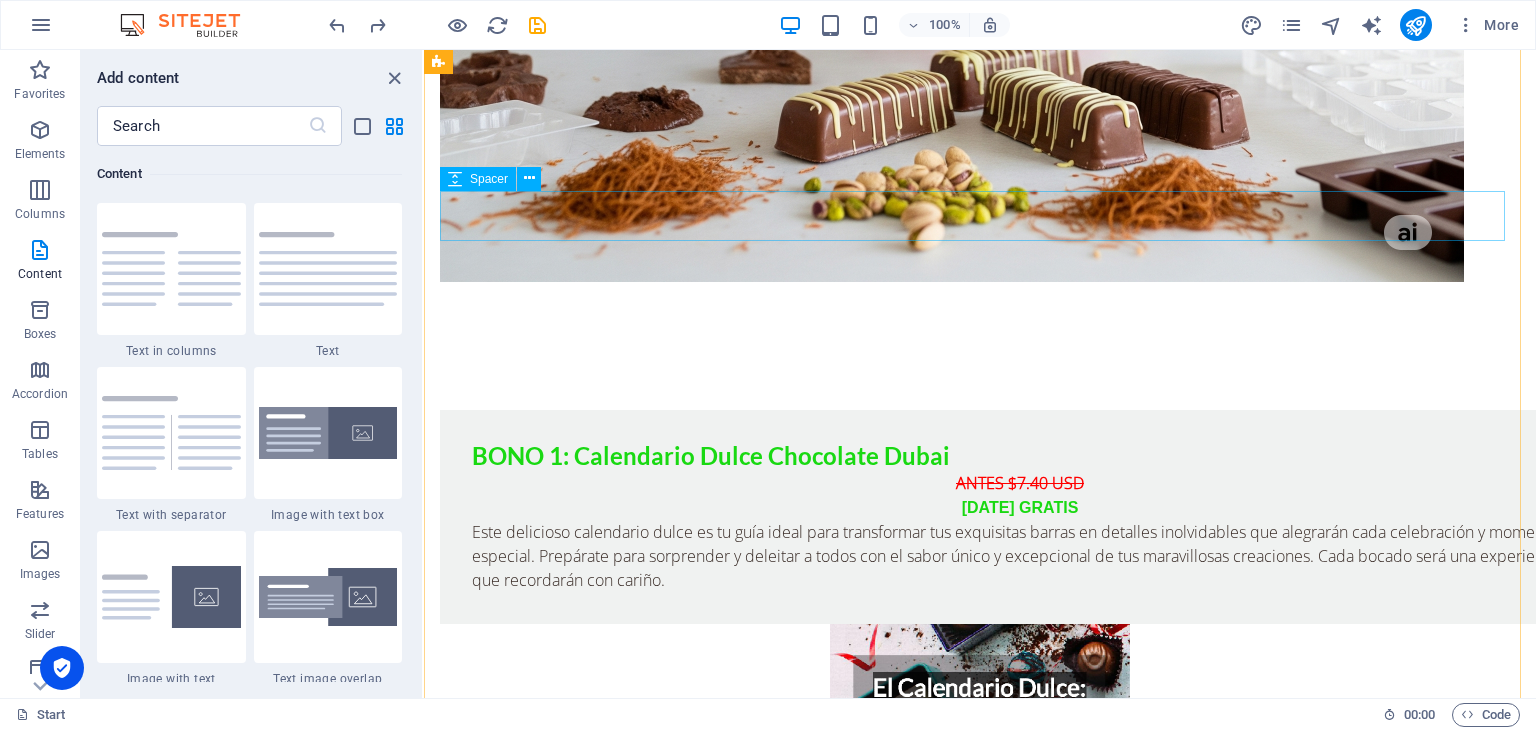 click at bounding box center (980, 5593) 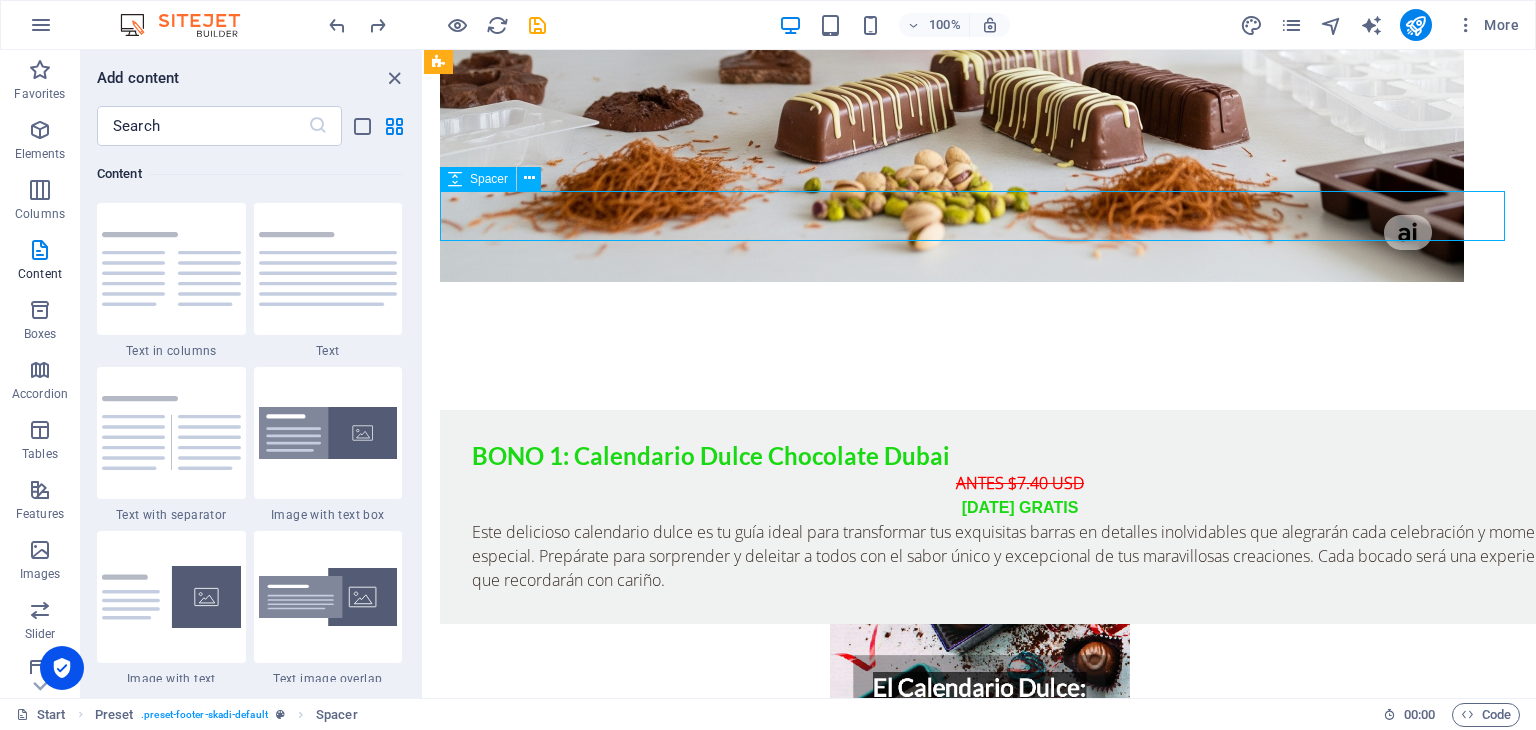 scroll, scrollTop: 4583, scrollLeft: 0, axis: vertical 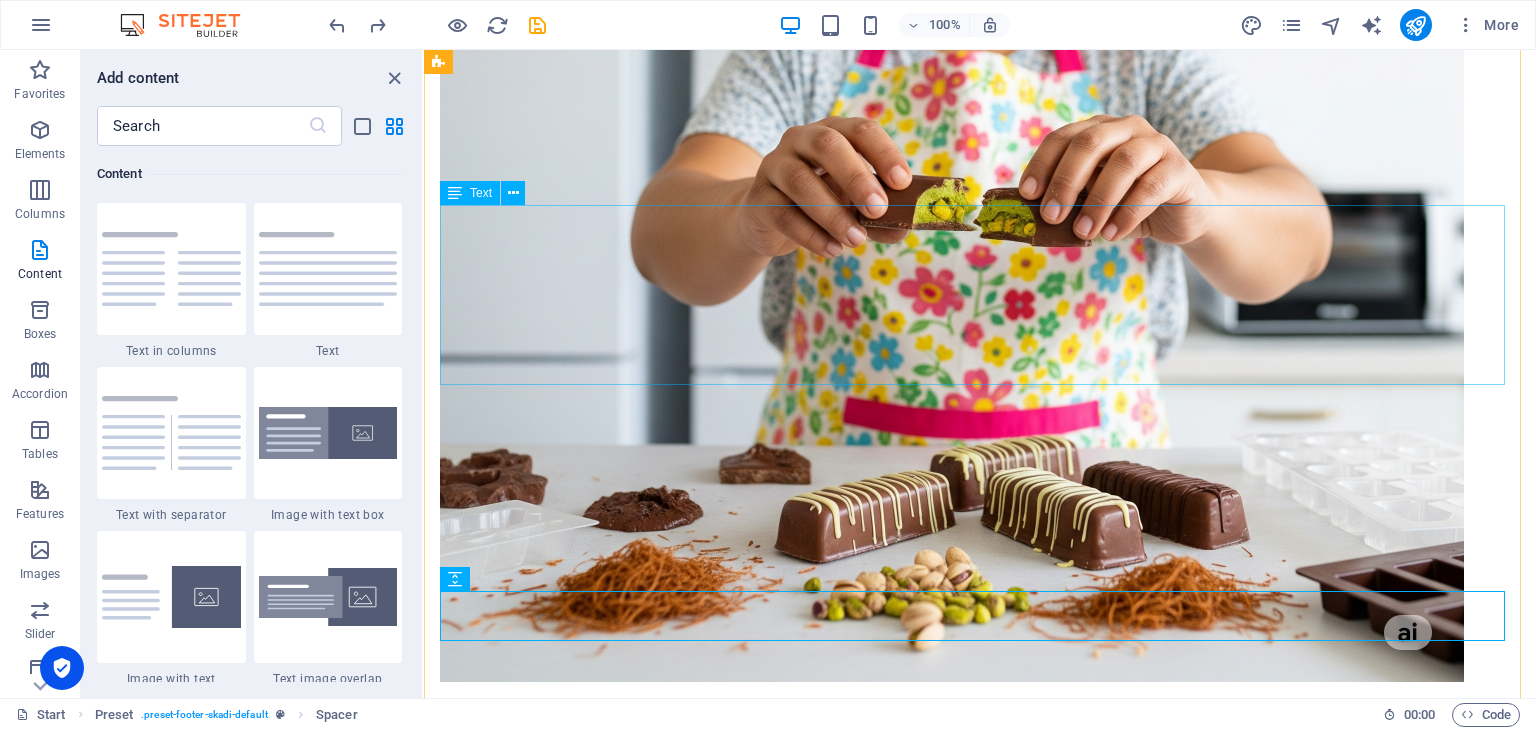 click on "Llévate !!!  El ebook "El Secreto del Chocolate Dubai"  Bono# 1"Calendario Dulce Chocolate Dubai"  Bono #2 "Tarjetas de regalo Imprimibles"." at bounding box center [980, 5076] 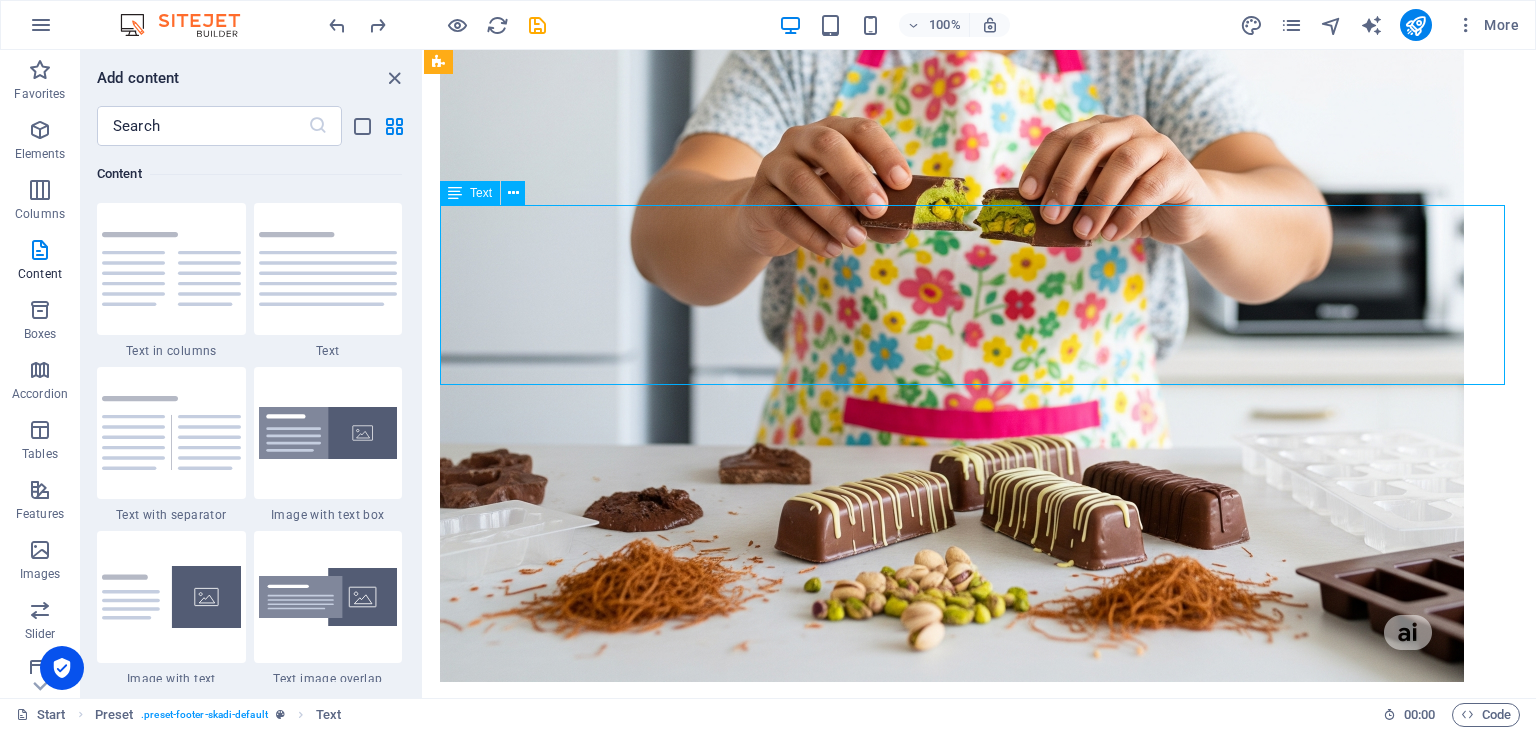 click on "Llévate !!!  El ebook "El Secreto del Chocolate Dubai"  Bono# 1"Calendario Dulce Chocolate Dubai"  Bono #2 "Tarjetas de regalo Imprimibles"." at bounding box center [980, 5076] 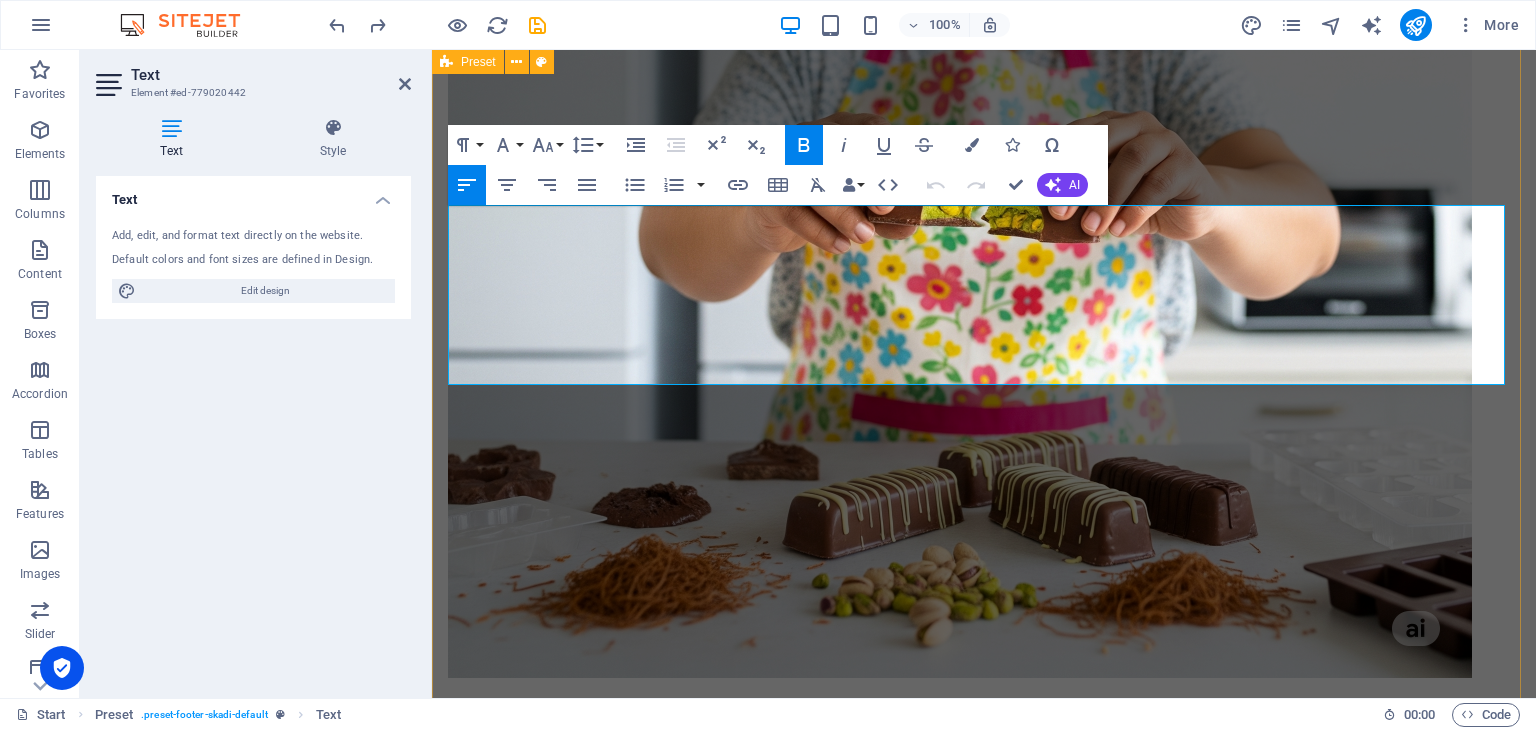 drag, startPoint x: 929, startPoint y: 330, endPoint x: 444, endPoint y: 215, distance: 498.4476 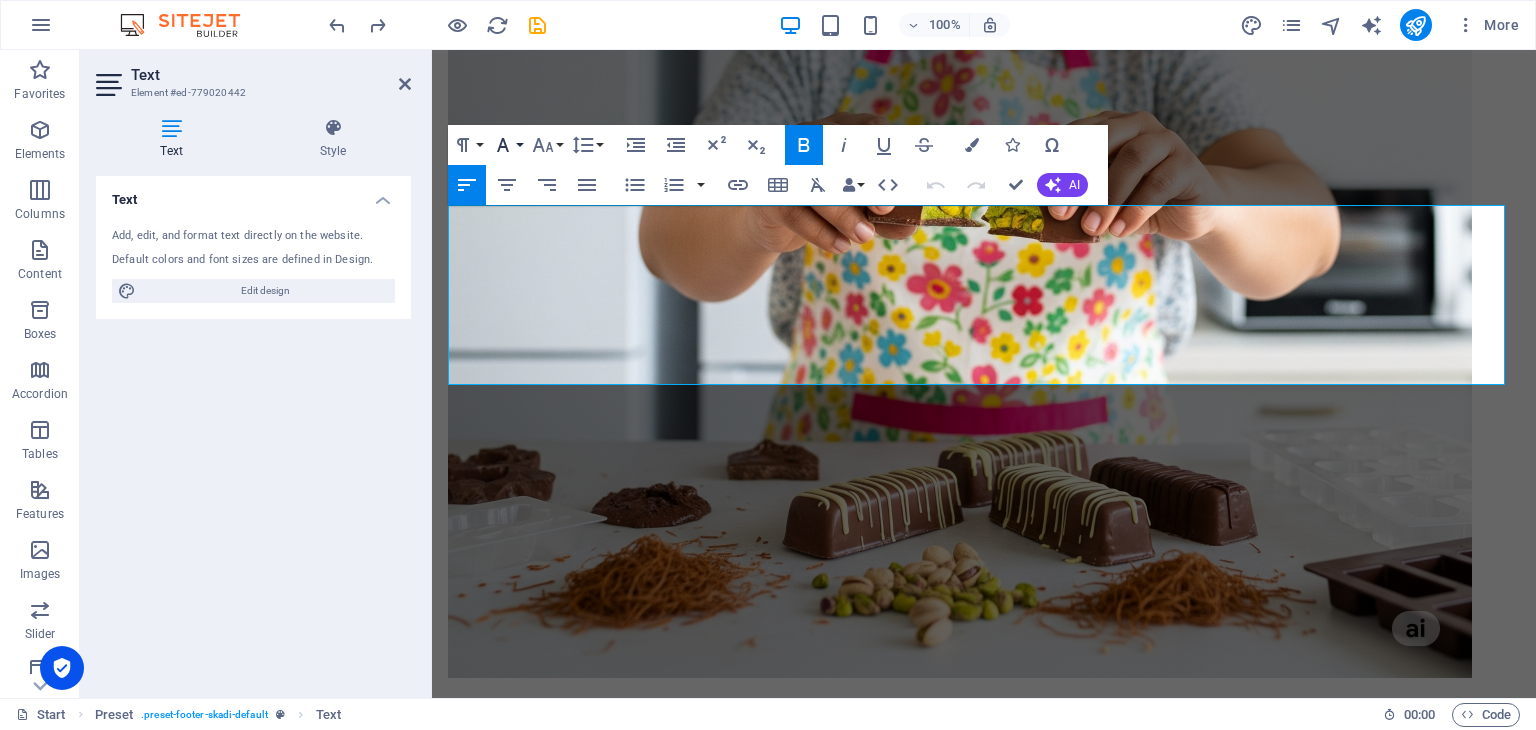 click 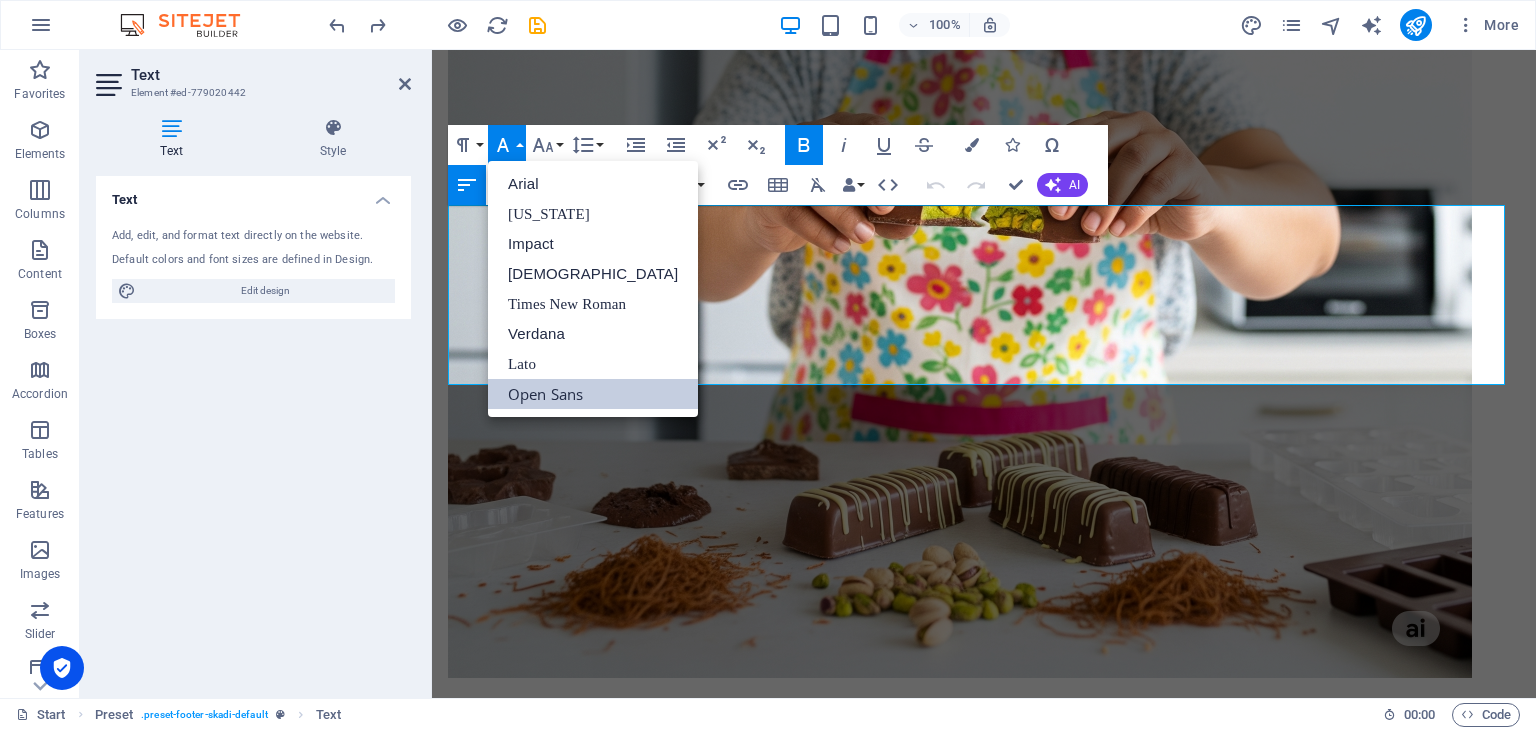 scroll, scrollTop: 0, scrollLeft: 0, axis: both 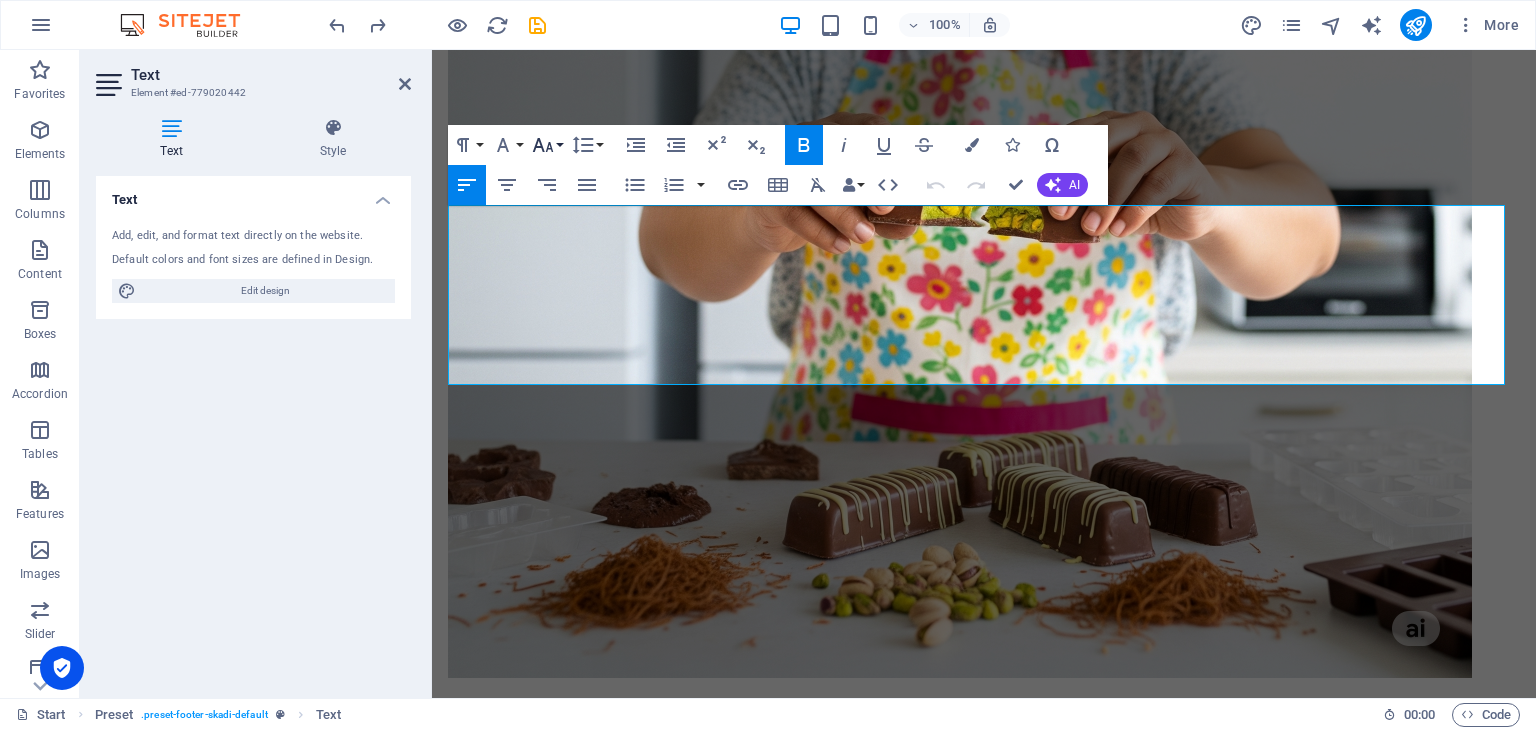 click 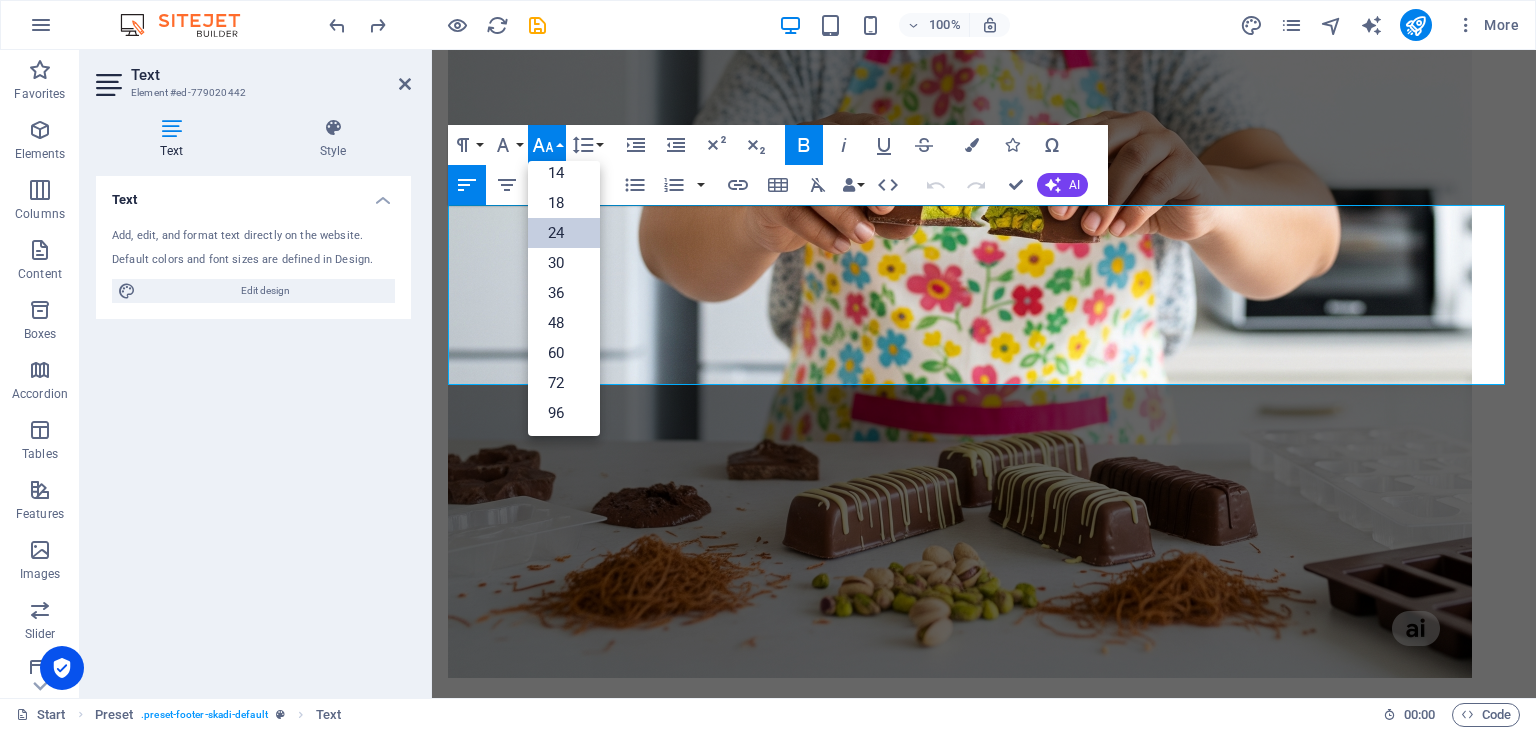 scroll, scrollTop: 160, scrollLeft: 0, axis: vertical 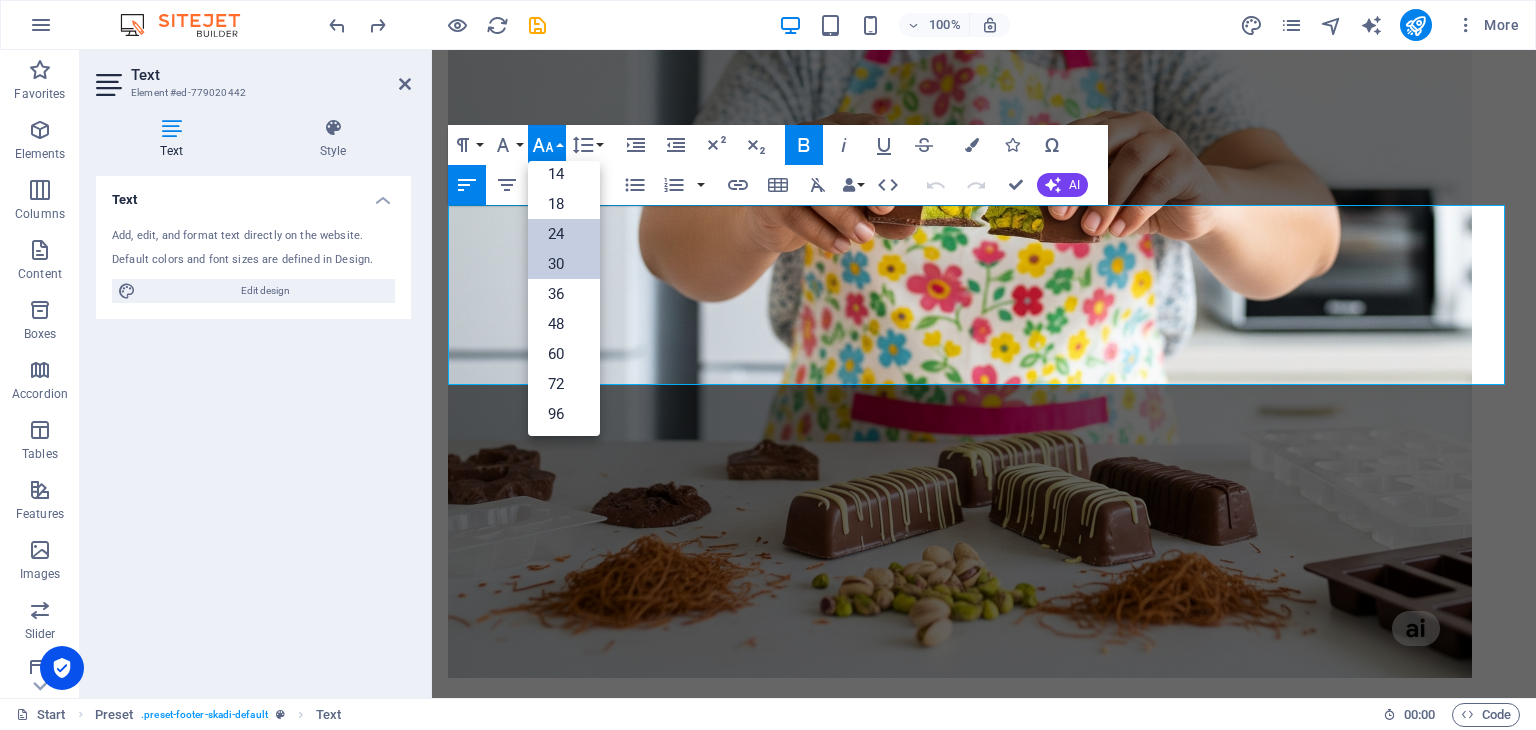 click on "30" at bounding box center [564, 264] 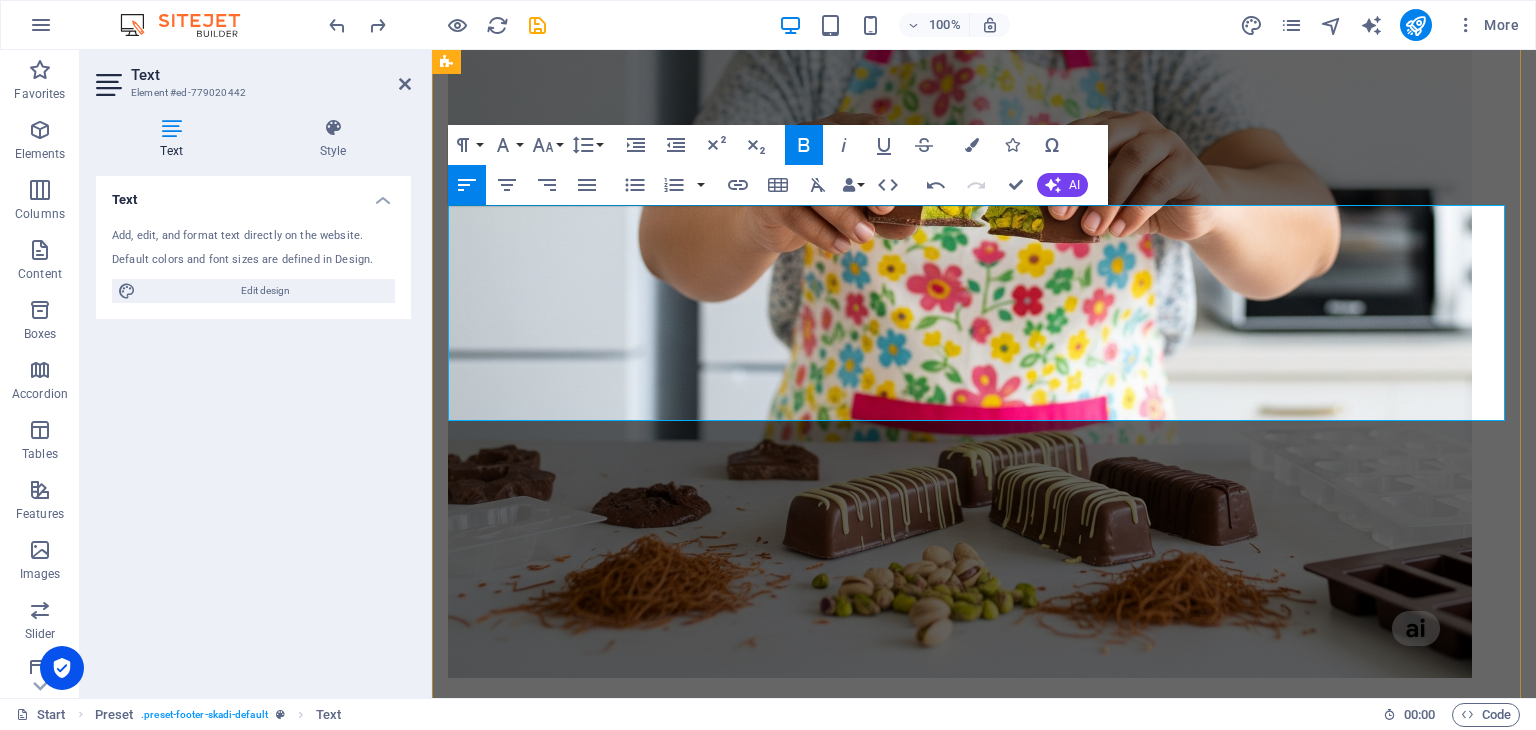 click on "Bono# 1"Calendario Dulce Chocolate Dubai"" at bounding box center [984, 5077] 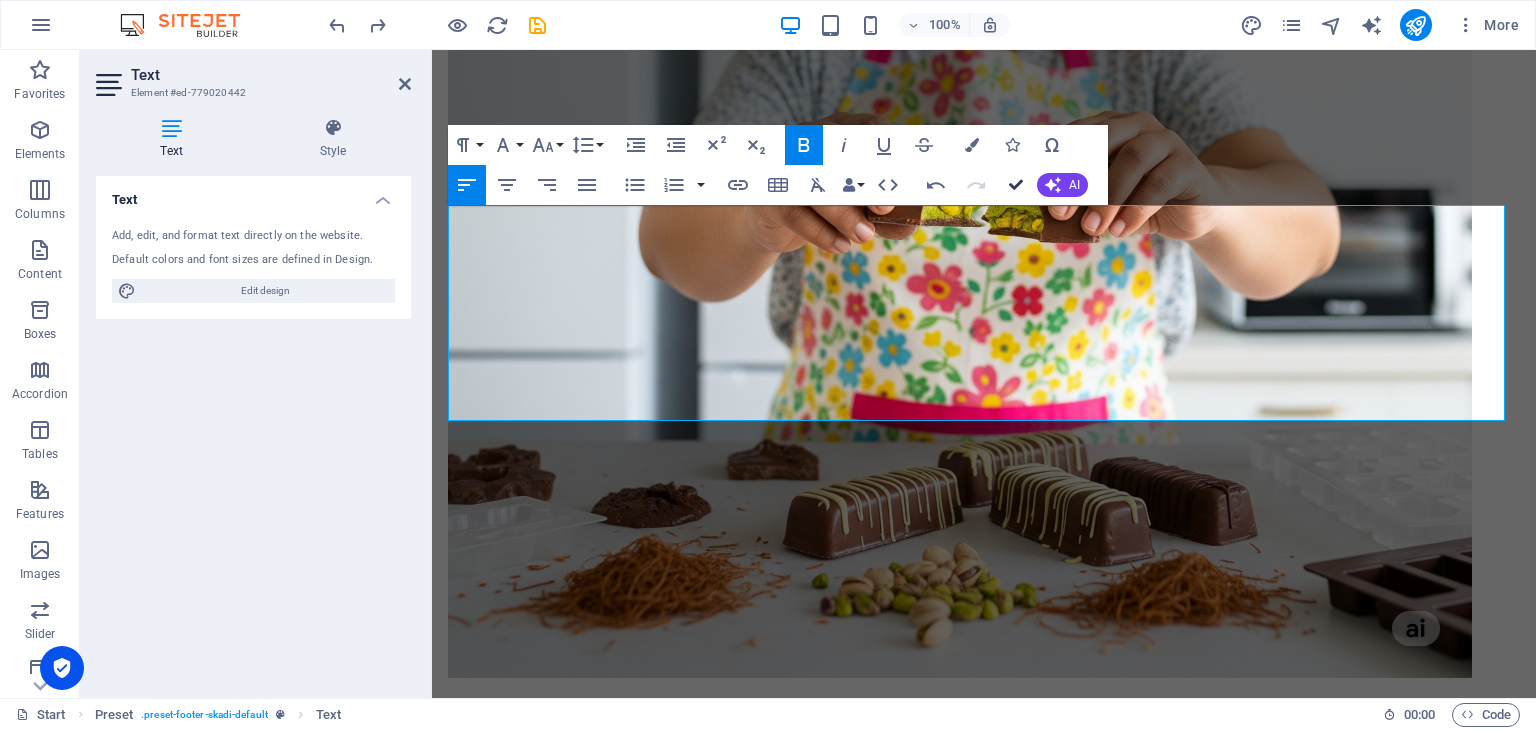 scroll, scrollTop: 4559, scrollLeft: 0, axis: vertical 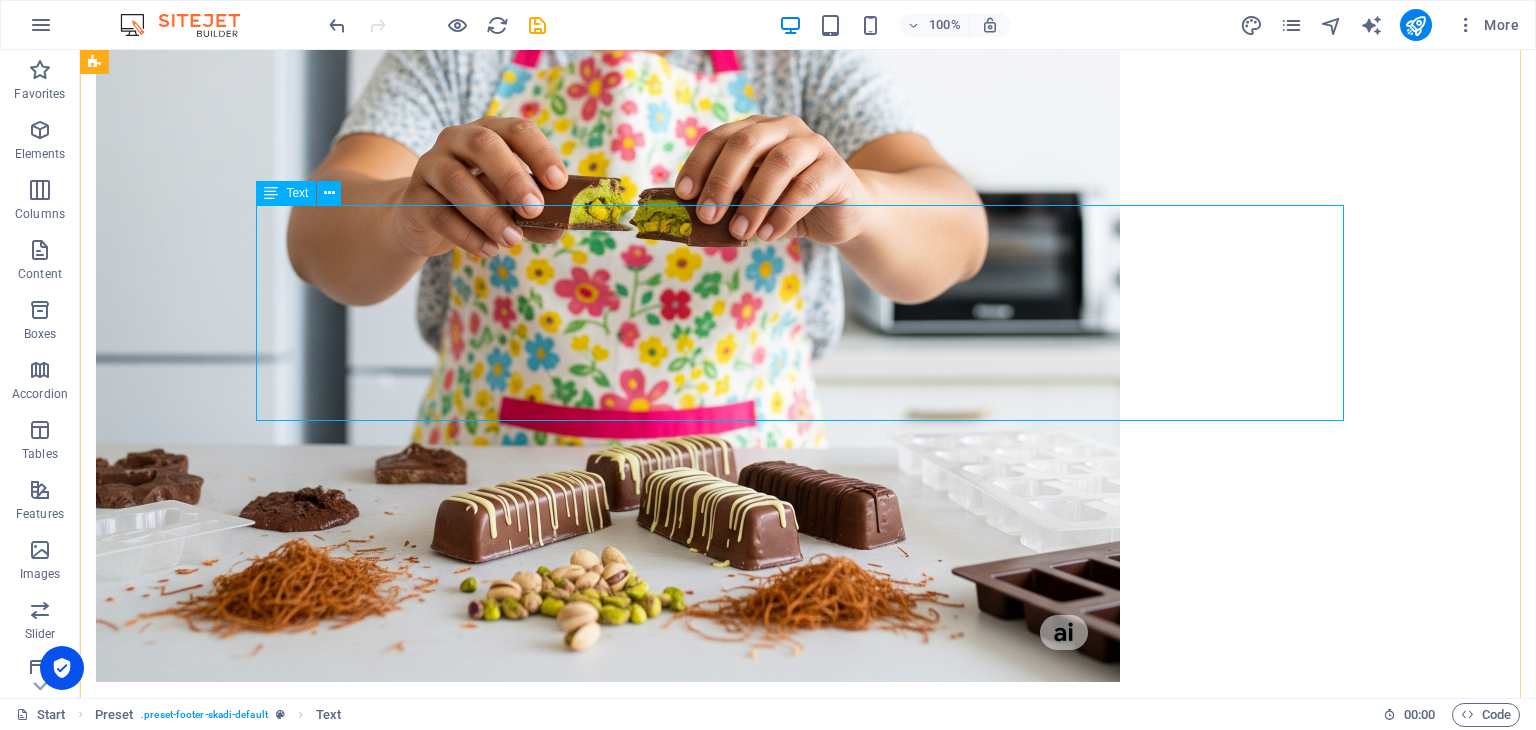 click on "Llévate !!!  El ebook "El Secreto del Chocolate Dubai"  Bono# 1"Calendario Dulce Chocolate Dubai"  Bono #2 "Tarjetas de regalo Imprimibles"." at bounding box center (808, 5781) 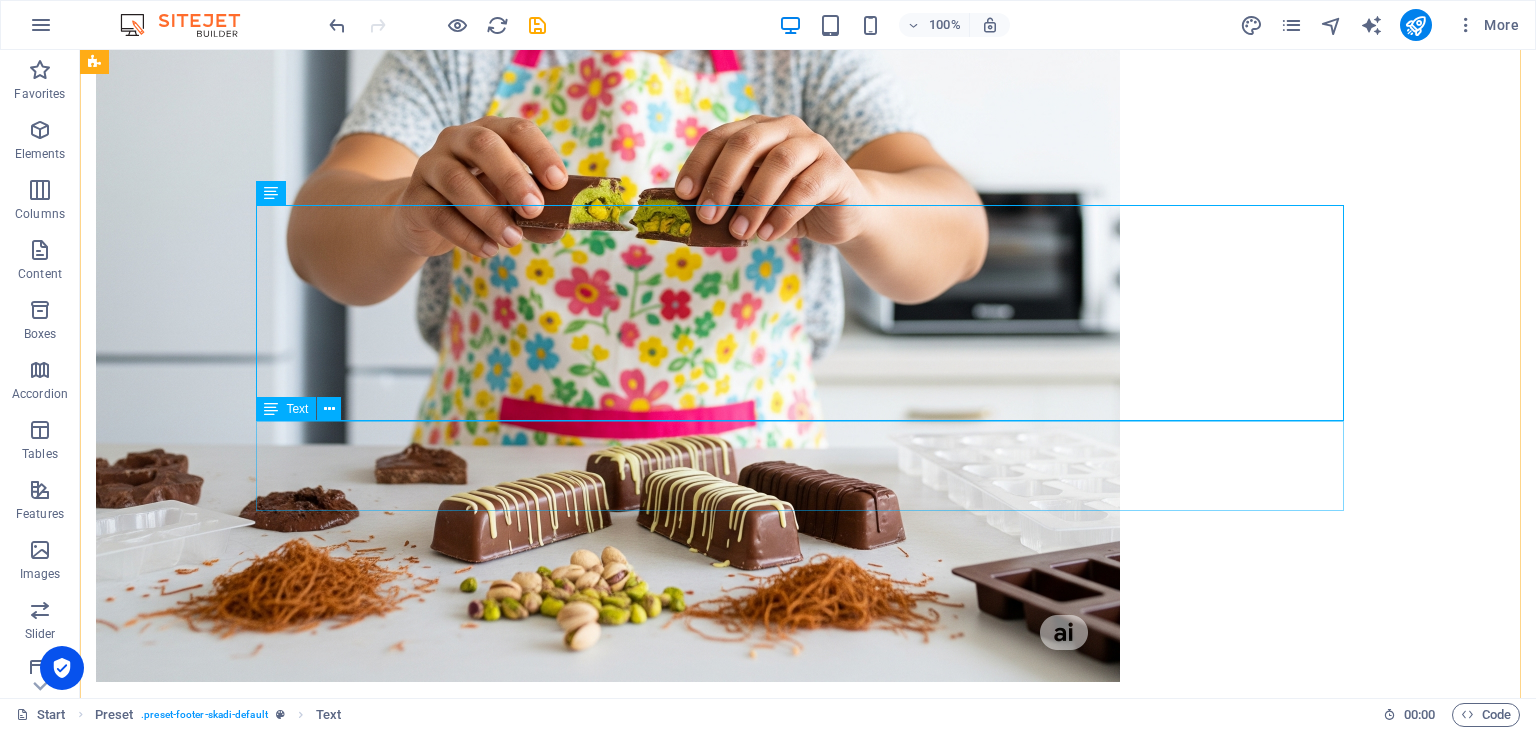 click on "El precio regular de todo esto es de: $ 36.42 USD Solo [DATE] aqui te llevas todo por: $7.50 USD" at bounding box center (808, 5934) 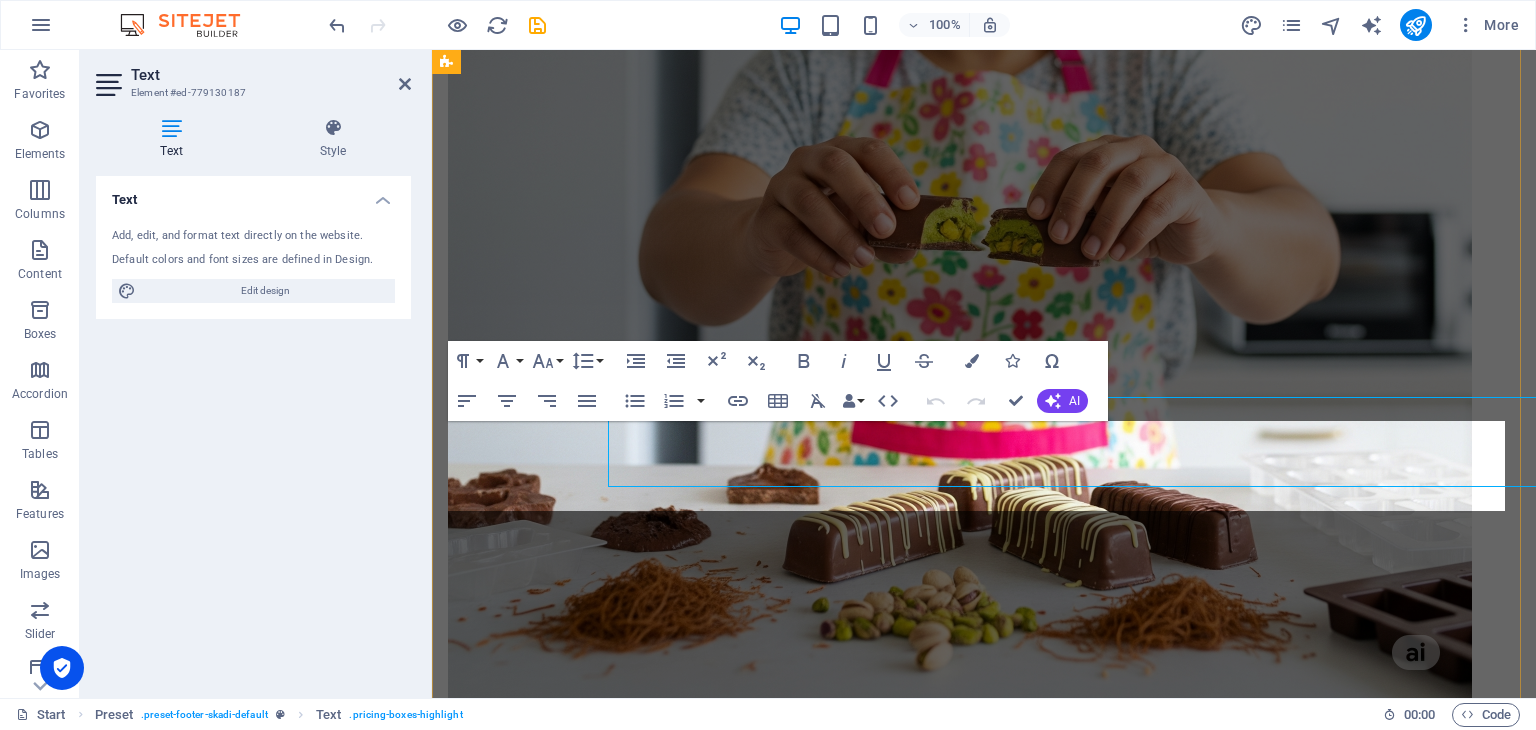 scroll, scrollTop: 4583, scrollLeft: 0, axis: vertical 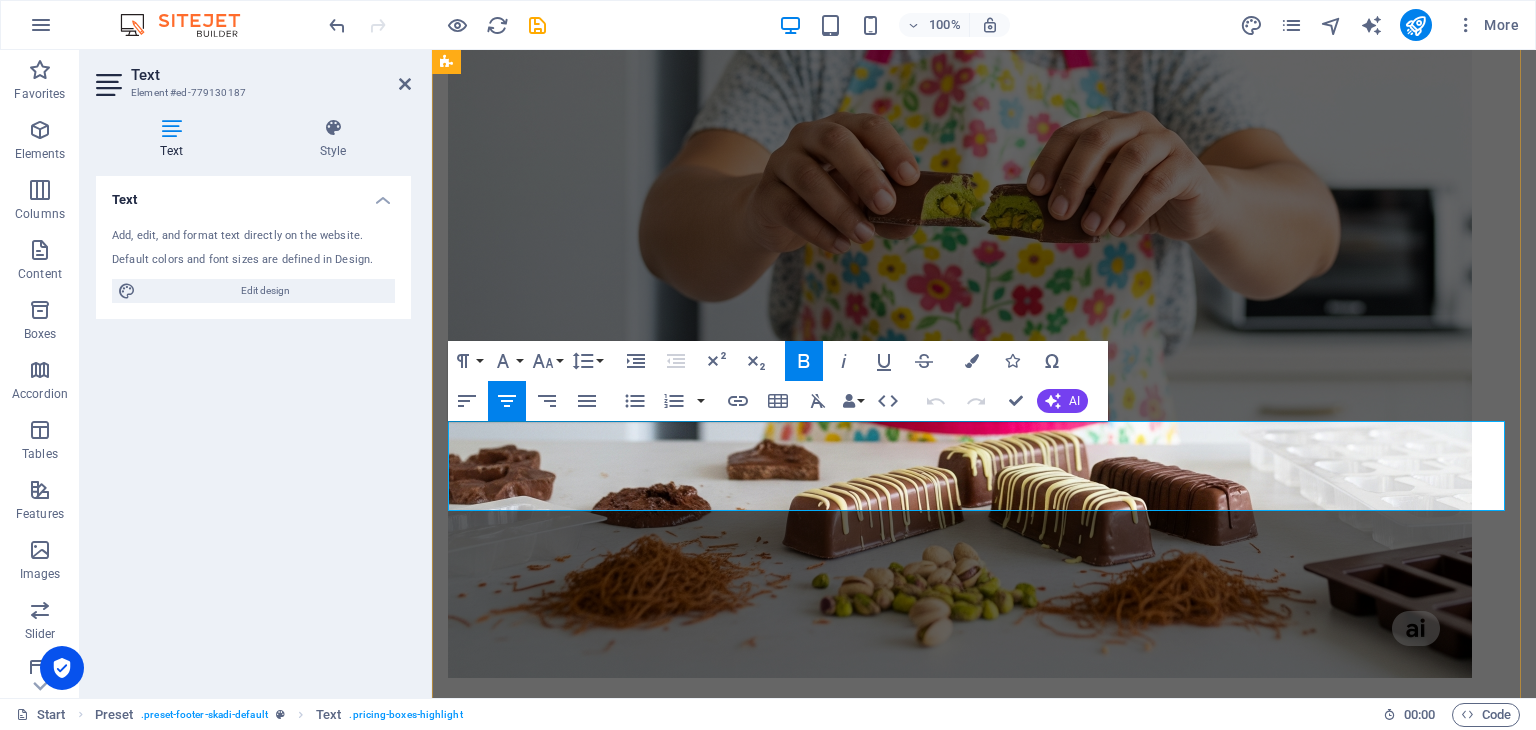 drag, startPoint x: 627, startPoint y: 480, endPoint x: 1360, endPoint y: 477, distance: 733.00616 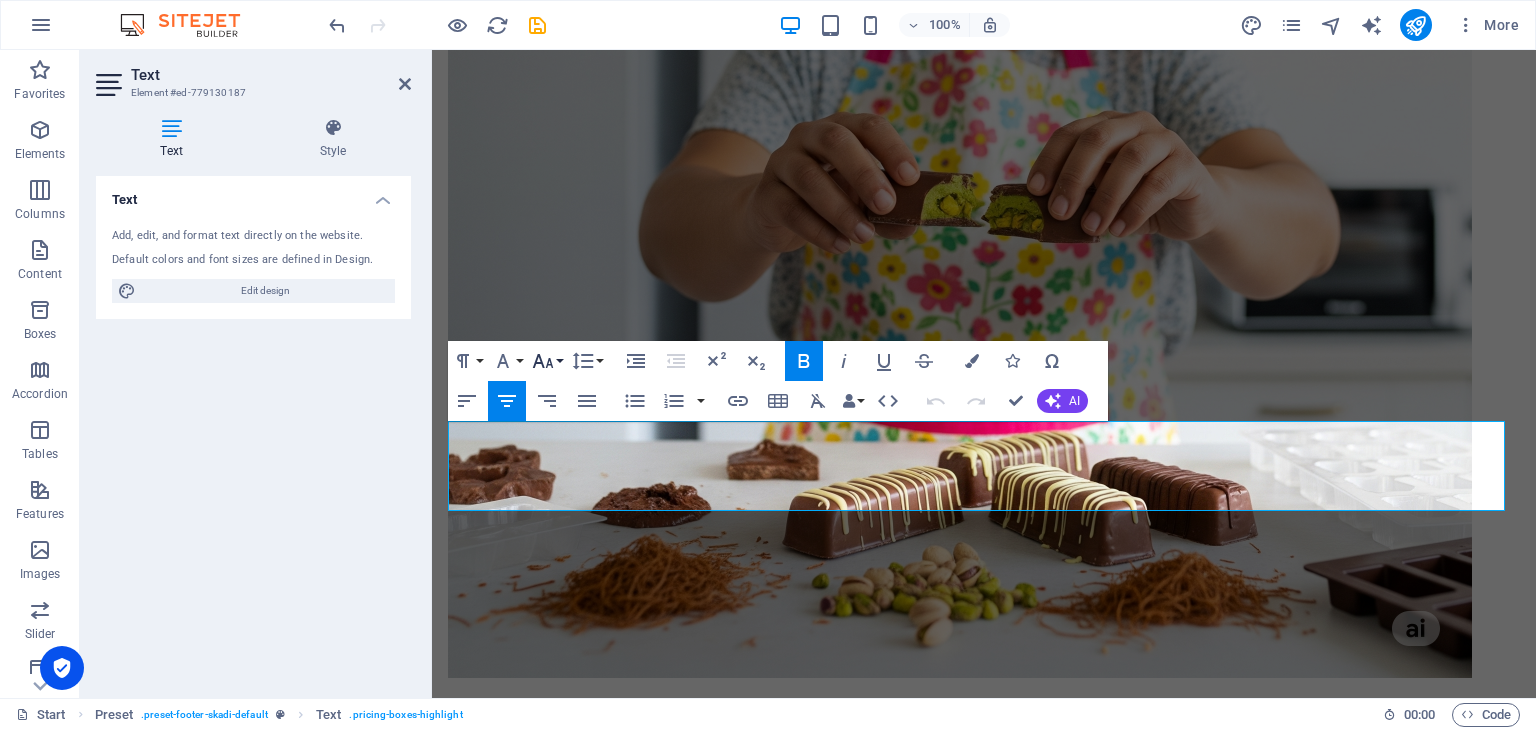click on "Font Size" at bounding box center (547, 361) 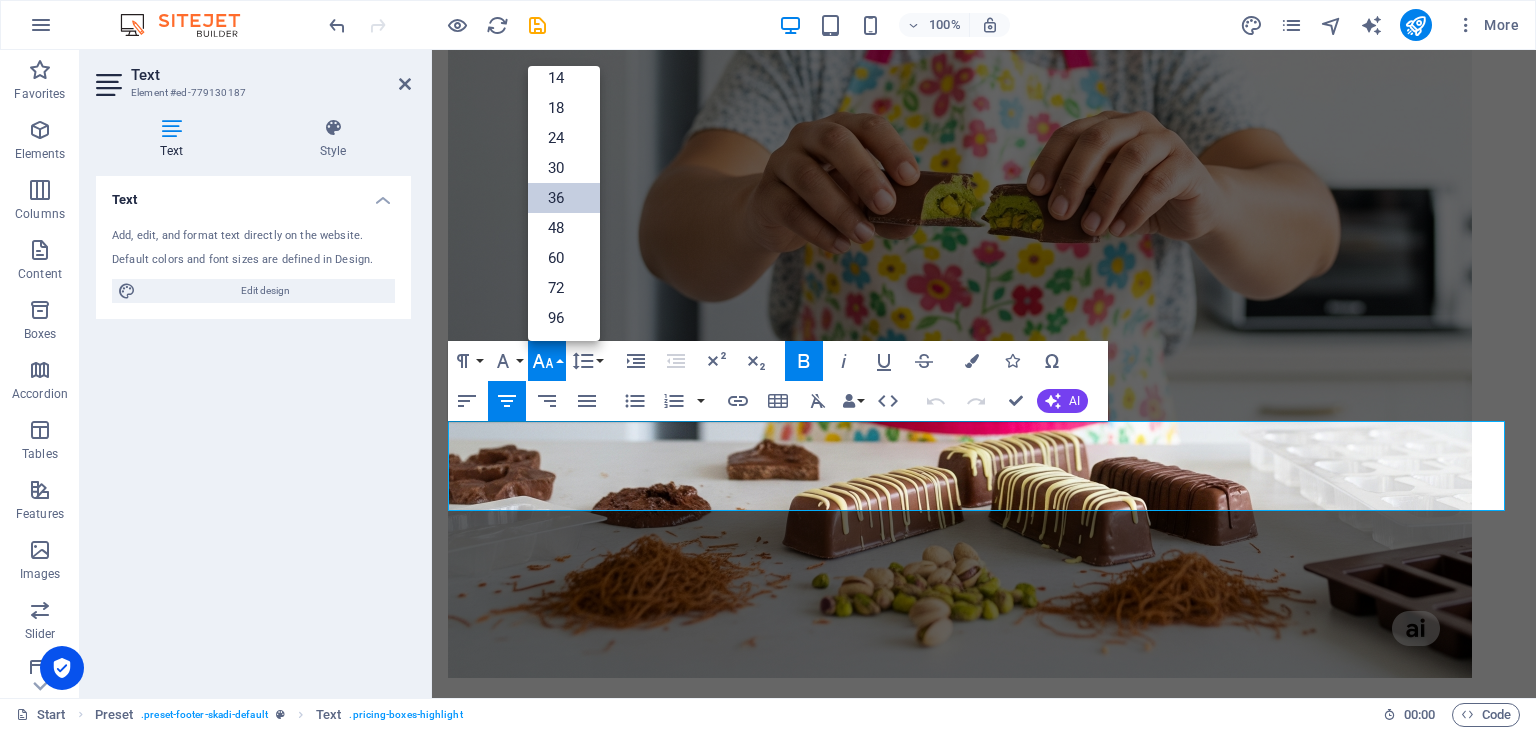 scroll, scrollTop: 160, scrollLeft: 0, axis: vertical 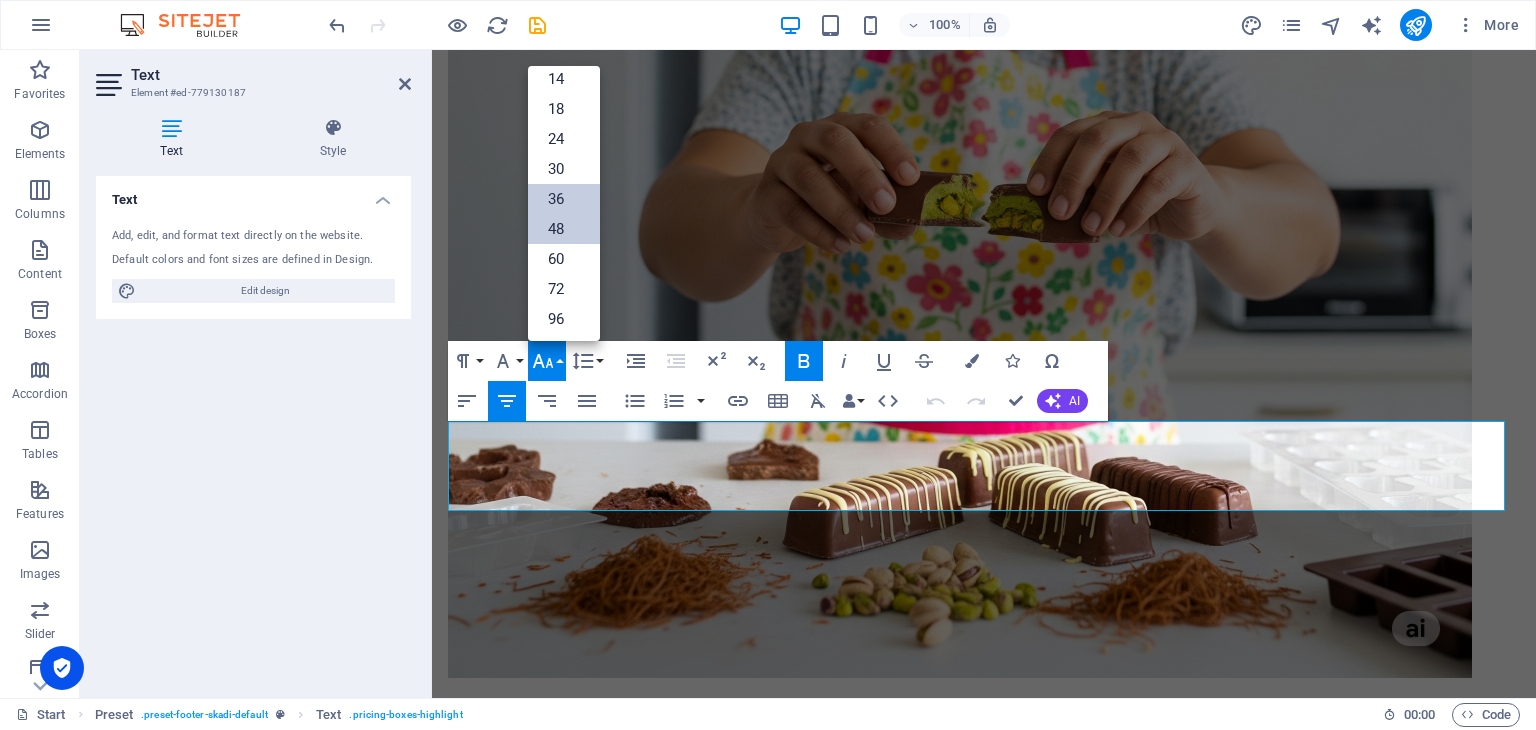 click on "48" at bounding box center (564, 229) 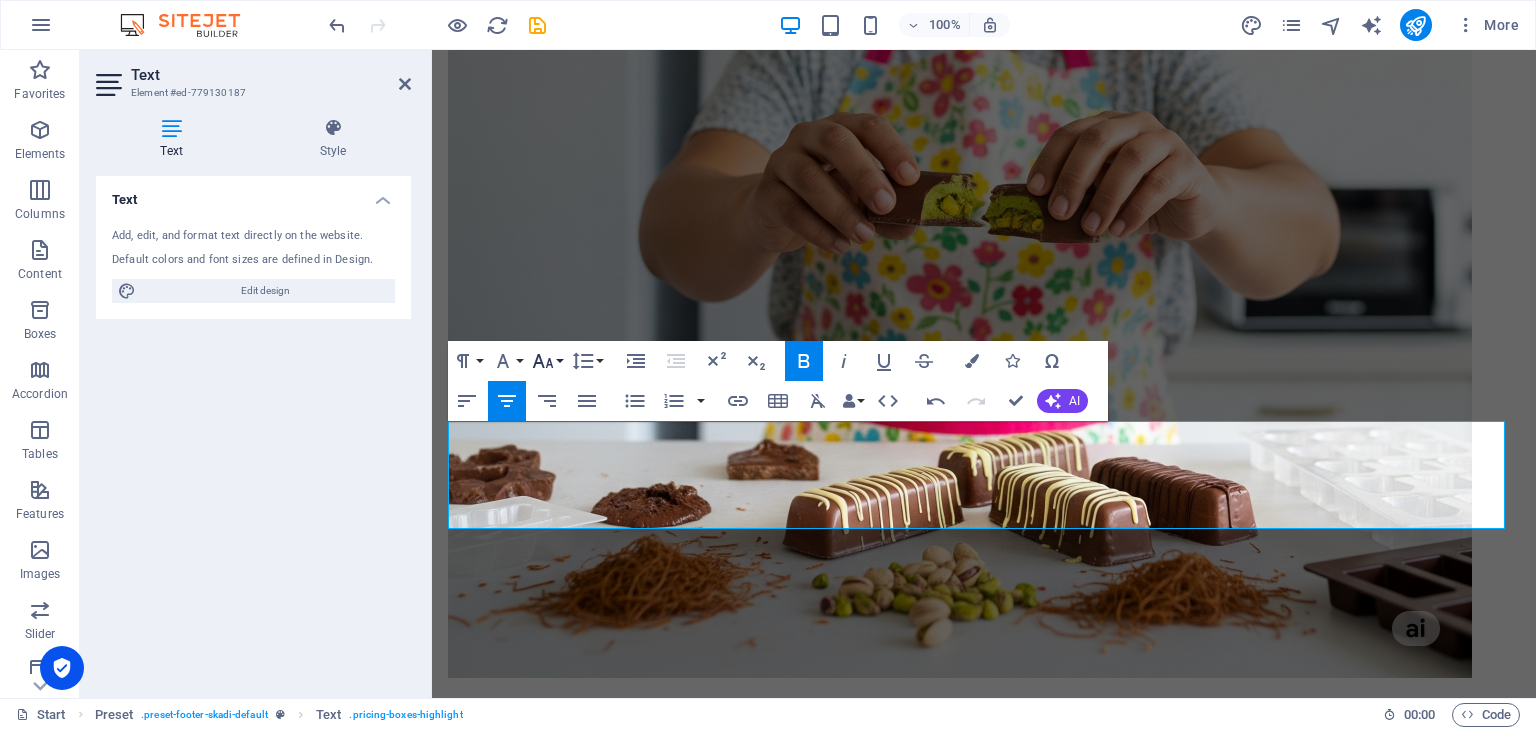 click 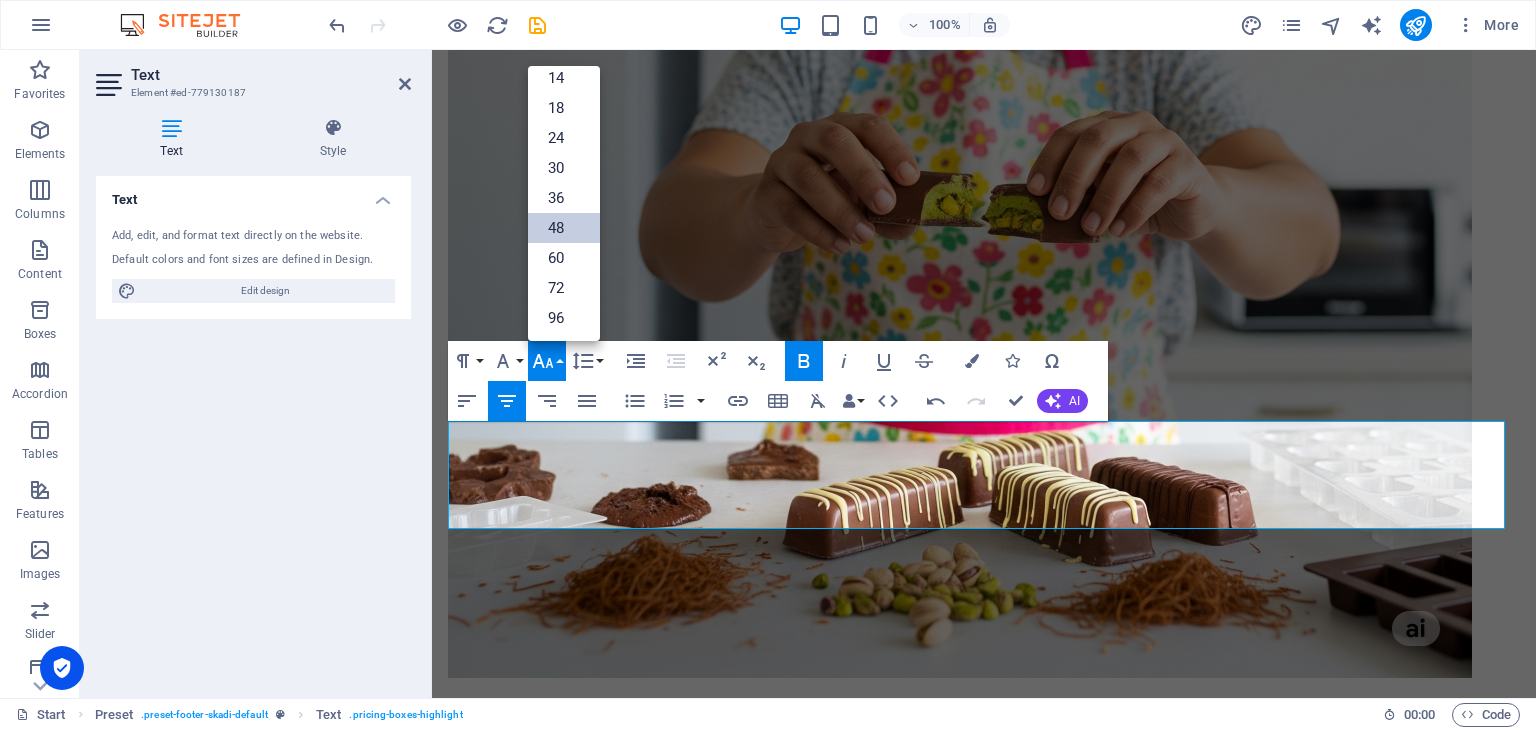 scroll, scrollTop: 160, scrollLeft: 0, axis: vertical 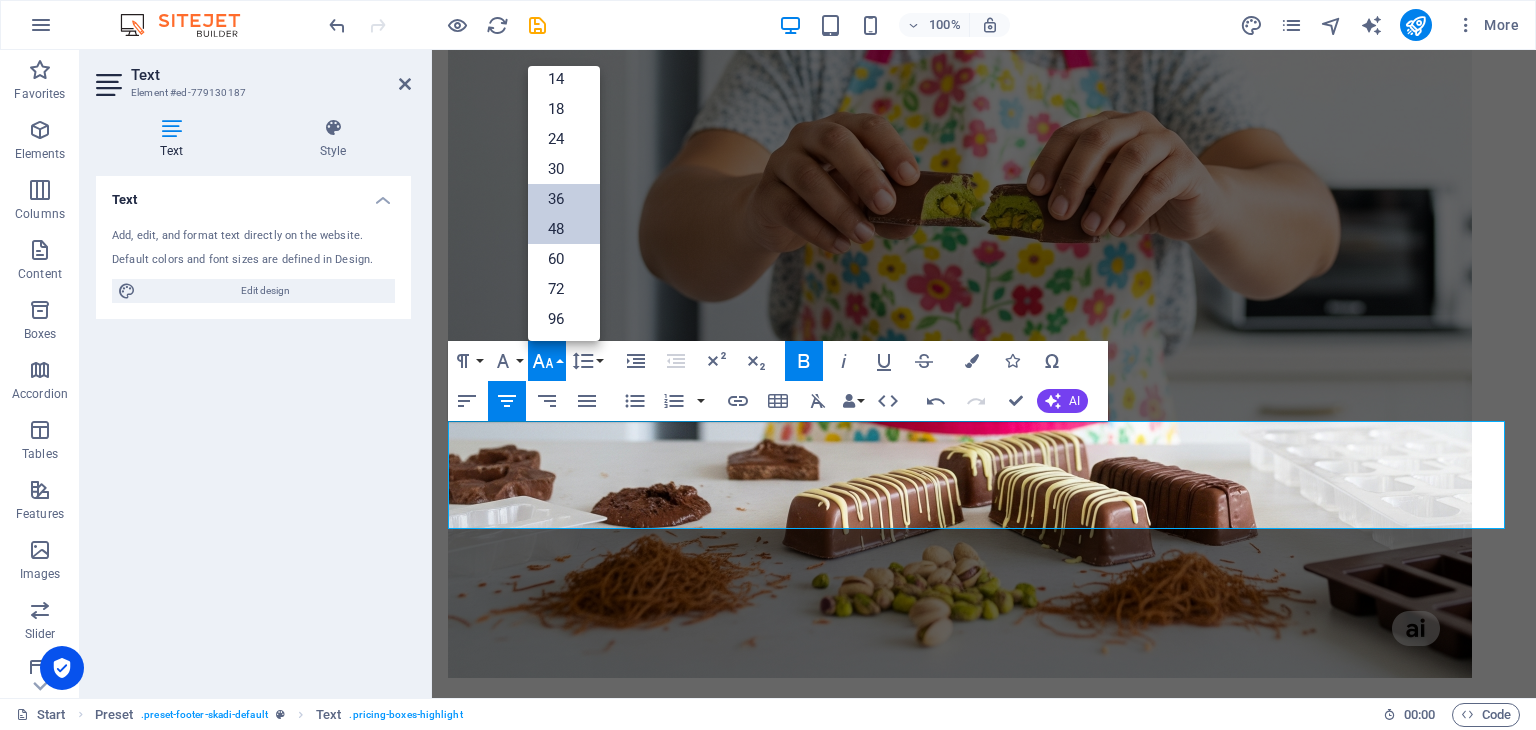 click on "36" at bounding box center [564, 199] 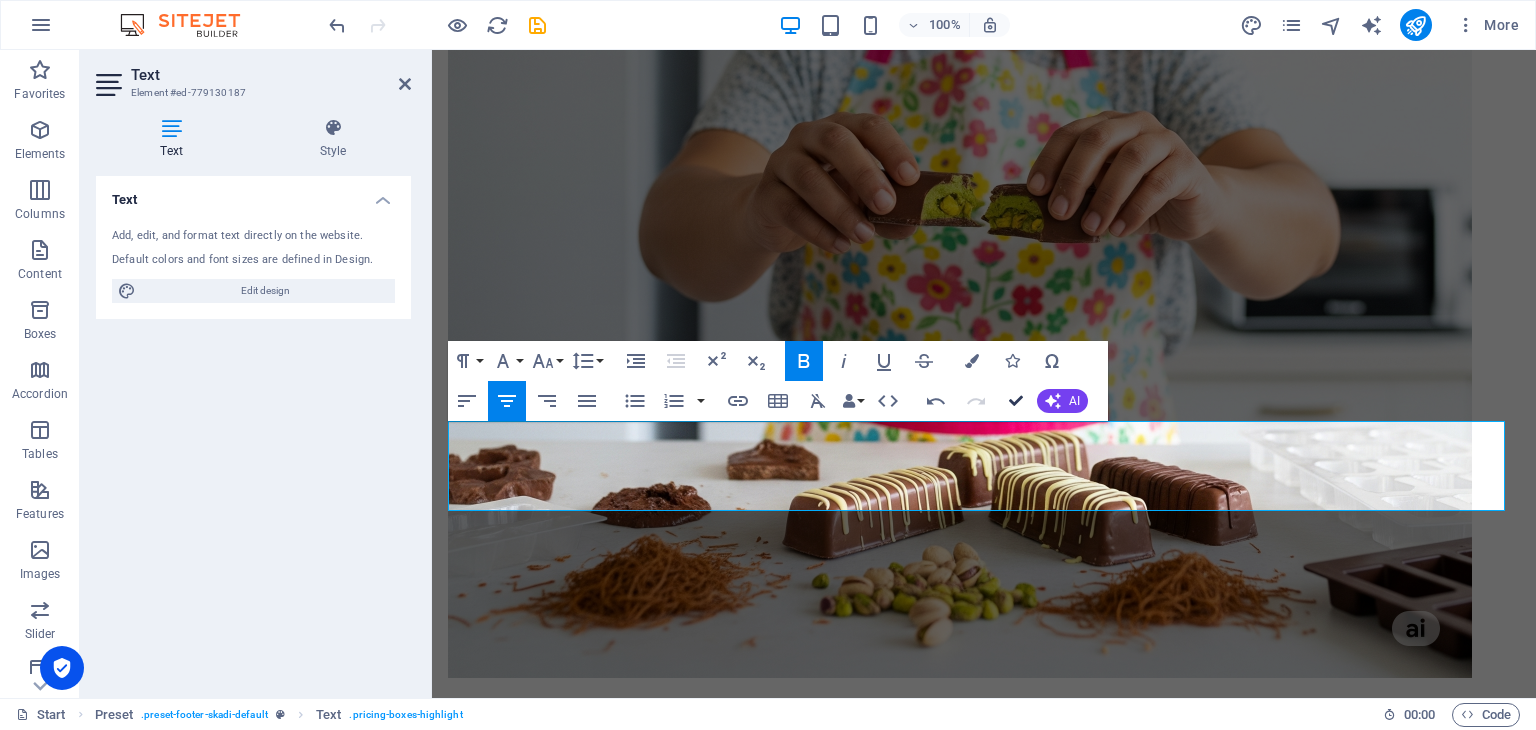 scroll, scrollTop: 4559, scrollLeft: 0, axis: vertical 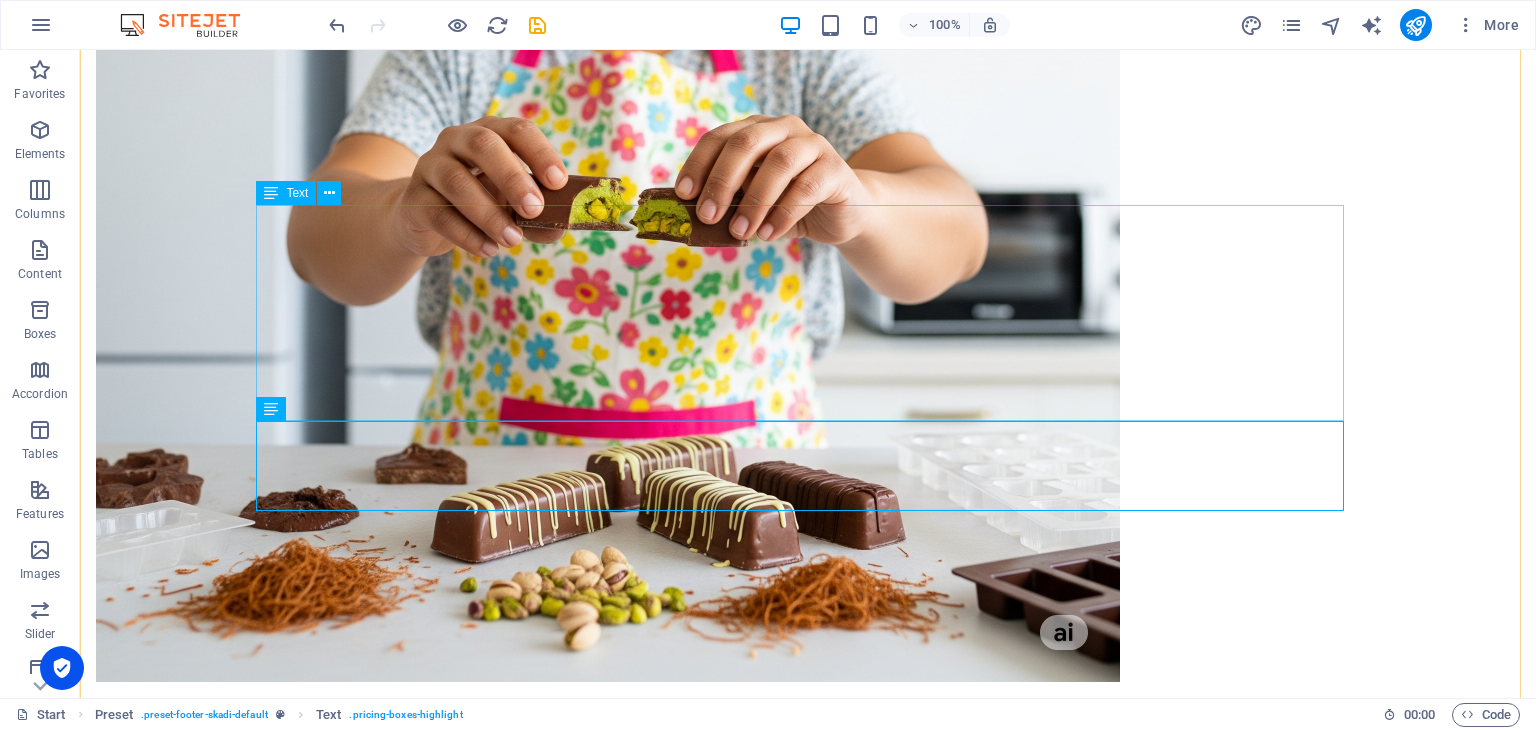 click on "Llévate !!!  El ebook "El Secreto del Chocolate Dubai"  Bono# 1"Calendario Dulce Chocolate Dubai"  Bono #2 "Tarjetas de regalo Imprimibles"." at bounding box center (808, 5781) 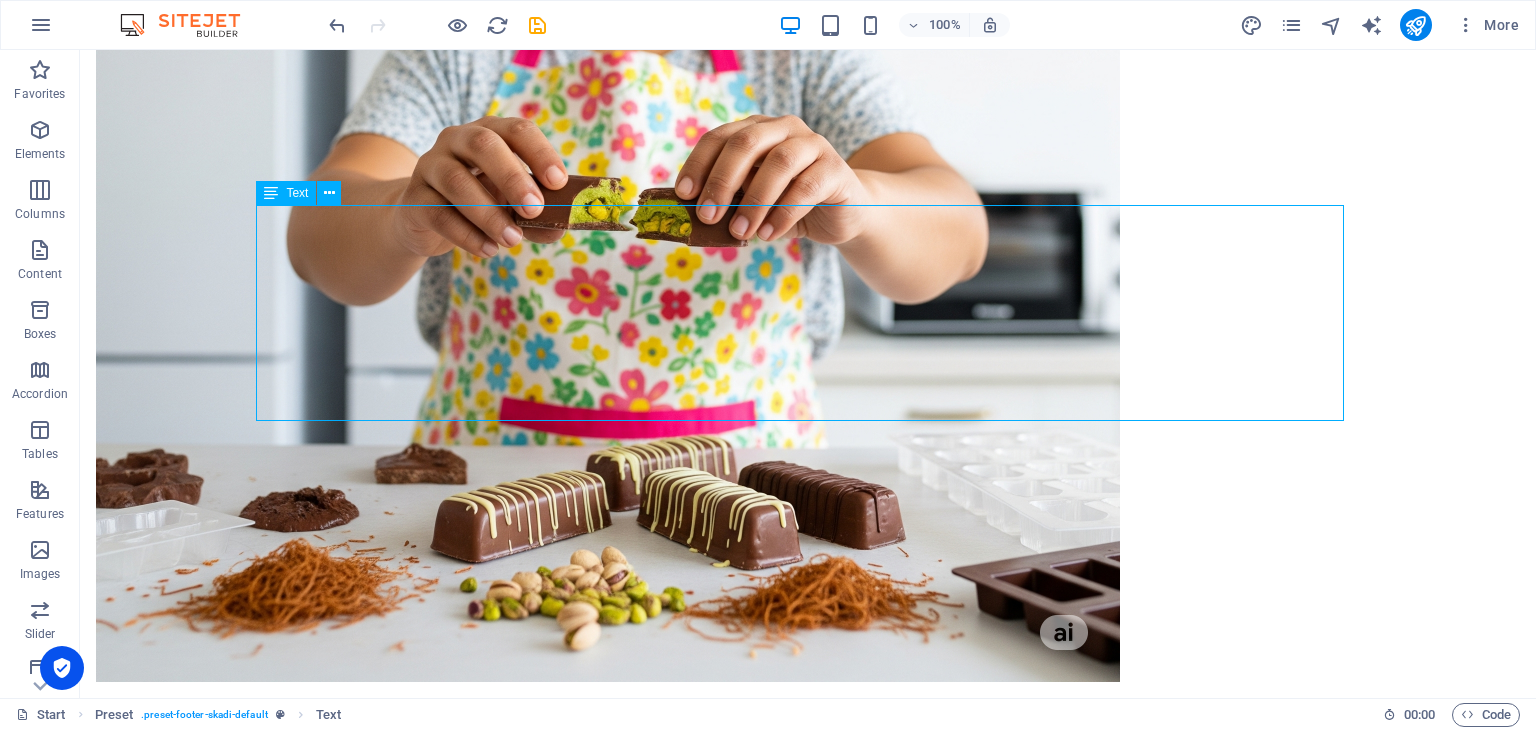 click on "Llévate !!!  El ebook "El Secreto del Chocolate Dubai"  Bono# 1"Calendario Dulce Chocolate Dubai"  Bono #2 "Tarjetas de regalo Imprimibles"." at bounding box center (808, 5781) 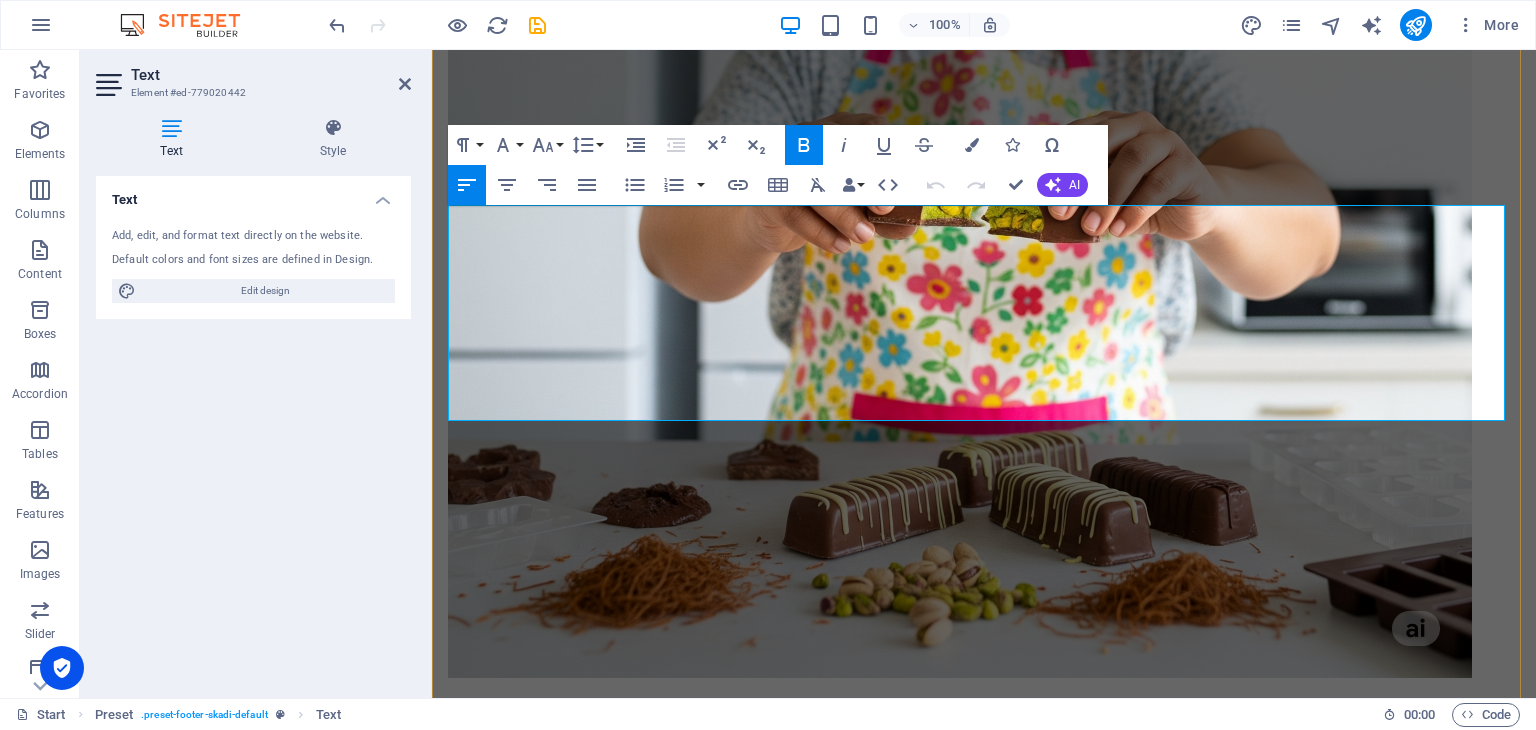 click on "Bono #2 "Tarjetas de regalo Imprimibles"." at bounding box center [762, 5122] 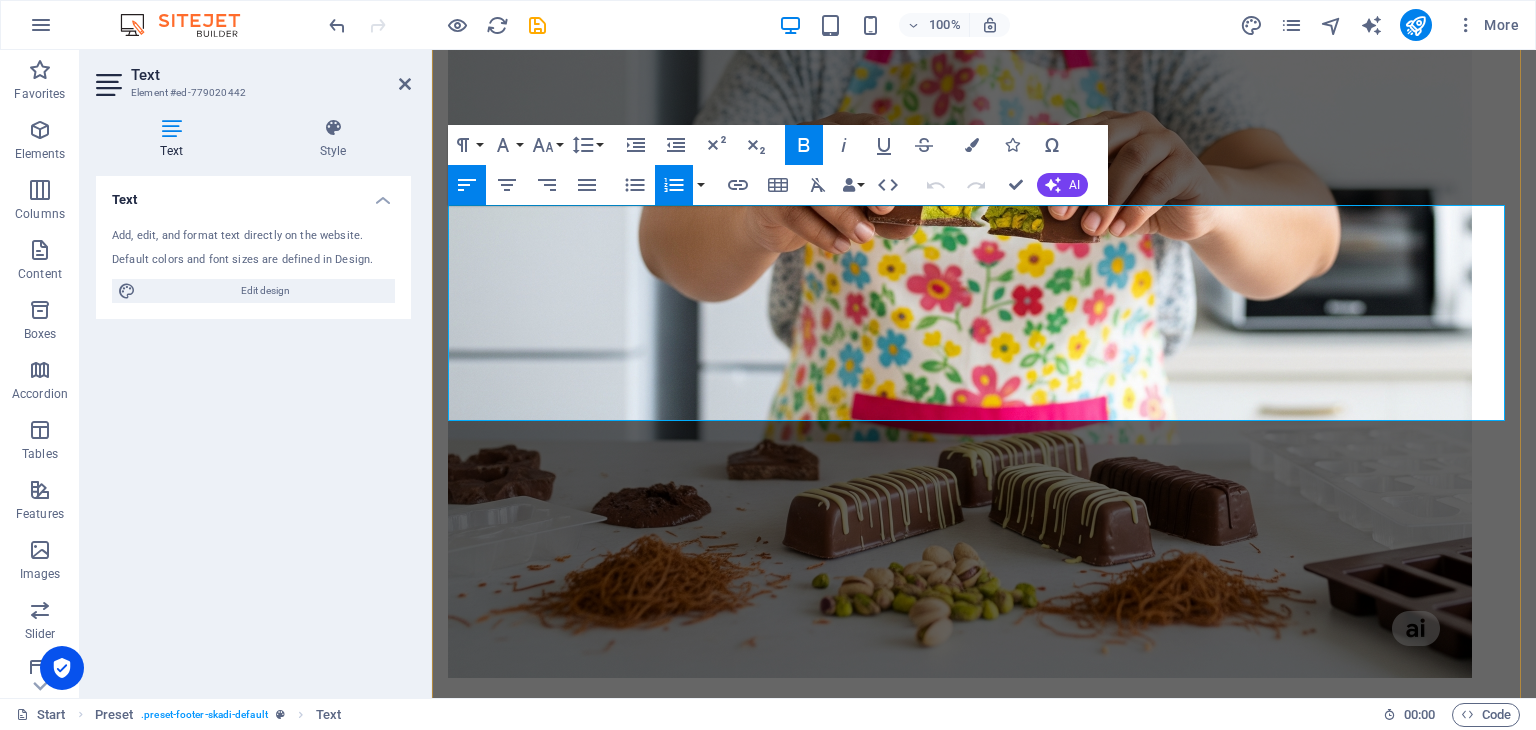 drag, startPoint x: 1058, startPoint y: 370, endPoint x: 1036, endPoint y: 368, distance: 22.090721 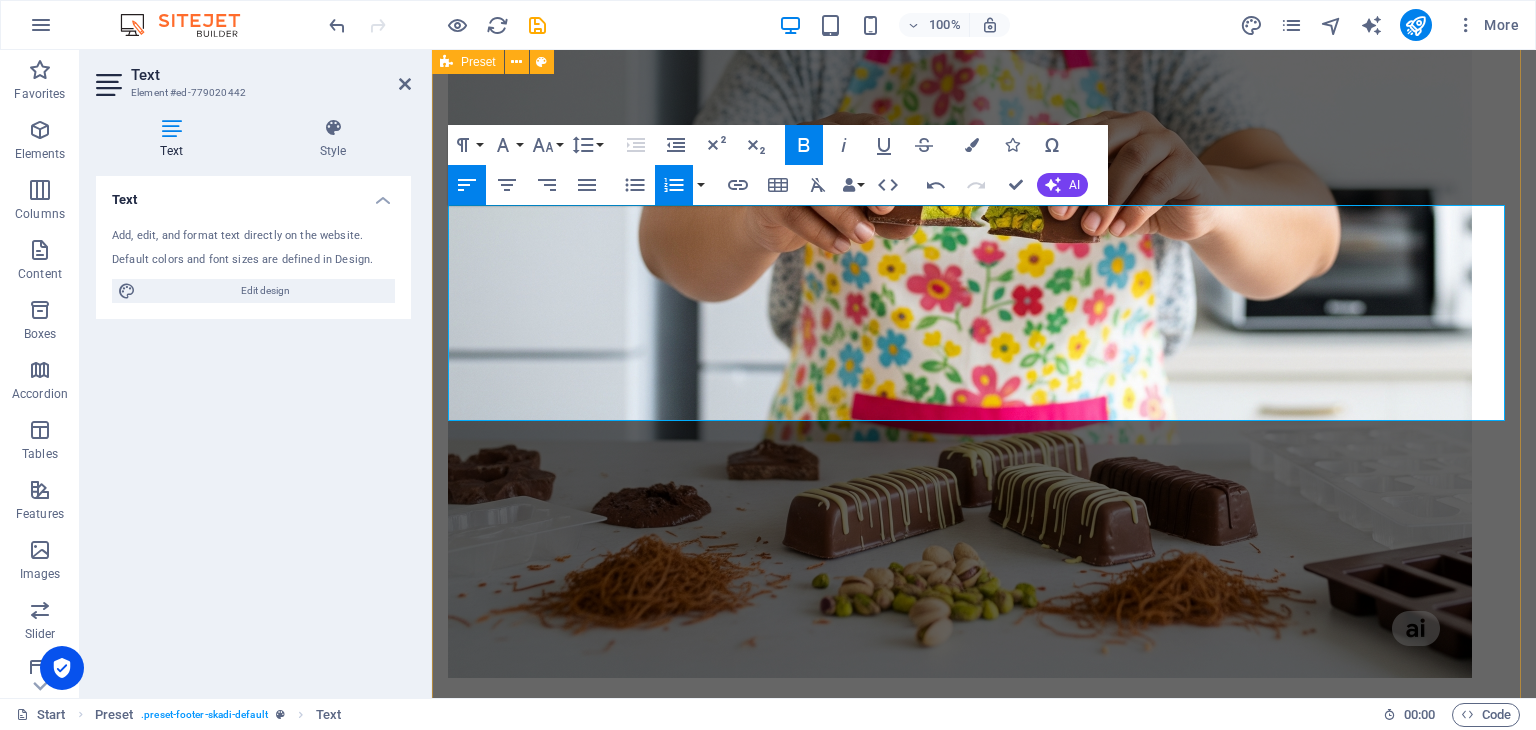 drag, startPoint x: 1056, startPoint y: 352, endPoint x: 442, endPoint y: 236, distance: 624.8616 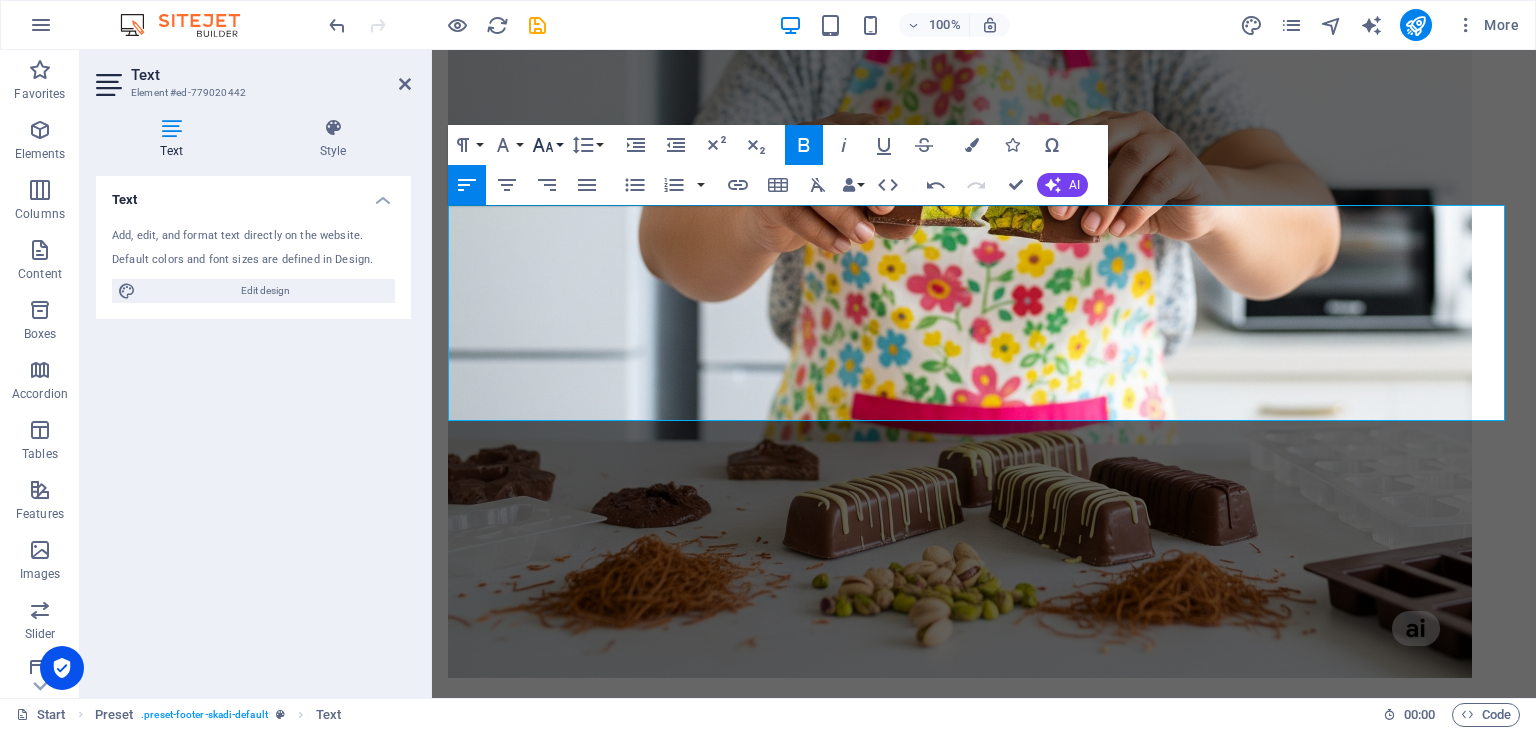 click 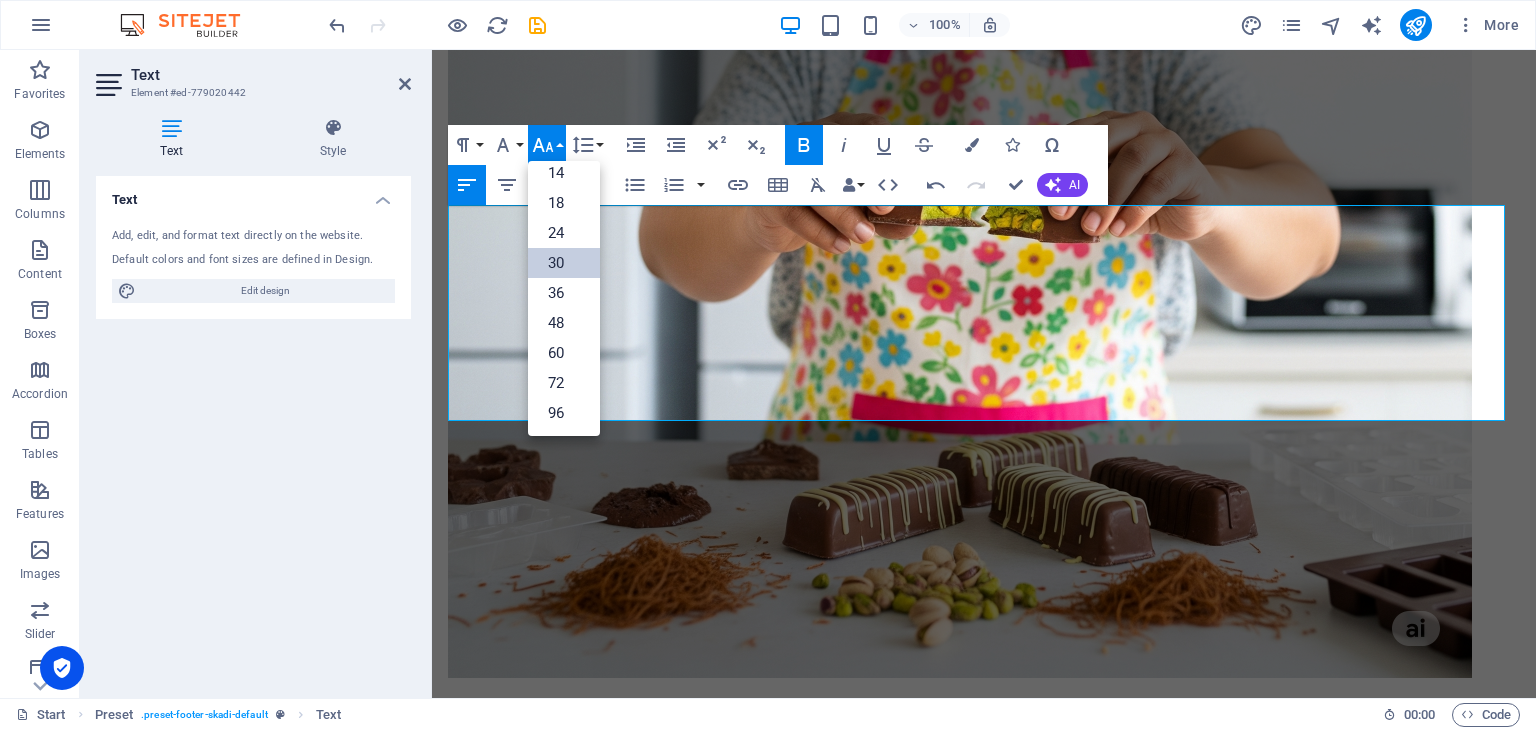 scroll, scrollTop: 160, scrollLeft: 0, axis: vertical 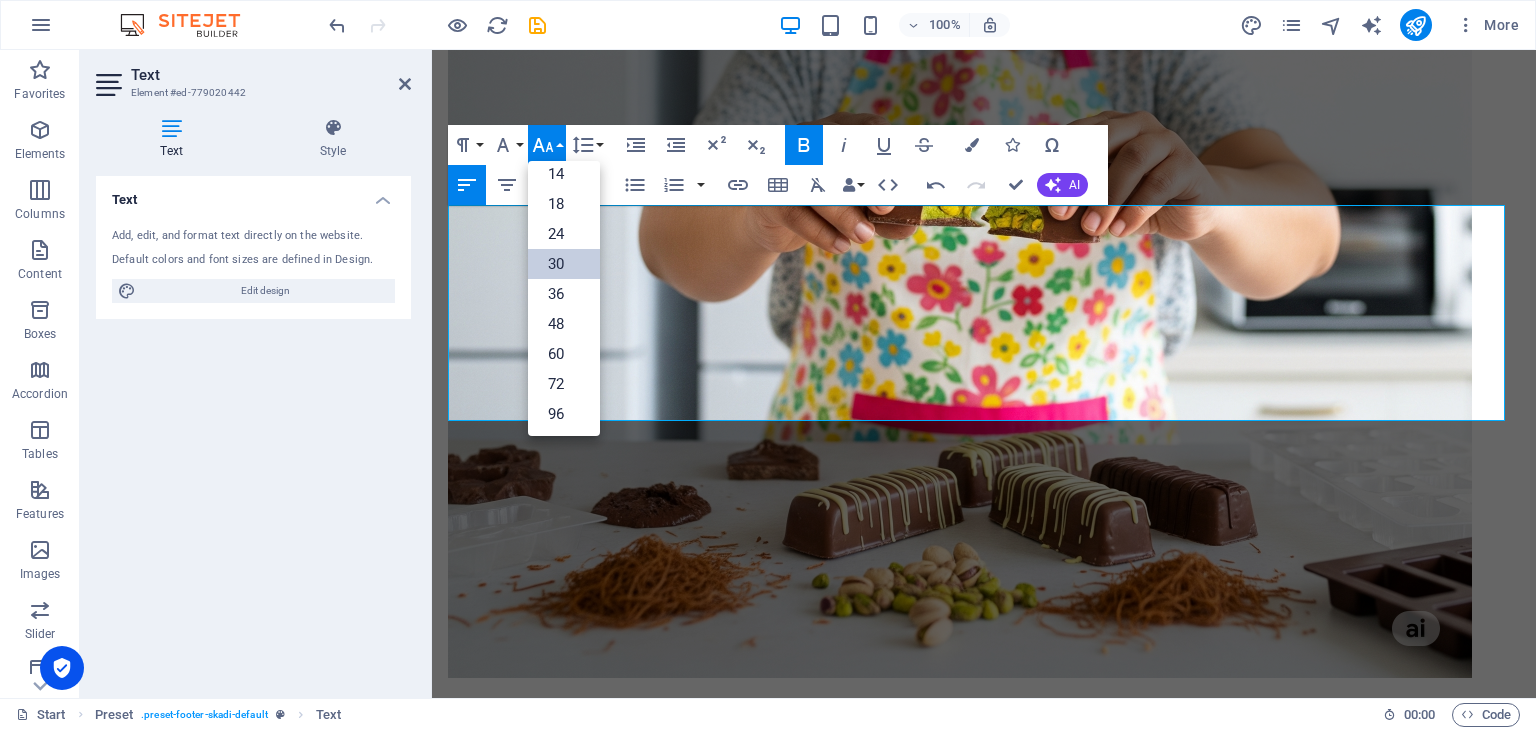 click on "30" at bounding box center [564, 264] 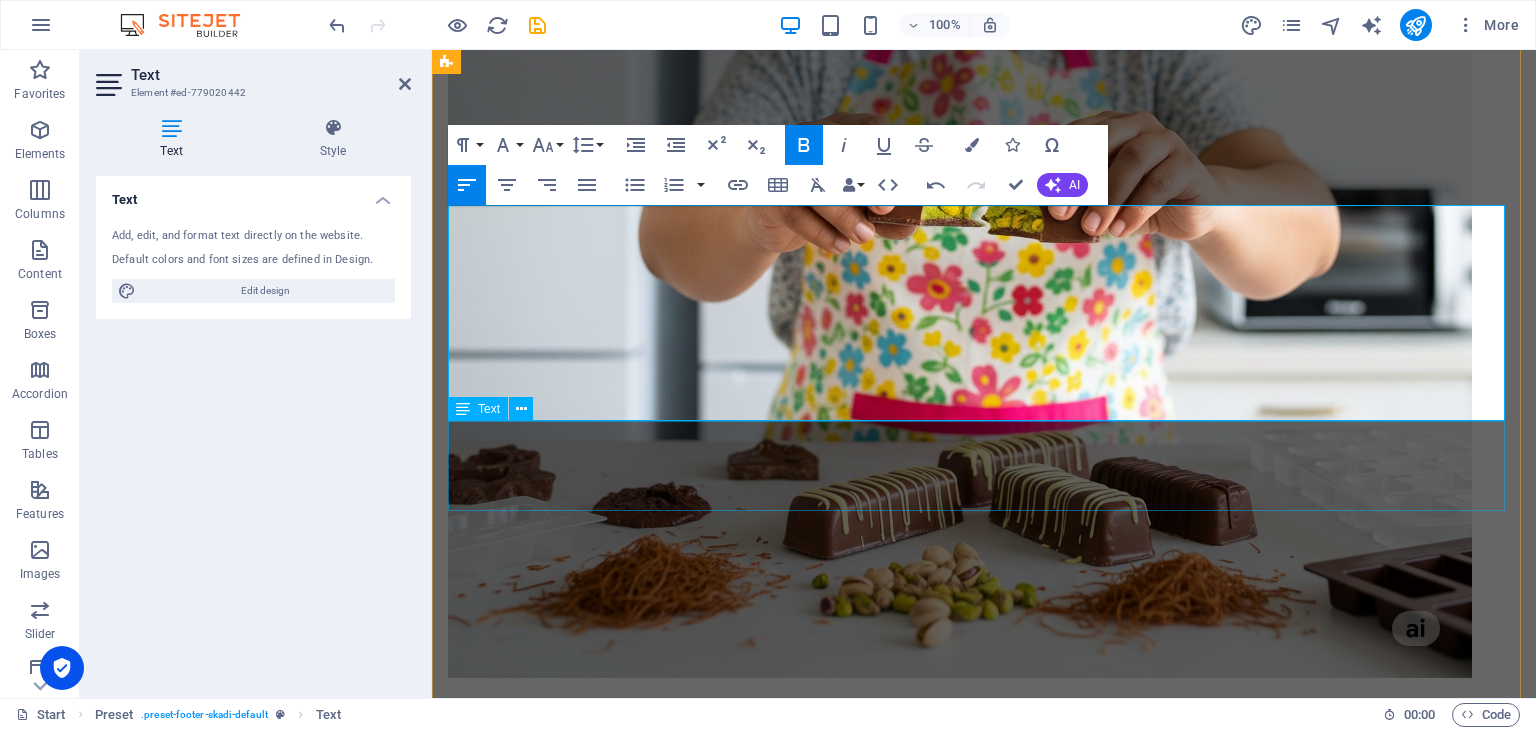 click on "El precio regular de todo esto es de: $ 36.42 USD Solo [DATE] aqui te llevas todo por: $7.50 USD" at bounding box center (984, 5226) 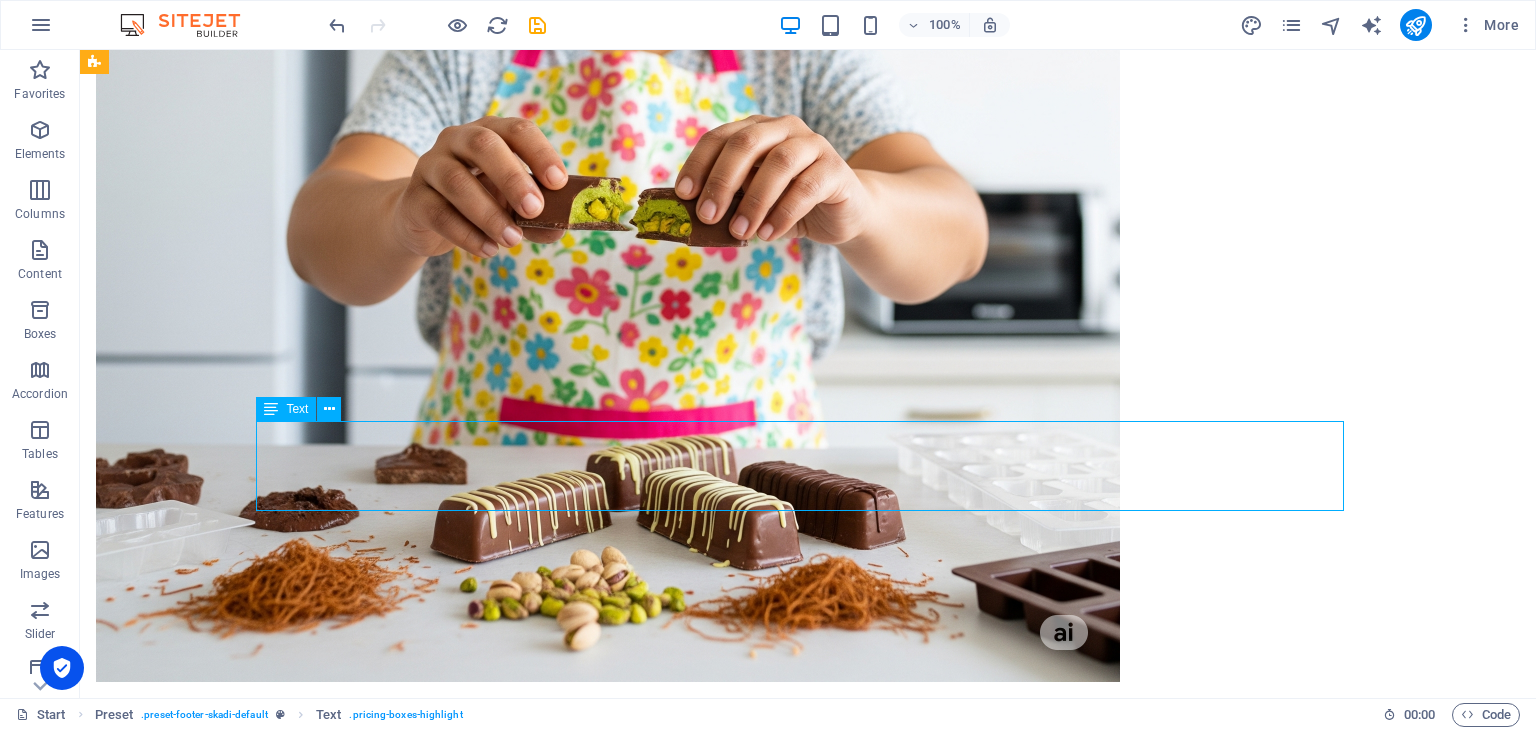 click on "El precio regular de todo esto es de: $ 36.42 USD Solo [DATE] aqui te llevas todo por: $7.50 USD" at bounding box center (808, 5934) 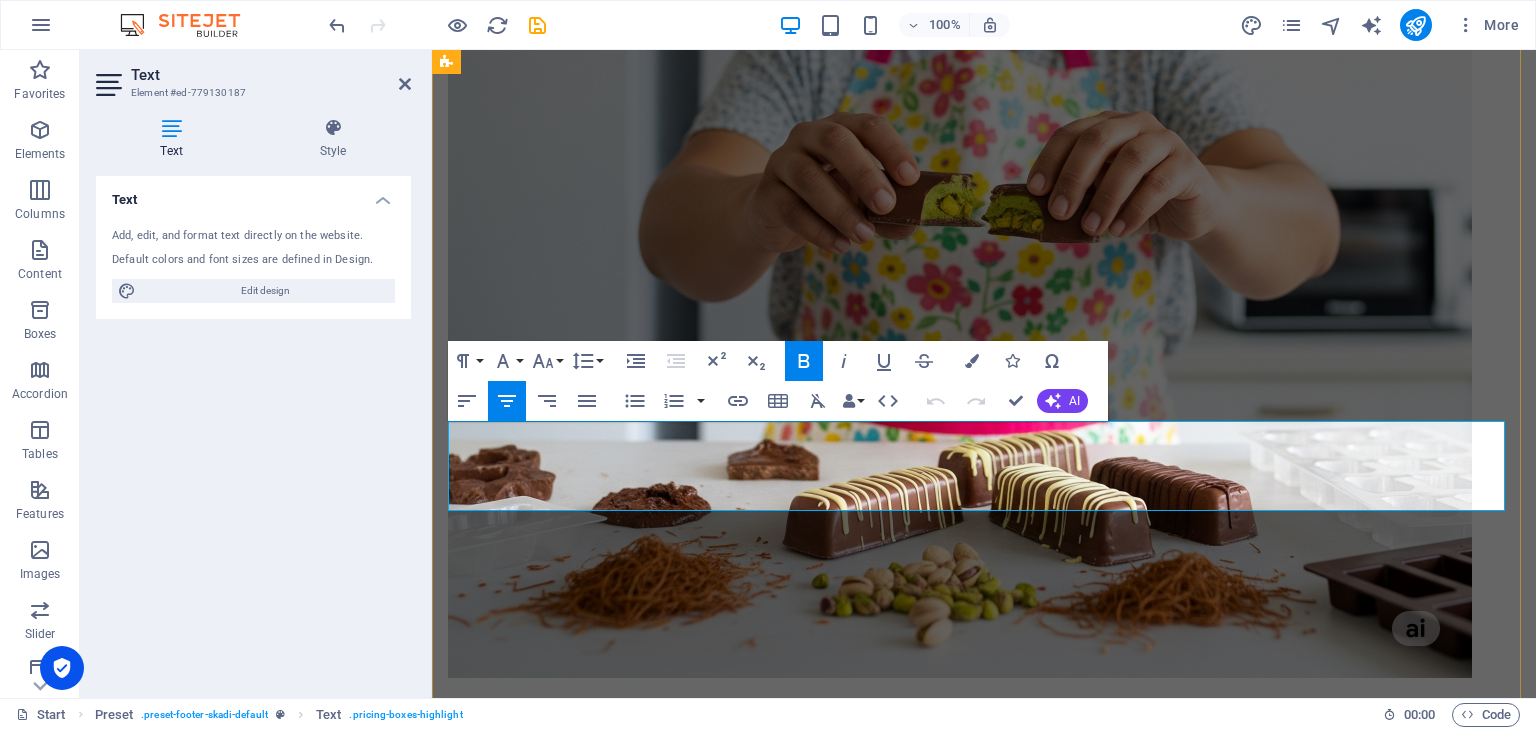 click on "Solo [DATE] aqui te llevas todo por: $7.50 USD" at bounding box center [984, 5243] 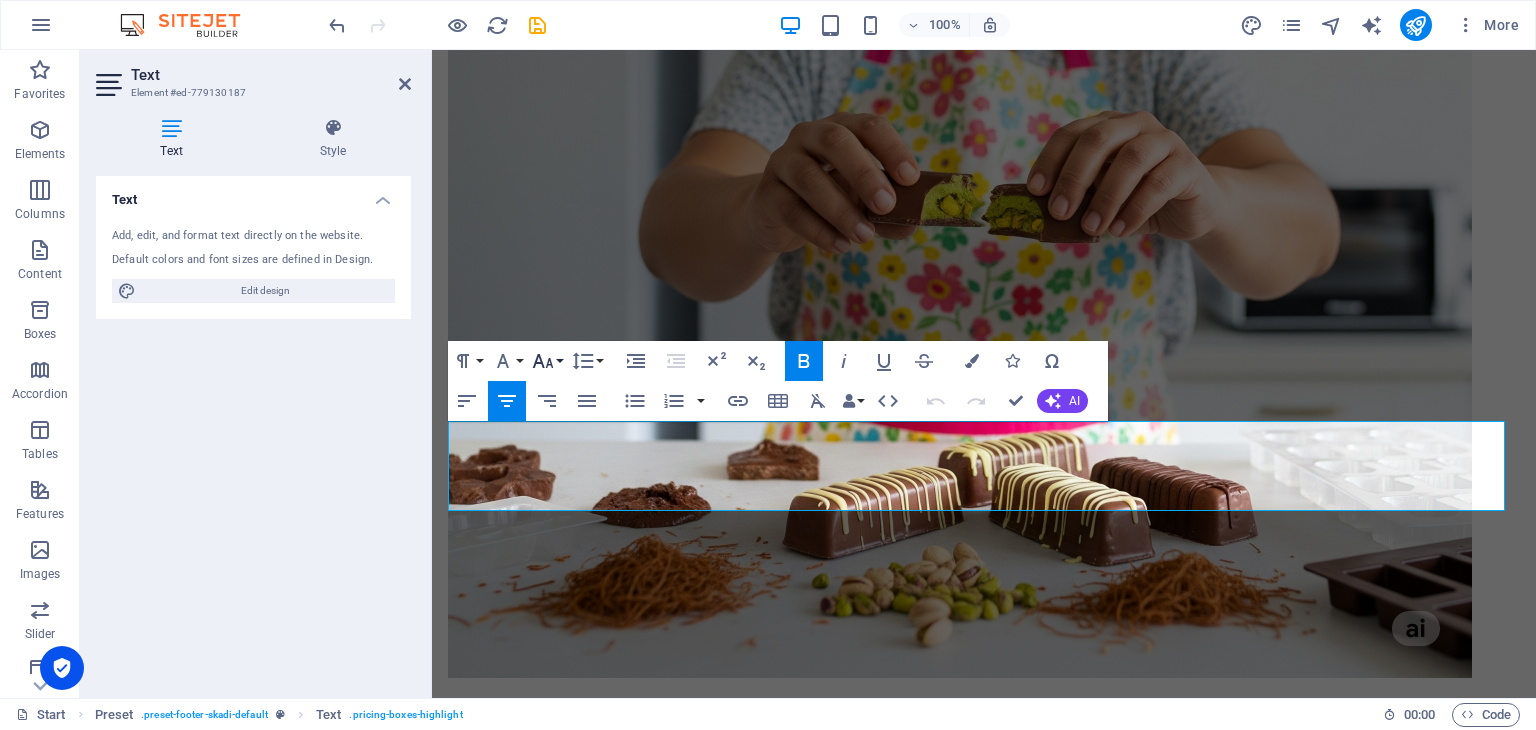 click 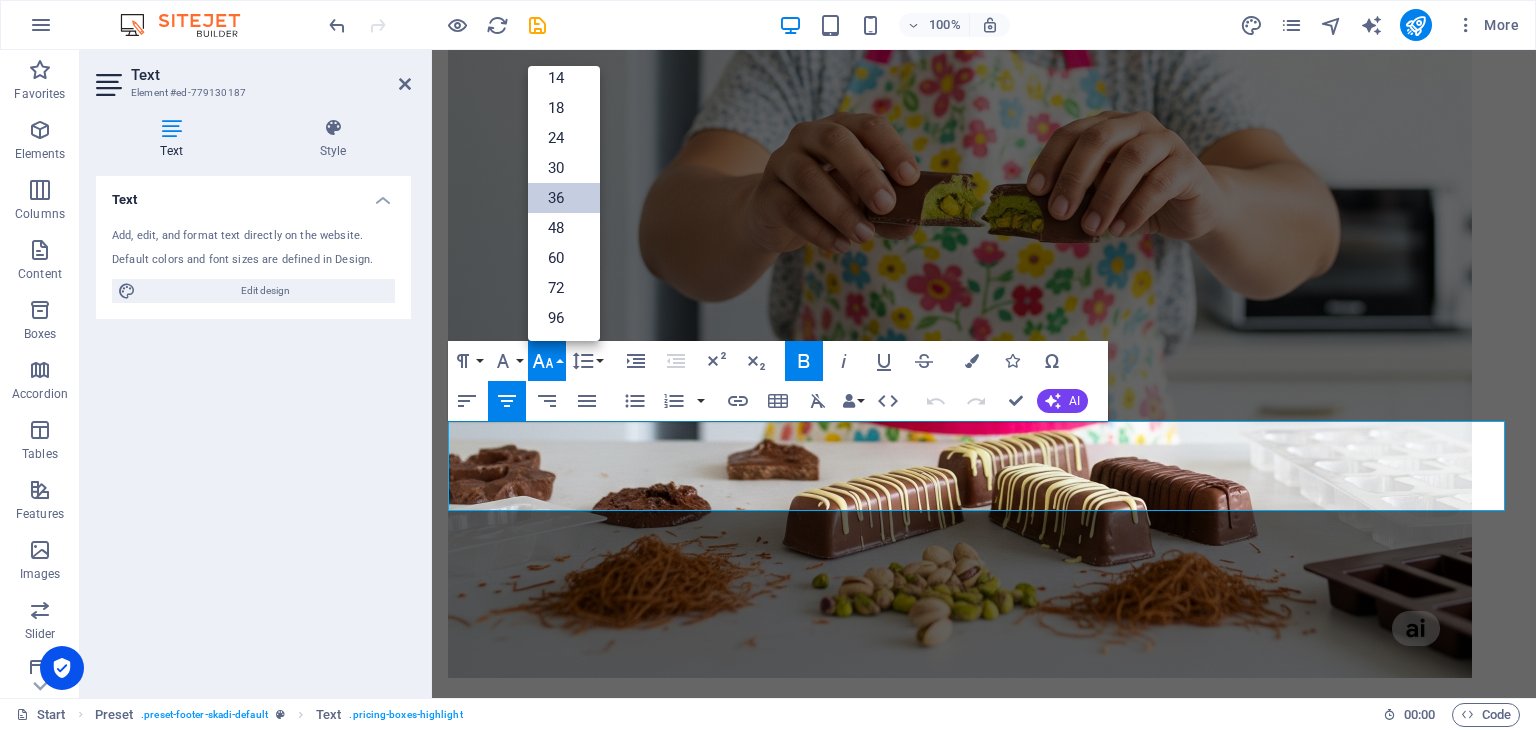 scroll, scrollTop: 160, scrollLeft: 0, axis: vertical 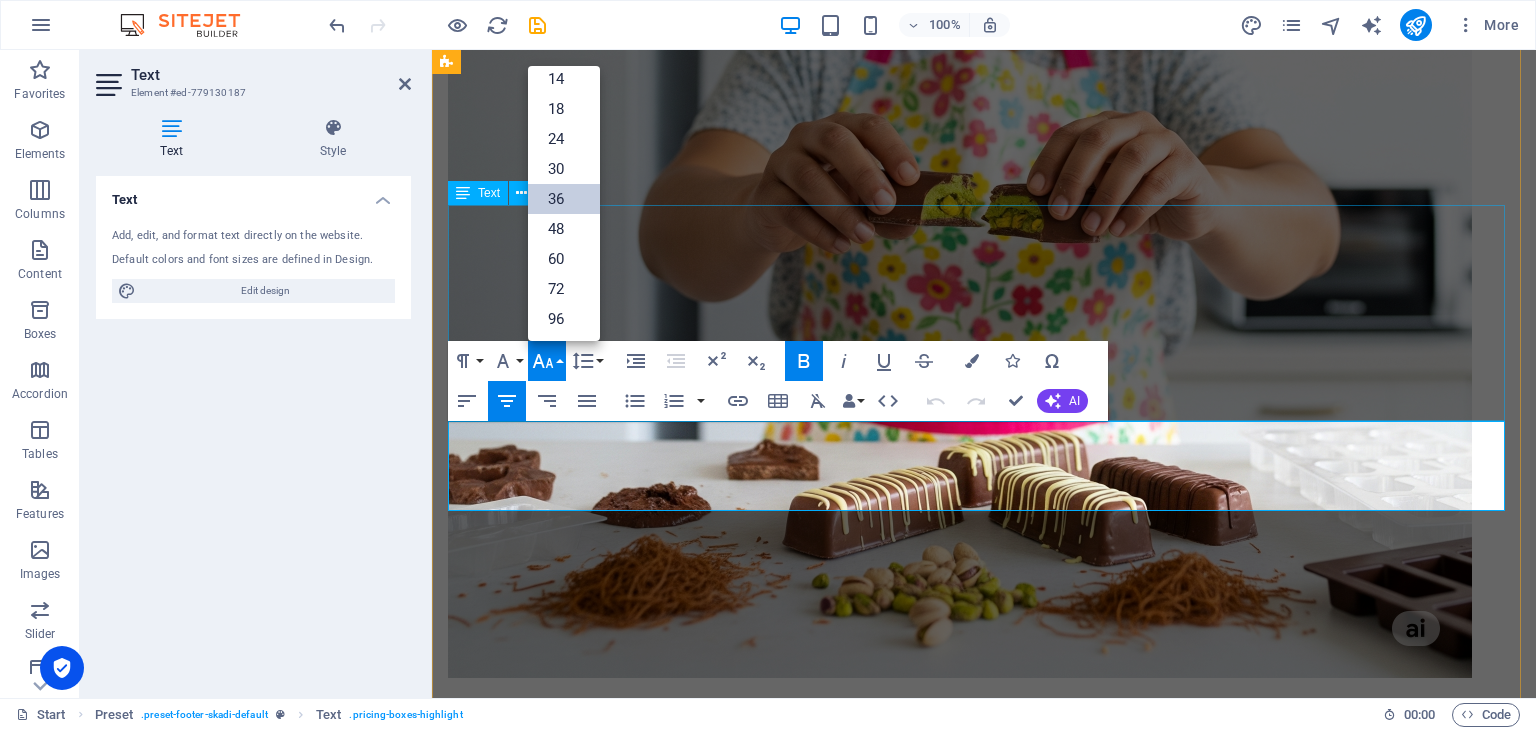 click on "Llévate !!!  El ebook "El Secreto del Chocolate Dubai".  Bono# 1"Calendario Dulce Chocolate Dubai".  Bono #2 "Tarjetas de regalo Imprimibles"." at bounding box center (984, 5073) 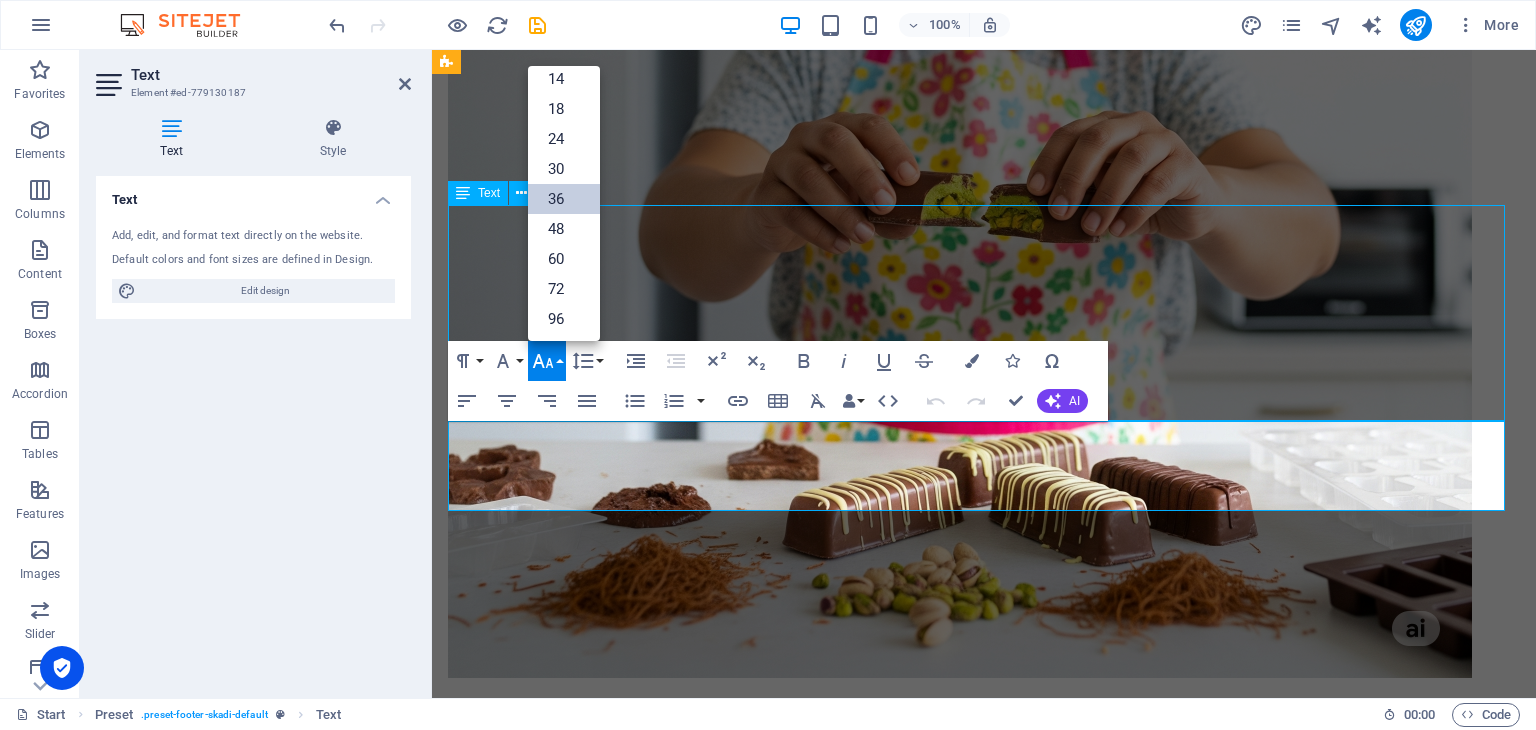 scroll, scrollTop: 4559, scrollLeft: 0, axis: vertical 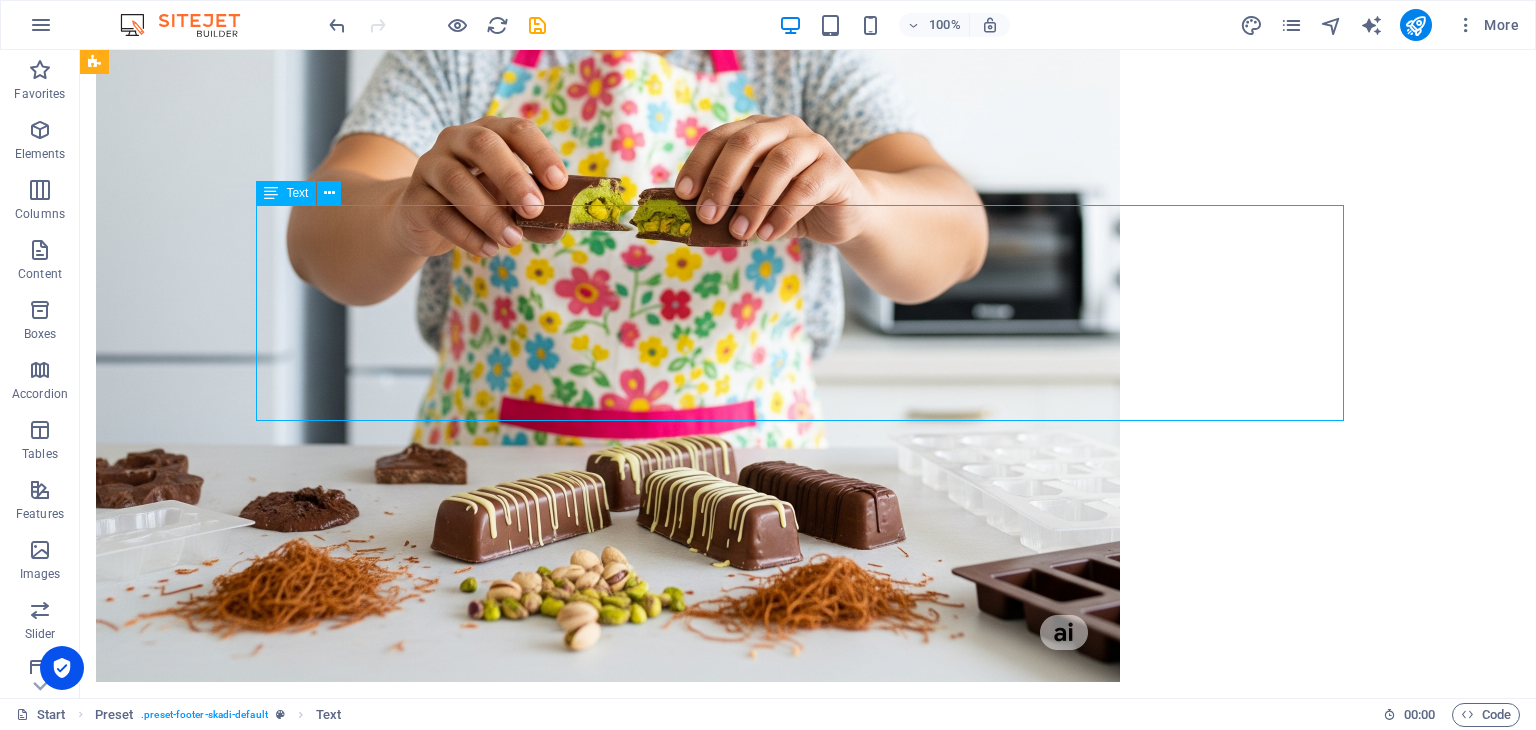 click on "Llévate !!!  El ebook "El Secreto del Chocolate Dubai".  Bono# 1"Calendario Dulce Chocolate Dubai".  Bono #2 "Tarjetas de regalo Imprimibles"." at bounding box center [808, 5781] 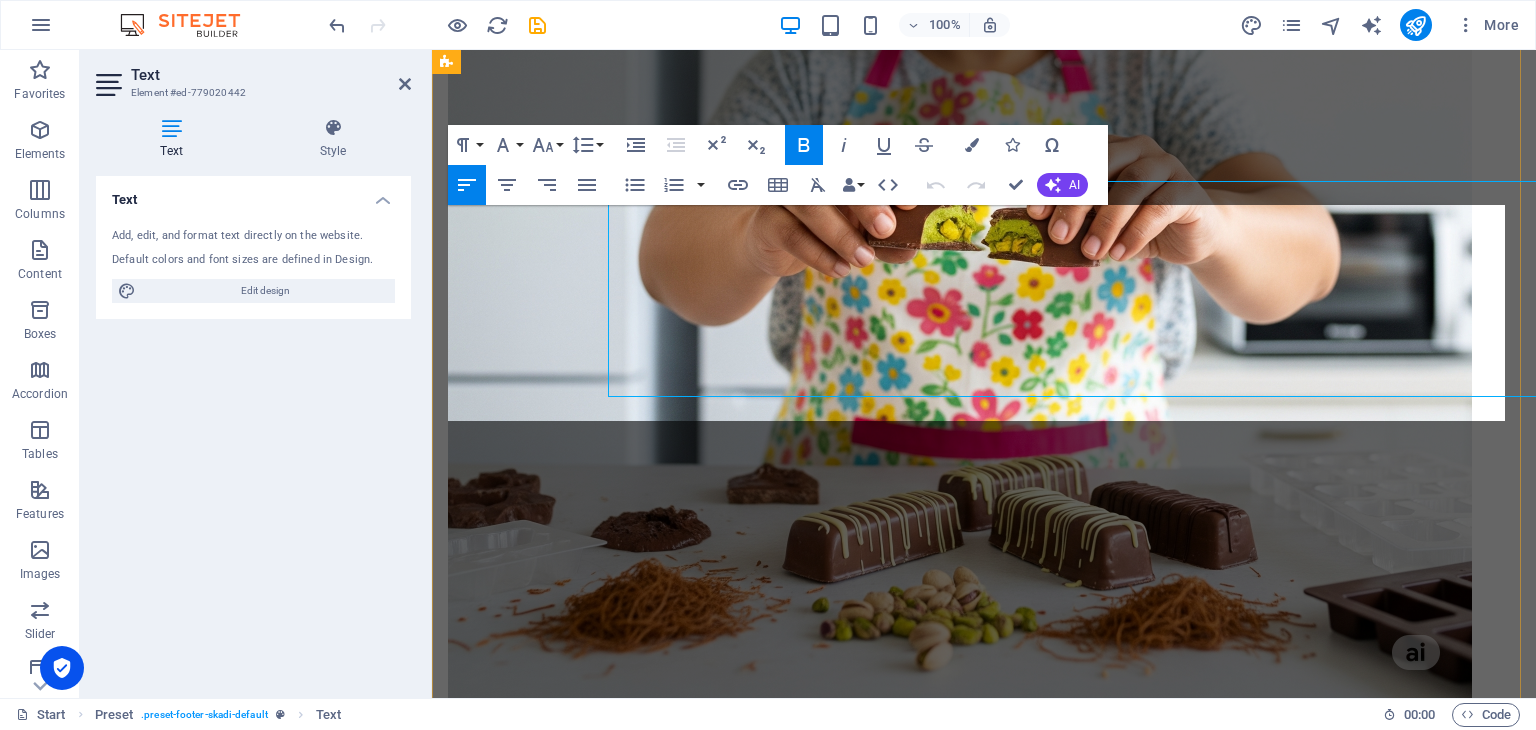 scroll, scrollTop: 4583, scrollLeft: 0, axis: vertical 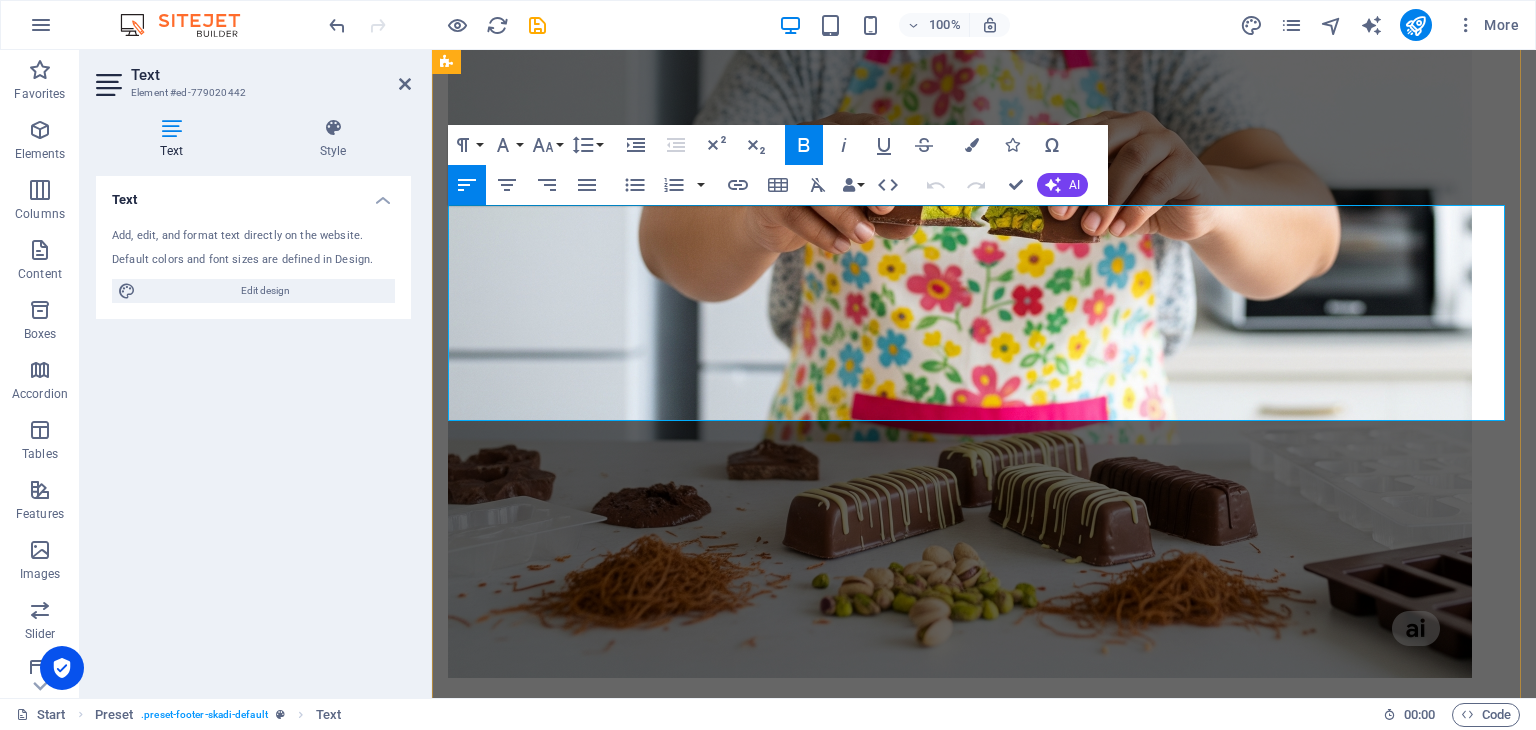 click on "Bono #2 "Tarjetas de regalo Imprimibles"." at bounding box center [762, 5122] 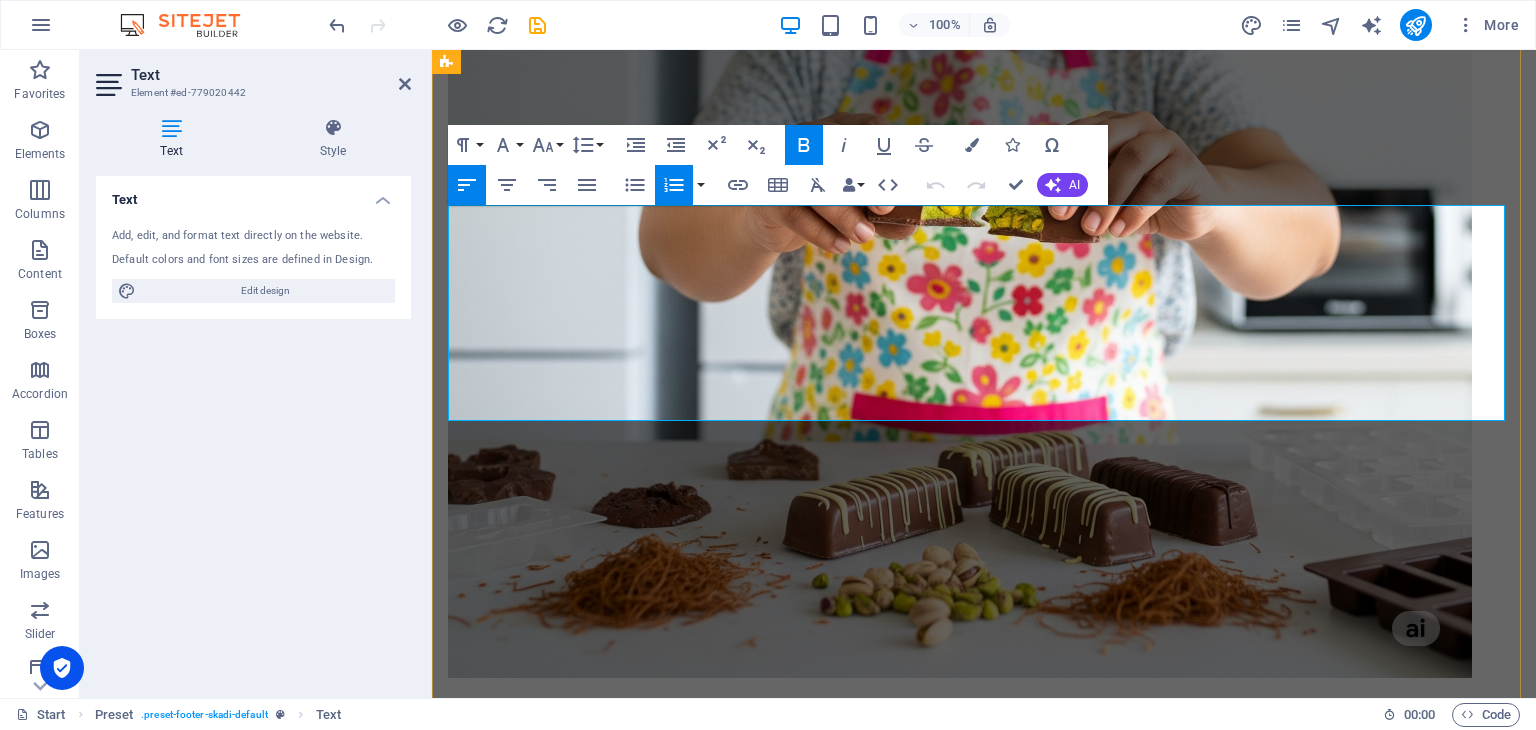 click on "Bono# 1"Calendario Dulce Chocolate Dubai"." at bounding box center [784, 5077] 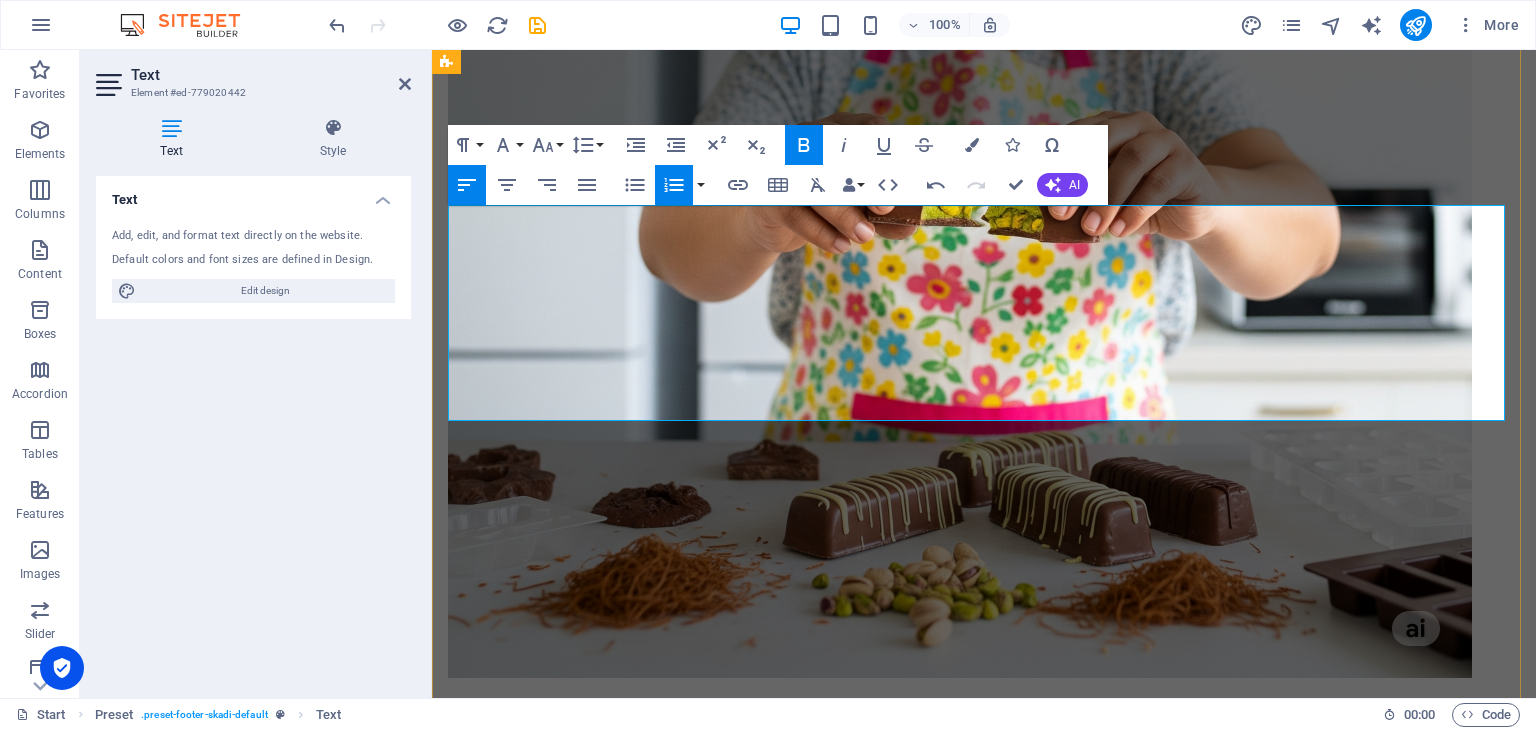 click on "Bono #2 "Tarjetas de regalo Imprimibles"." at bounding box center [984, 5122] 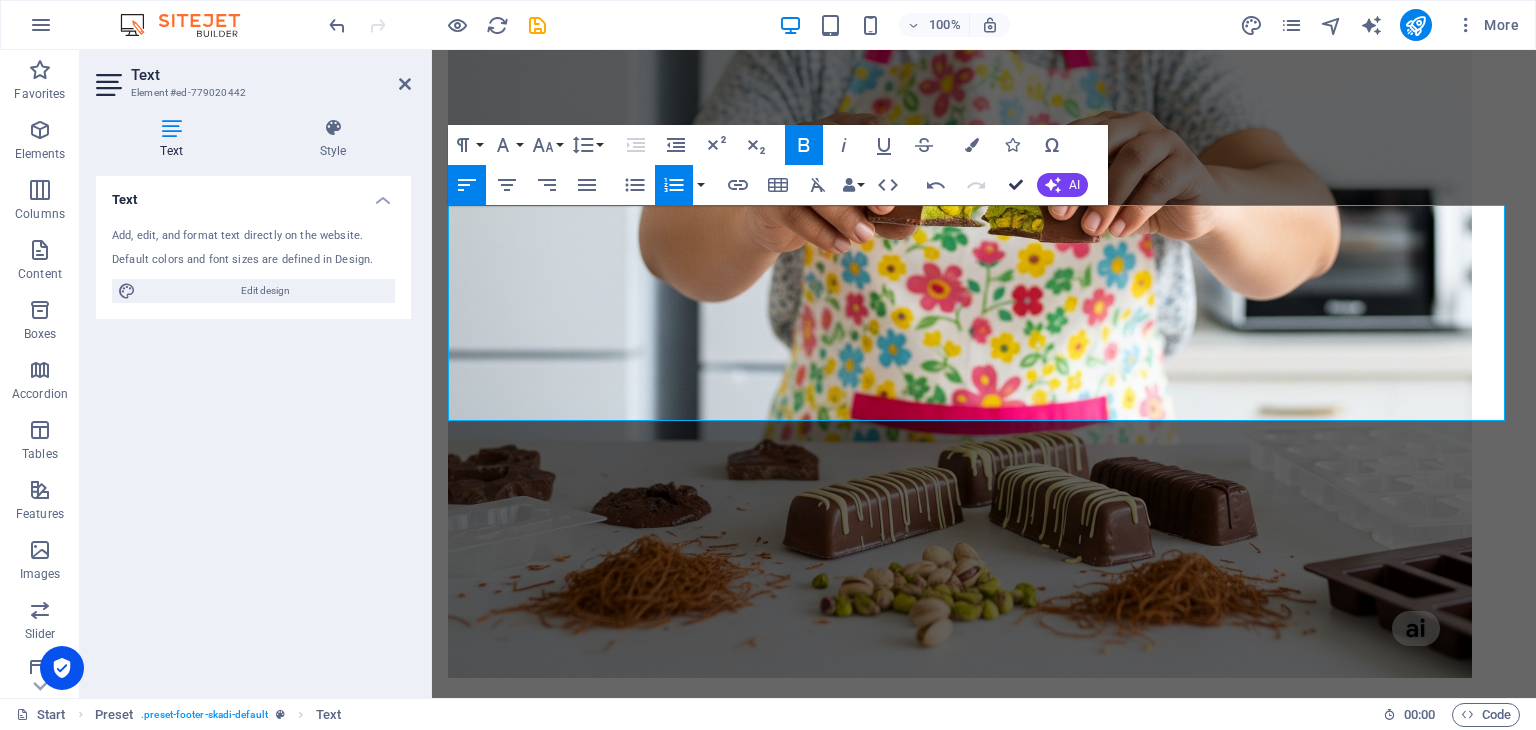 scroll, scrollTop: 4559, scrollLeft: 0, axis: vertical 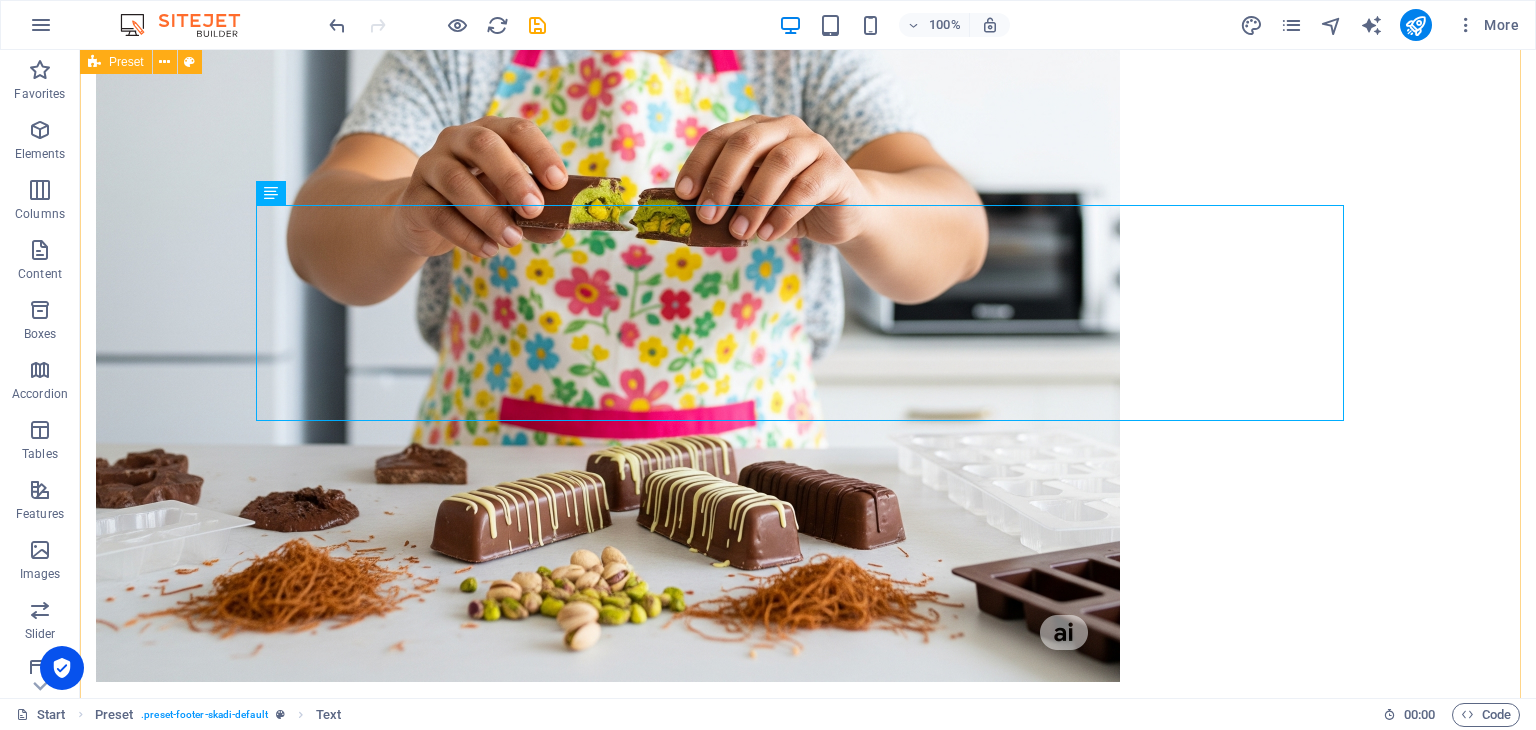 click on "Lo Que Dicen Nuestros Lectores  [PERSON_NAME] Repostero Aficionado “Excelente ebook, me ha enseñado mucho sobre la preparación del chocolate Dubai" [PERSON_NAME] Chef Aficionada “La mejor inversión para cualquier amante del chocolate. ¡Altamente recomendado!" [PERSON_NAME] Amante del Chocolate   “Las recetas son simples, y las técnicas explicadas hacen toda la diferencia. ¡Delicioso!" [PERSON_NAME] Padre de Familia “No puedo creer lo fácil que es hacer chocolate Dubai en casa con este libro." Llévate !!!  El ebook: "El Secreto del Chocolate Dubai".  Bono #1:"Calendario Dulce Chocolate Dubai".  Bono #2: "Tarjetas de regalo Imprimibles".      El precio regular de todo esto es de: $ 36.42 USD Solo [DATE] aqui te llevas todo por: $7.50 USD        QUIERO TODO Garantía de satisfacción Para nosotros es importante mantener con nuestros clientes una política de transparencia y satisfacción garantizada.  Preguntas Frecuentes ¿Qué es el chocolate [GEOGRAPHIC_DATA]?     NovoPages |" at bounding box center [808, 6962] 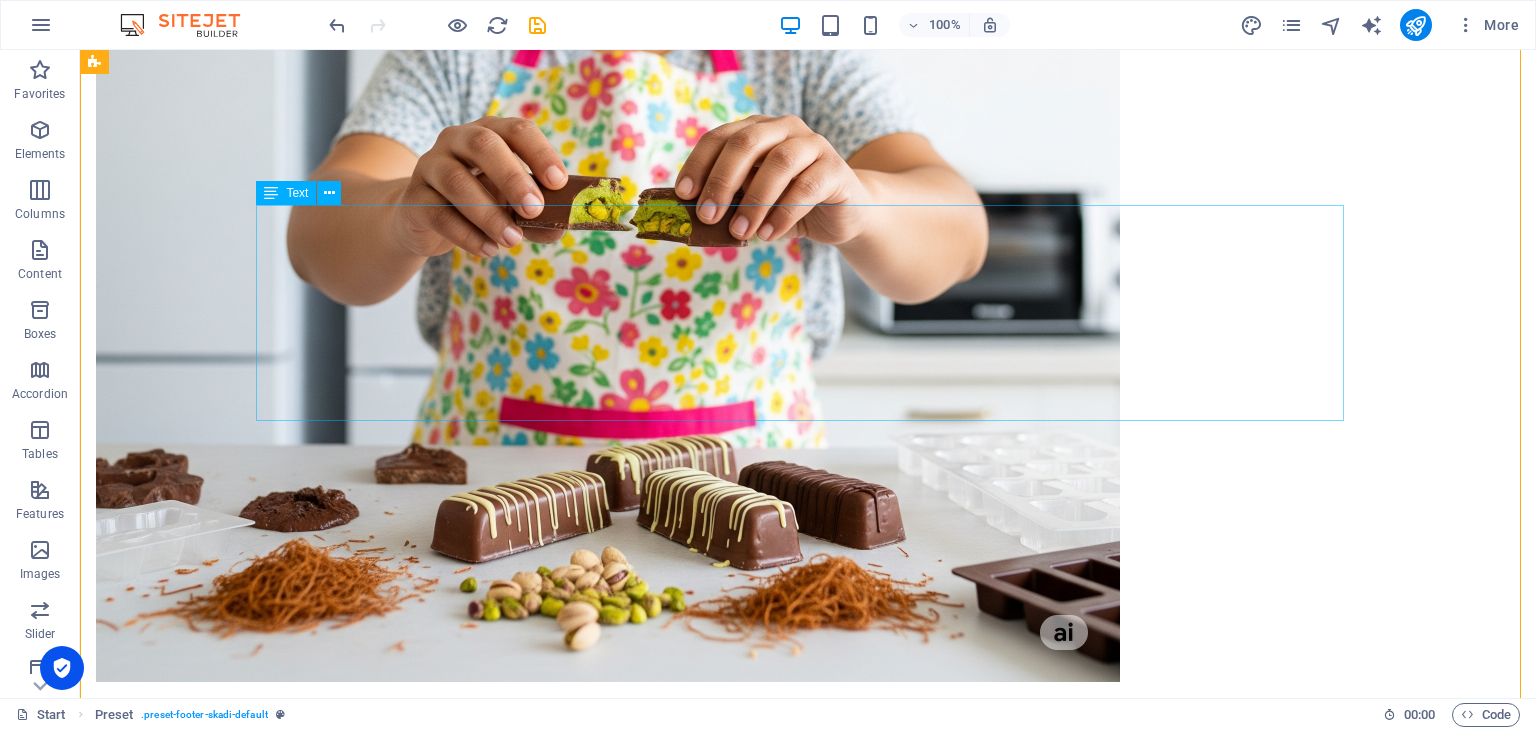 click on "Llévate !!!  El ebook: "El Secreto del Chocolate Dubai".  Bono #1:"Calendario Dulce Chocolate Dubai".  Bono #2: "Tarjetas de regalo Imprimibles"." at bounding box center [808, 5781] 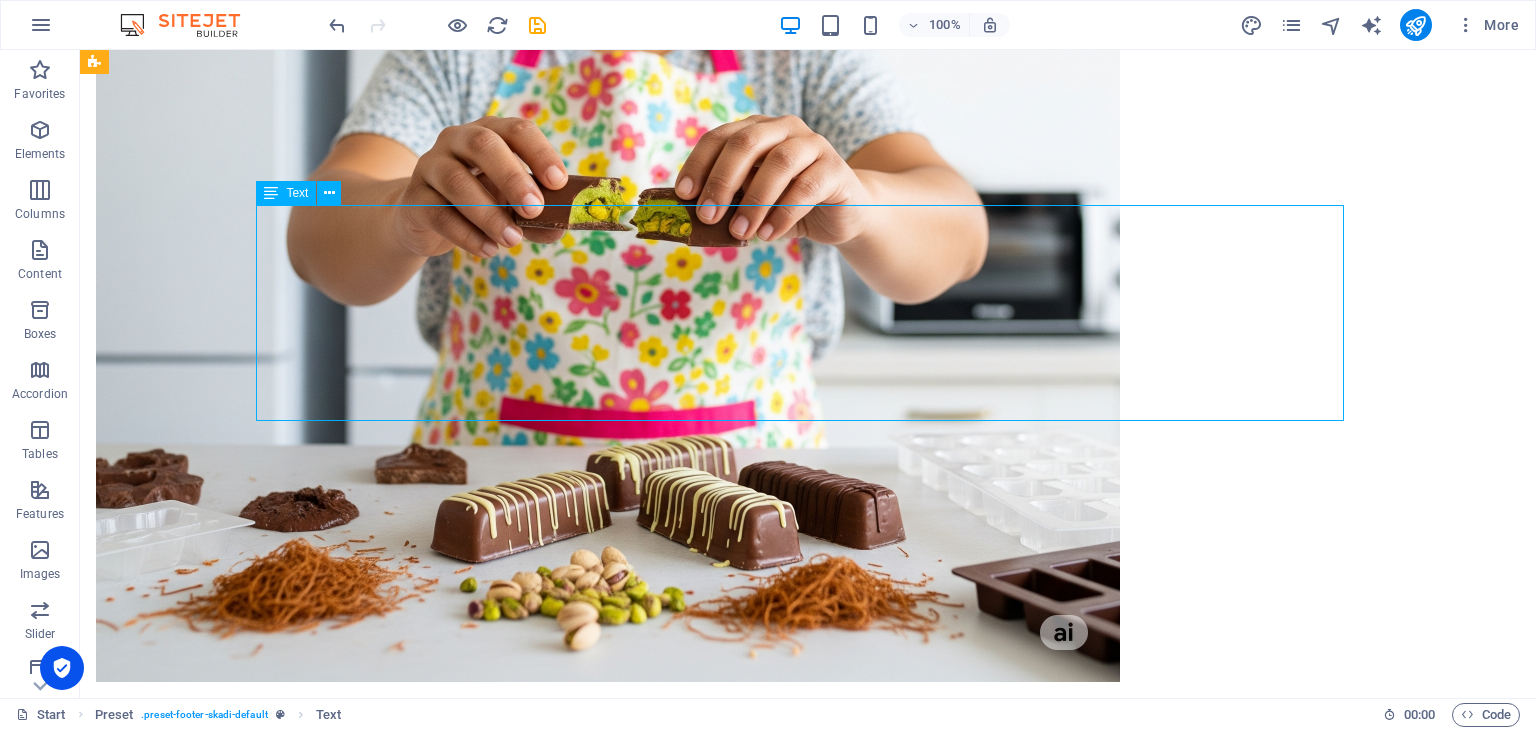 click on "Llévate !!!  El ebook: "El Secreto del Chocolate Dubai".  Bono #1:"Calendario Dulce Chocolate Dubai".  Bono #2: "Tarjetas de regalo Imprimibles"." at bounding box center (808, 5781) 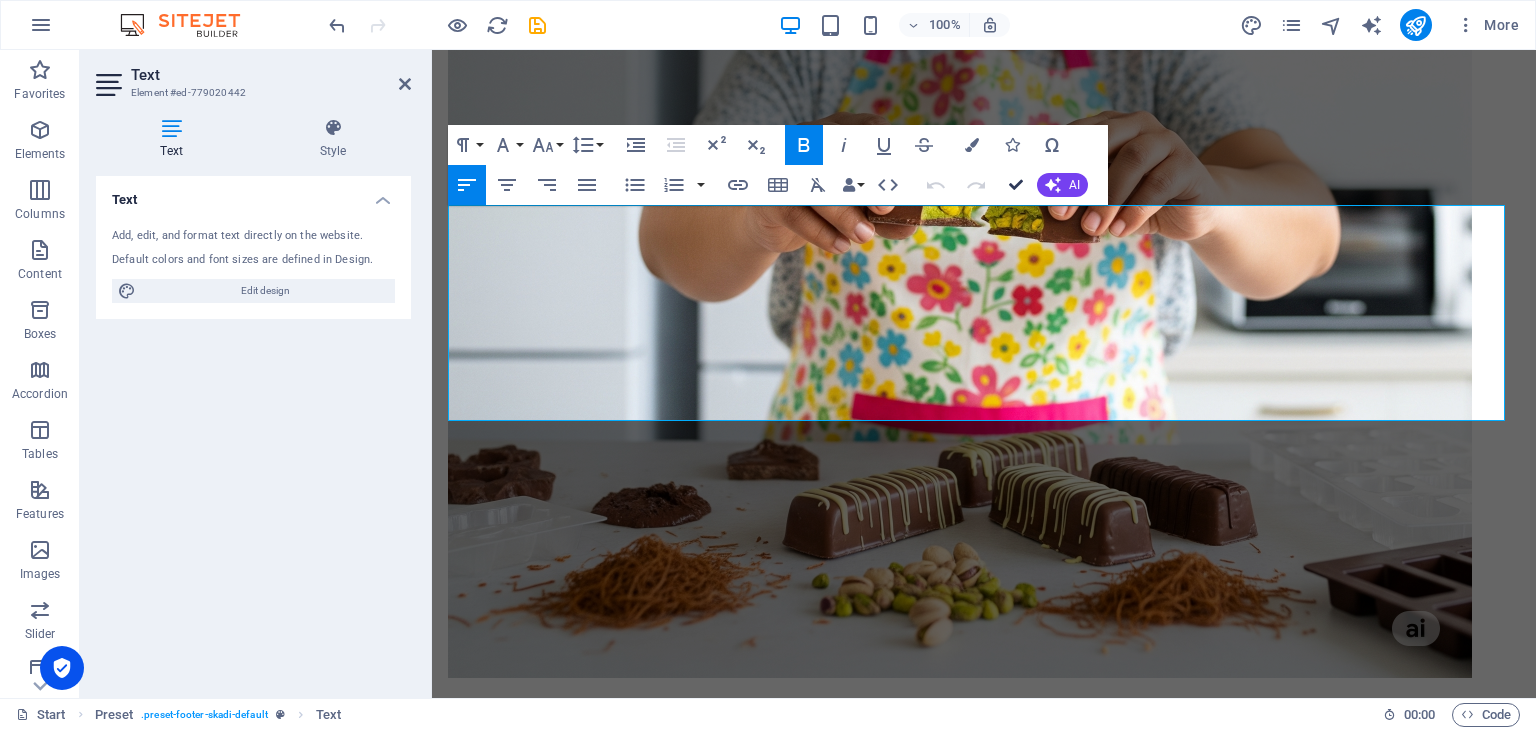 scroll, scrollTop: 4559, scrollLeft: 0, axis: vertical 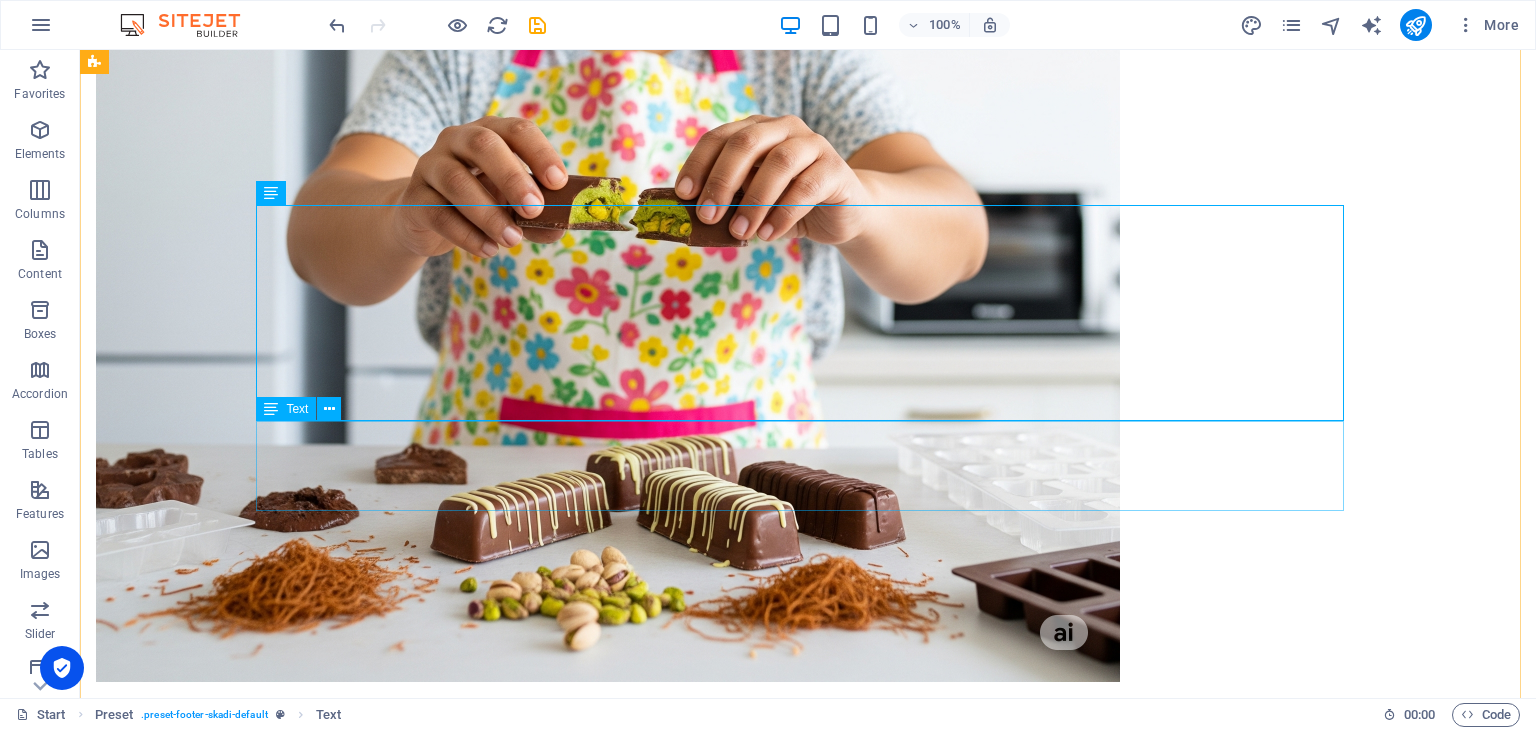 click on "El precio regular de todo esto es de: $ 36.42 USD Solo [DATE] aqui te llevas todo por: $7.50 USD" at bounding box center (808, 5934) 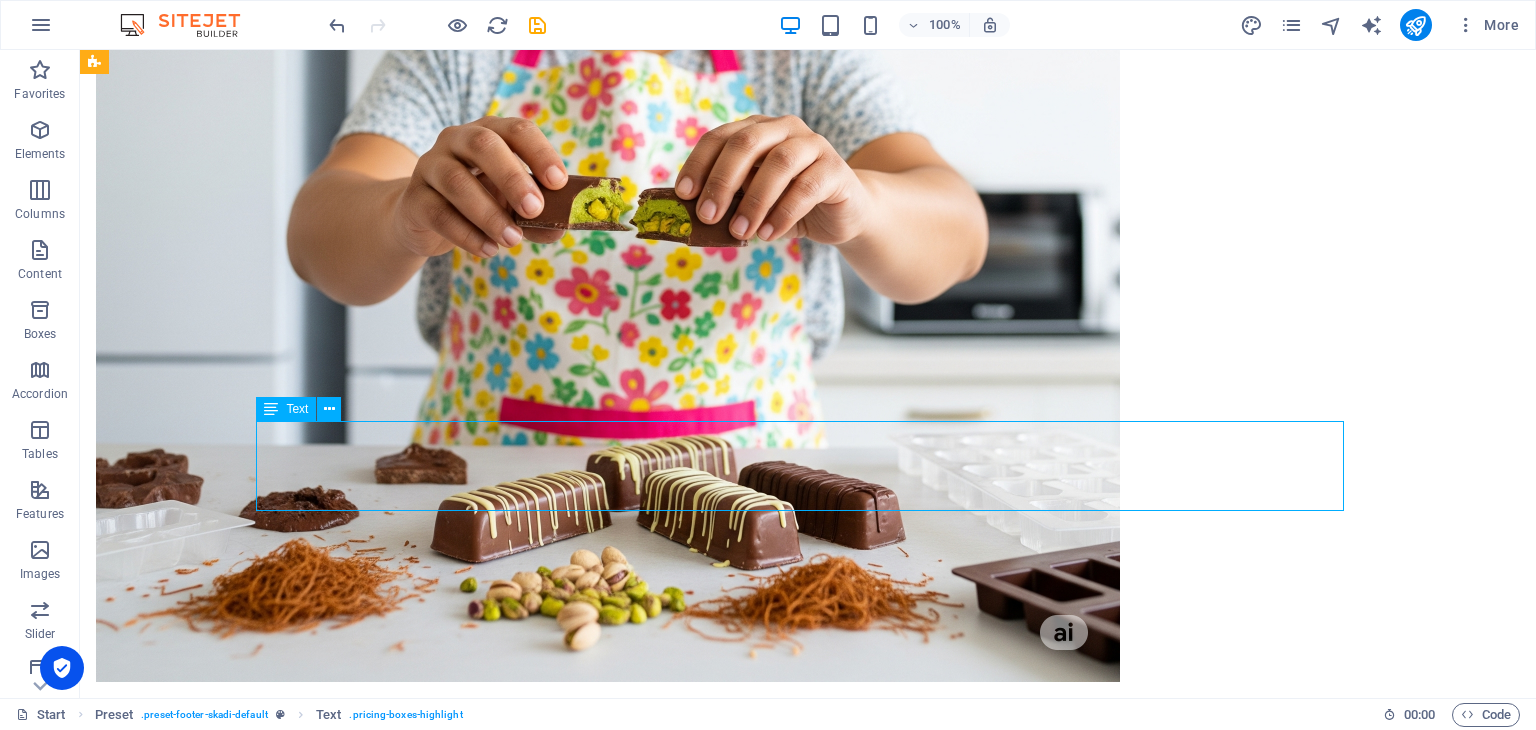 click on "El precio regular de todo esto es de: $ 36.42 USD Solo [DATE] aqui te llevas todo por: $7.50 USD" at bounding box center [808, 5934] 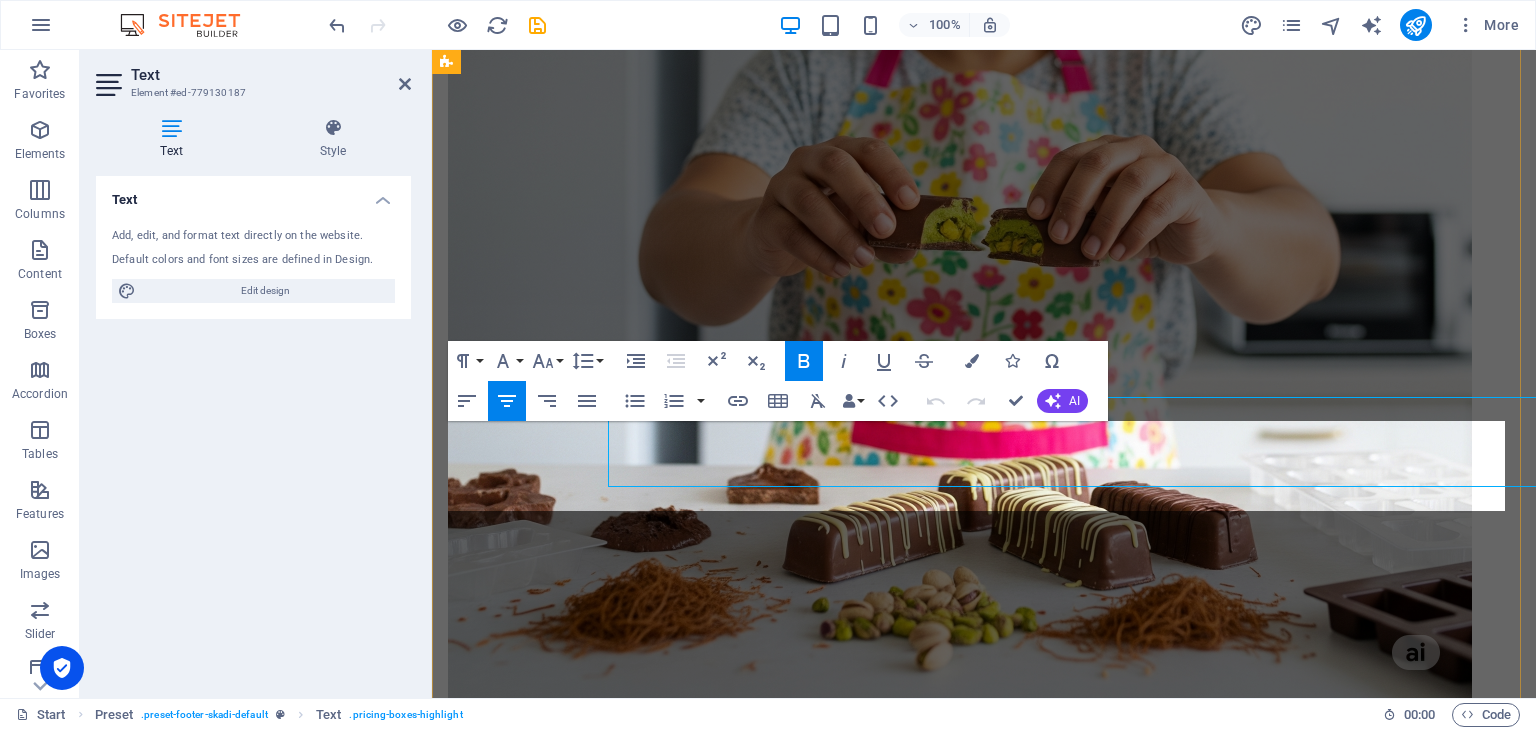 scroll, scrollTop: 4583, scrollLeft: 0, axis: vertical 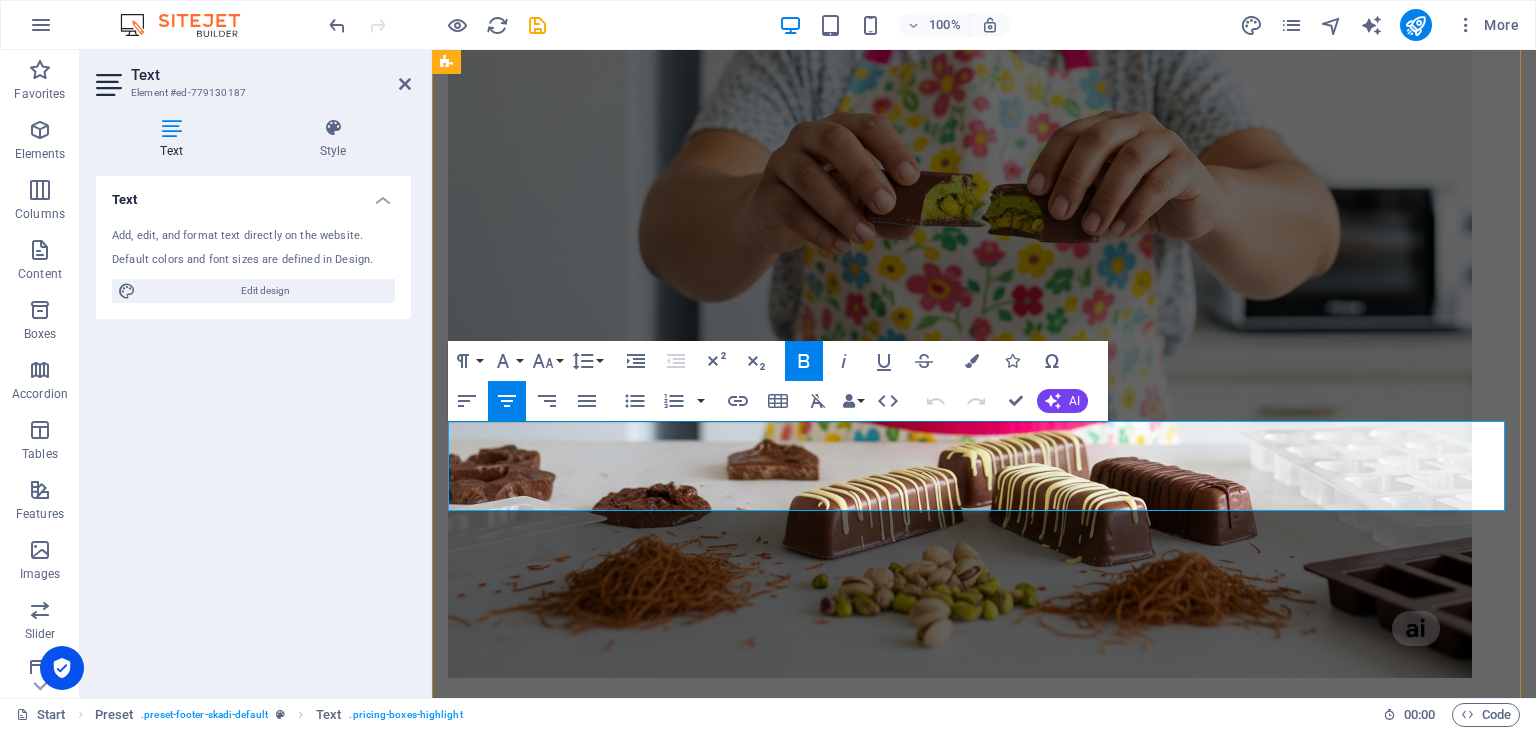 drag, startPoint x: 704, startPoint y: 444, endPoint x: 1285, endPoint y: 442, distance: 581.0034 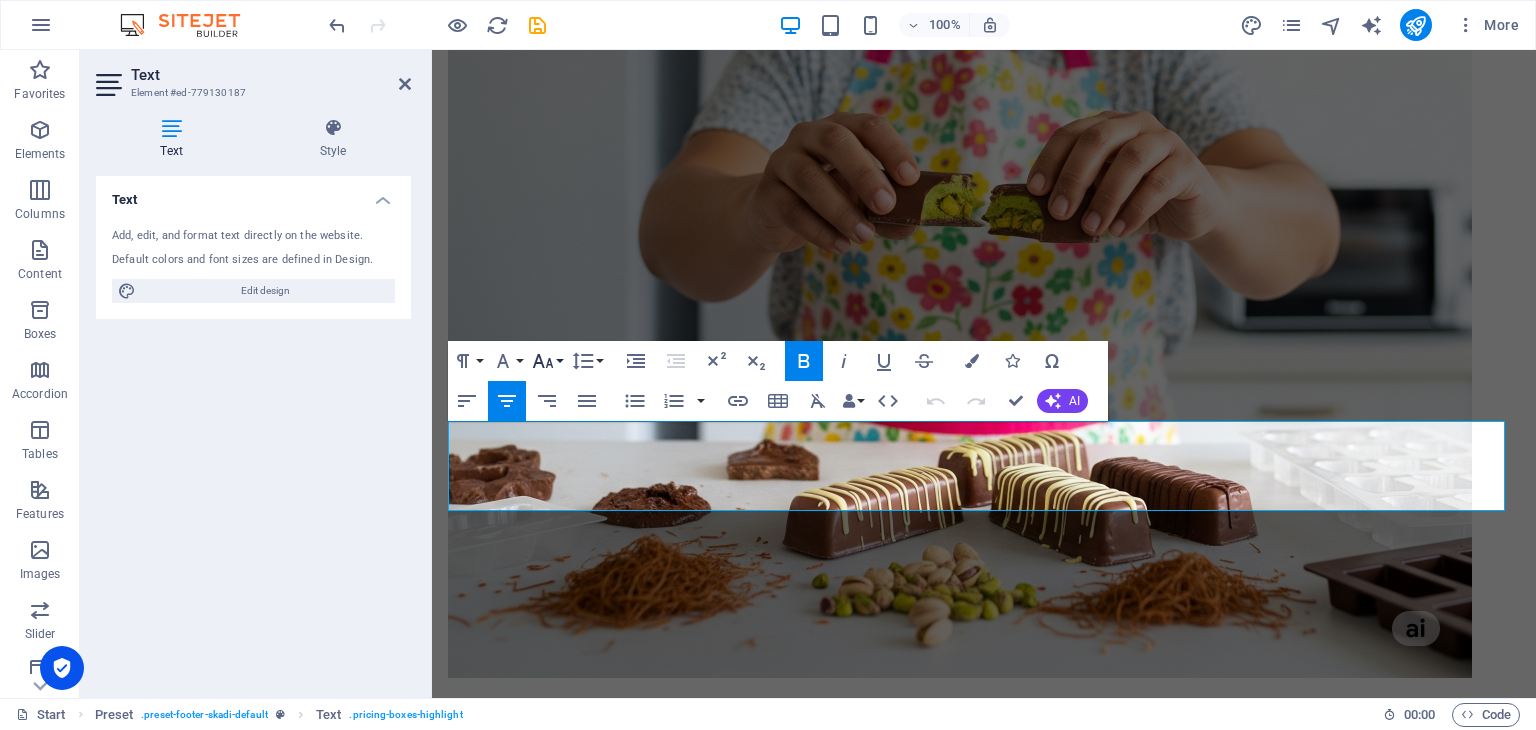 click 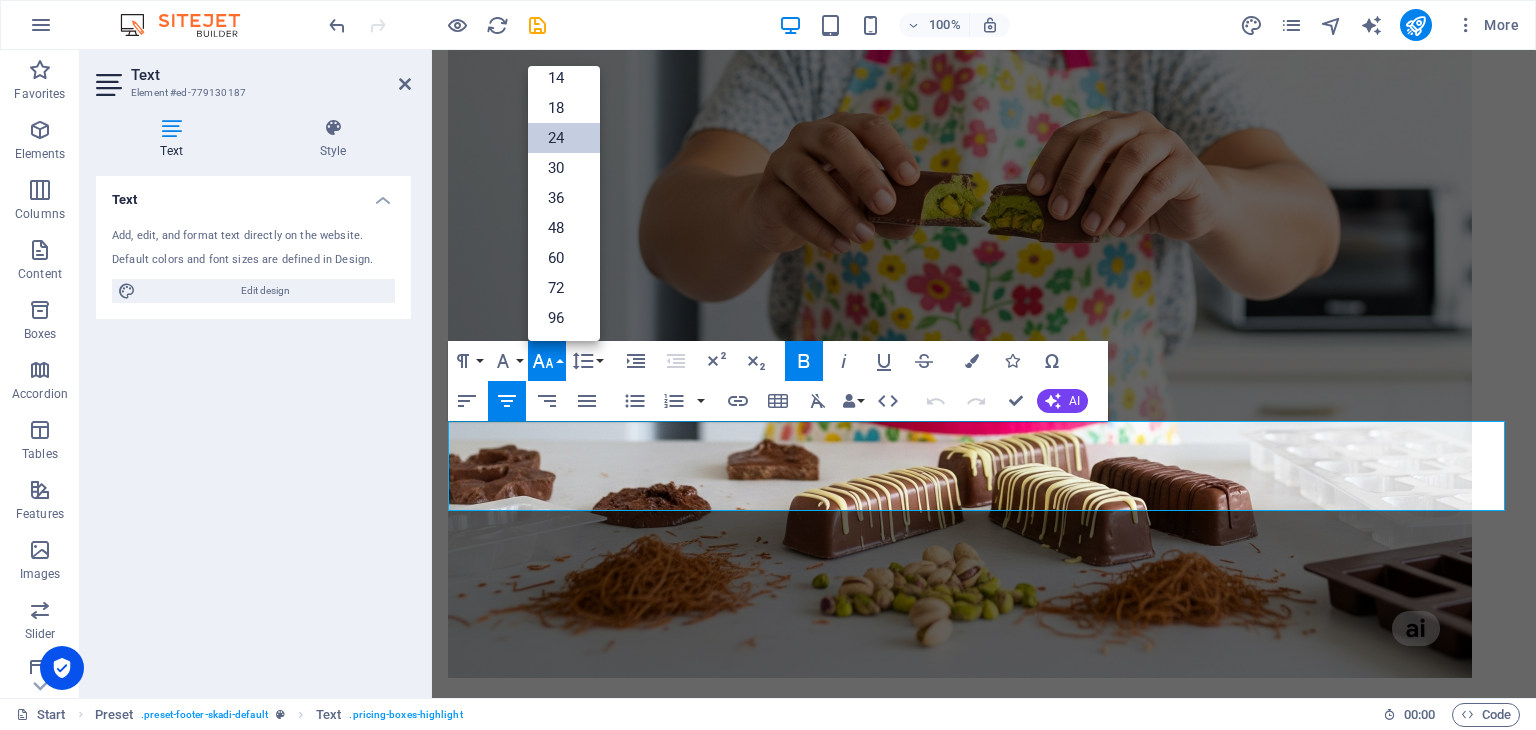 scroll, scrollTop: 160, scrollLeft: 0, axis: vertical 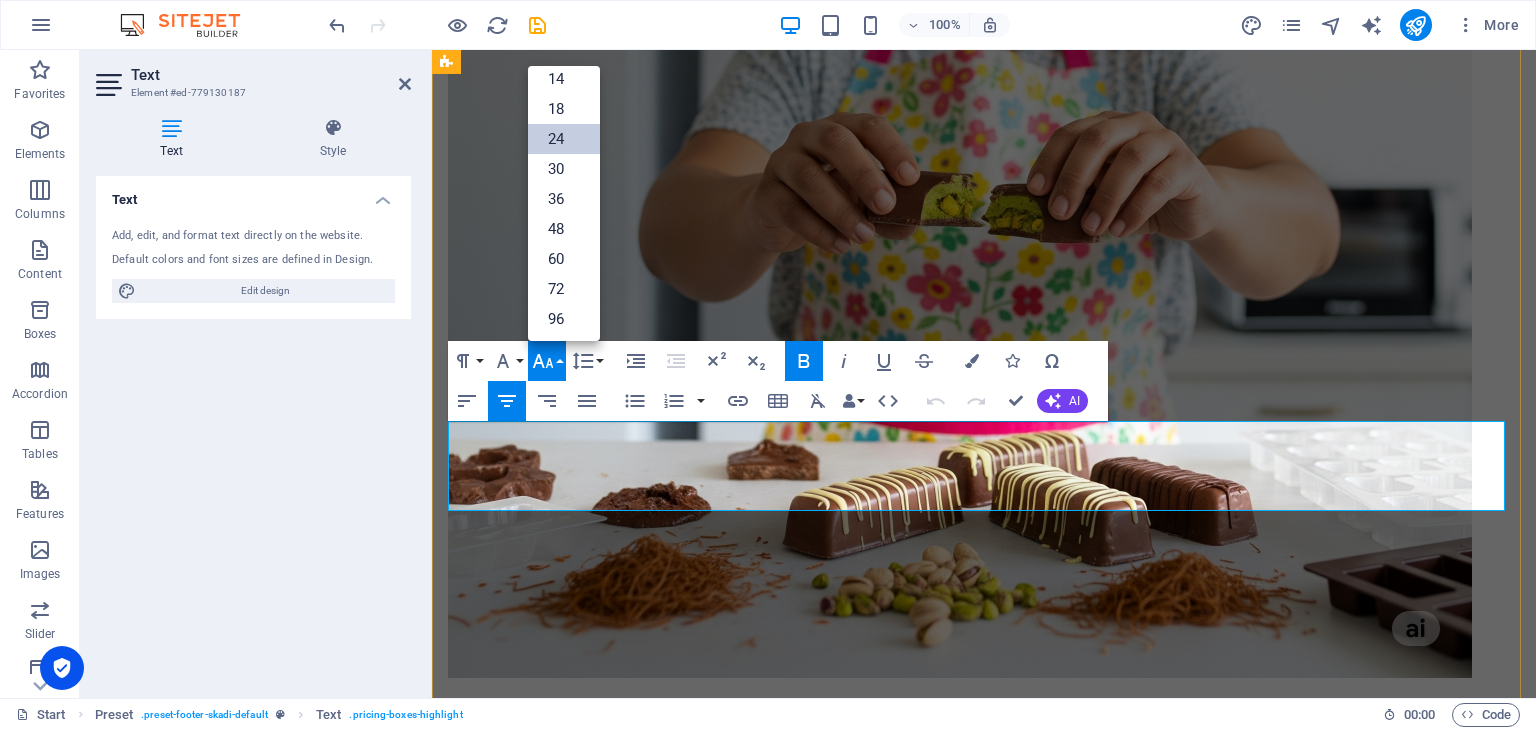 click on "Solo [DATE] aqui te llevas todo por: $7.50 USD" at bounding box center (984, 5244) 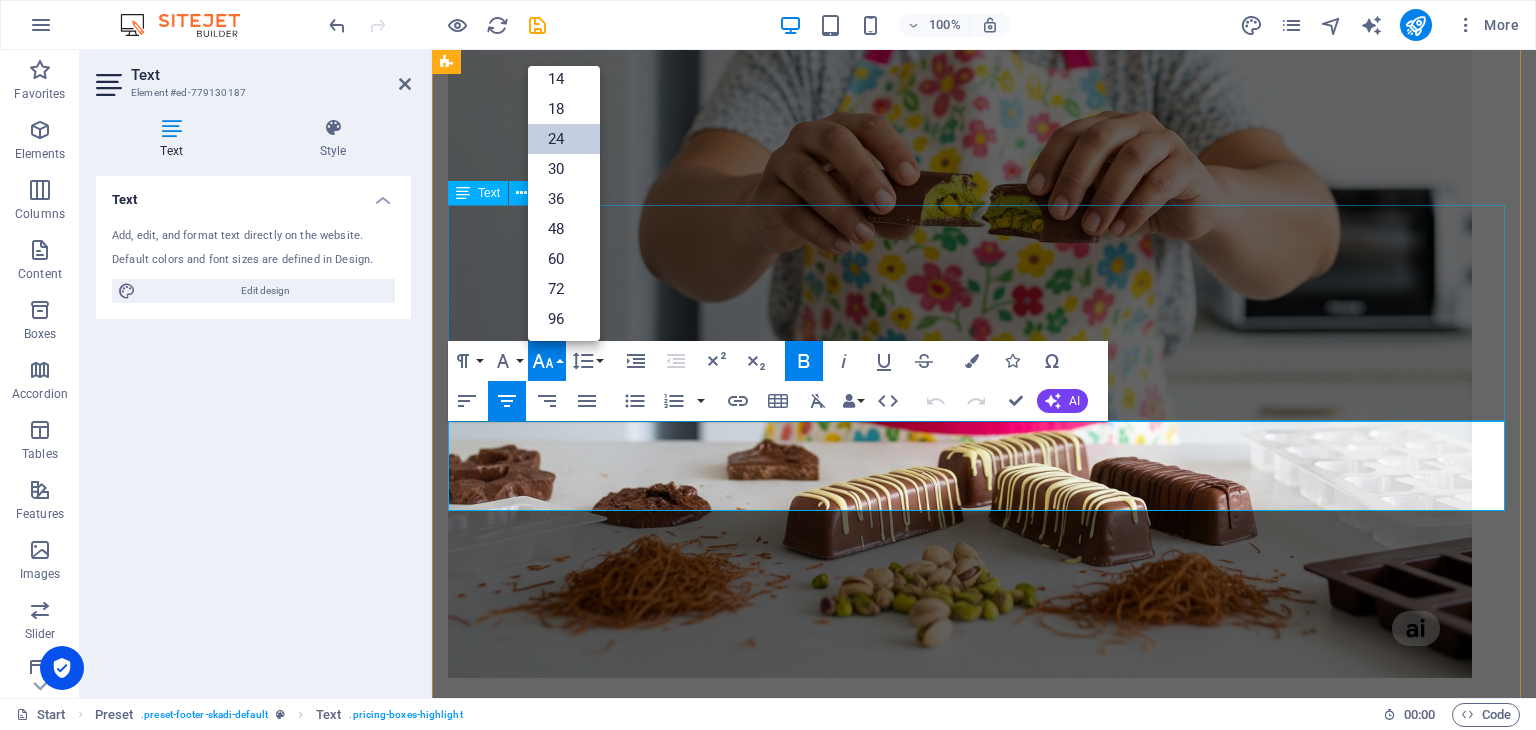 click on "Llévate !!!  El ebook: "El Secreto del Chocolate Dubai".  Bono #1:"Calendario Dulce Chocolate Dubai".  Bono #2: "Tarjetas de regalo Imprimibles"." at bounding box center [984, 5073] 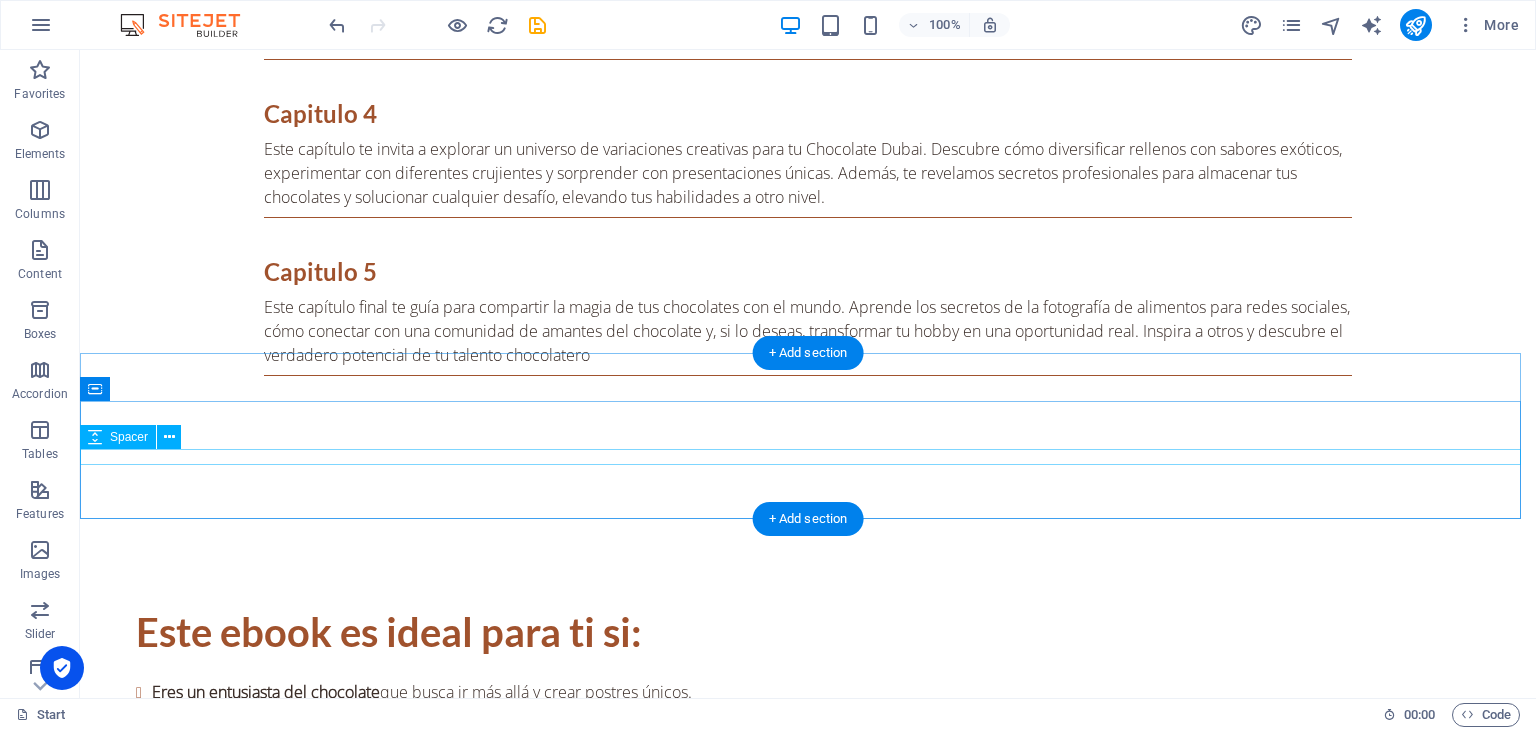 scroll, scrollTop: 3059, scrollLeft: 0, axis: vertical 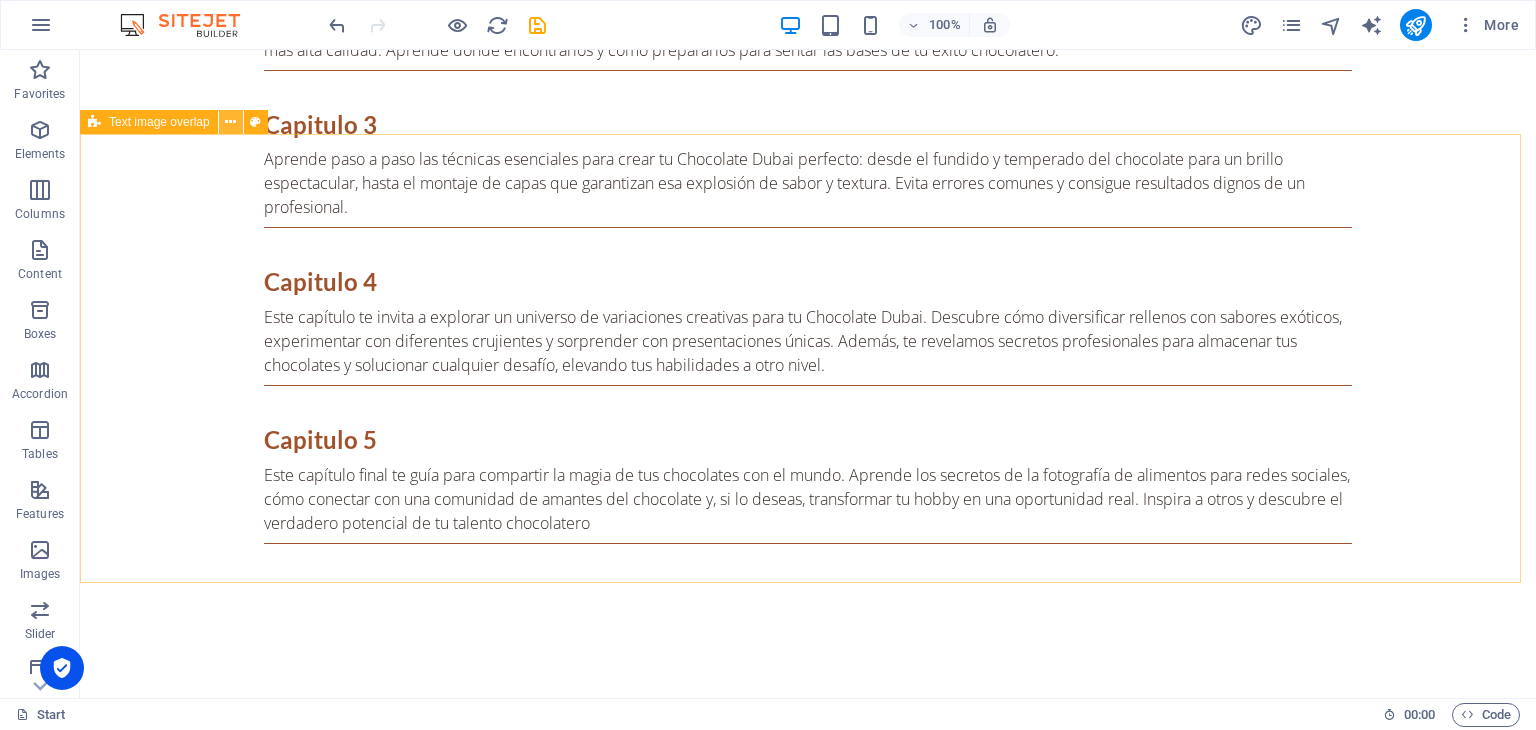 click at bounding box center [230, 122] 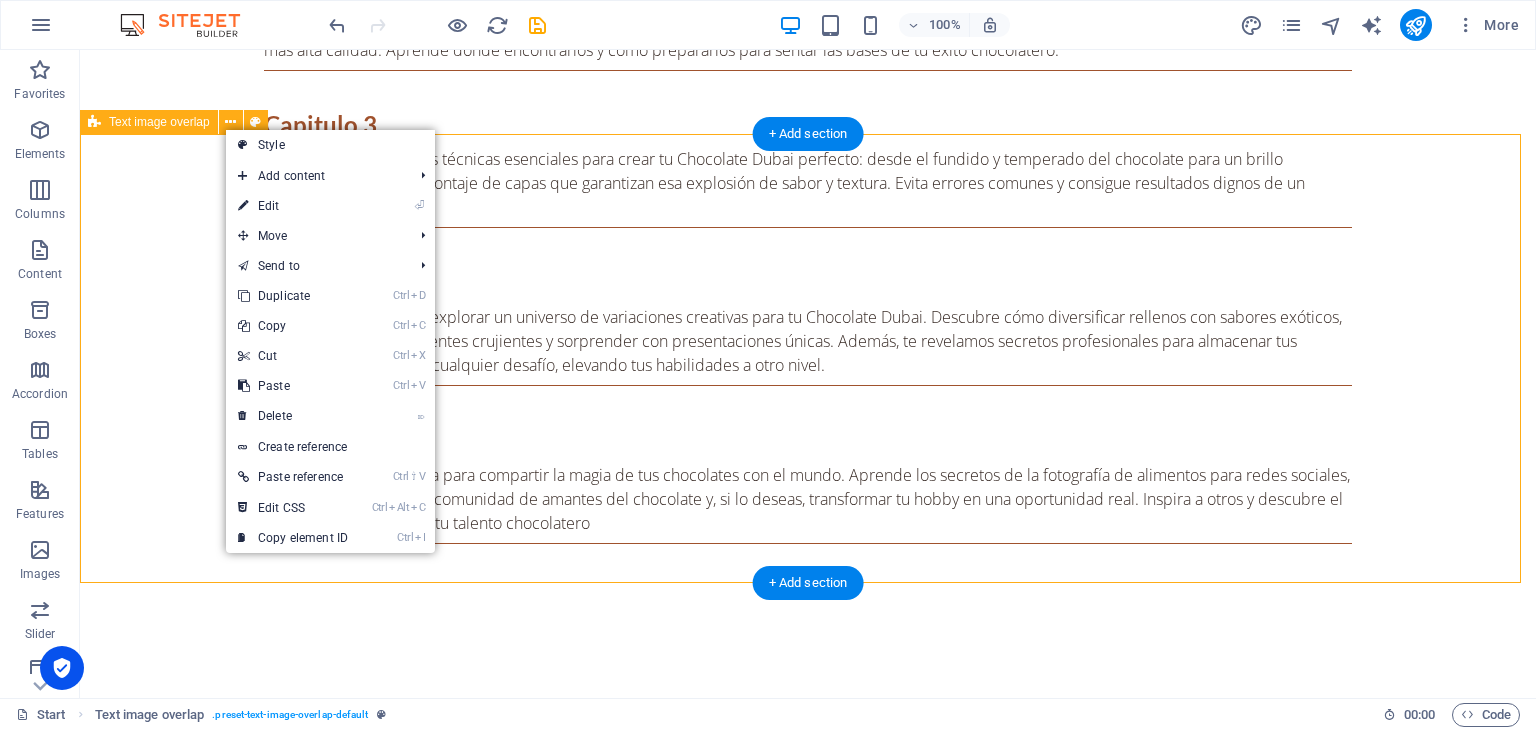 click on "BONO 1: Calendario Dulce Chocolate Dubai ANTES $7.40 USD [DATE] GRATIS Este delicioso calendario dulce es tu guía ideal para transformar tus exquisitas barras en detalles inolvidables que alegrarán cada celebración y momento especial. Prepárate para sorprender y deleitar a todos con el sabor único y excepcional de tus maravillosas creaciones. Cada bocado será una experiencia que recordarán con cariño." at bounding box center [808, 2577] 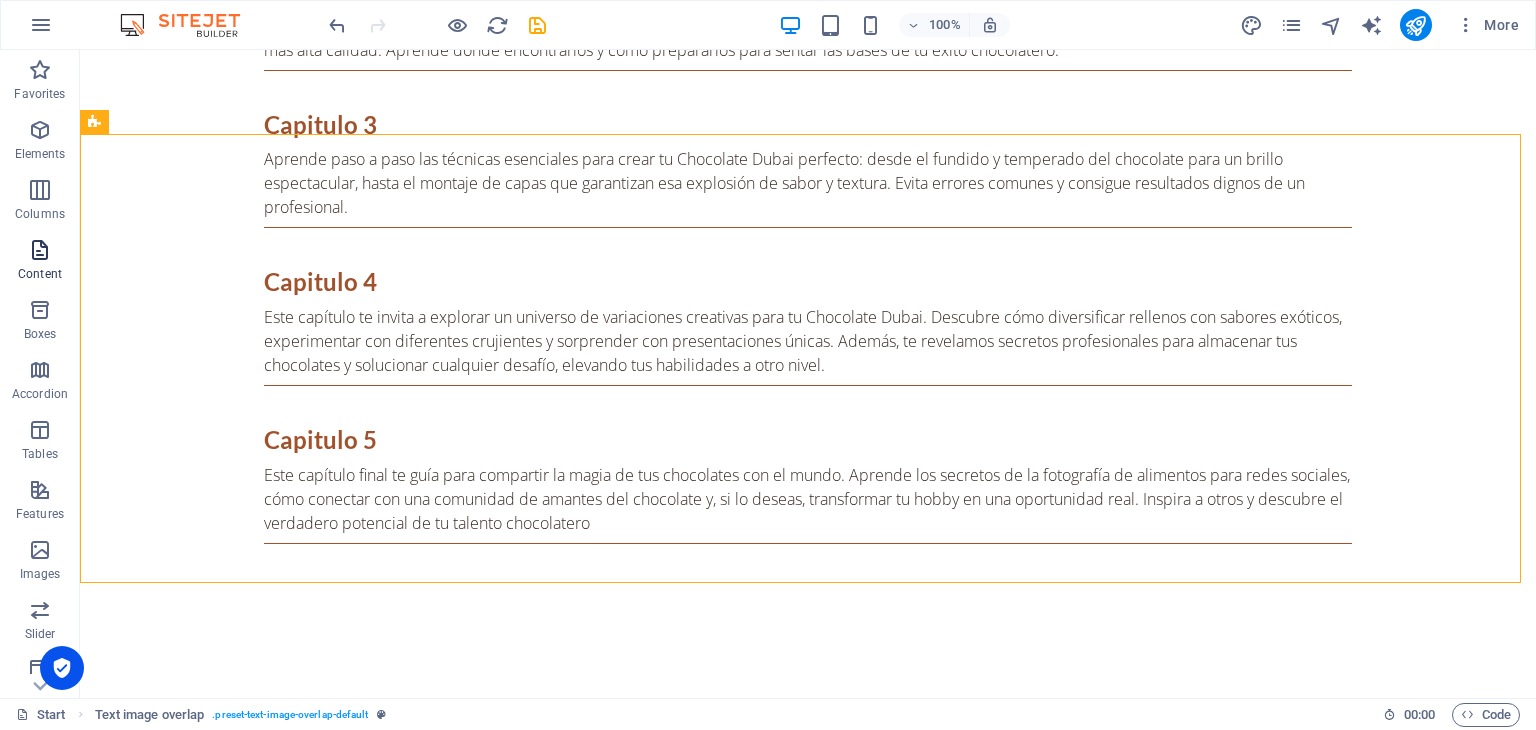 click at bounding box center [40, 250] 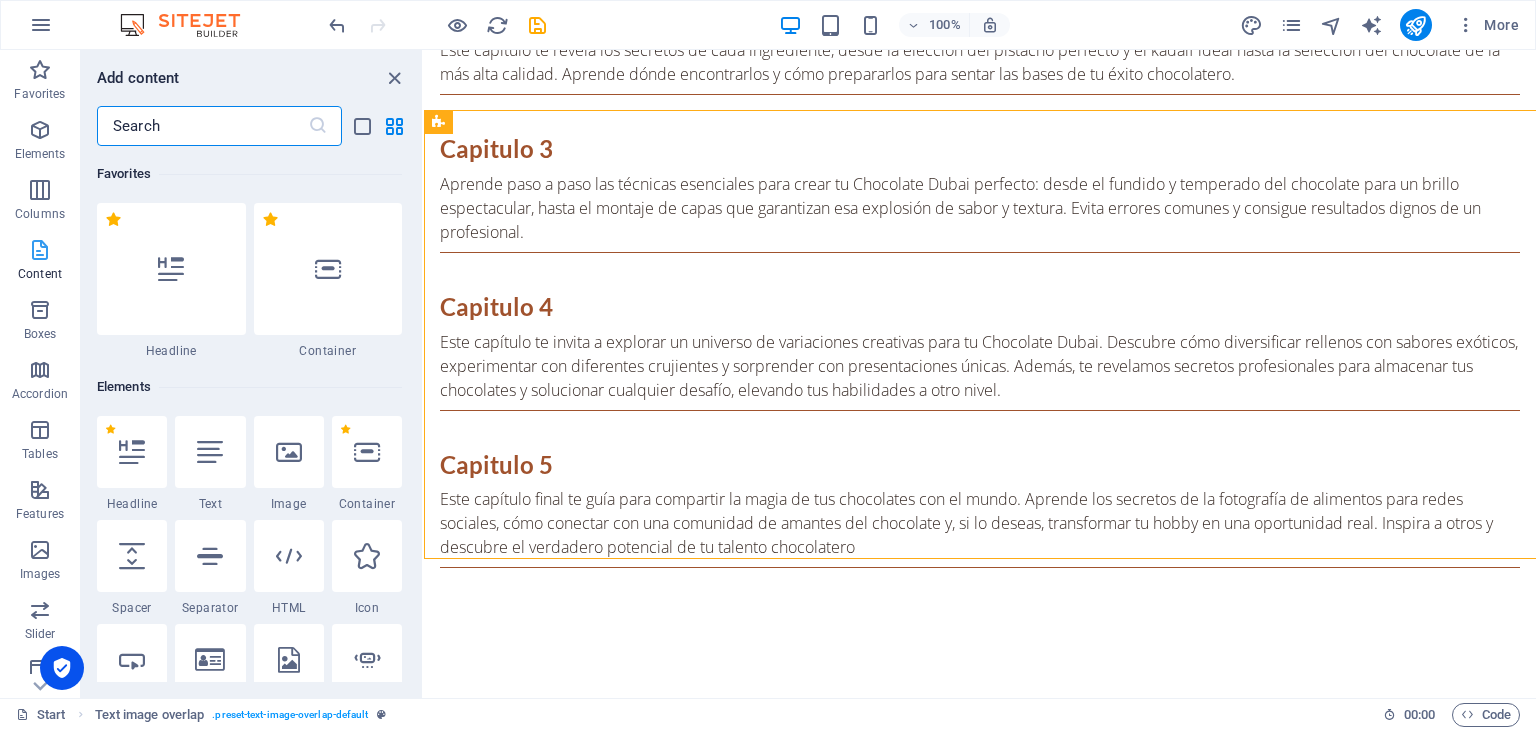 scroll, scrollTop: 3083, scrollLeft: 0, axis: vertical 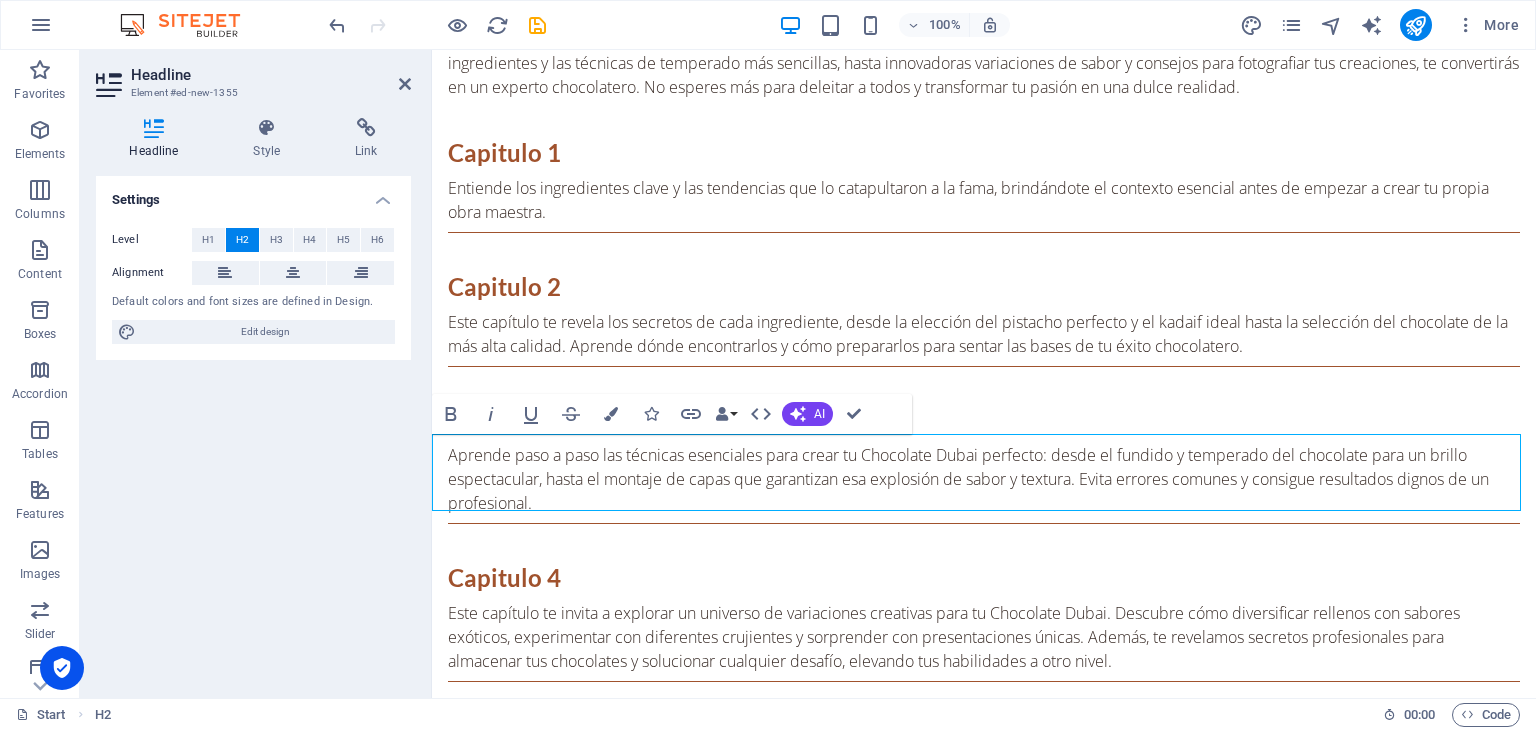 type 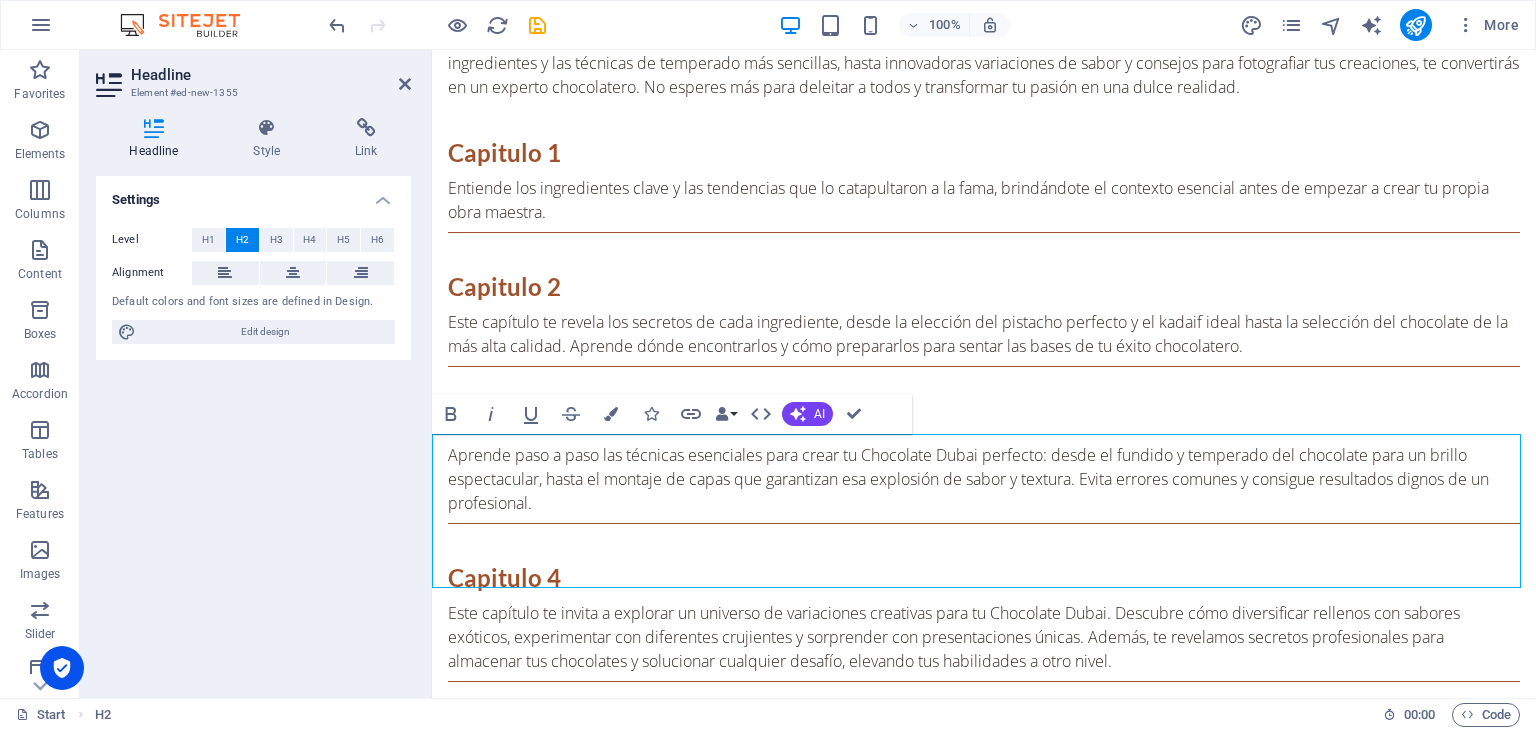 drag, startPoint x: 635, startPoint y: 542, endPoint x: 860, endPoint y: 515, distance: 226.61421 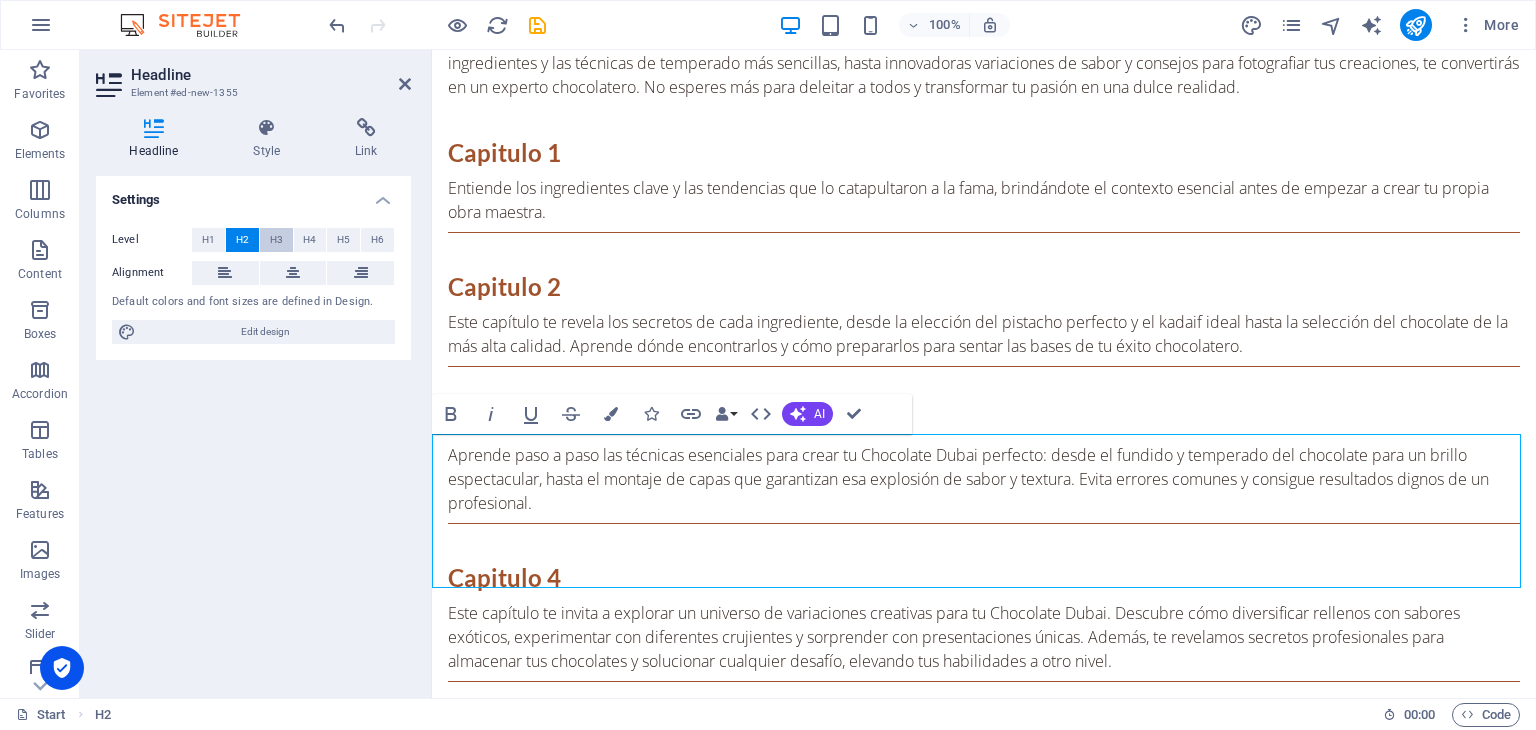 click on "H3" at bounding box center [276, 240] 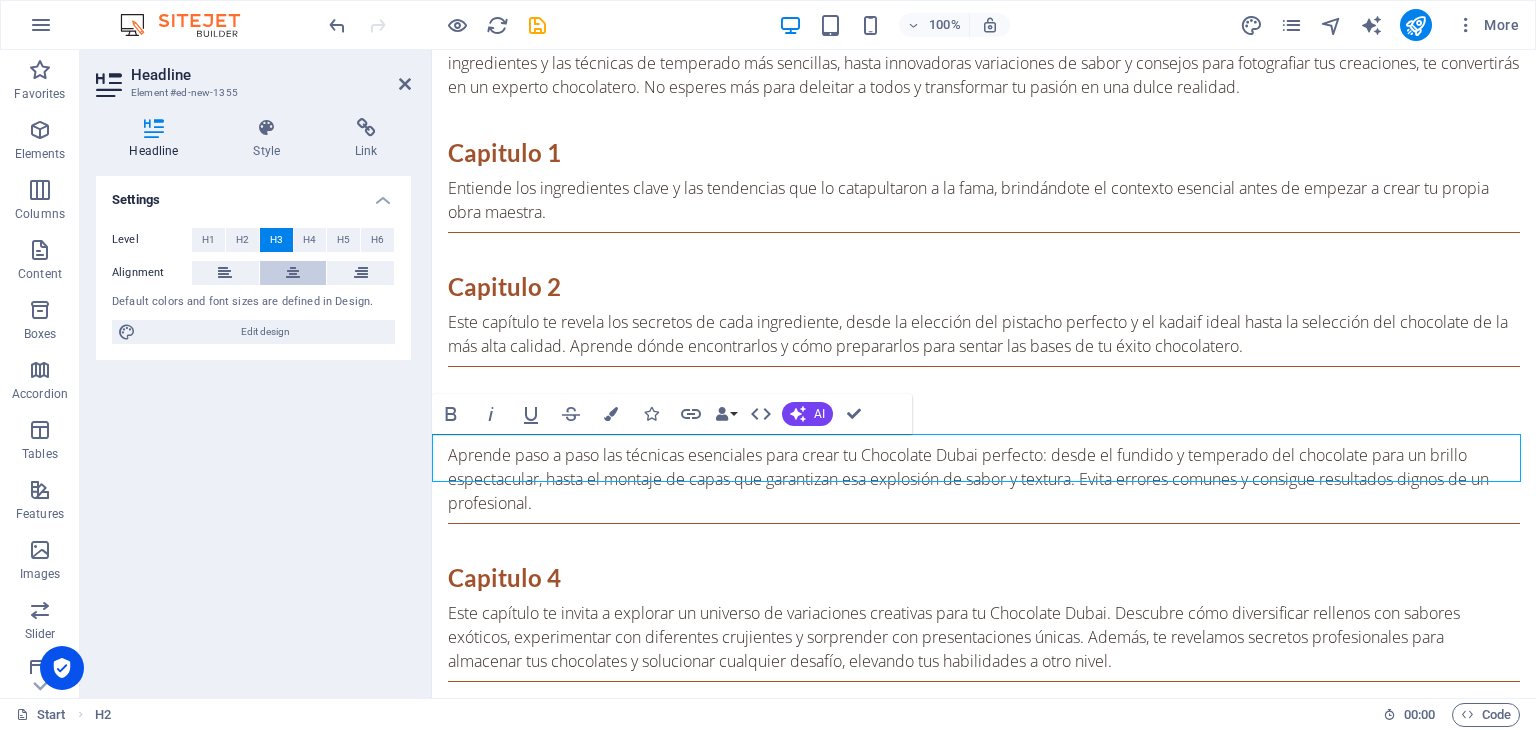 click at bounding box center (293, 273) 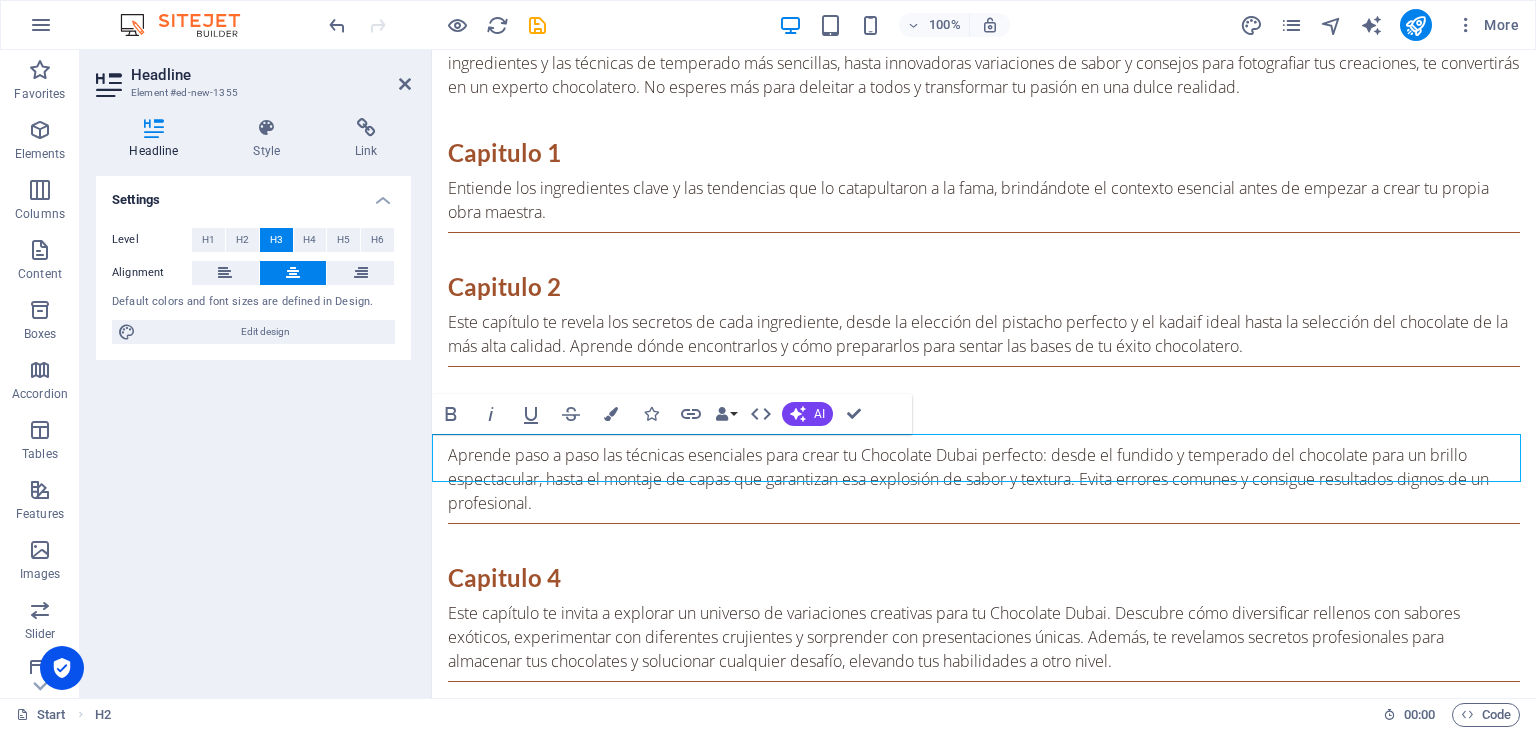 click on "​si compras [DATE] tambien te llevas de regalo" at bounding box center [984, 2566] 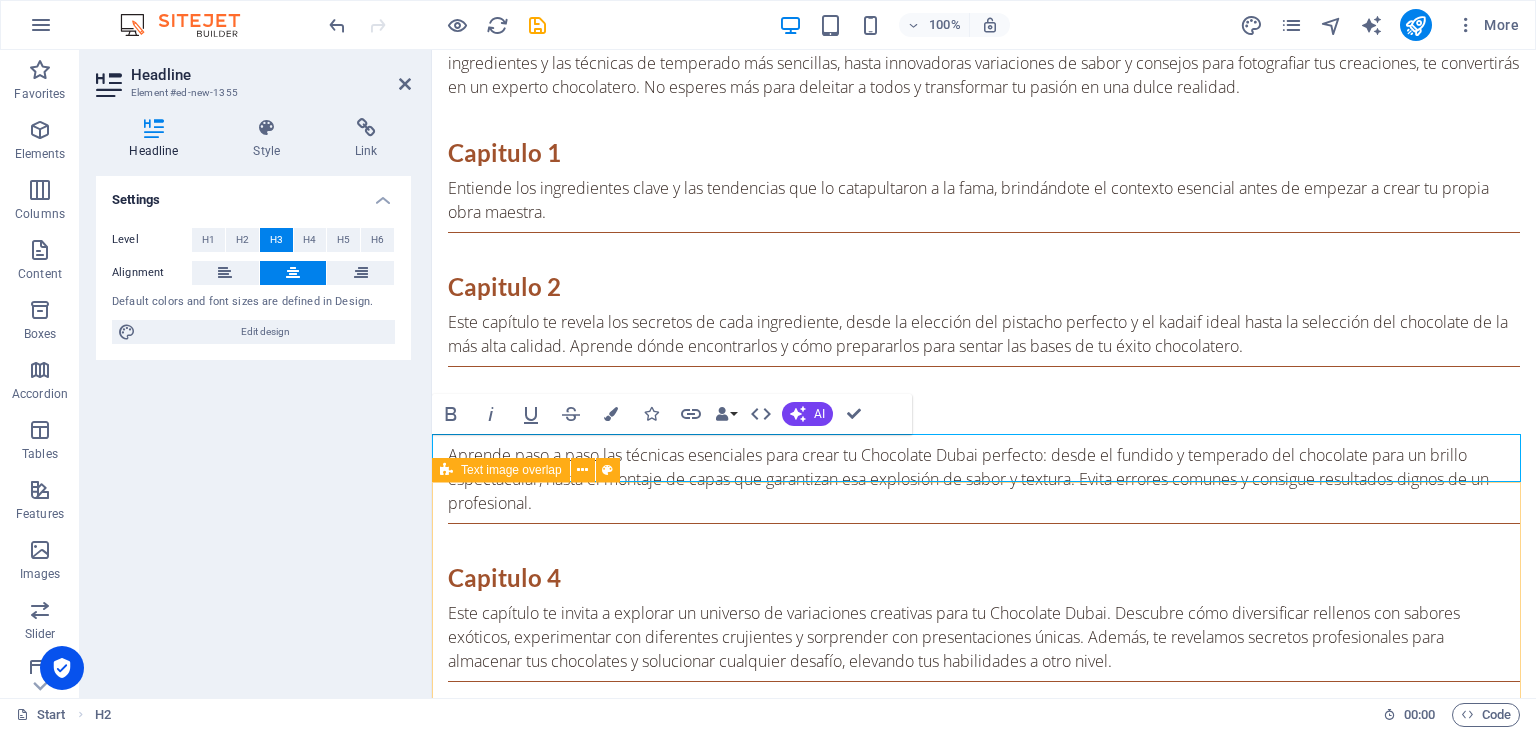 type 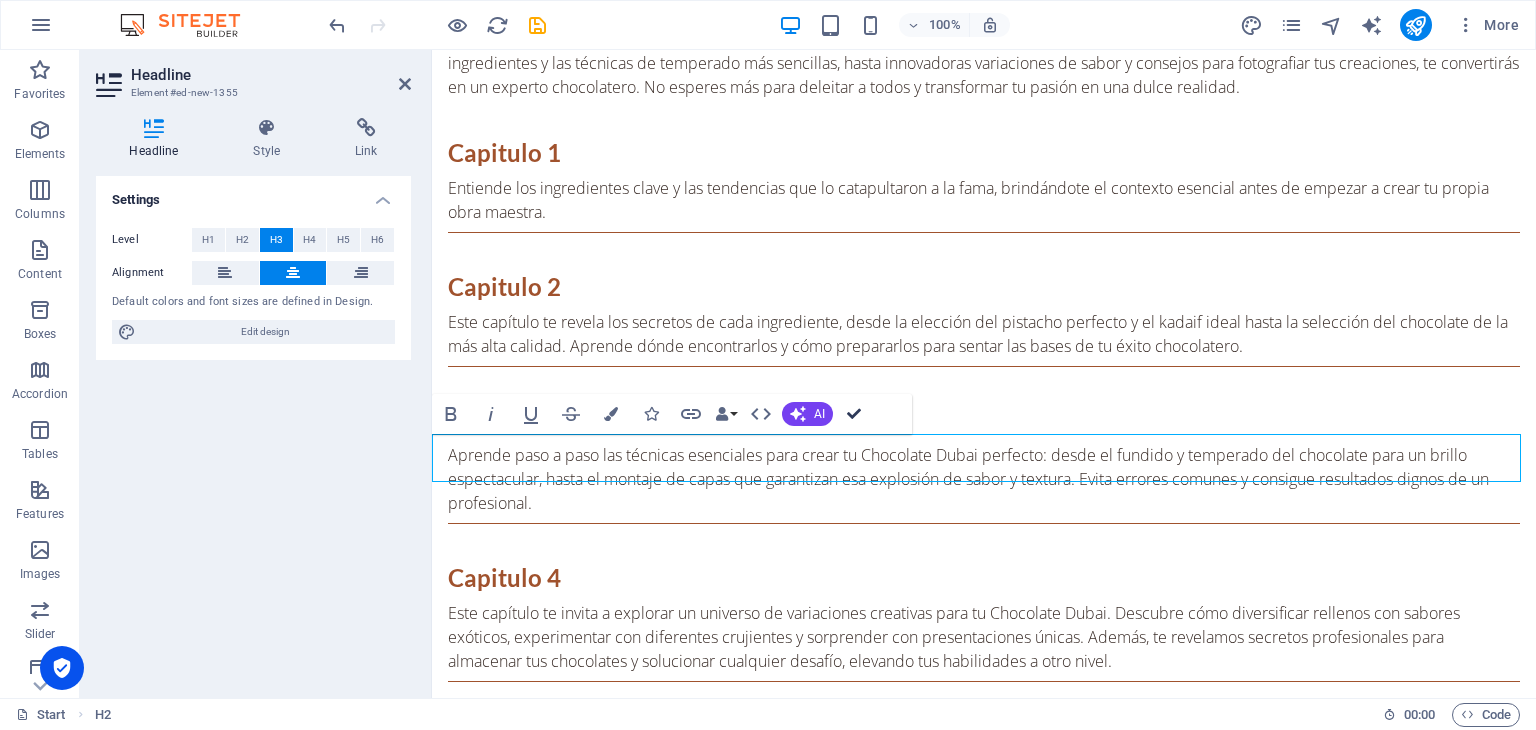 scroll, scrollTop: 2759, scrollLeft: 0, axis: vertical 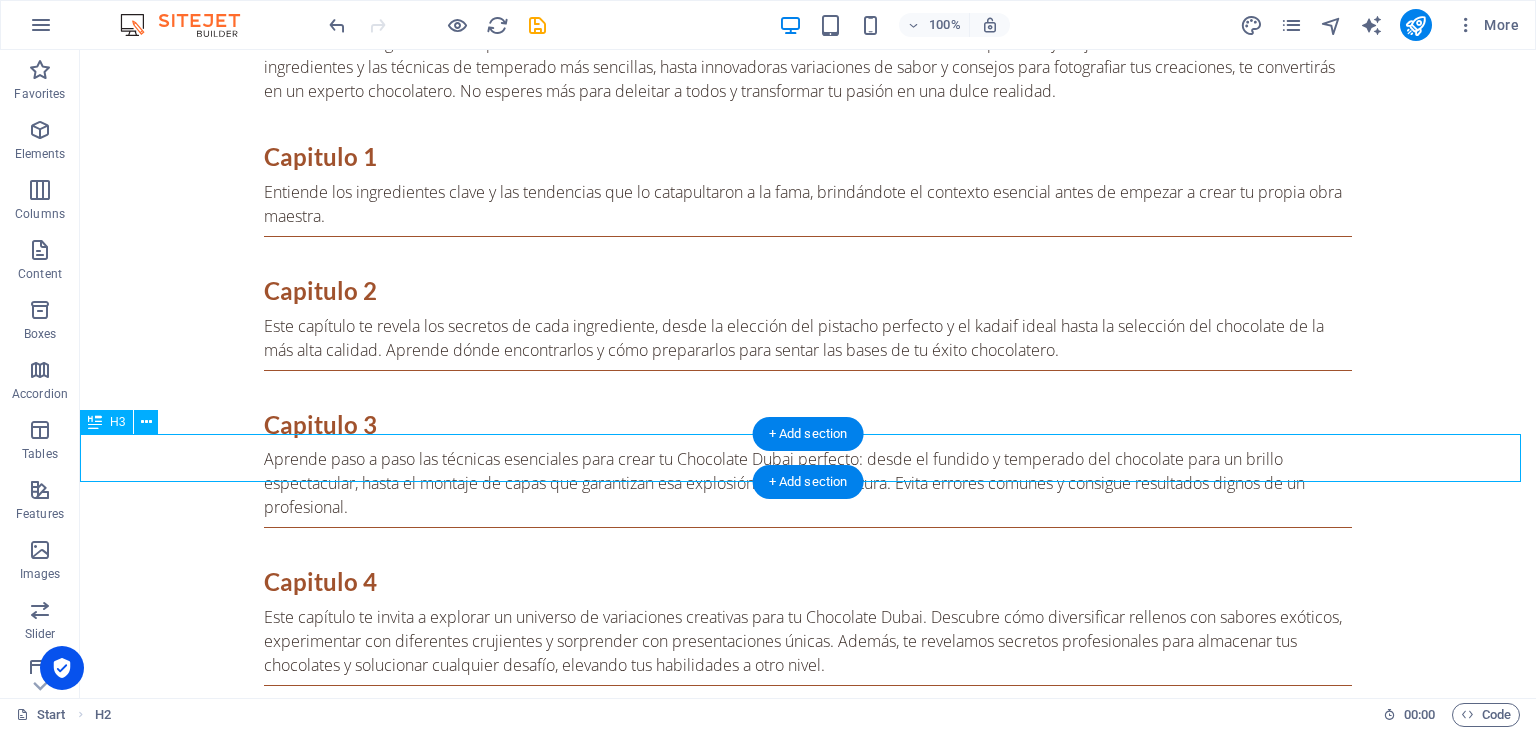 click on "Si compras [DATE] tambien te llevas de regalo" at bounding box center [808, 2570] 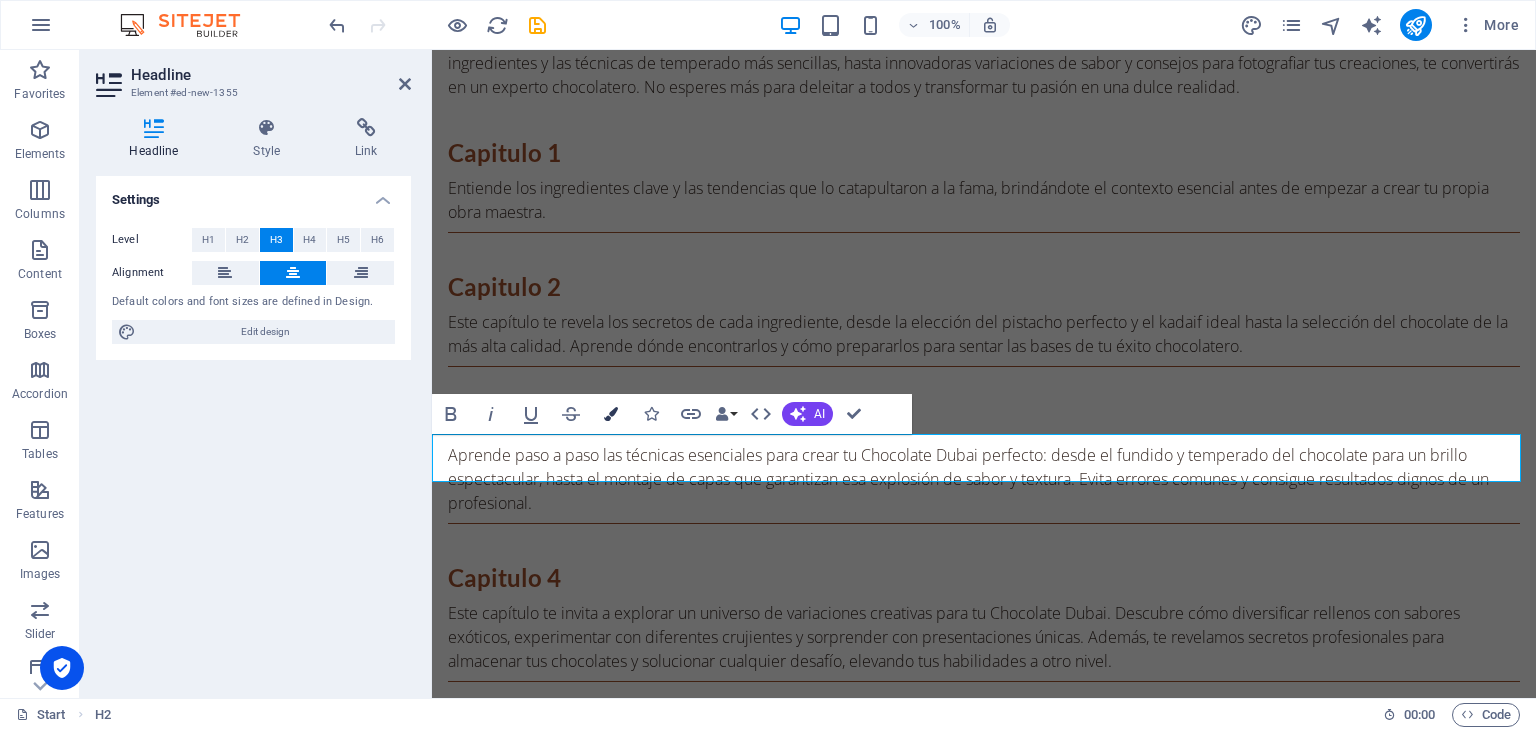 click at bounding box center [611, 414] 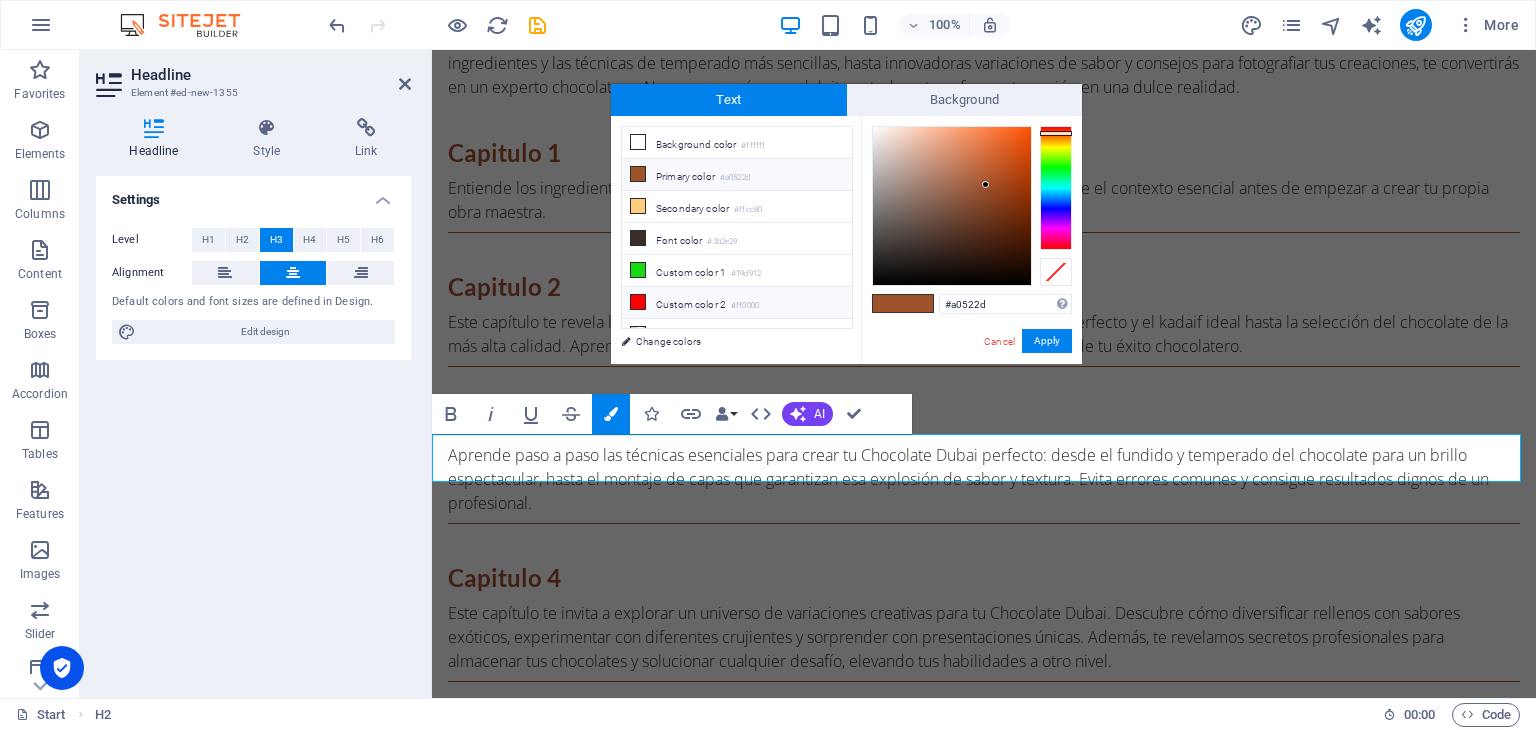 click on "Custom color 2
#ff0000" at bounding box center [737, 303] 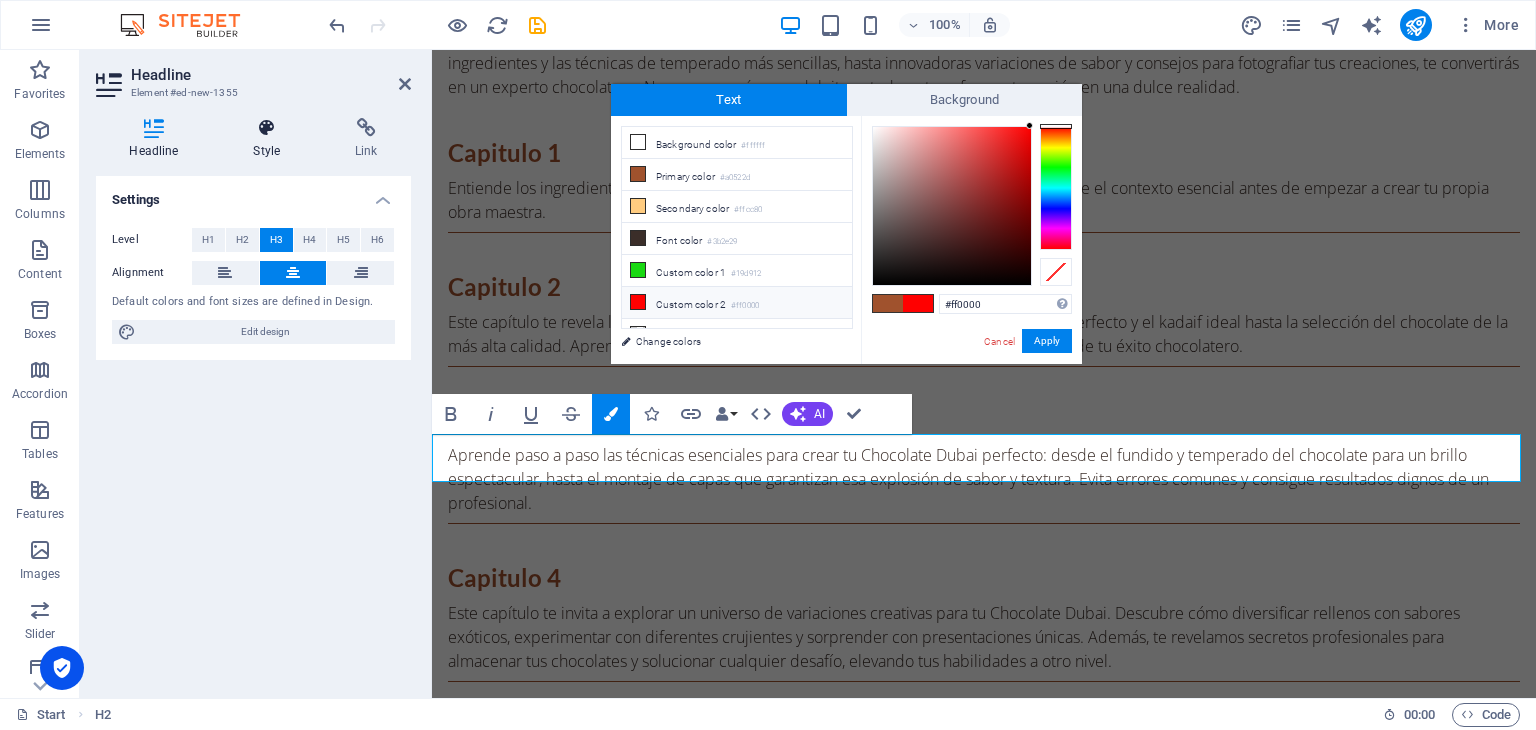 click on "Style" at bounding box center [271, 139] 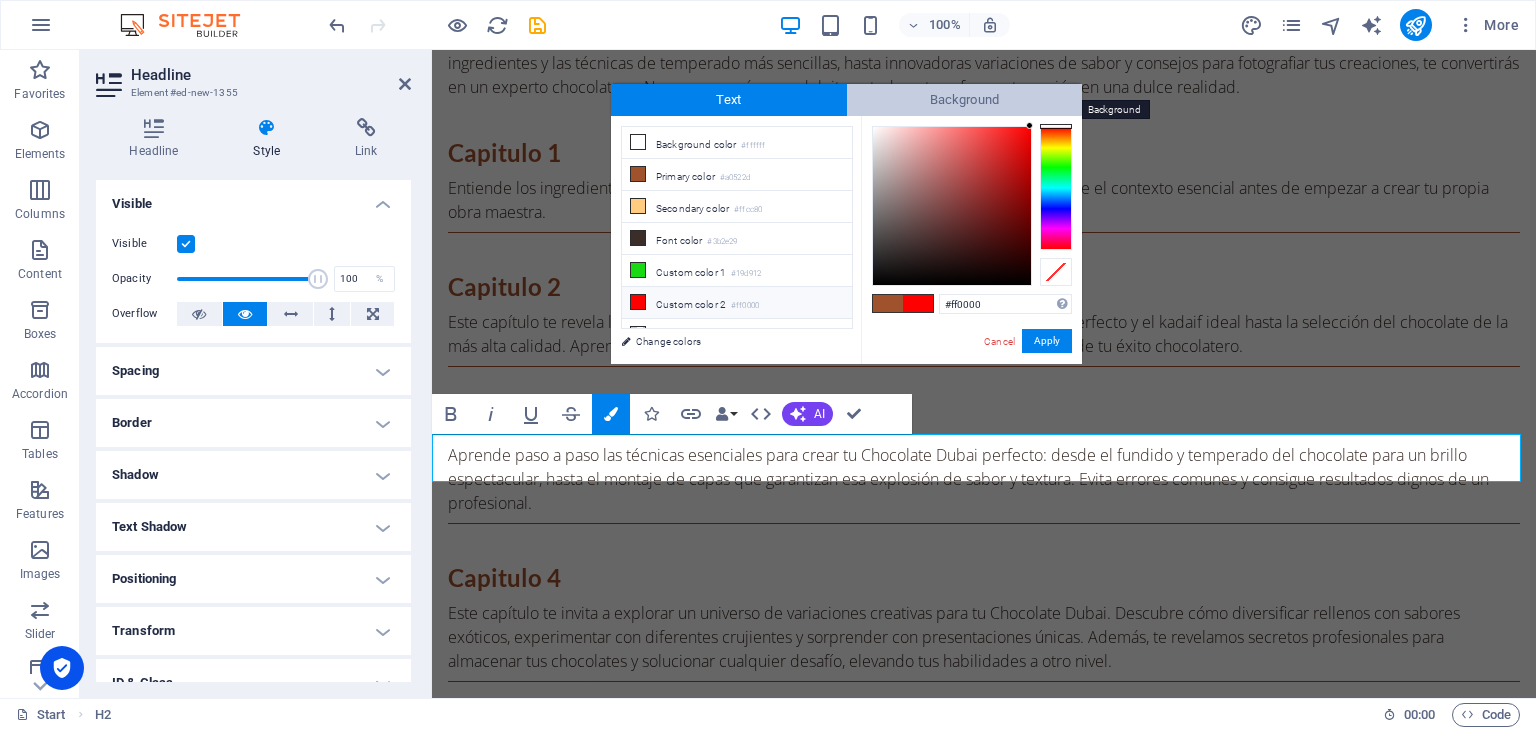click on "Background" at bounding box center (965, 100) 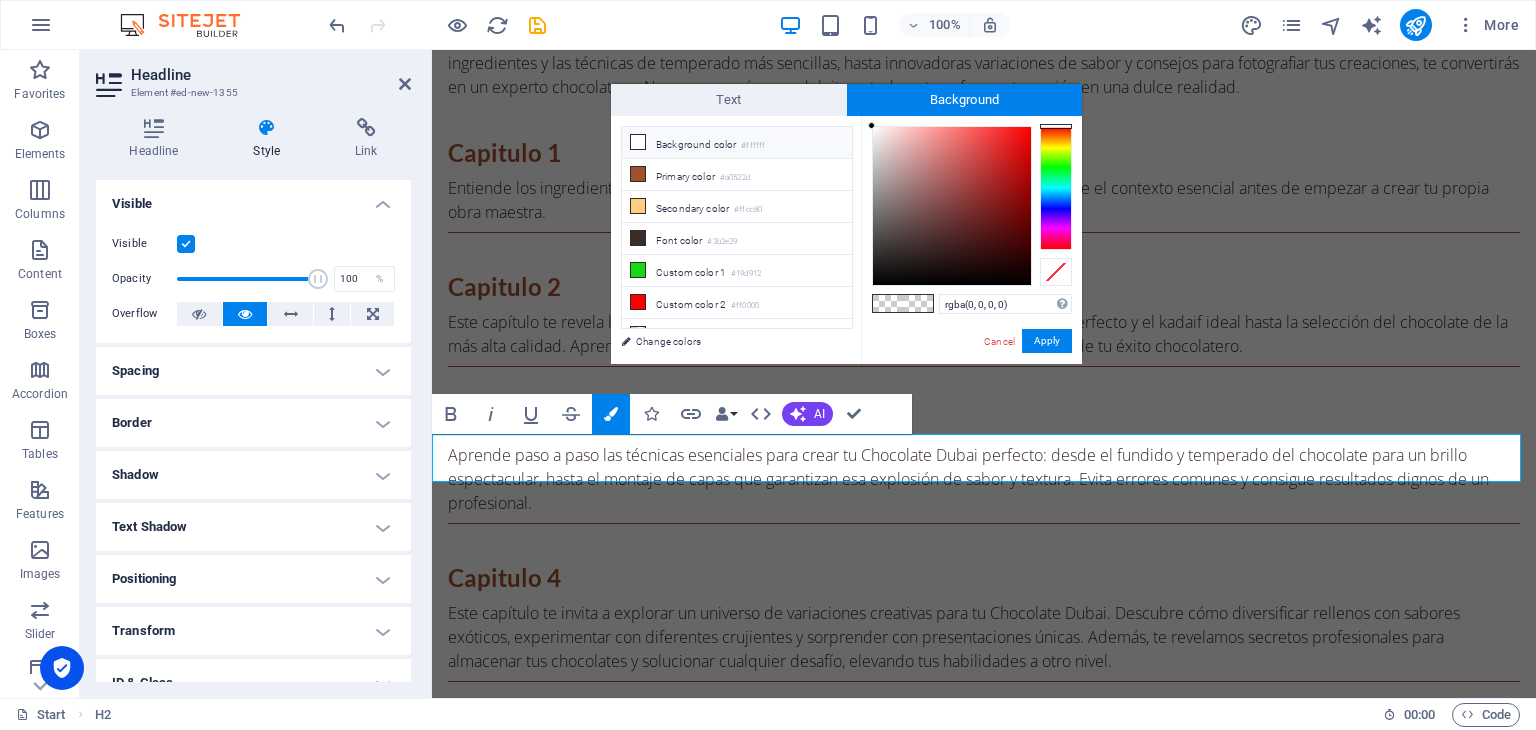 click on "Background color
#ffffff" at bounding box center [737, 143] 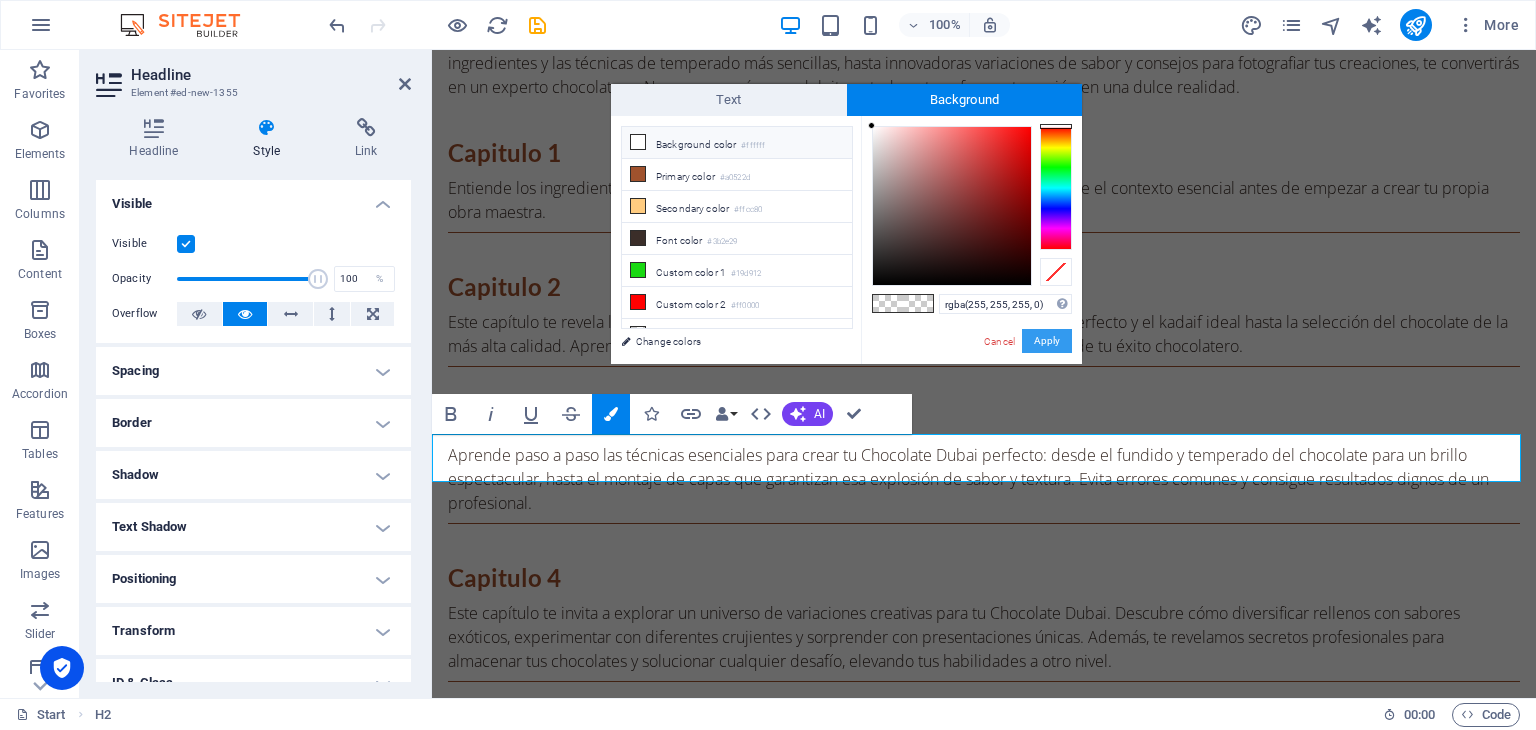 click on "Apply" at bounding box center (1047, 341) 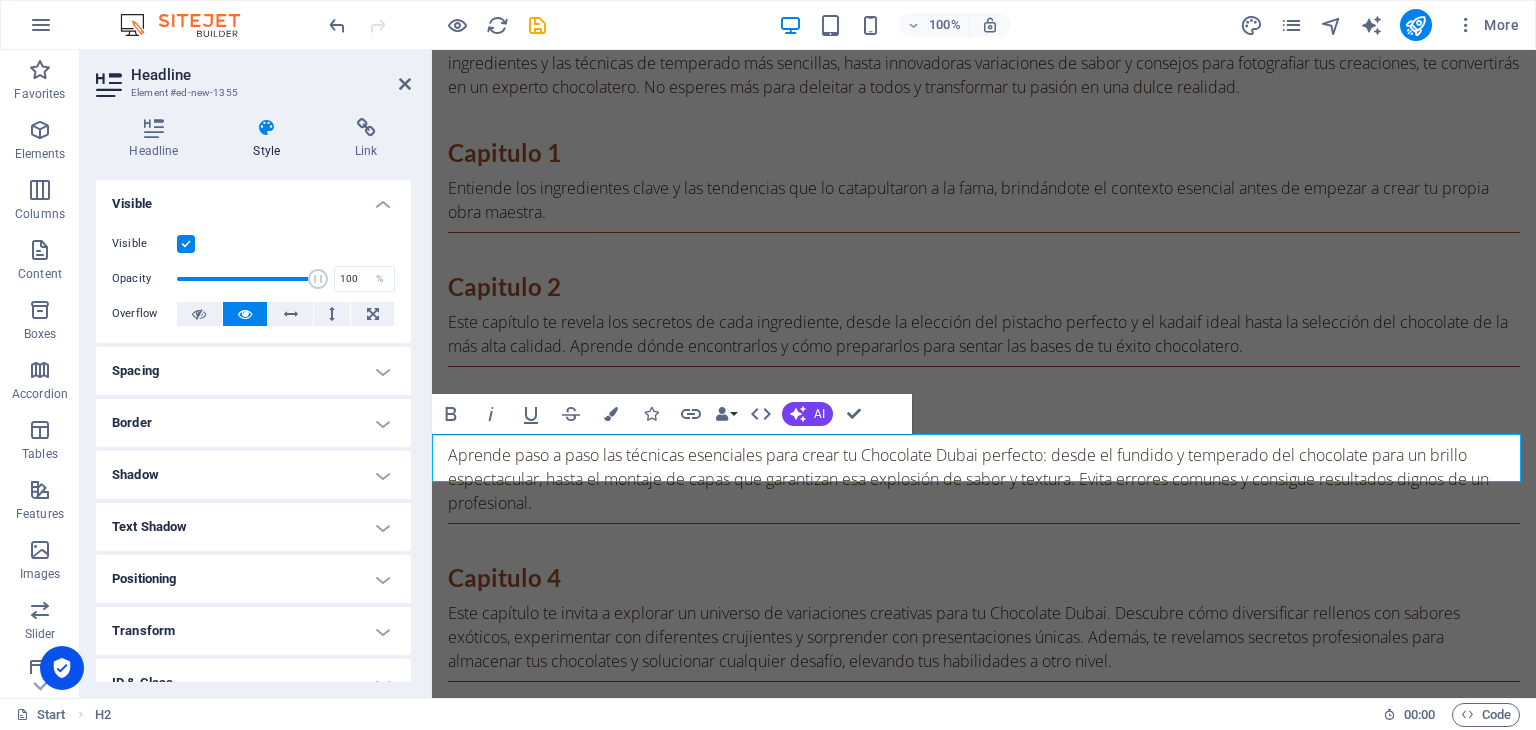 click on "Si compras [DATE] tambien te llevas de regalo" at bounding box center (984, 2566) 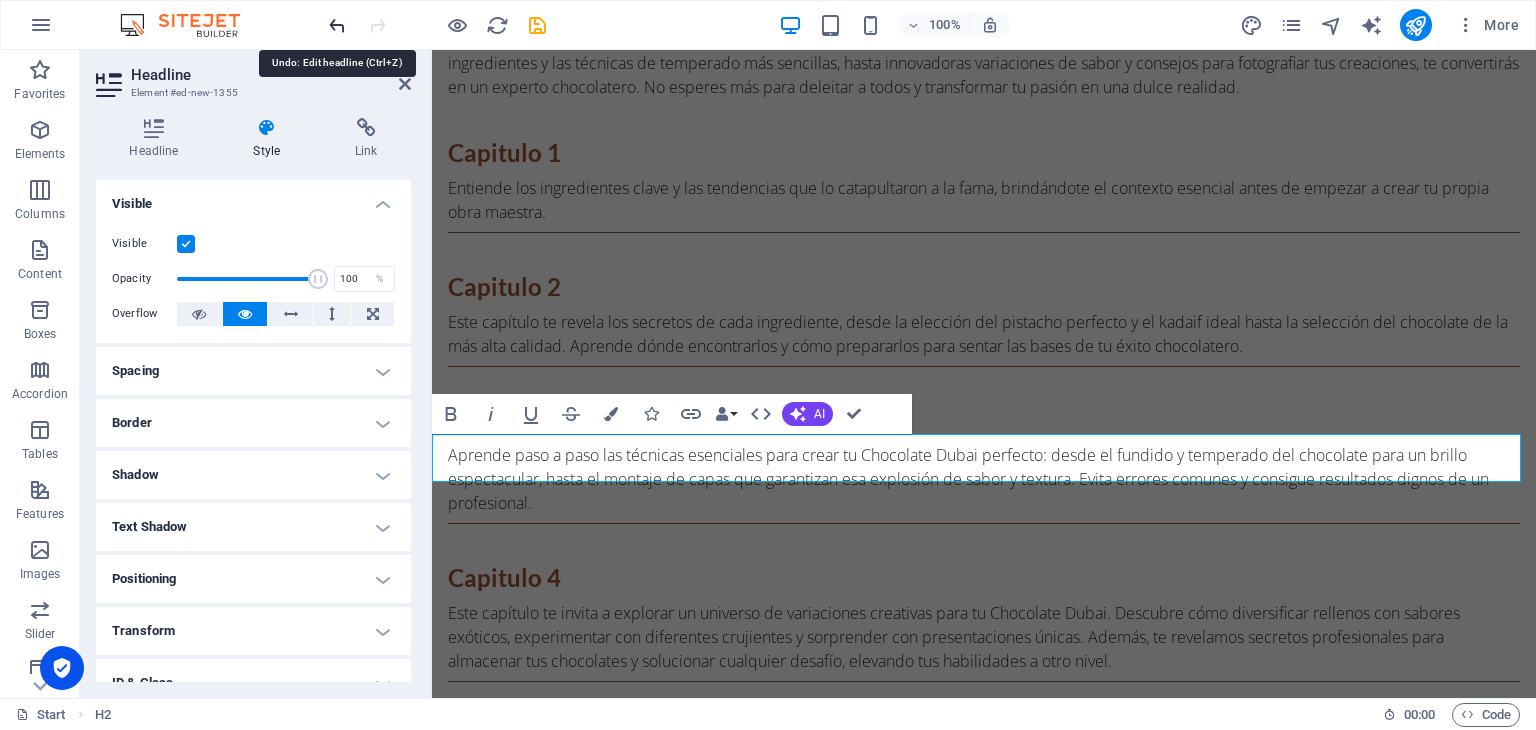 click at bounding box center [337, 25] 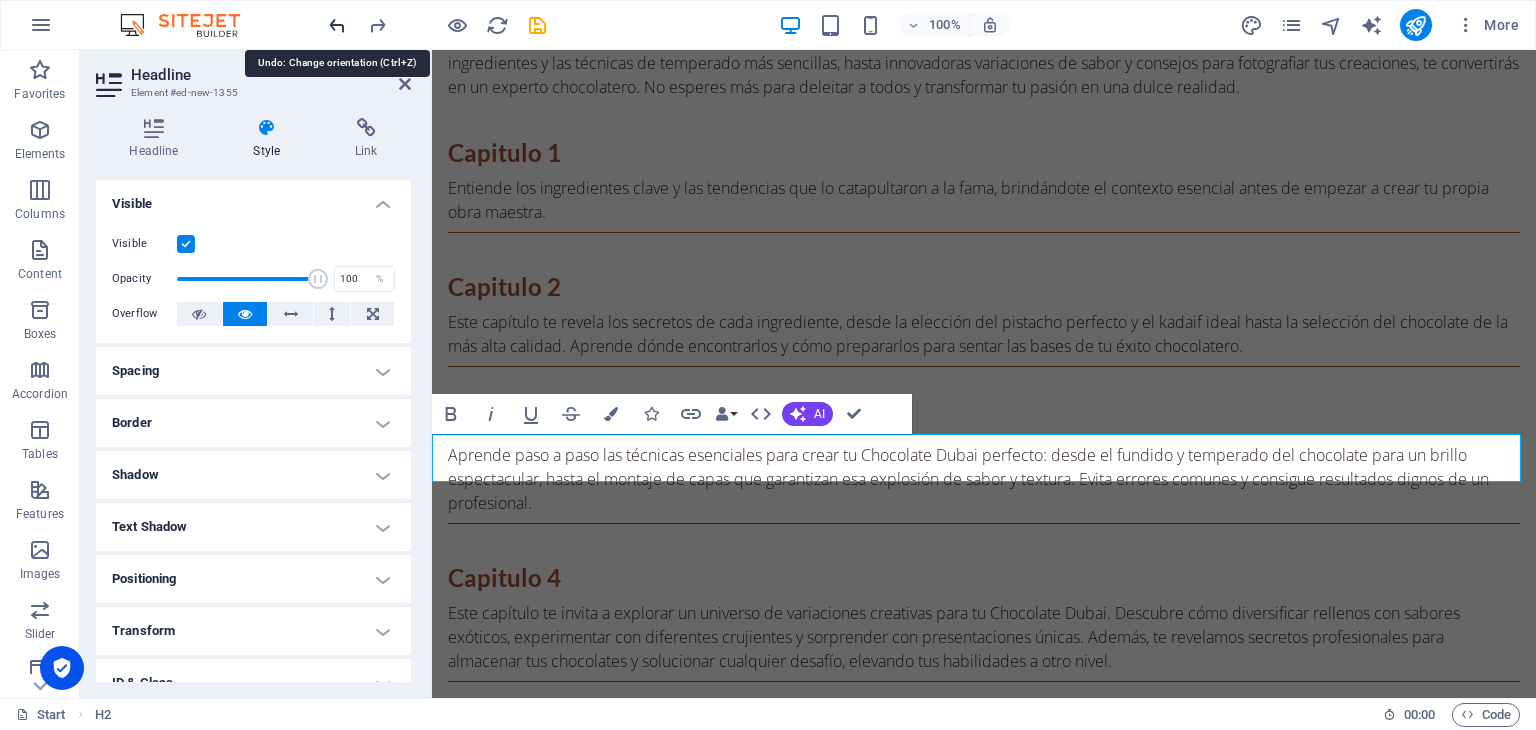 click at bounding box center (337, 25) 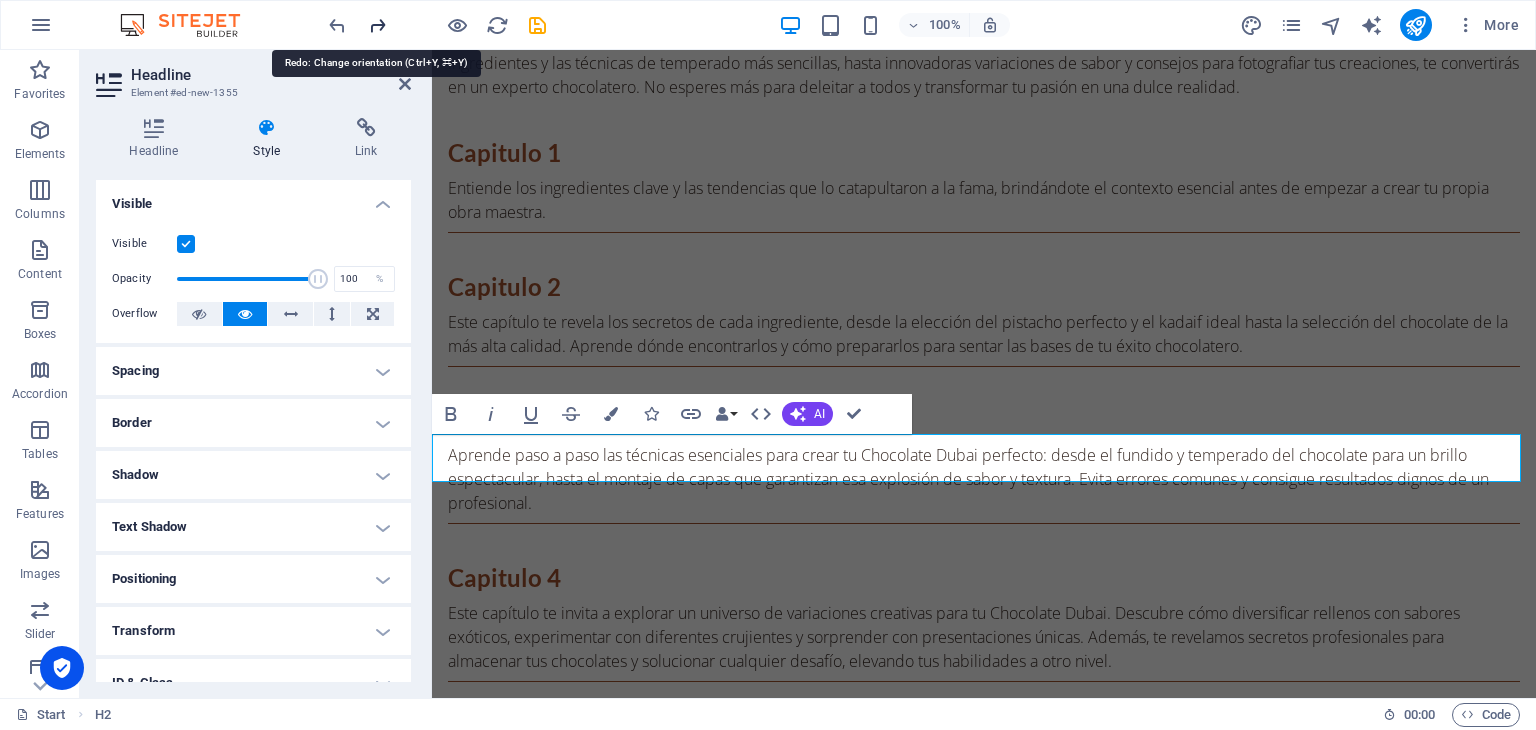 click at bounding box center [377, 25] 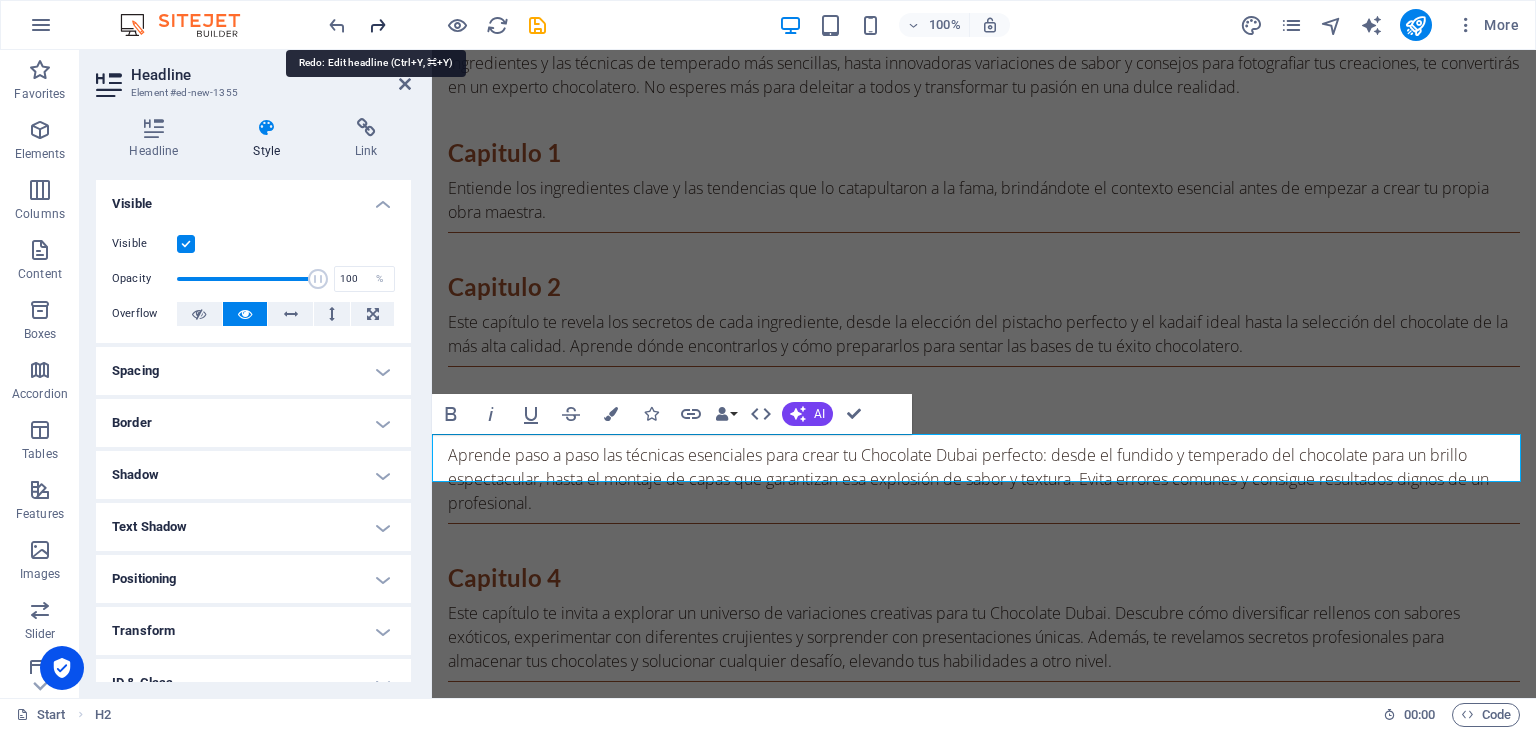 click at bounding box center [377, 25] 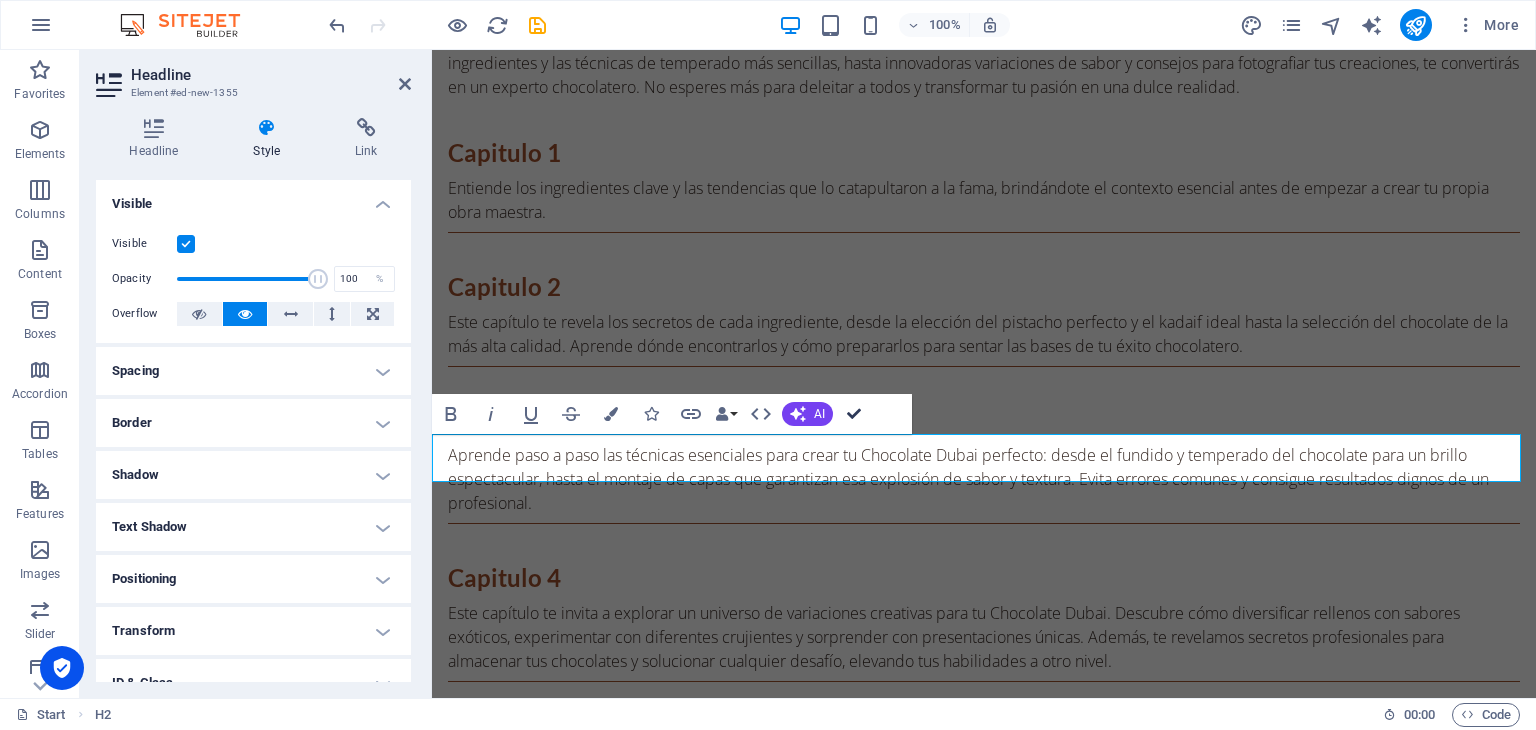 scroll, scrollTop: 2759, scrollLeft: 0, axis: vertical 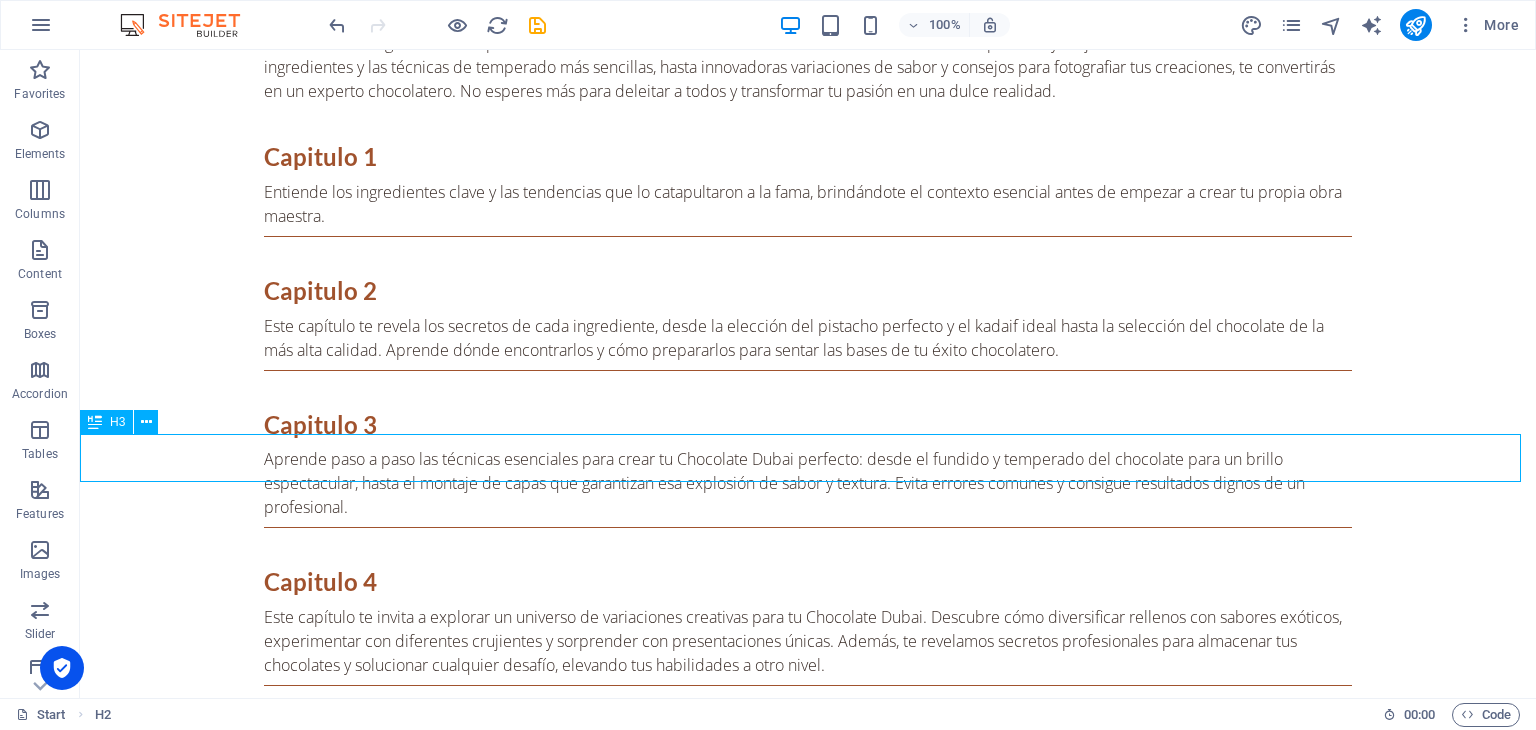click on "H3" at bounding box center (117, 422) 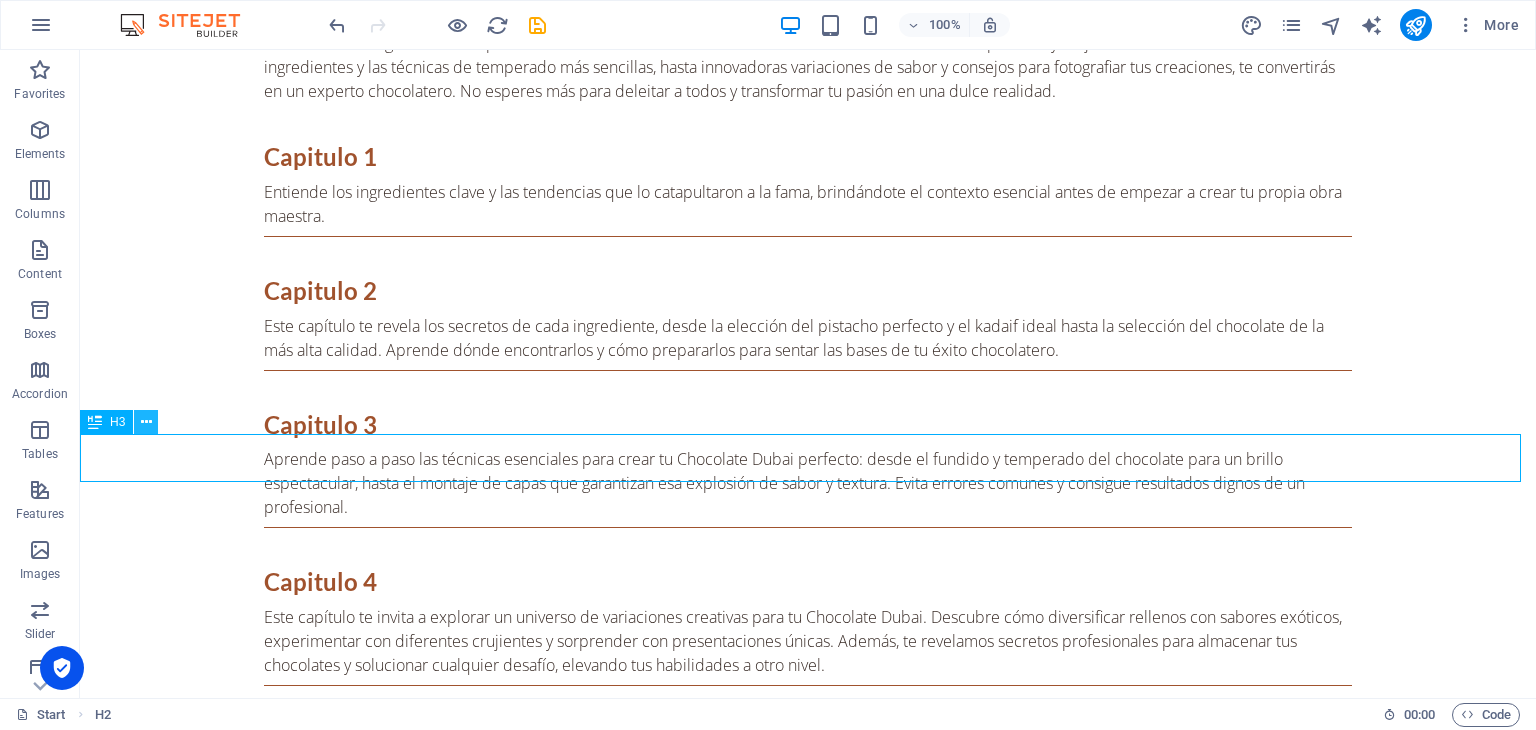 click at bounding box center (146, 422) 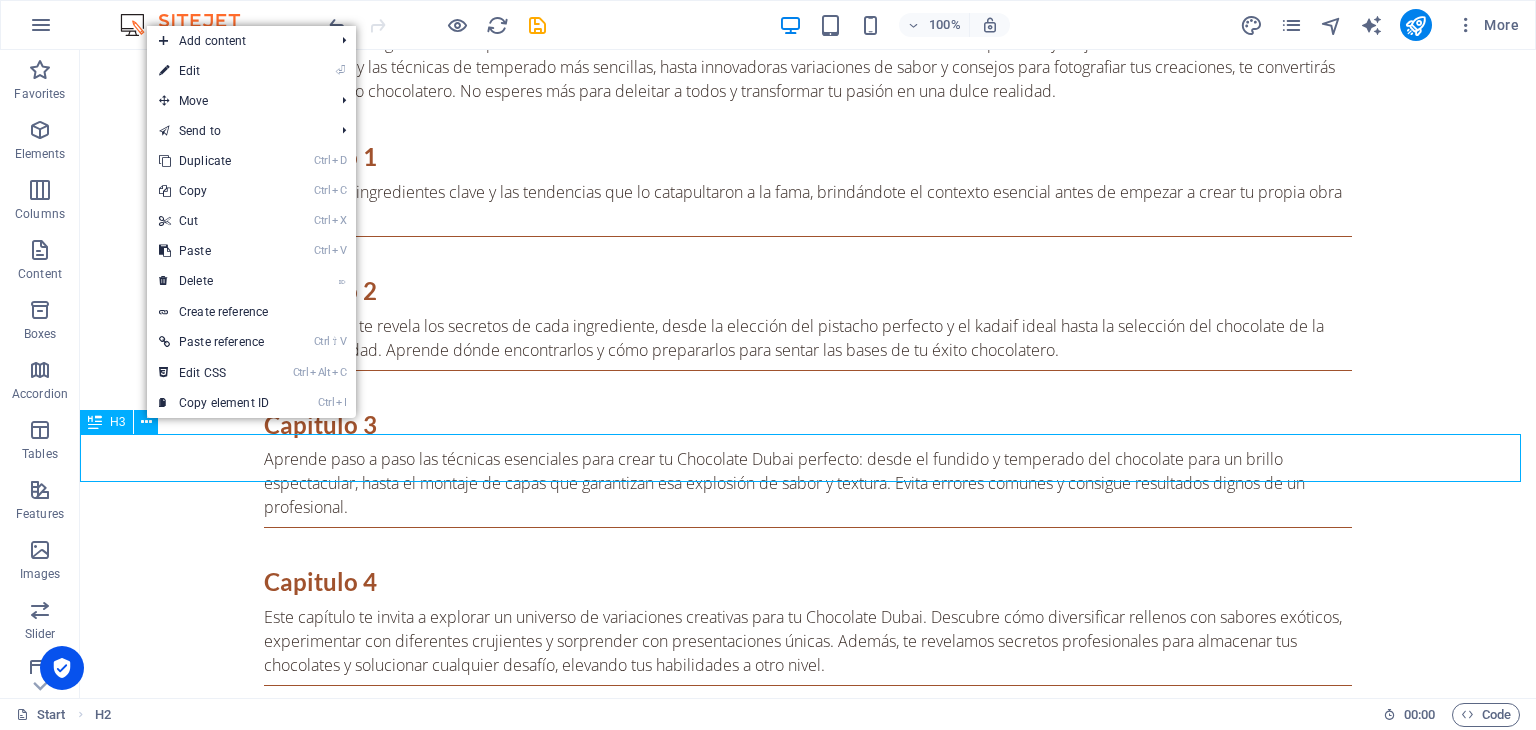 click on "H3" at bounding box center [117, 422] 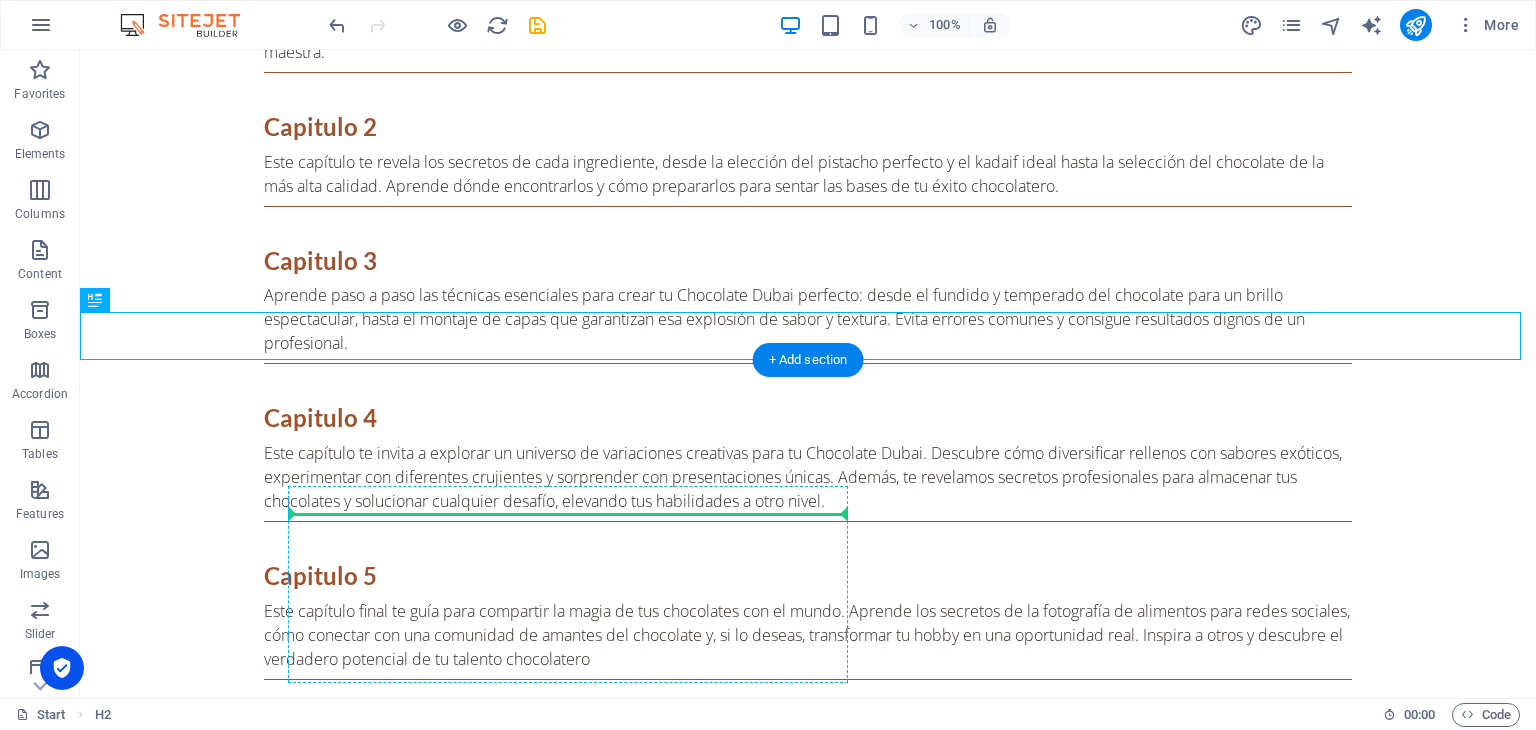 scroll, scrollTop: 2932, scrollLeft: 0, axis: vertical 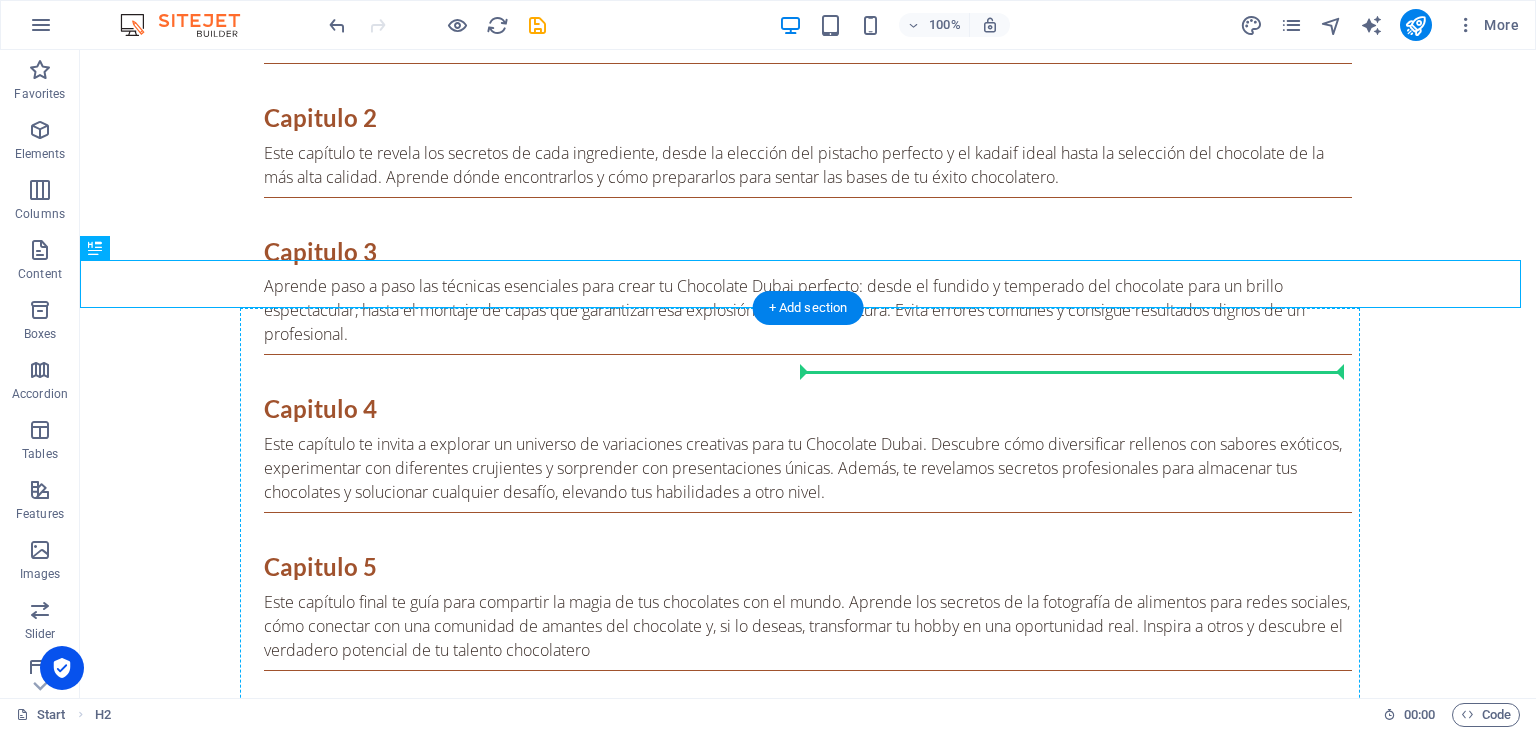 drag, startPoint x: 185, startPoint y: 469, endPoint x: 825, endPoint y: 372, distance: 647.309 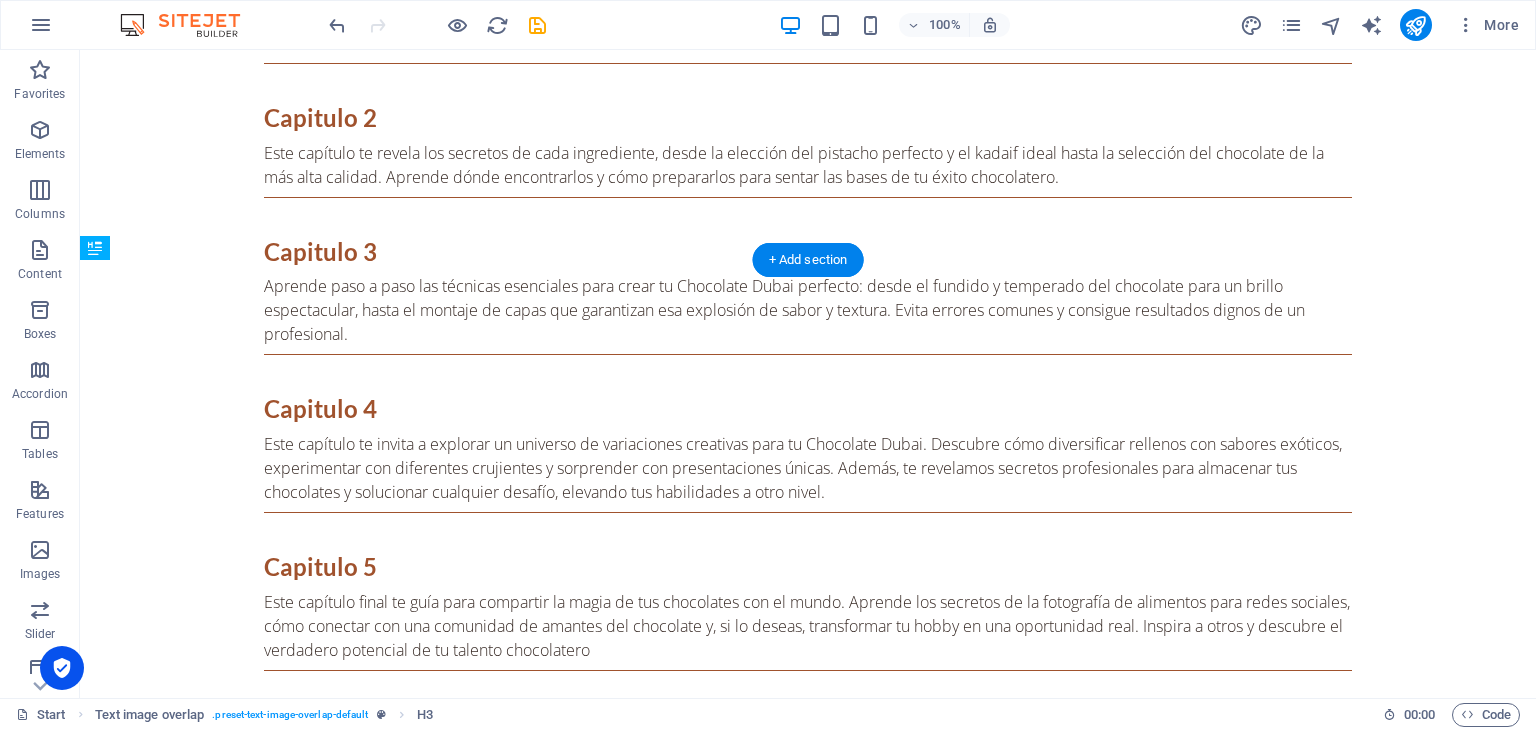 drag, startPoint x: 360, startPoint y: 580, endPoint x: 314, endPoint y: 353, distance: 231.6139 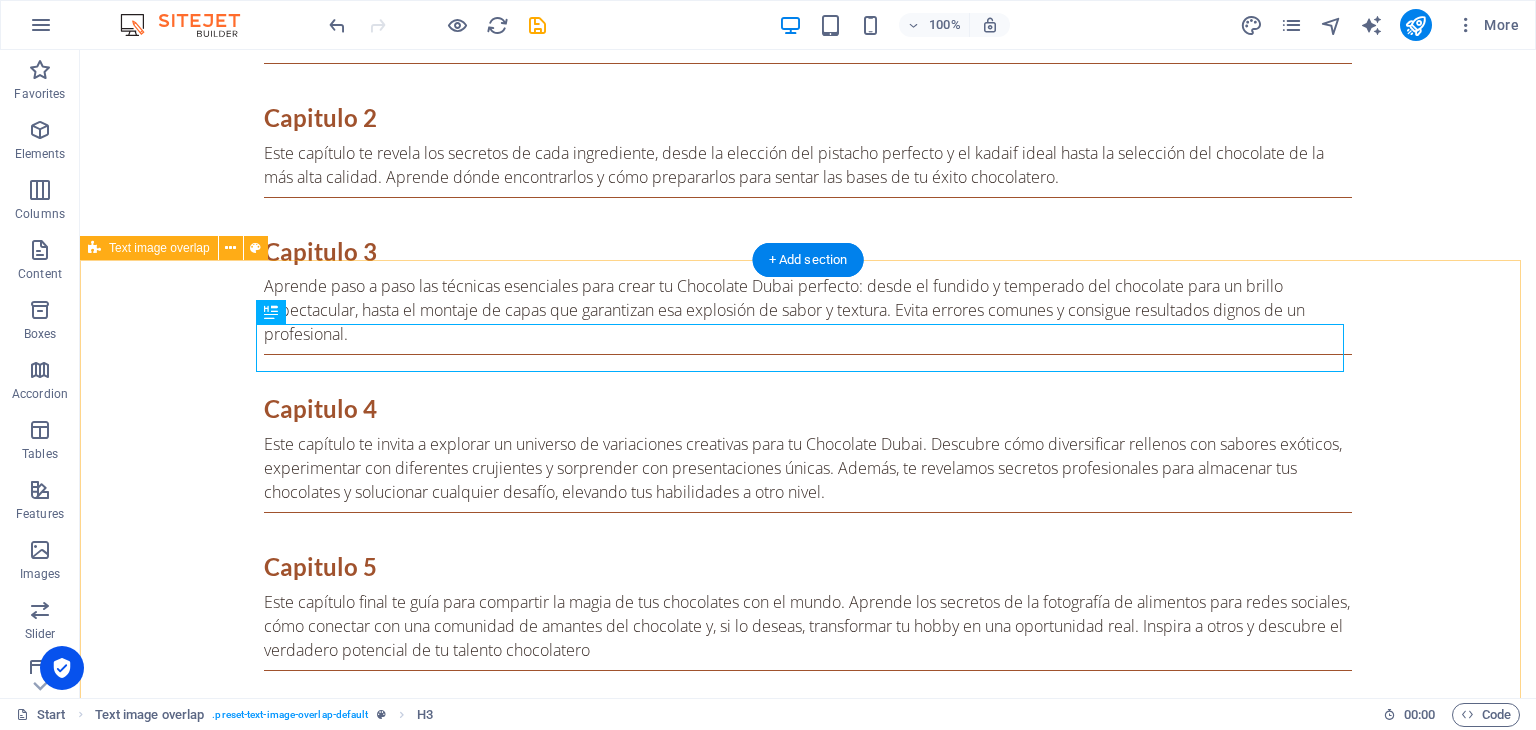 click on "Si compras [DATE] tambien te llevas de regalo BONO 1: Calendario Dulce Chocolate Dubai ANTES $7.40 USD [DATE] GRATIS Este delicioso calendario dulce es tu guía ideal para transformar tus exquisitas barras en detalles inolvidables que alegrarán cada celebración y momento especial. Prepárate para sorprender y deleitar a todos con el sabor único y excepcional de tus maravillosas creaciones. Cada bocado será una experiencia que recordarán con cariño." at bounding box center [808, 2728] 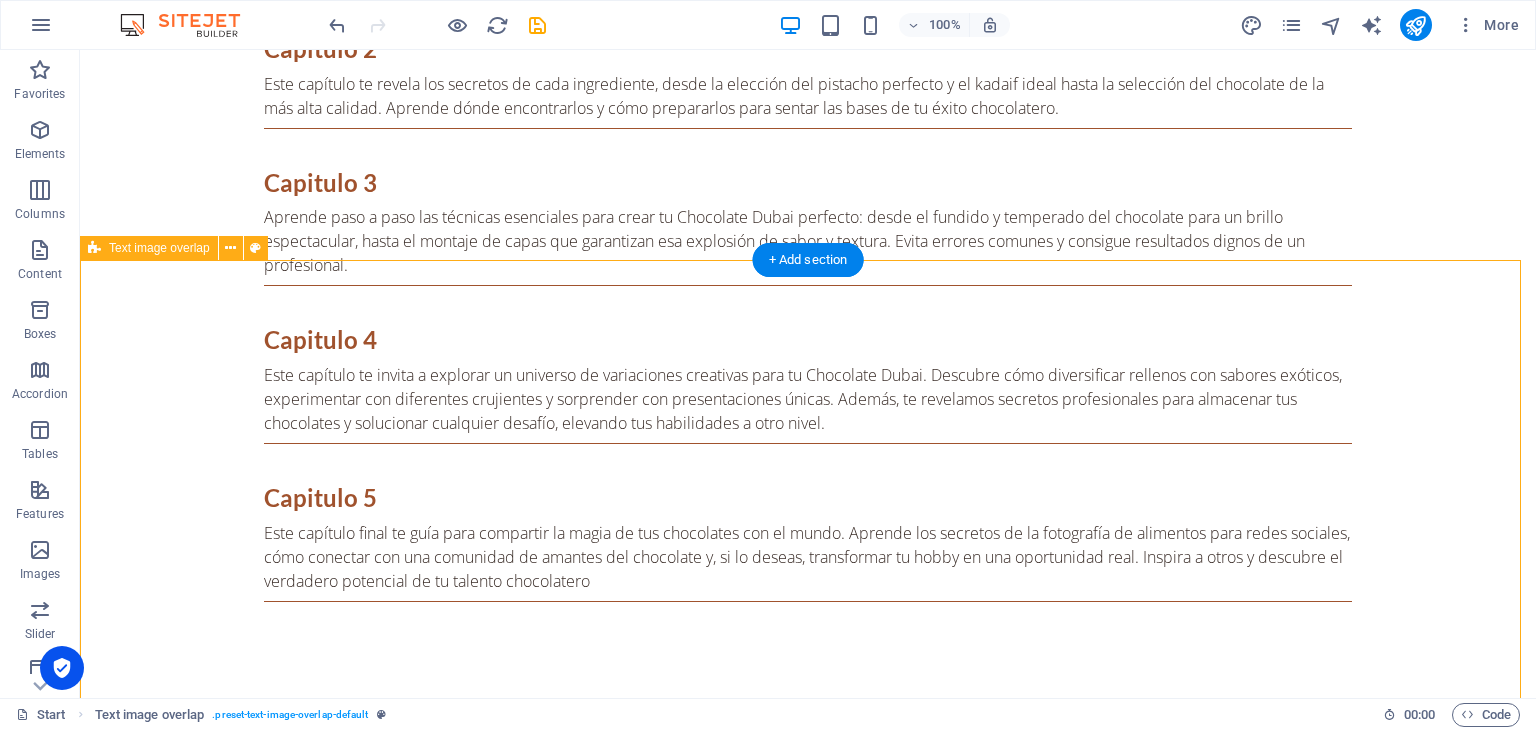 scroll, scrollTop: 3032, scrollLeft: 0, axis: vertical 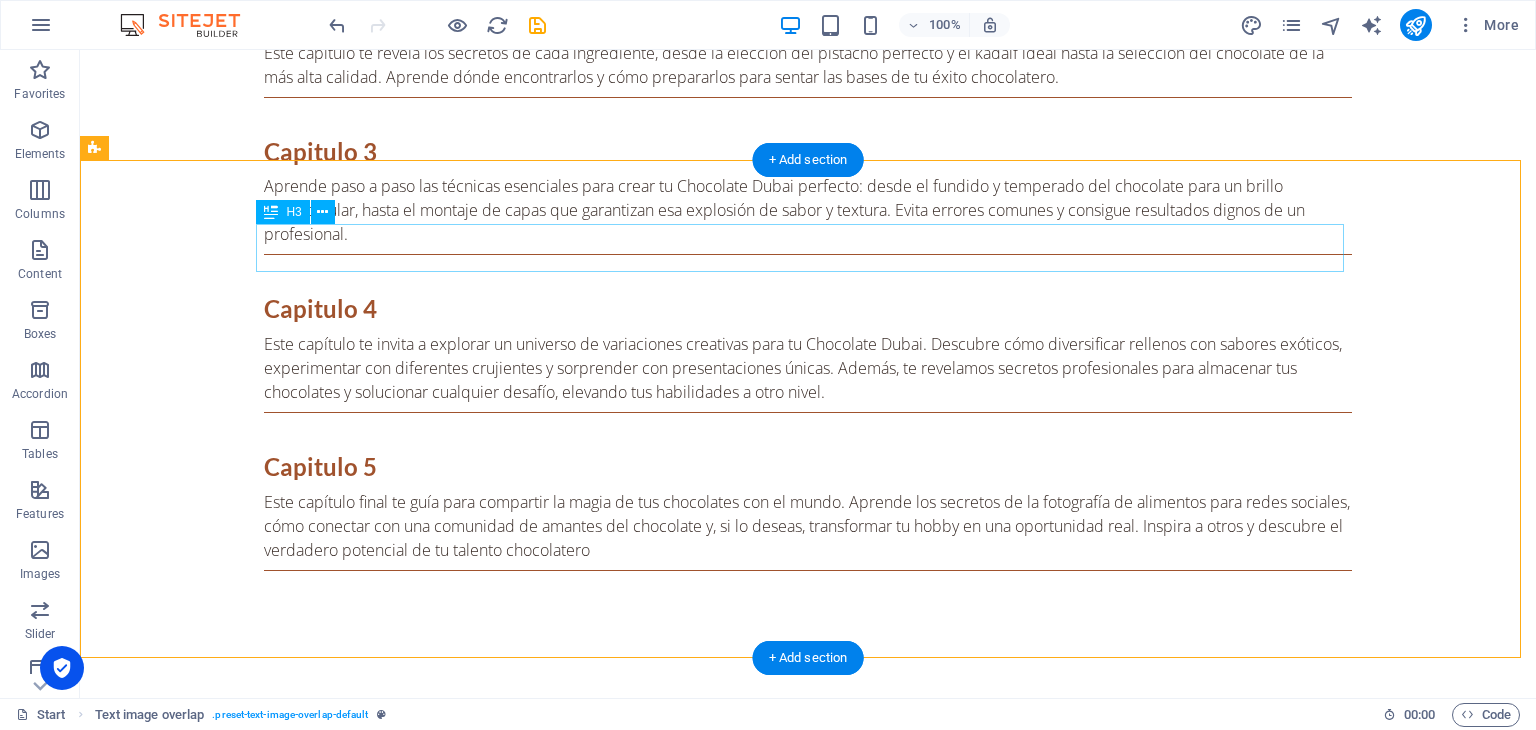 click on "Si compras [DATE] tambien te llevas de regalo" at bounding box center [808, 2361] 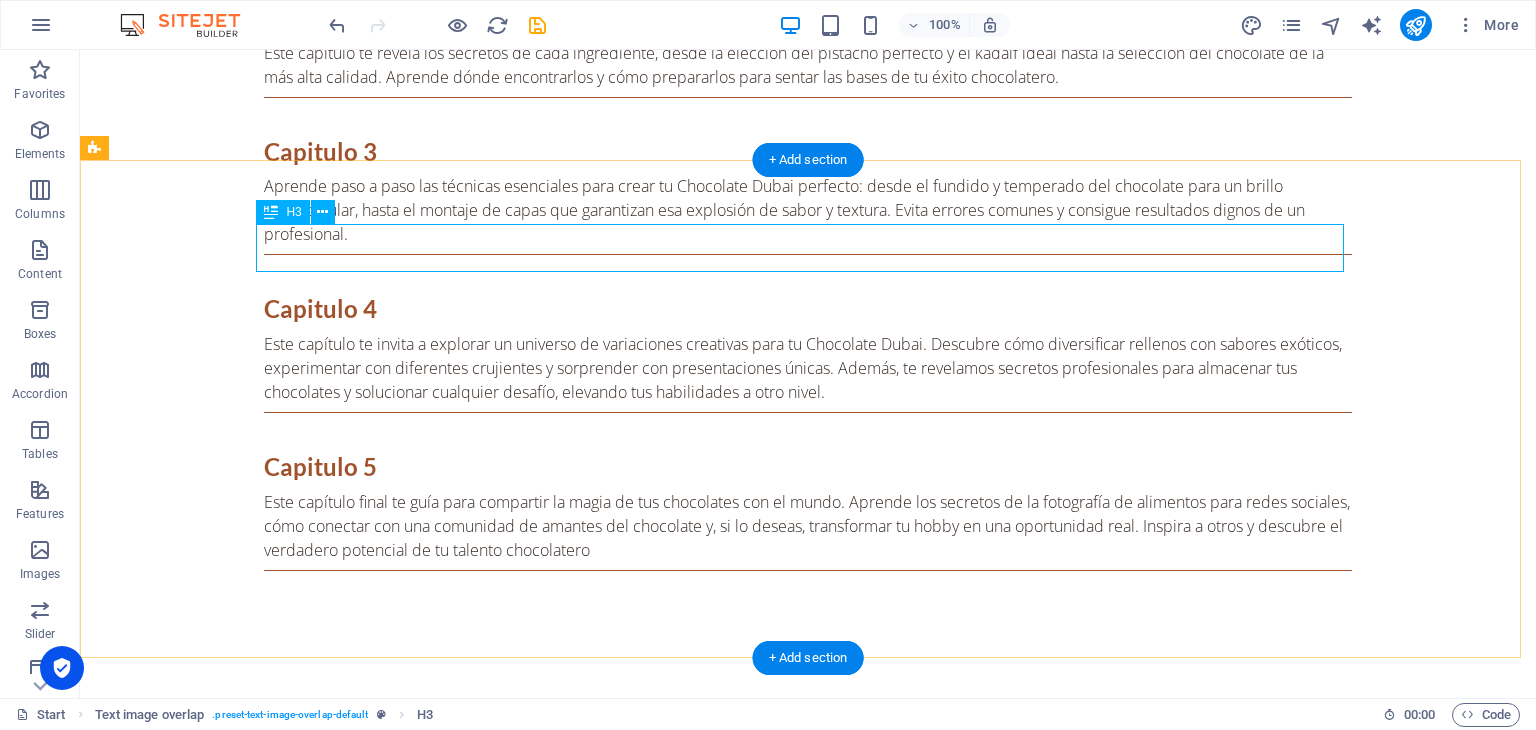 click on "Si compras [DATE] tambien te llevas de regalo" at bounding box center (808, 2361) 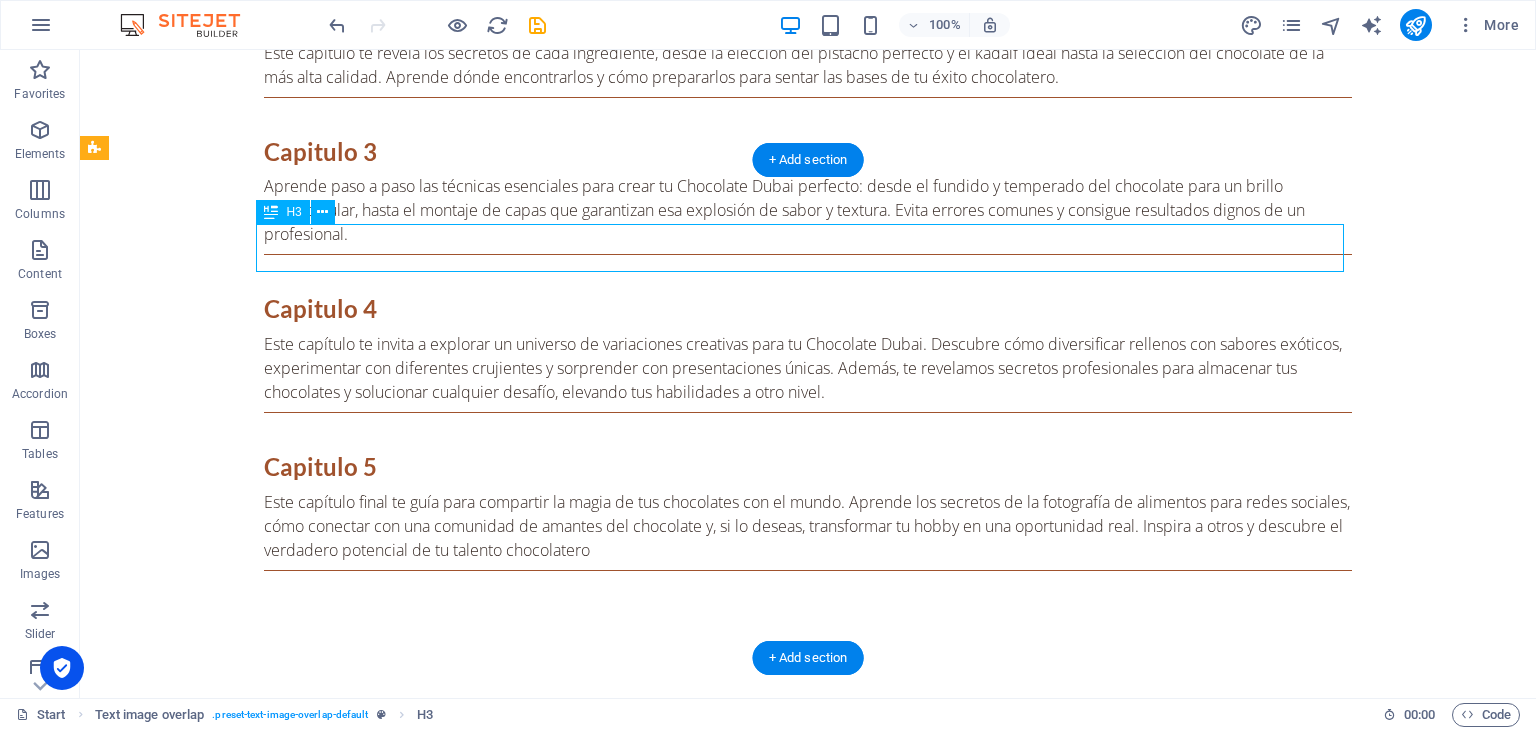 click on "Si compras [DATE] tambien te llevas de regalo" at bounding box center (808, 2361) 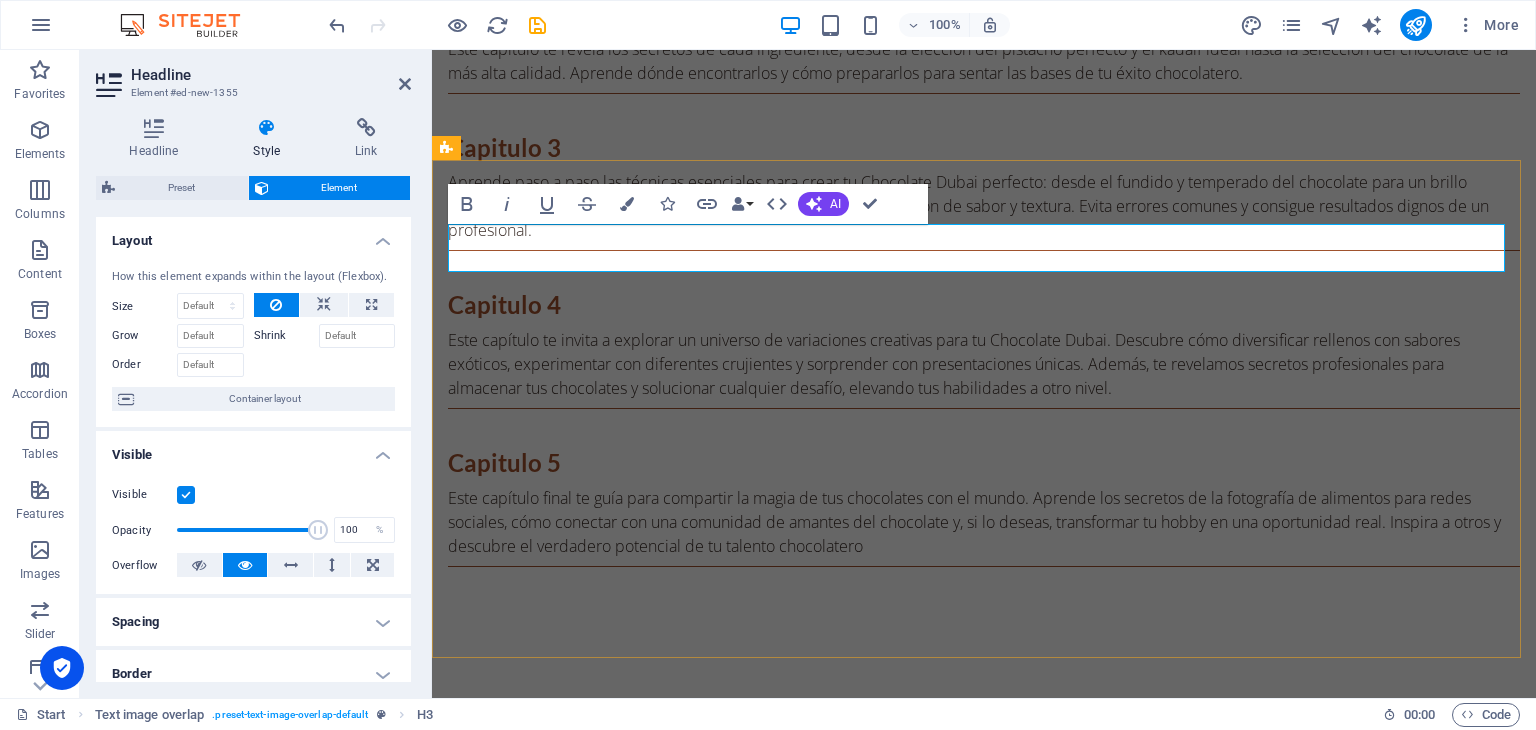 click on "Si compras [DATE] tambien te llevas de regalo" at bounding box center [984, 2357] 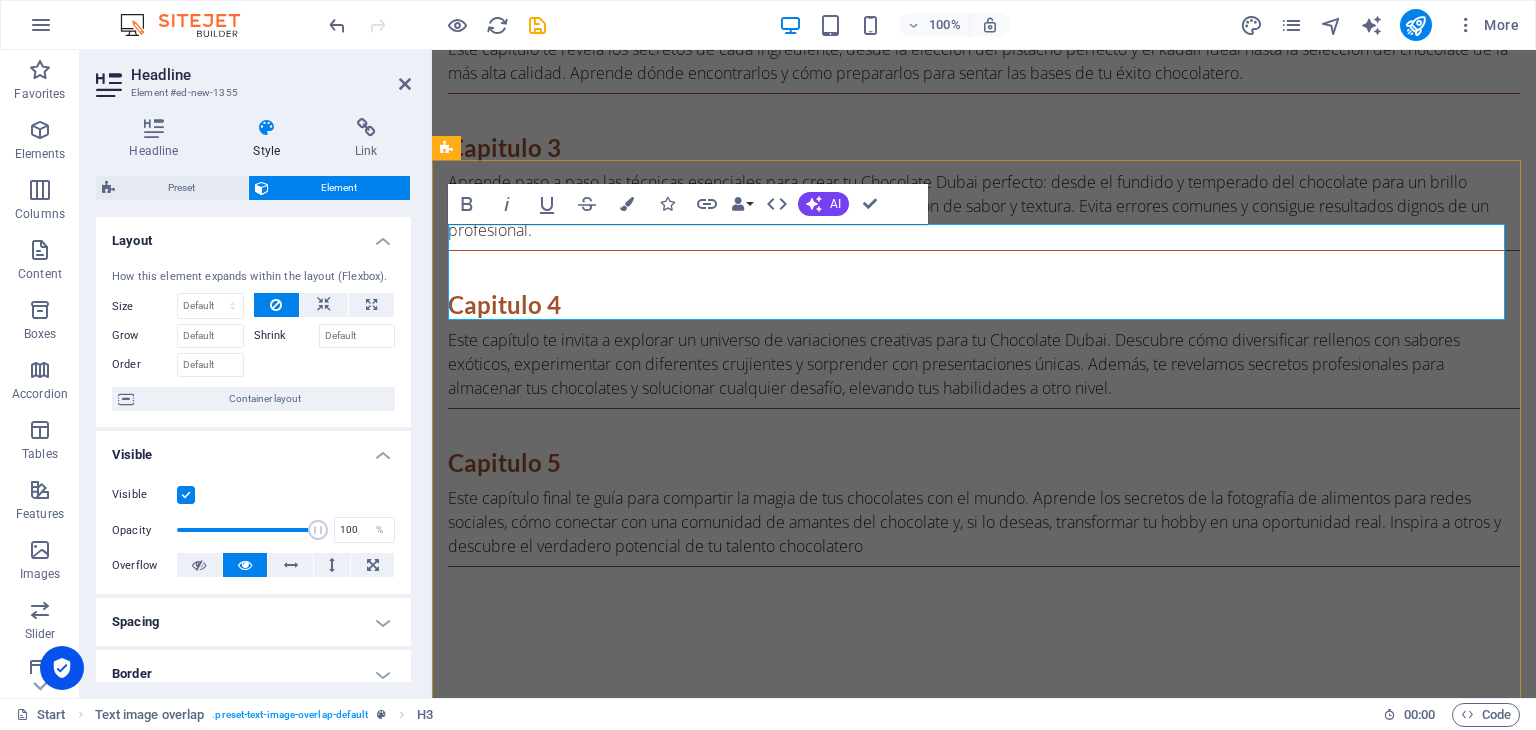click on "Si compras [DATE] tambien te llevas de regalo ‌" at bounding box center (984, 2381) 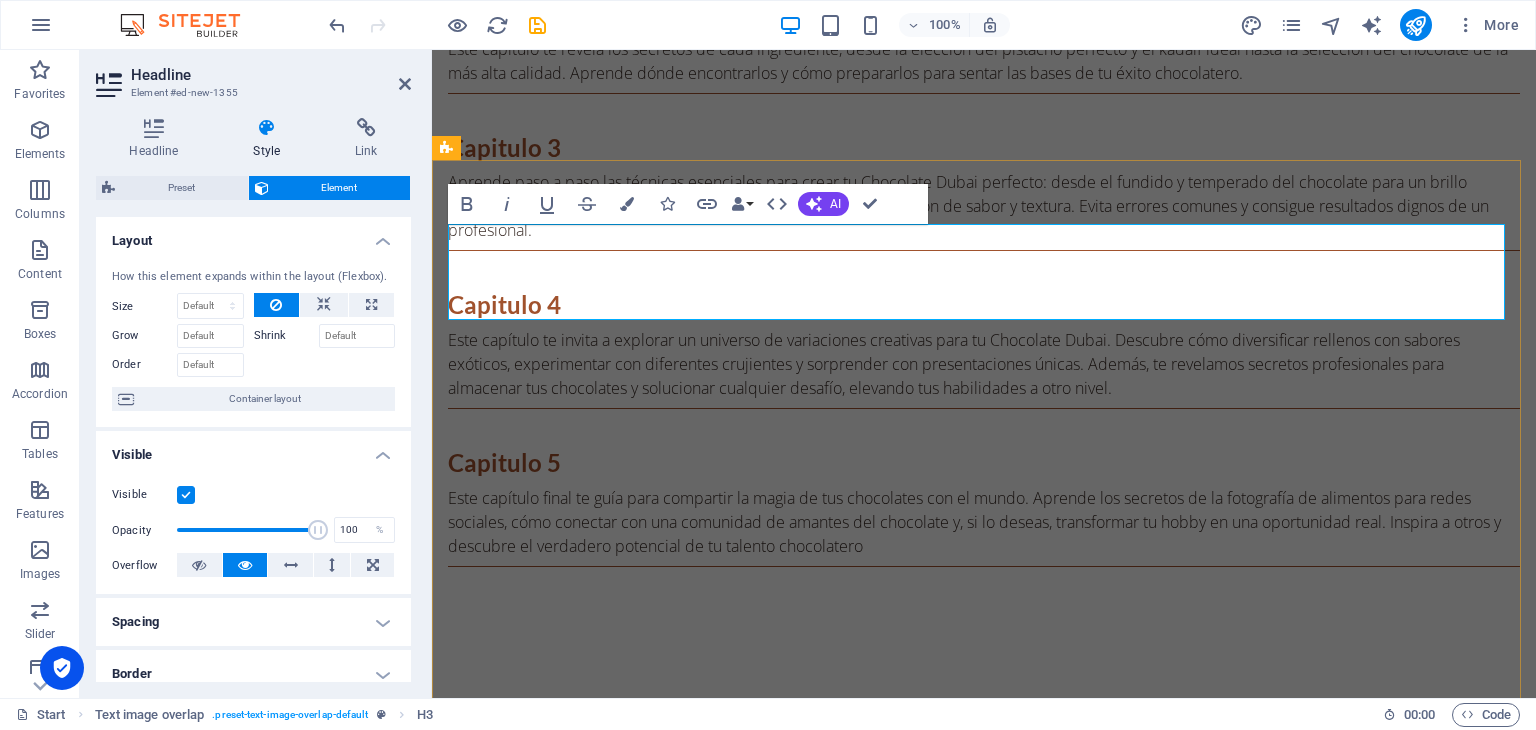 click on "Si compras [DATE] tambien te llevas de regalo ‌" at bounding box center [984, 2381] 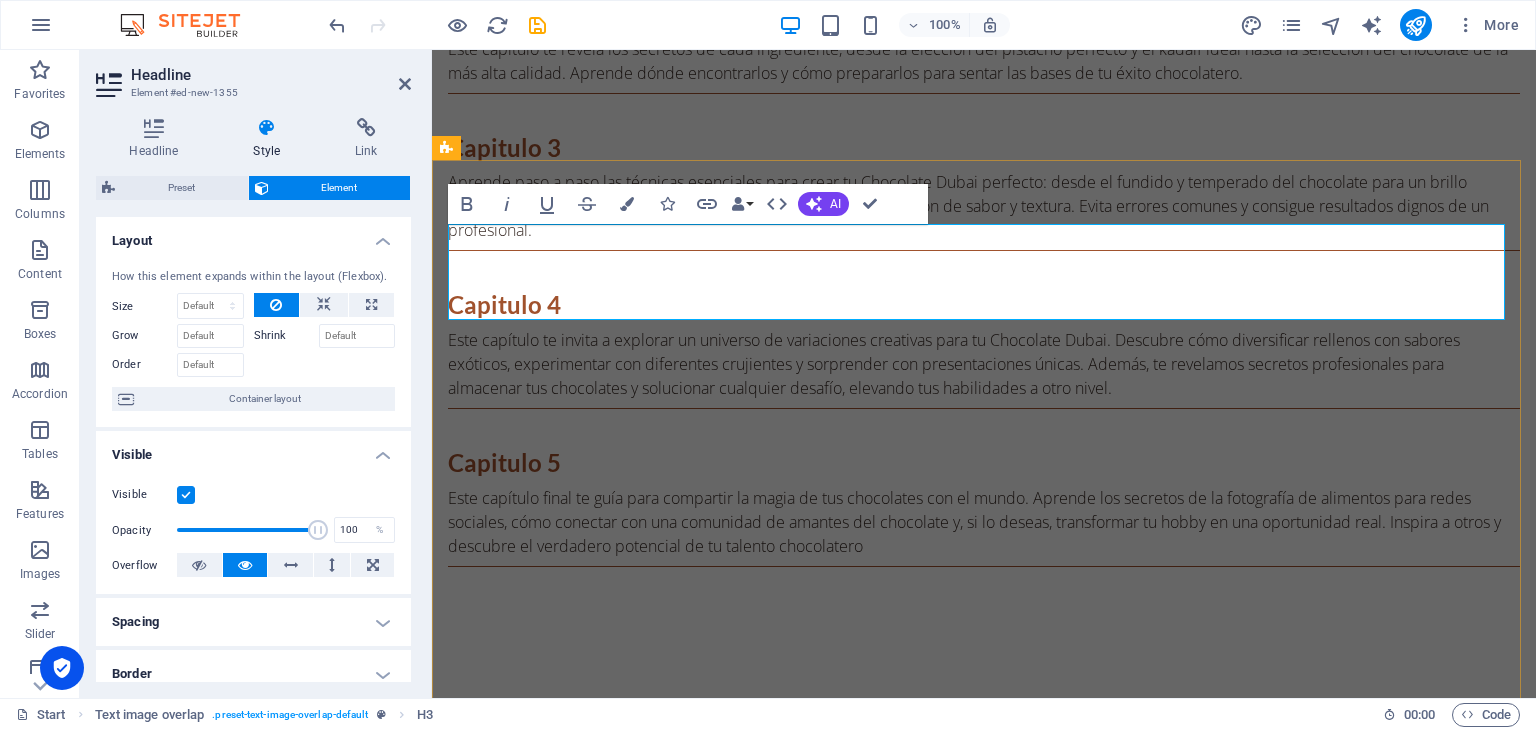 type 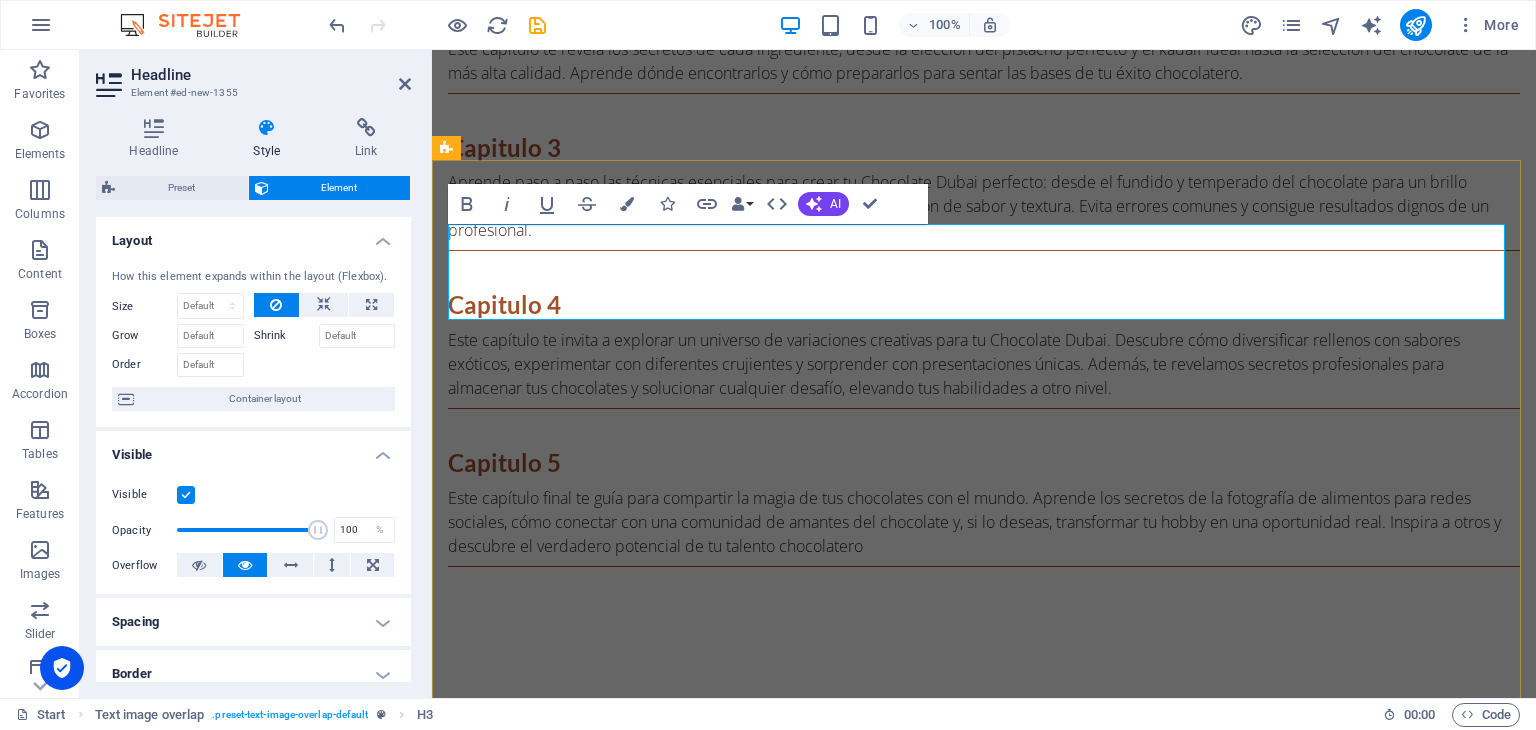 click on "Si compras [DATE] tambien te llevas de regalo ‌" at bounding box center [984, 2381] 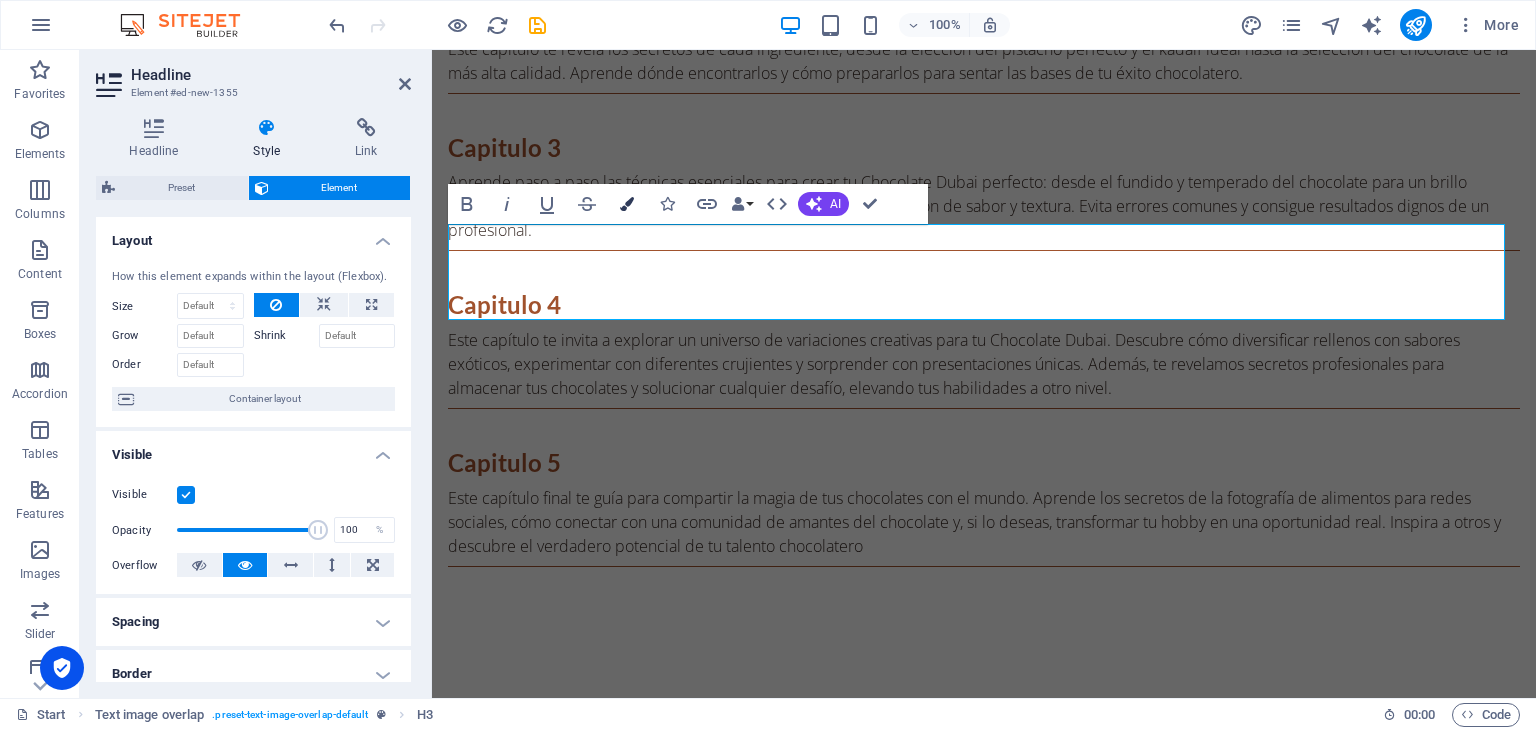 click on "Colors" at bounding box center [627, 204] 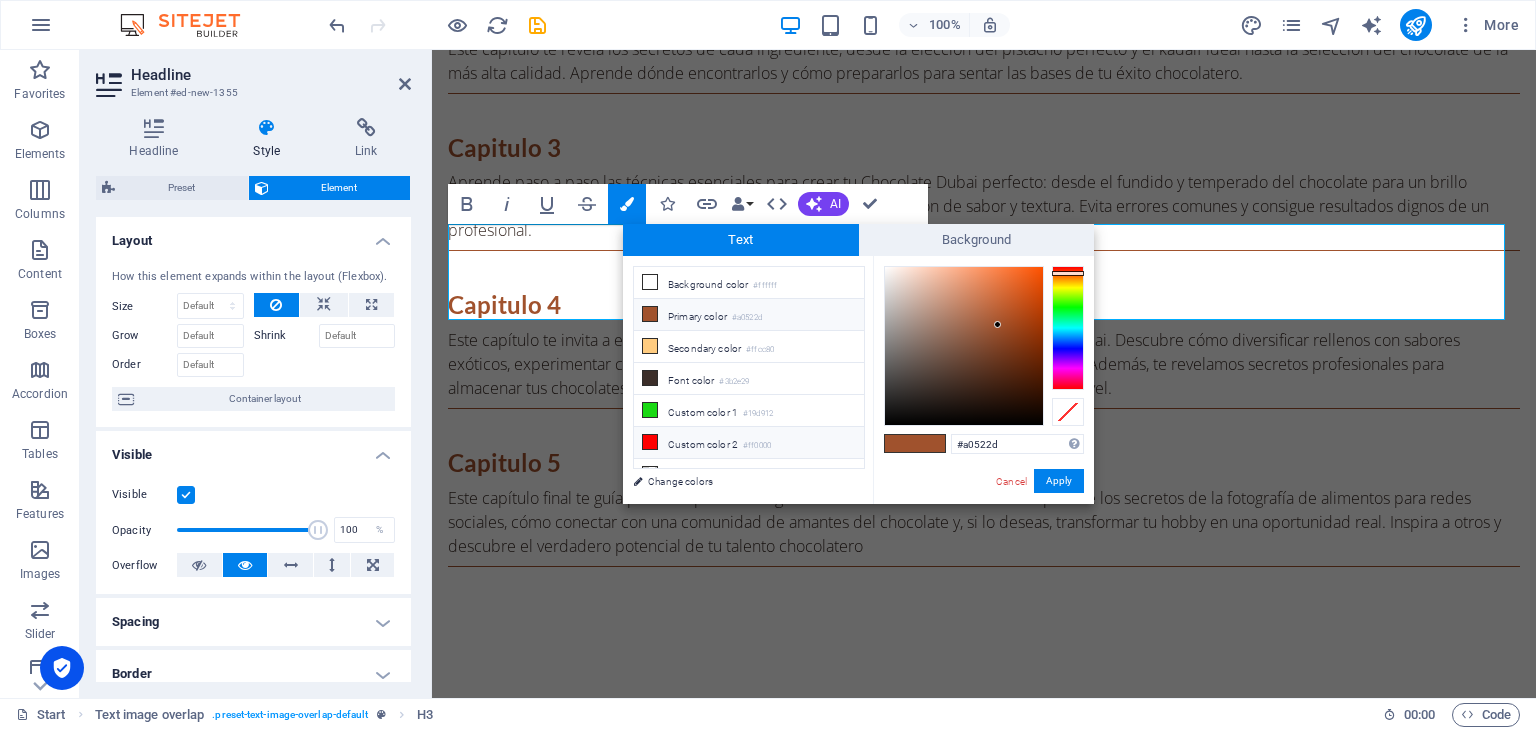 click on "Custom color 2
#ff0000" at bounding box center (749, 443) 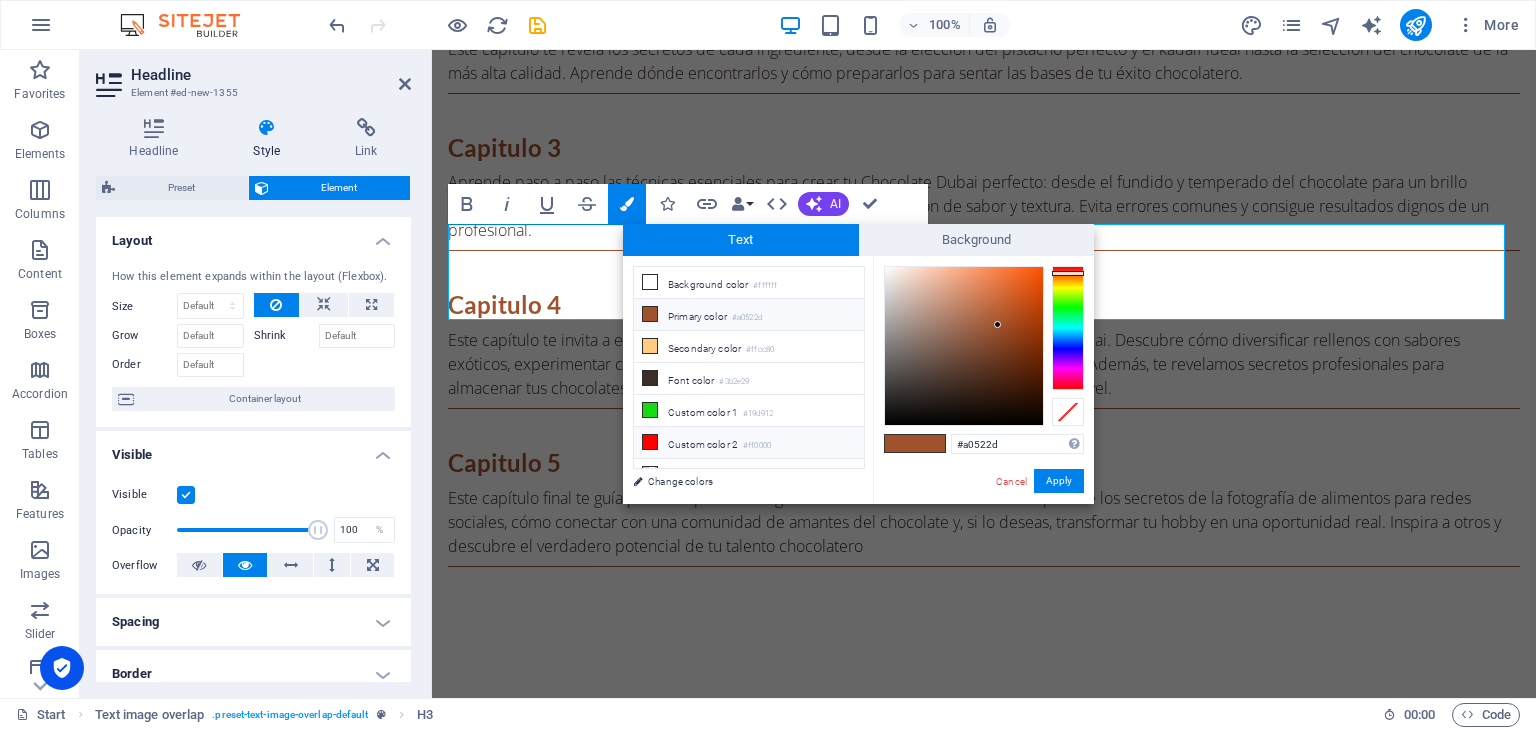 type on "#ff0000" 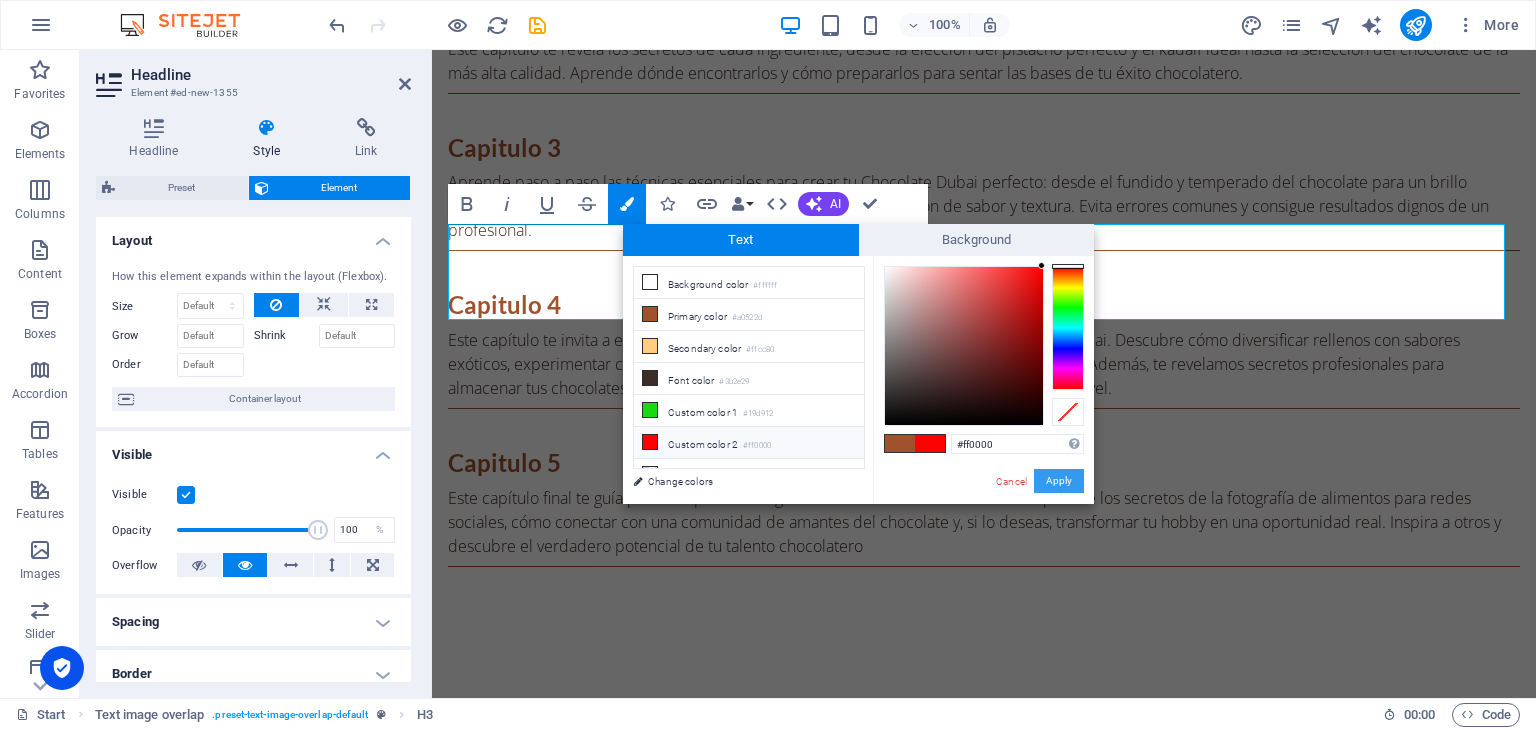 drag, startPoint x: 1050, startPoint y: 479, endPoint x: 619, endPoint y: 428, distance: 434.00693 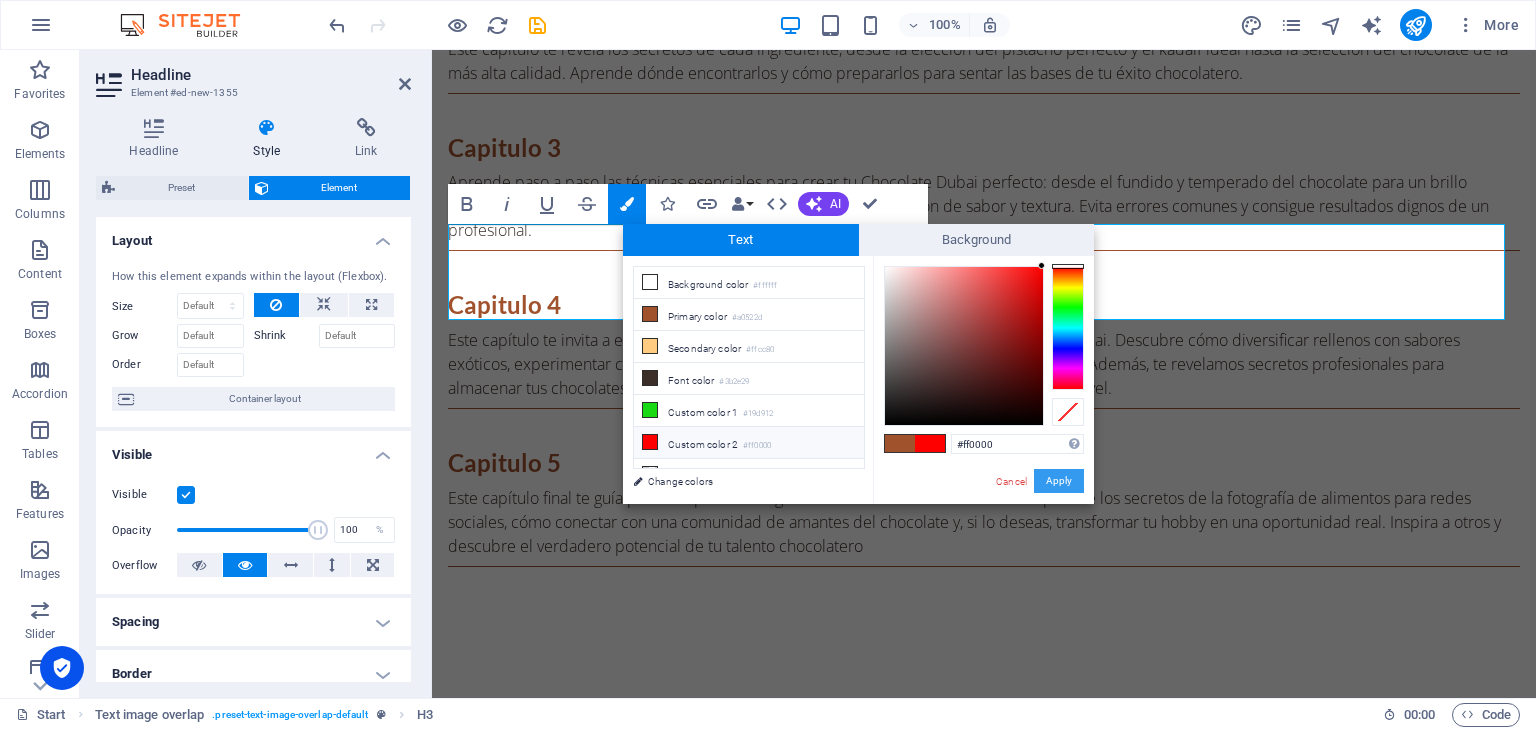 click on "Apply" at bounding box center [1059, 481] 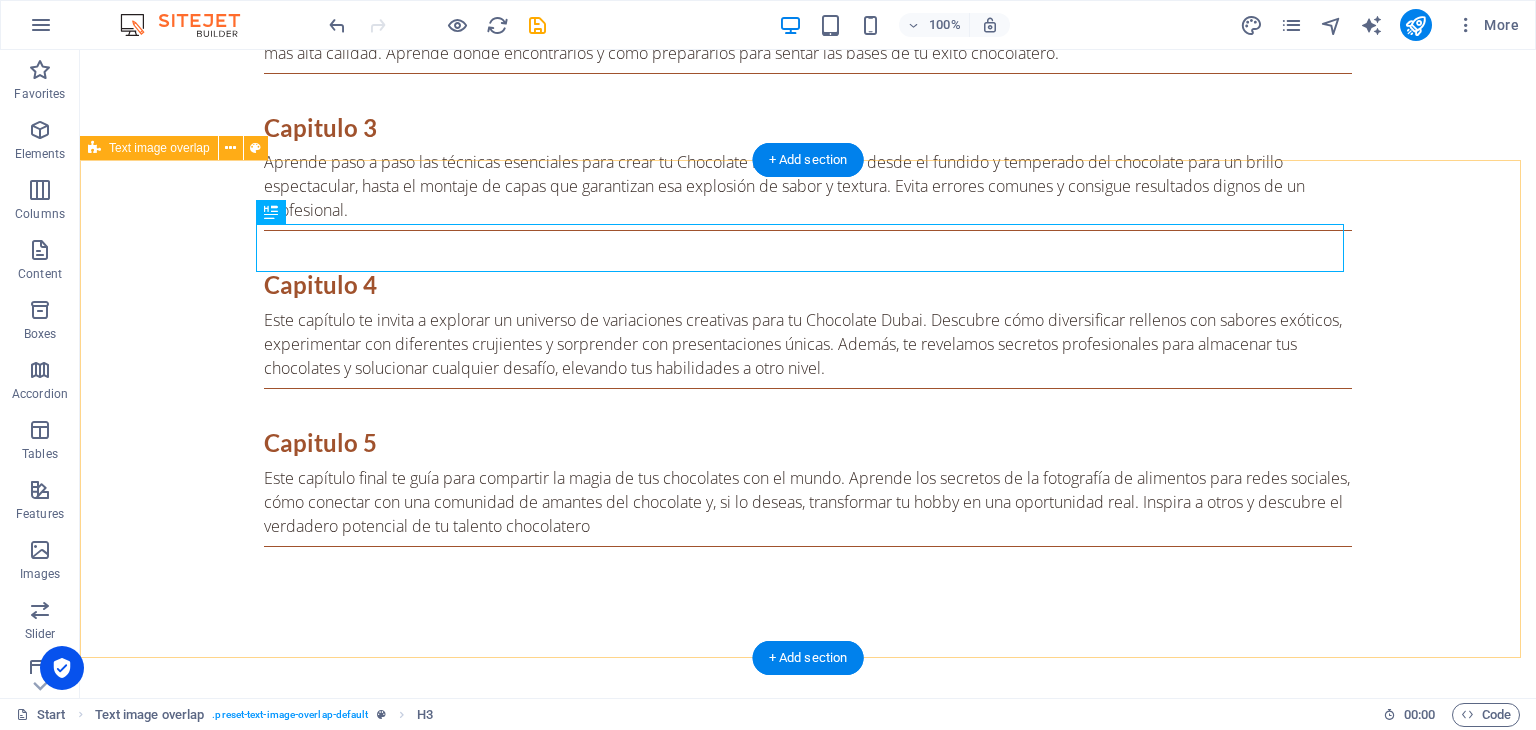 scroll, scrollTop: 3032, scrollLeft: 0, axis: vertical 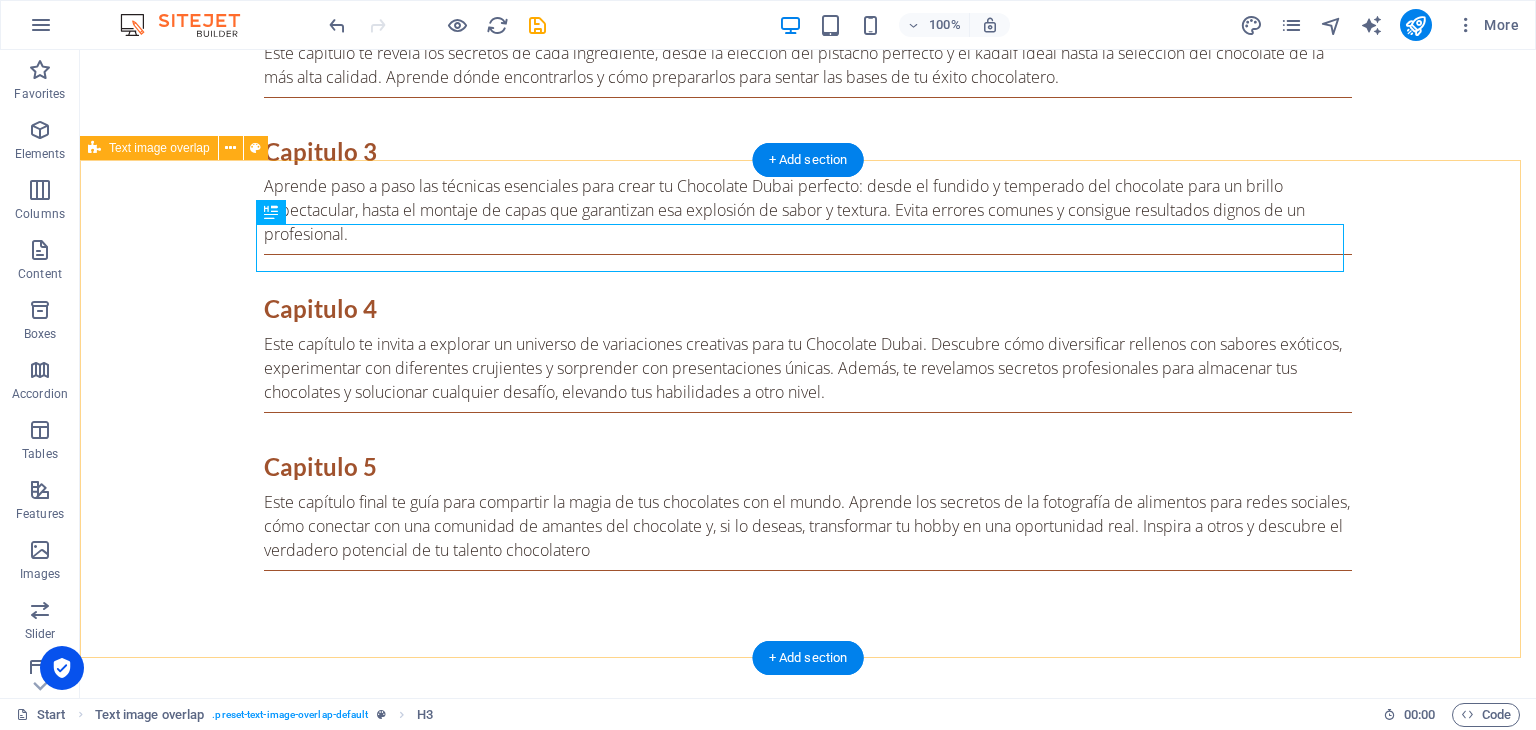 click on "Si compras [DATE] tambien te llevas de regalo BONO 1: Calendario Dulce Chocolate Dubai ANTES $7.40 USD [DATE] GRATIS Este delicioso calendario dulce es tu guía ideal para transformar tus exquisitas barras en detalles inolvidables que alegrarán cada celebración y momento especial. Prepárate para sorprender y deleitar a todos con el sabor único y excepcional de tus maravillosas creaciones. Cada bocado será una experiencia que recordarán con cariño." at bounding box center (808, 2628) 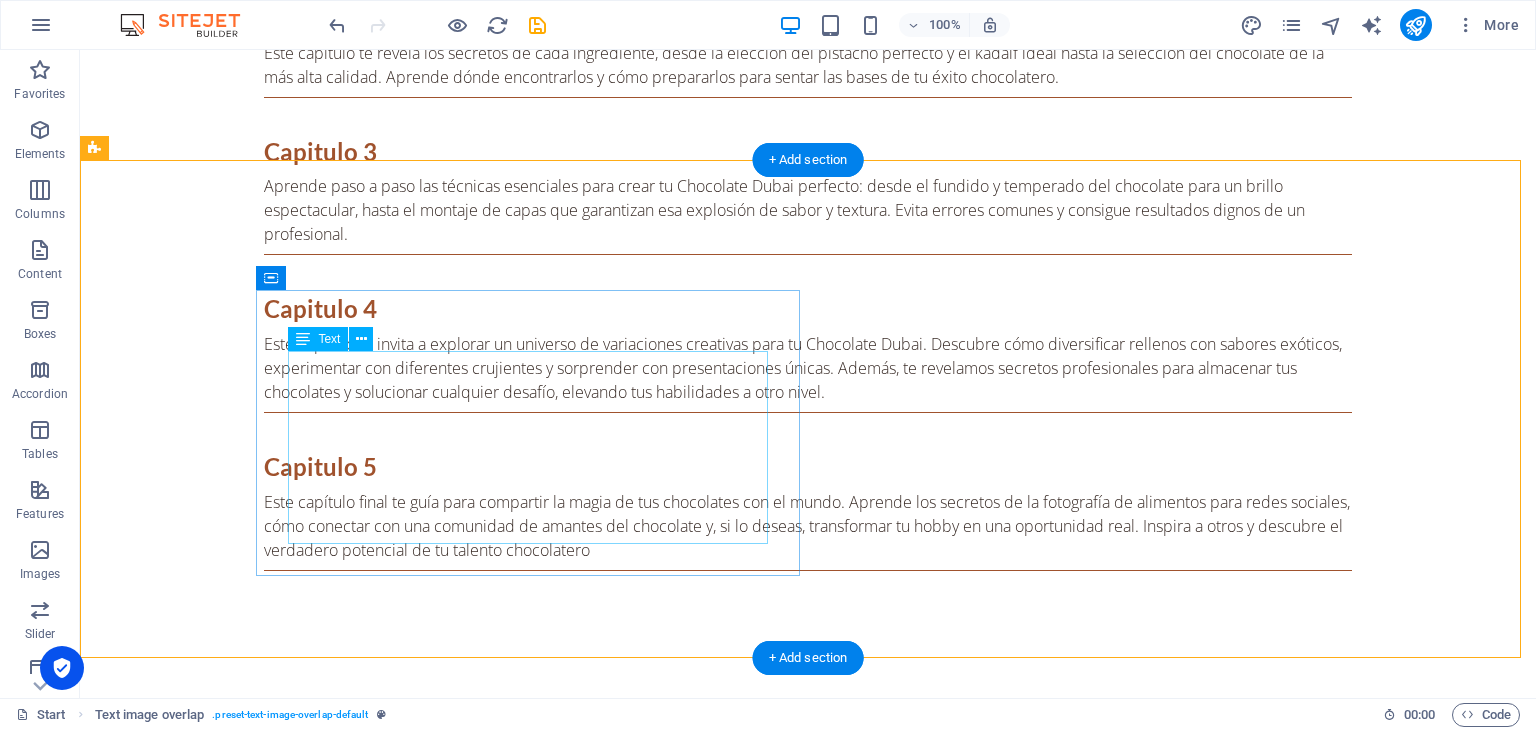 click on "ANTES $7.40 USD [DATE] GRATIS Este delicioso calendario dulce es tu guía ideal para transformar tus exquisitas barras en detalles inolvidables que alegrarán cada celebración y momento especial. Prepárate para sorprender y deleitar a todos con el sabor único y excepcional de tus maravillosas creaciones. Cada bocado será una experiencia que recordarán con cariño." at bounding box center (808, 2506) 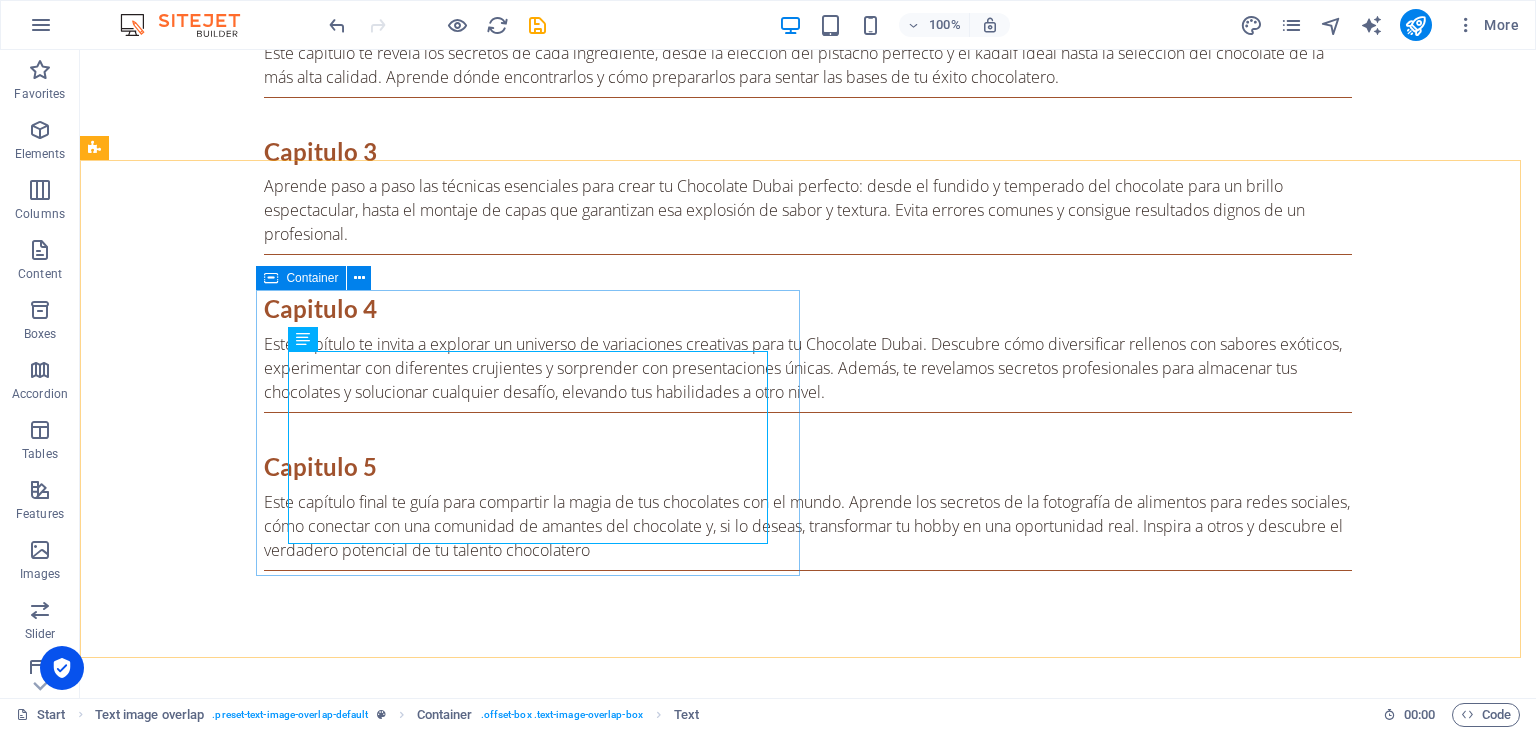 click on "Container" at bounding box center [312, 278] 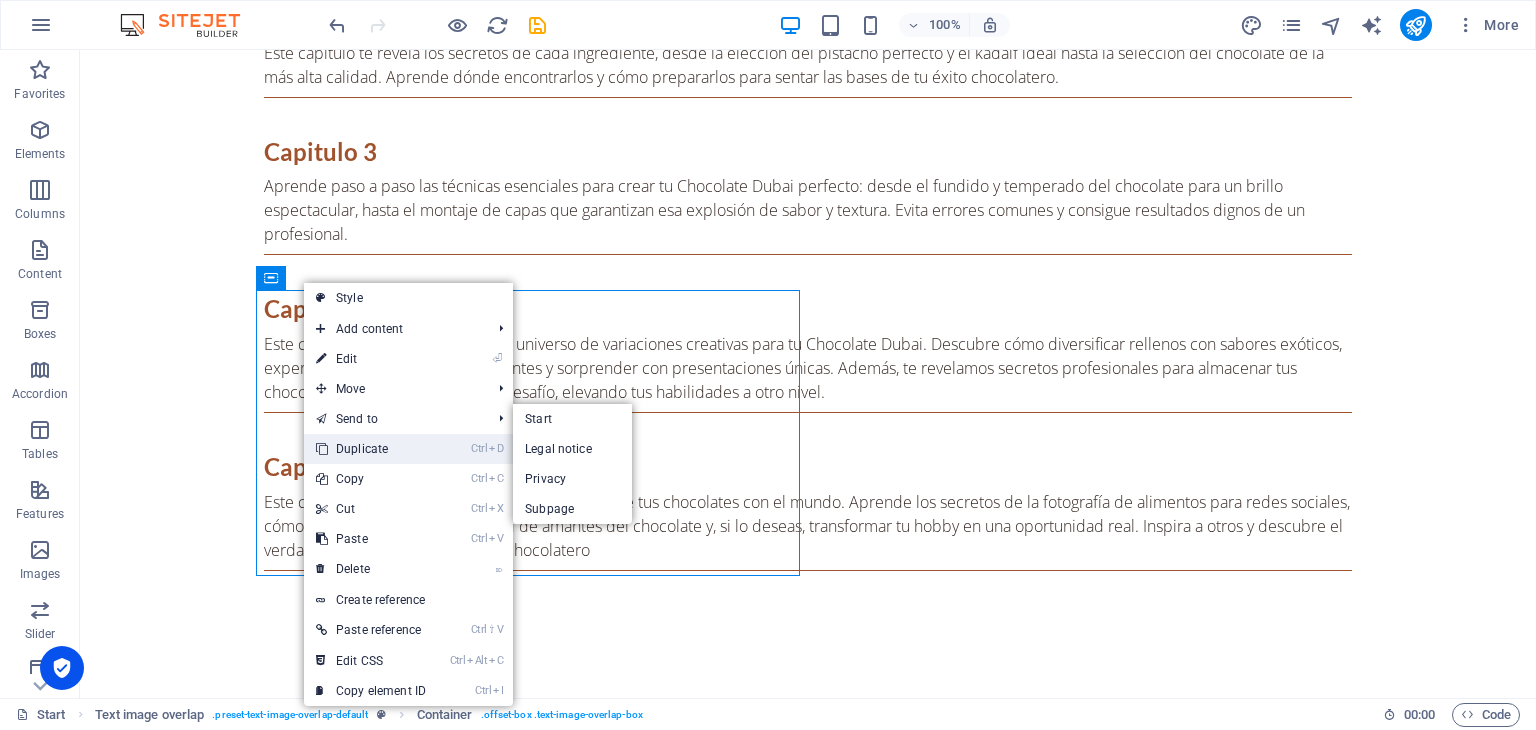 click on "Ctrl D  Duplicate" at bounding box center [371, 449] 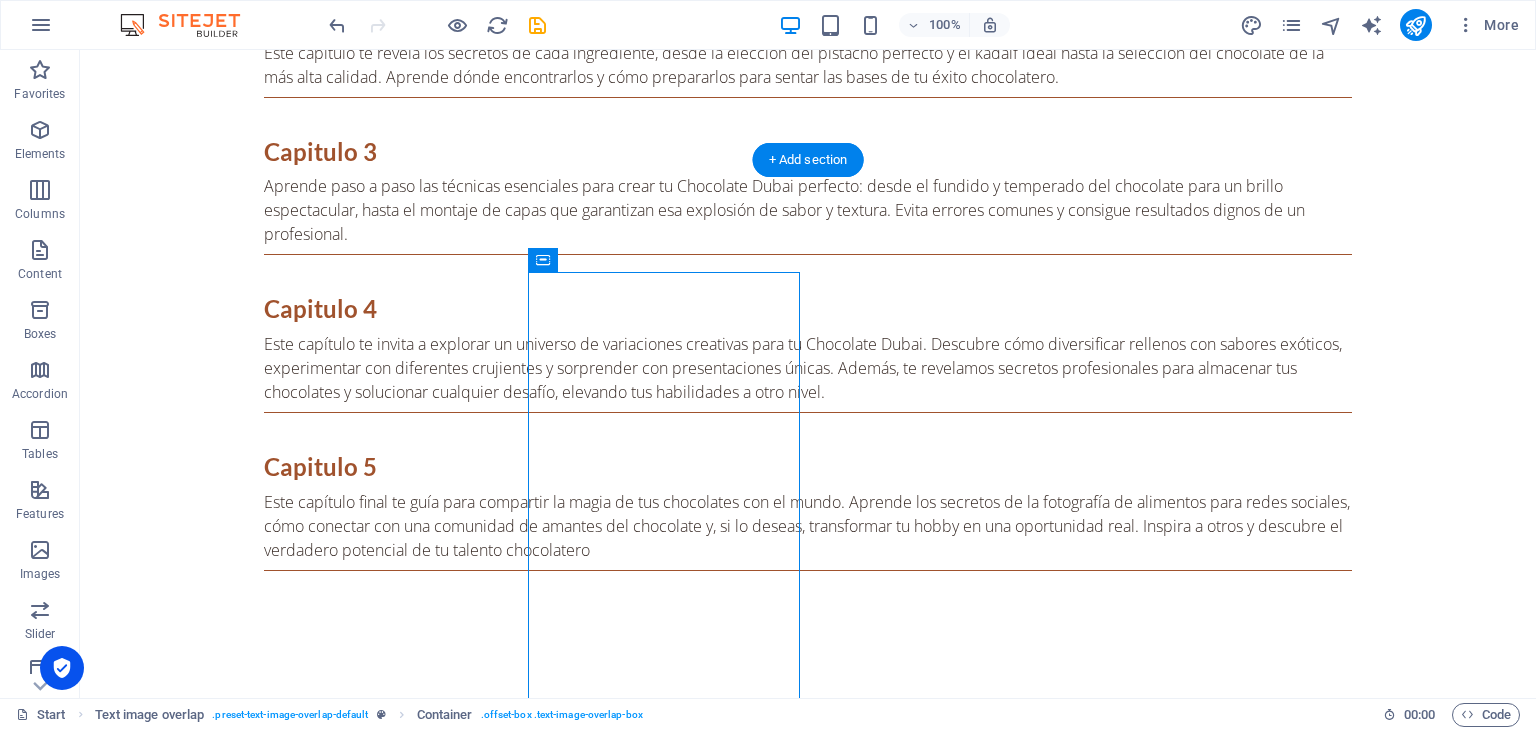 scroll, scrollTop: 3432, scrollLeft: 0, axis: vertical 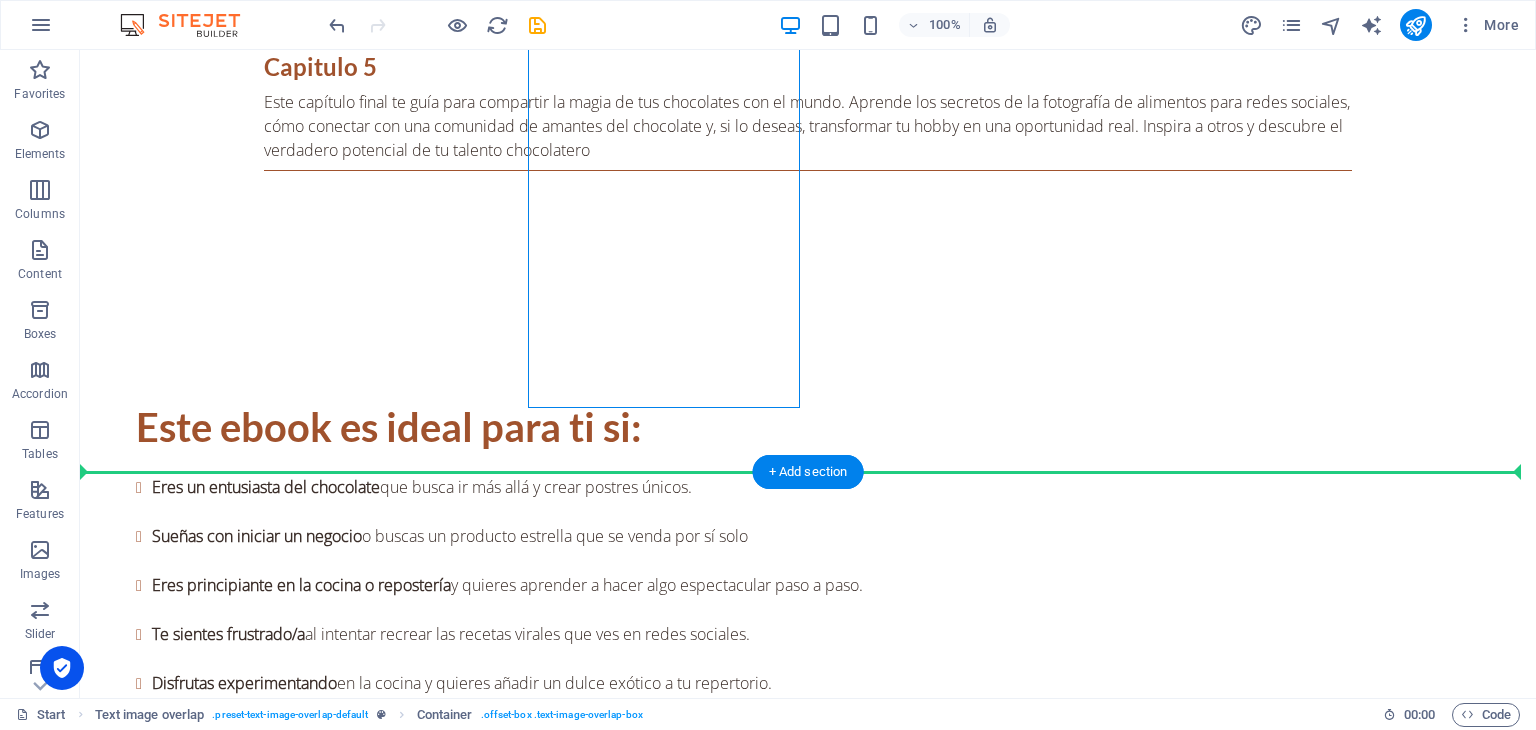 drag, startPoint x: 659, startPoint y: 312, endPoint x: 912, endPoint y: 405, distance: 269.55148 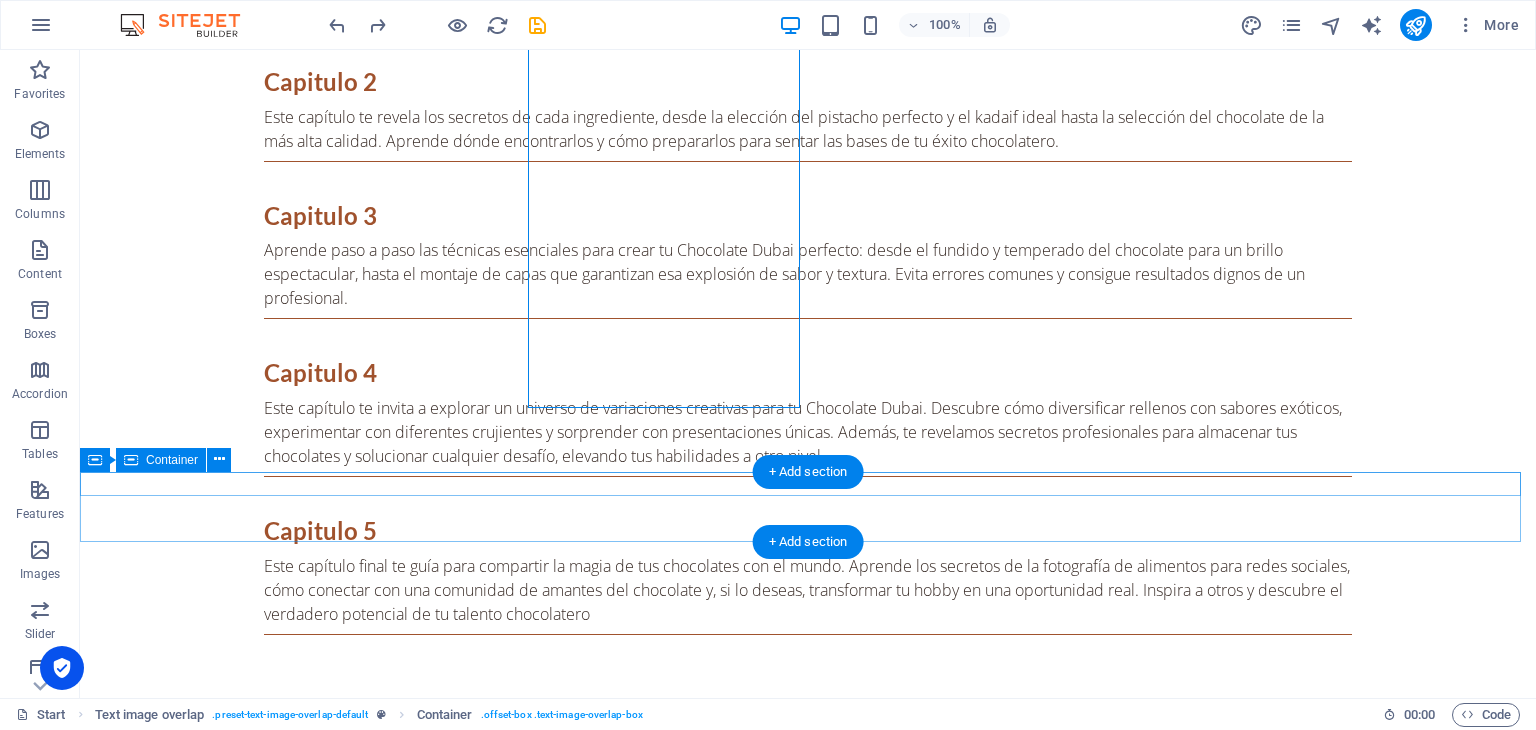 scroll, scrollTop: 2932, scrollLeft: 0, axis: vertical 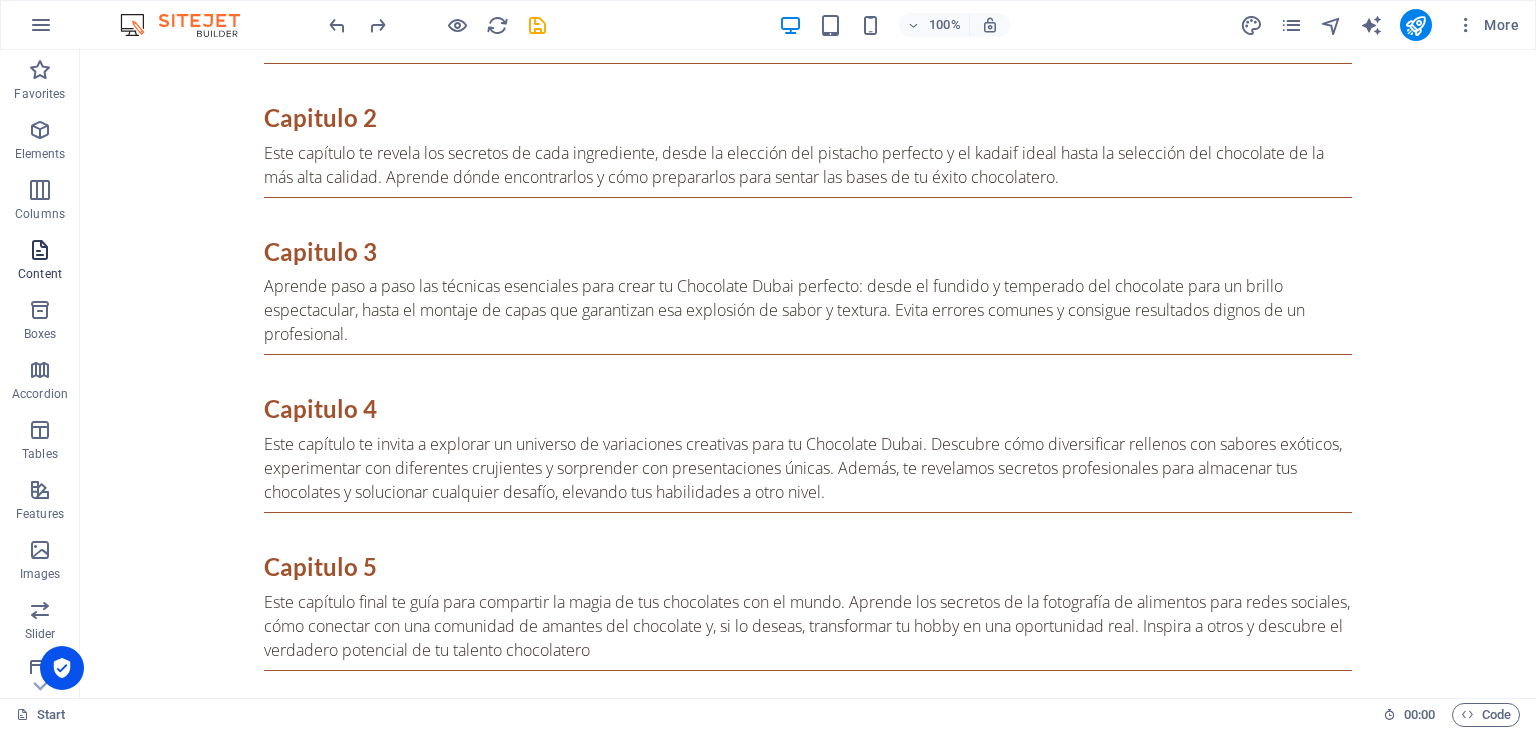 click at bounding box center (40, 250) 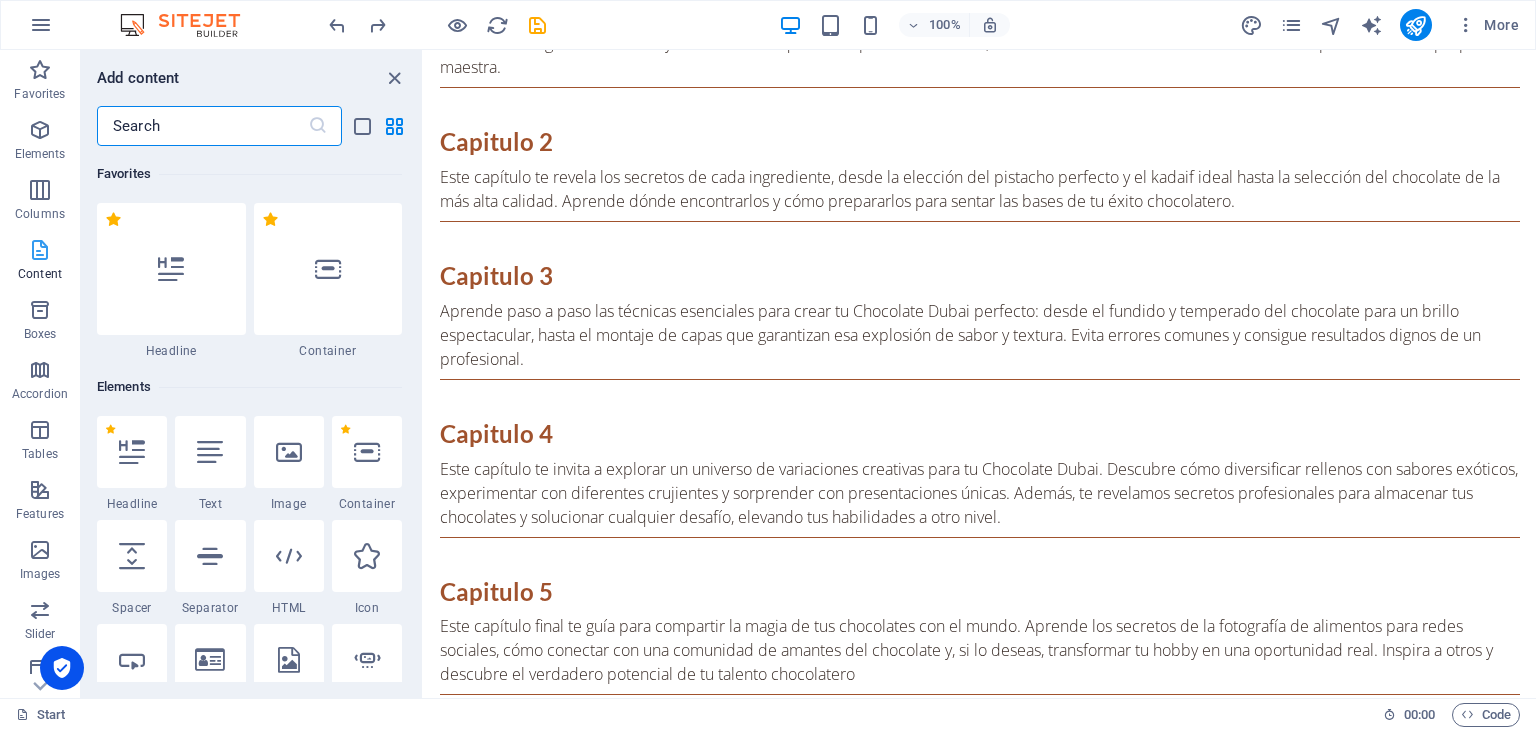 scroll, scrollTop: 2956, scrollLeft: 0, axis: vertical 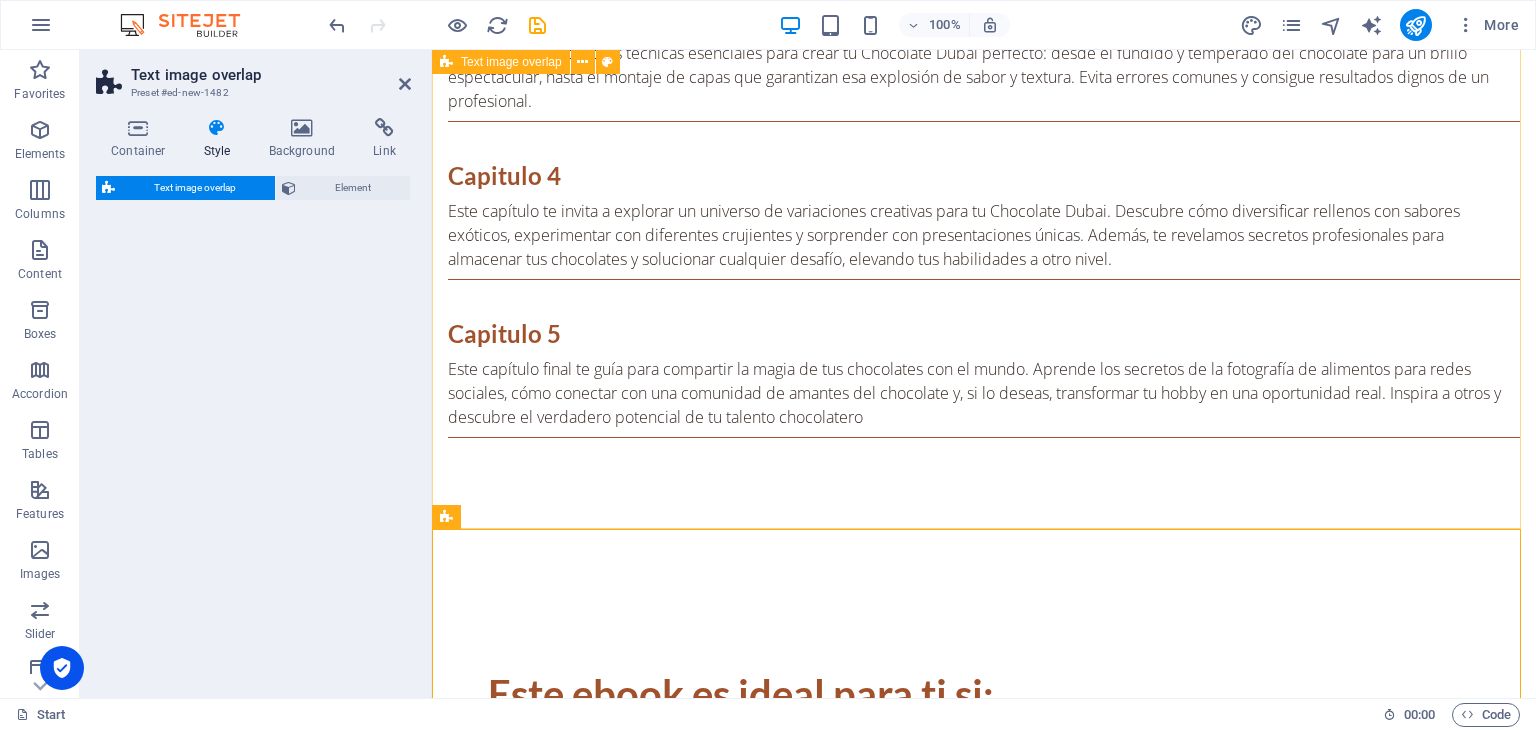 select on "rem" 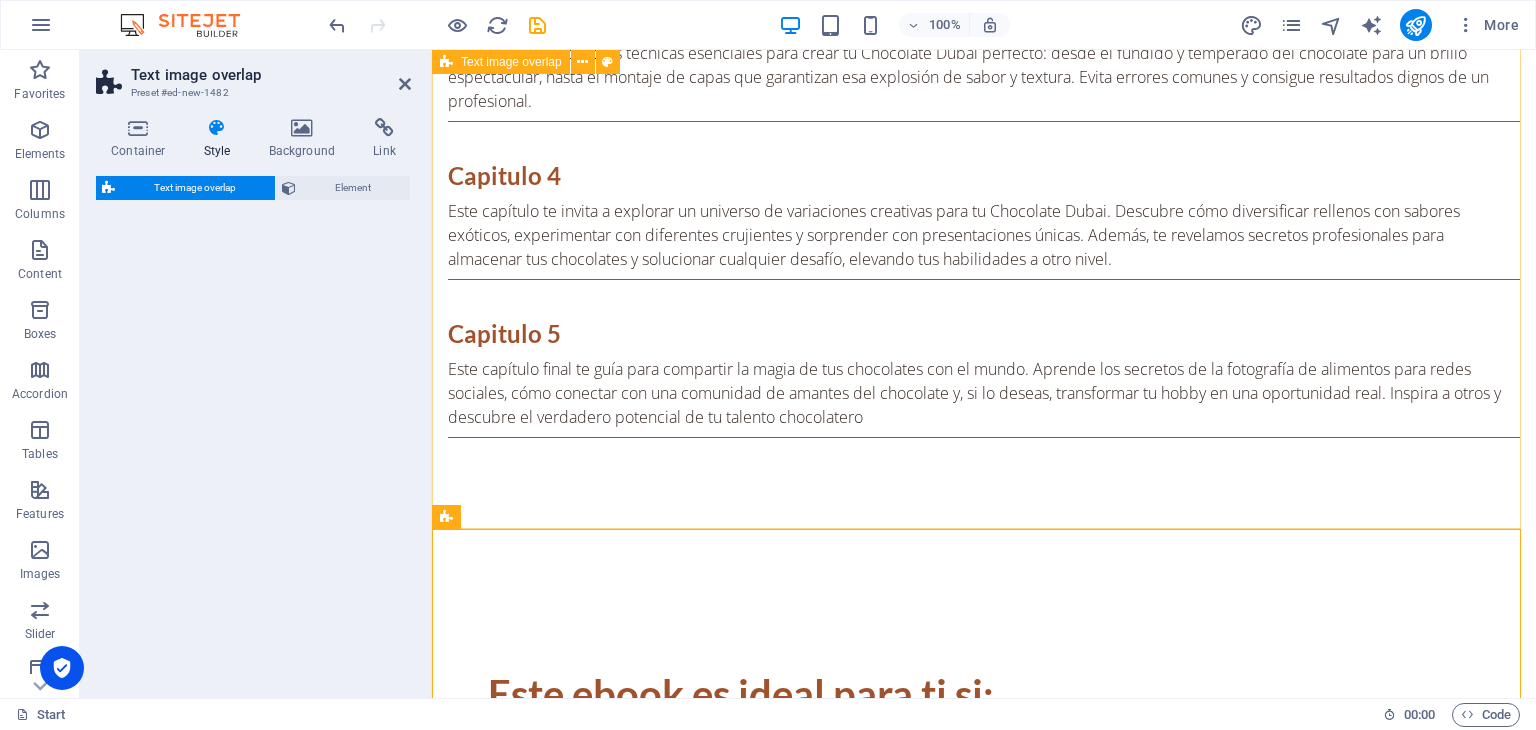 select on "rem" 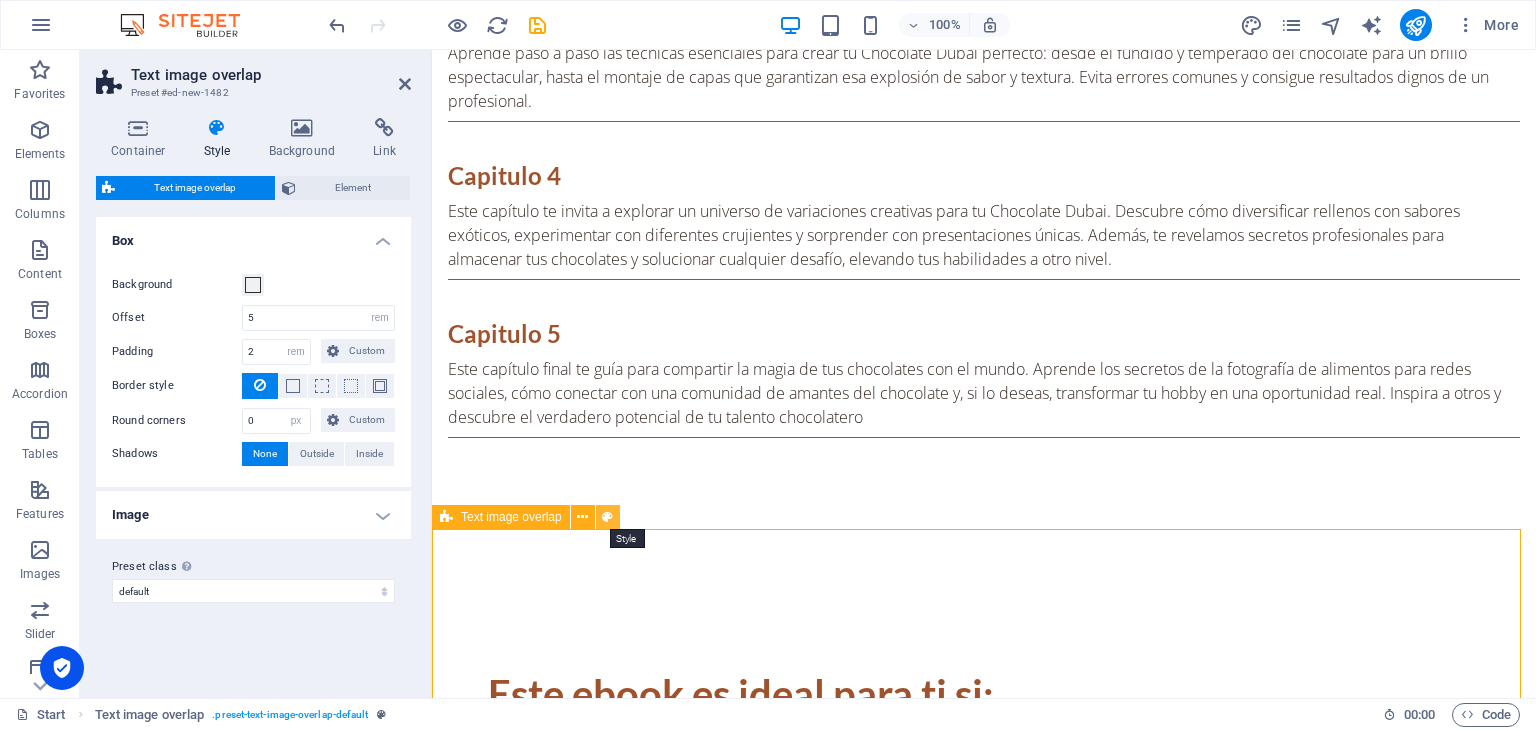 click at bounding box center [608, 517] 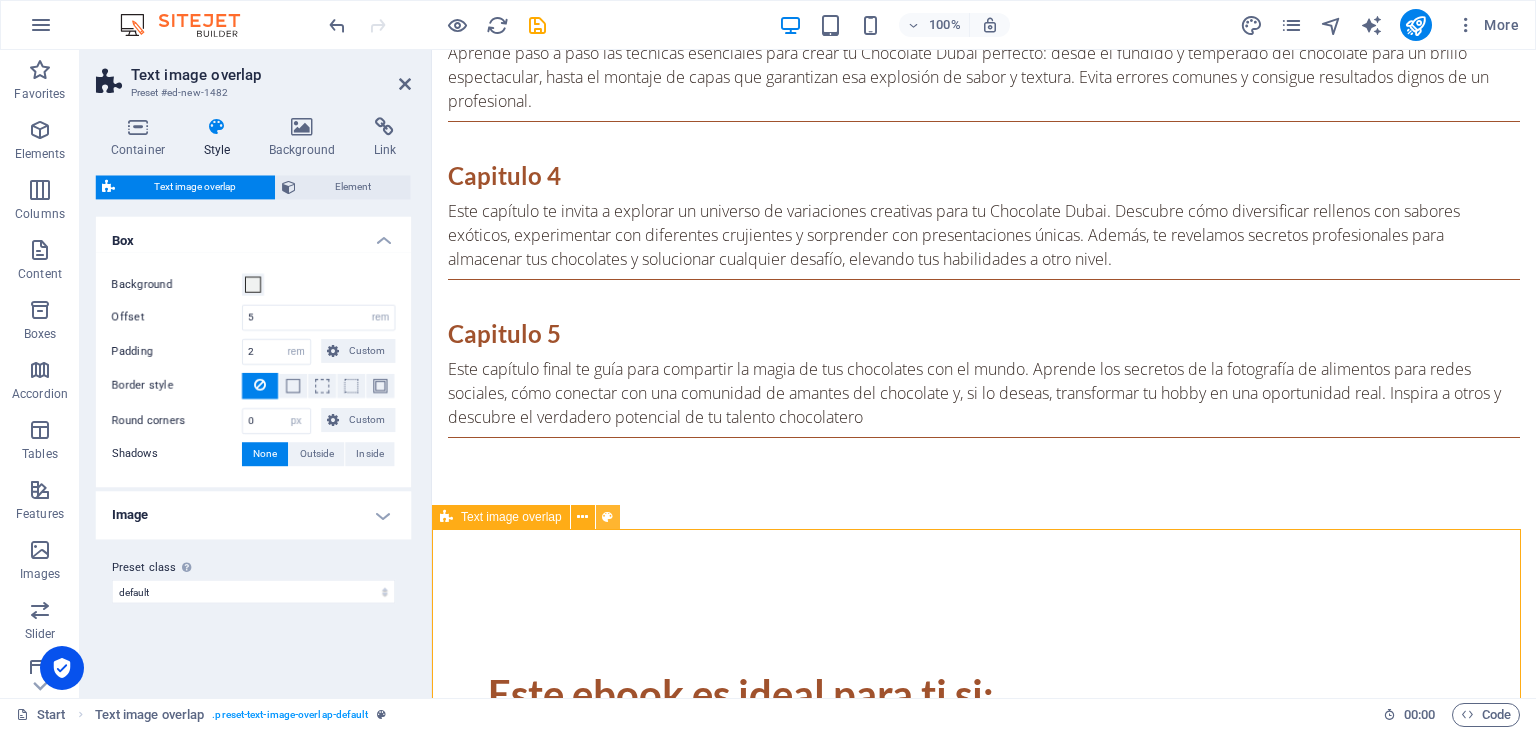 click at bounding box center [607, 517] 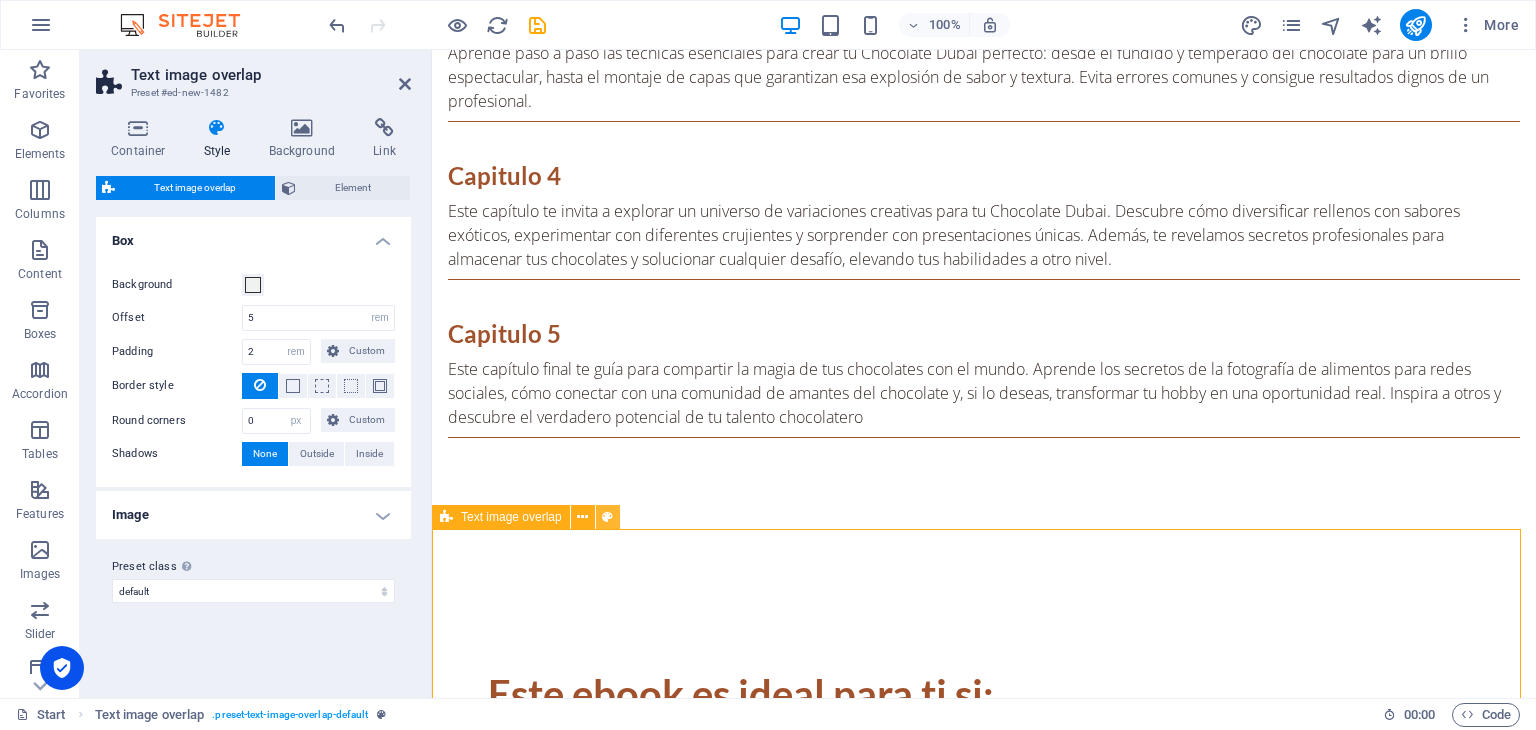 click at bounding box center [607, 517] 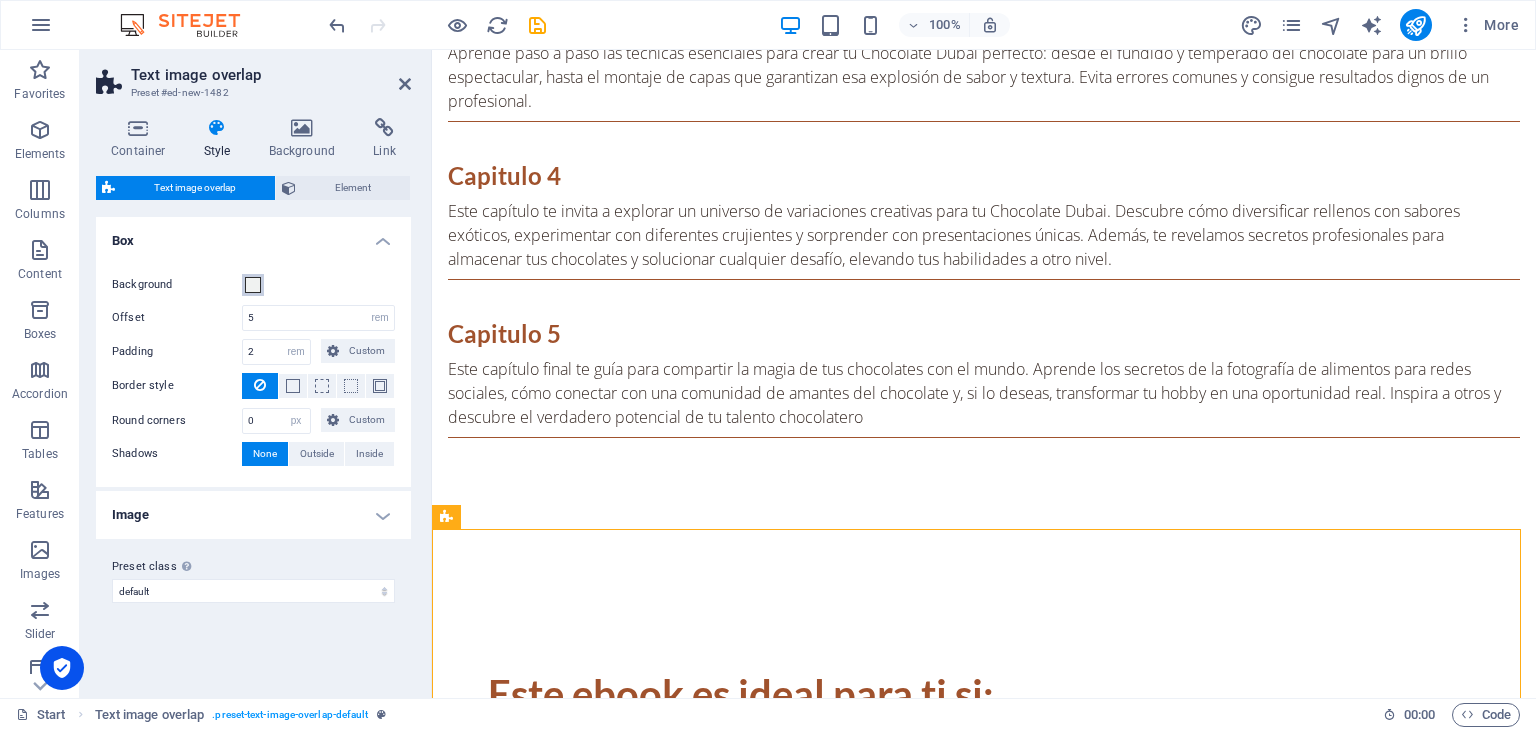 click at bounding box center [253, 285] 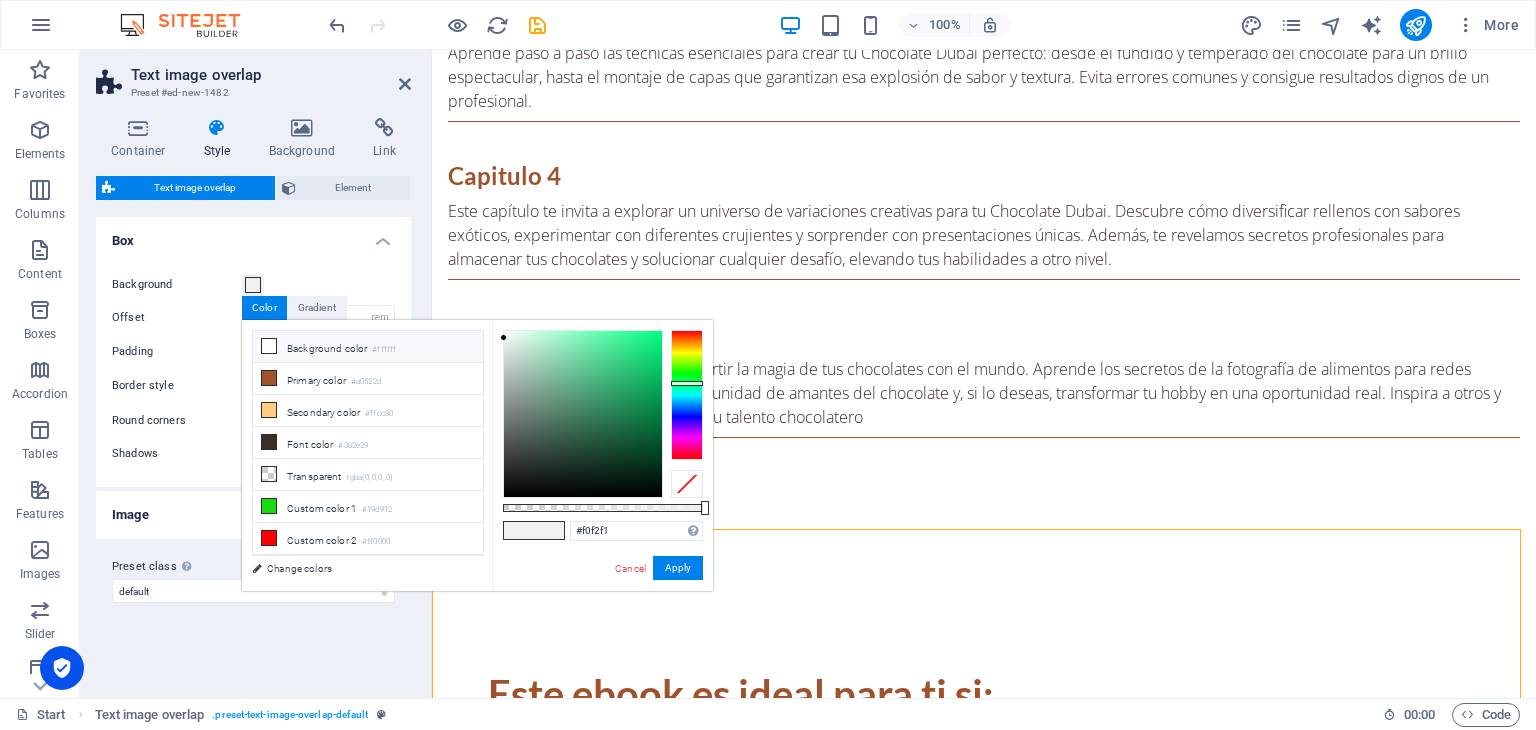click on "Background color
#ffffff" at bounding box center (368, 347) 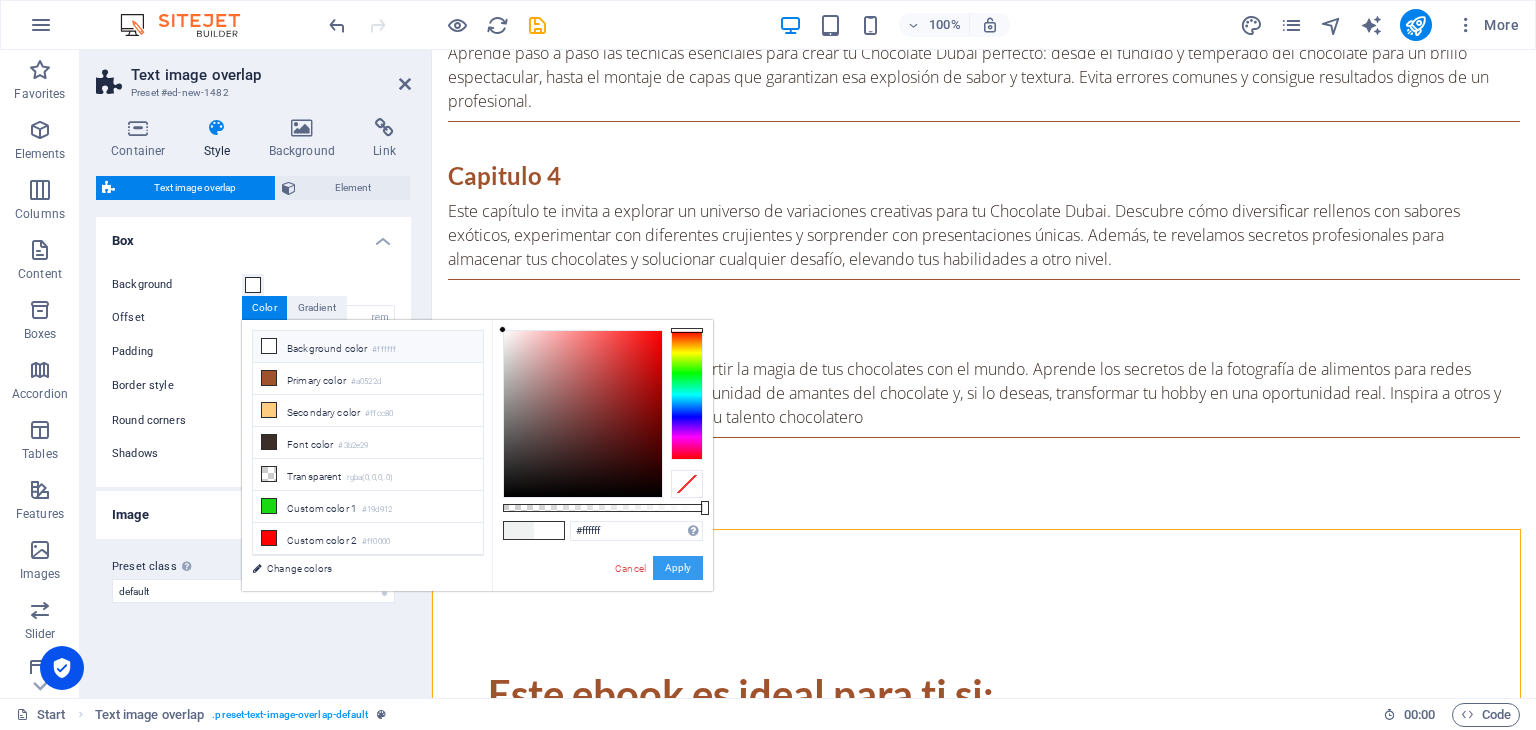 click on "Apply" at bounding box center (678, 568) 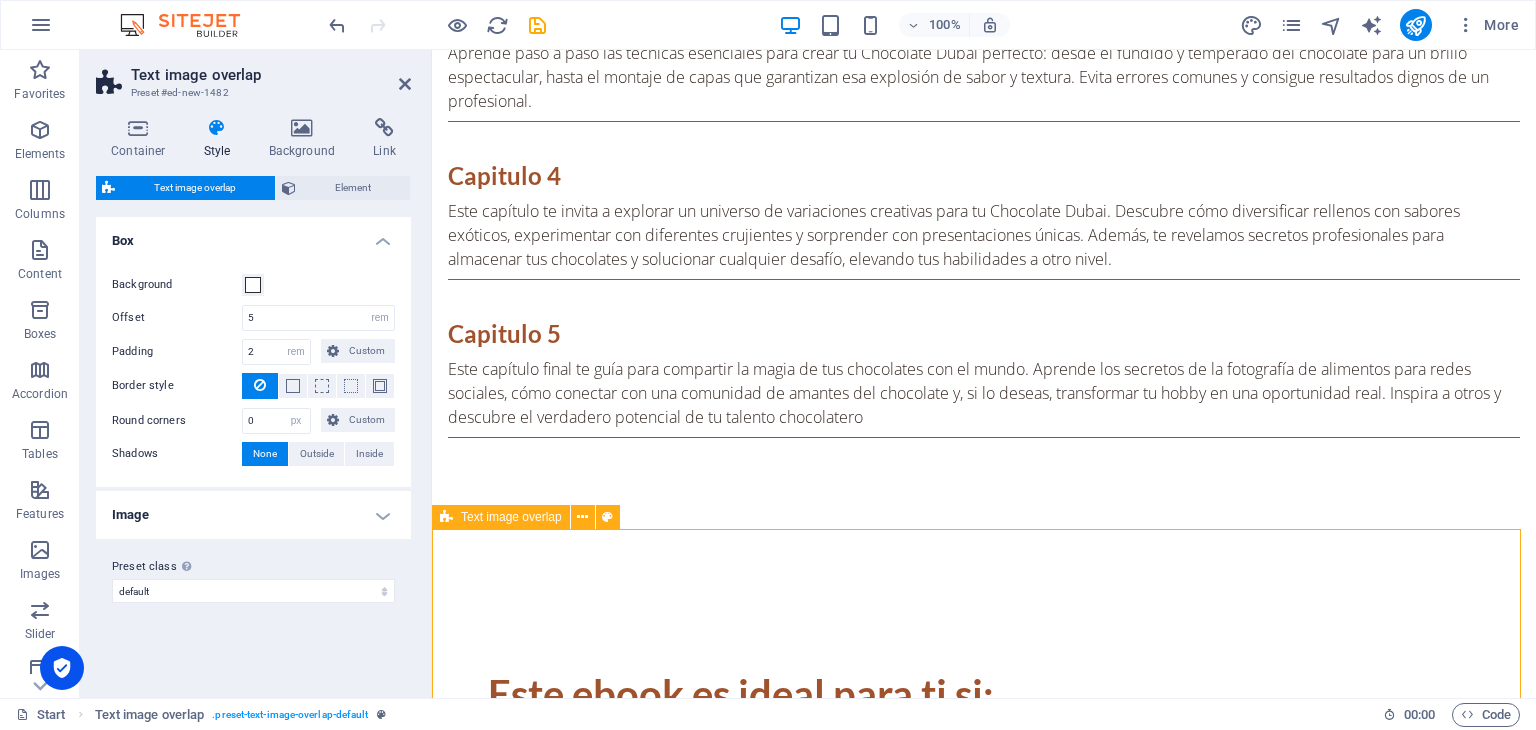 click on "New headline Lorem ipsum dolor sit amet, consectetuer adipiscing elit. Aenean commodo ligula eget dolor. Lorem ipsum dolor sit amet, consectetuer adipiscing elit leget dolor. Lorem ipsum dolor sit amet, consectetuer adipiscing elit. Aenean commodo ligula eget dolor." at bounding box center [984, 3397] 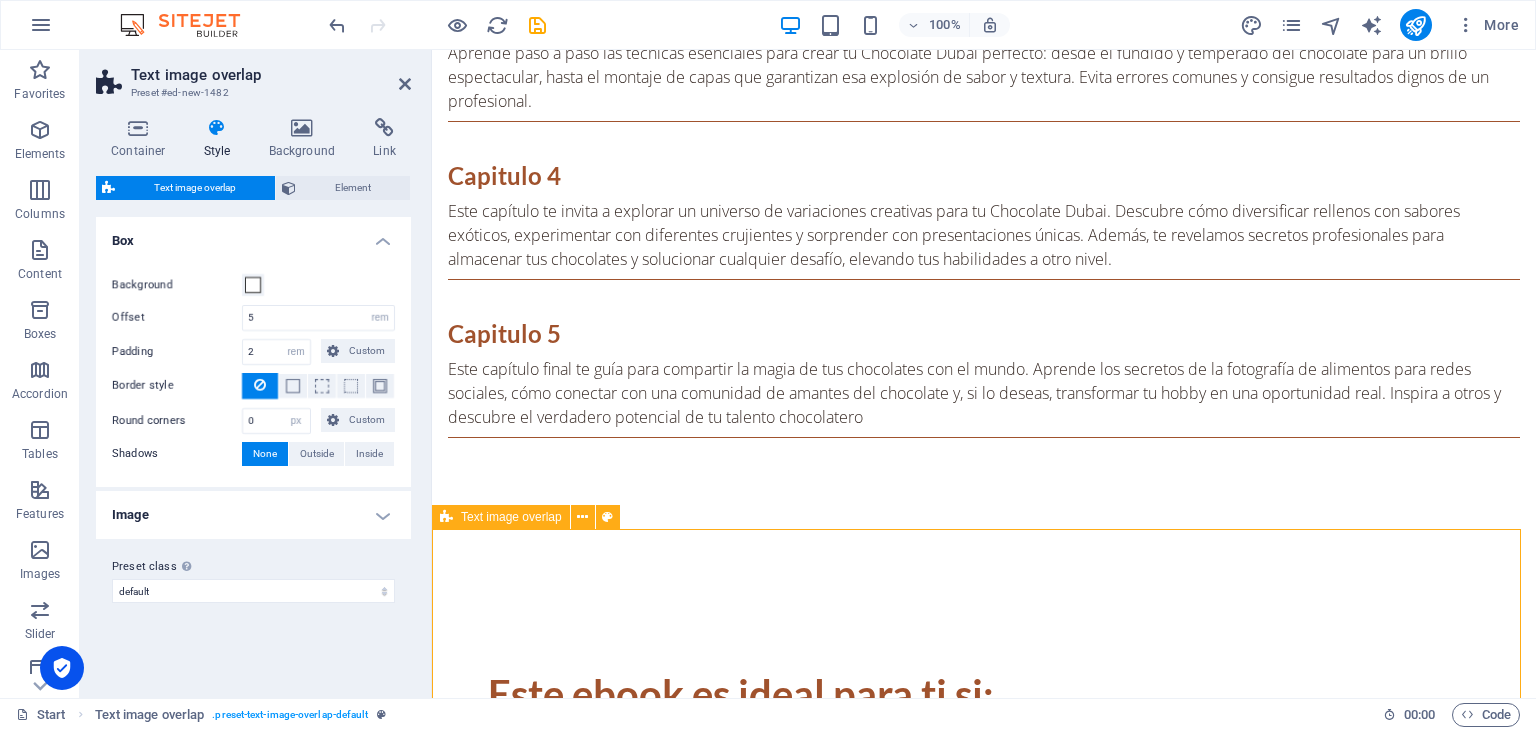 click on "Text image overlap" at bounding box center (511, 517) 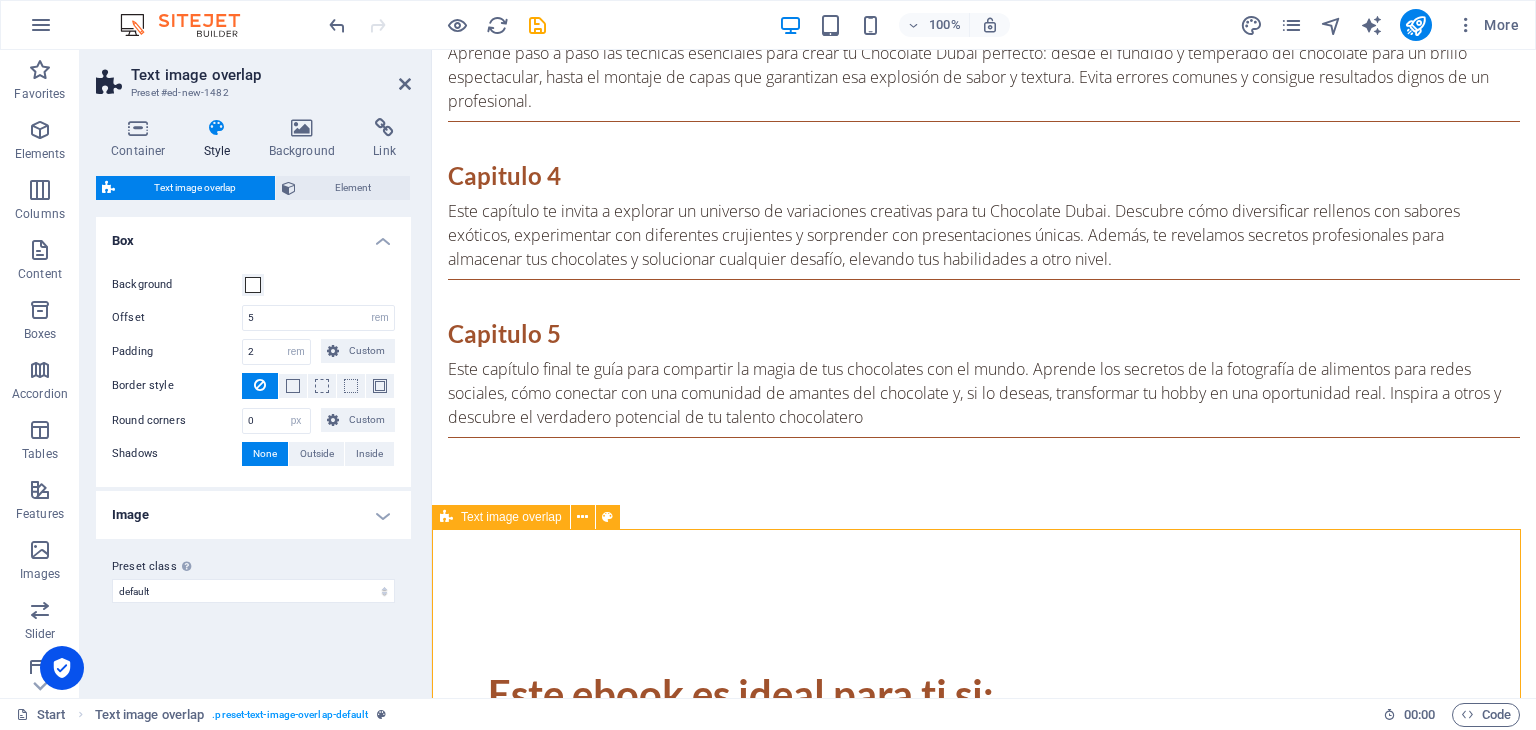 click on "Text image overlap" at bounding box center [511, 517] 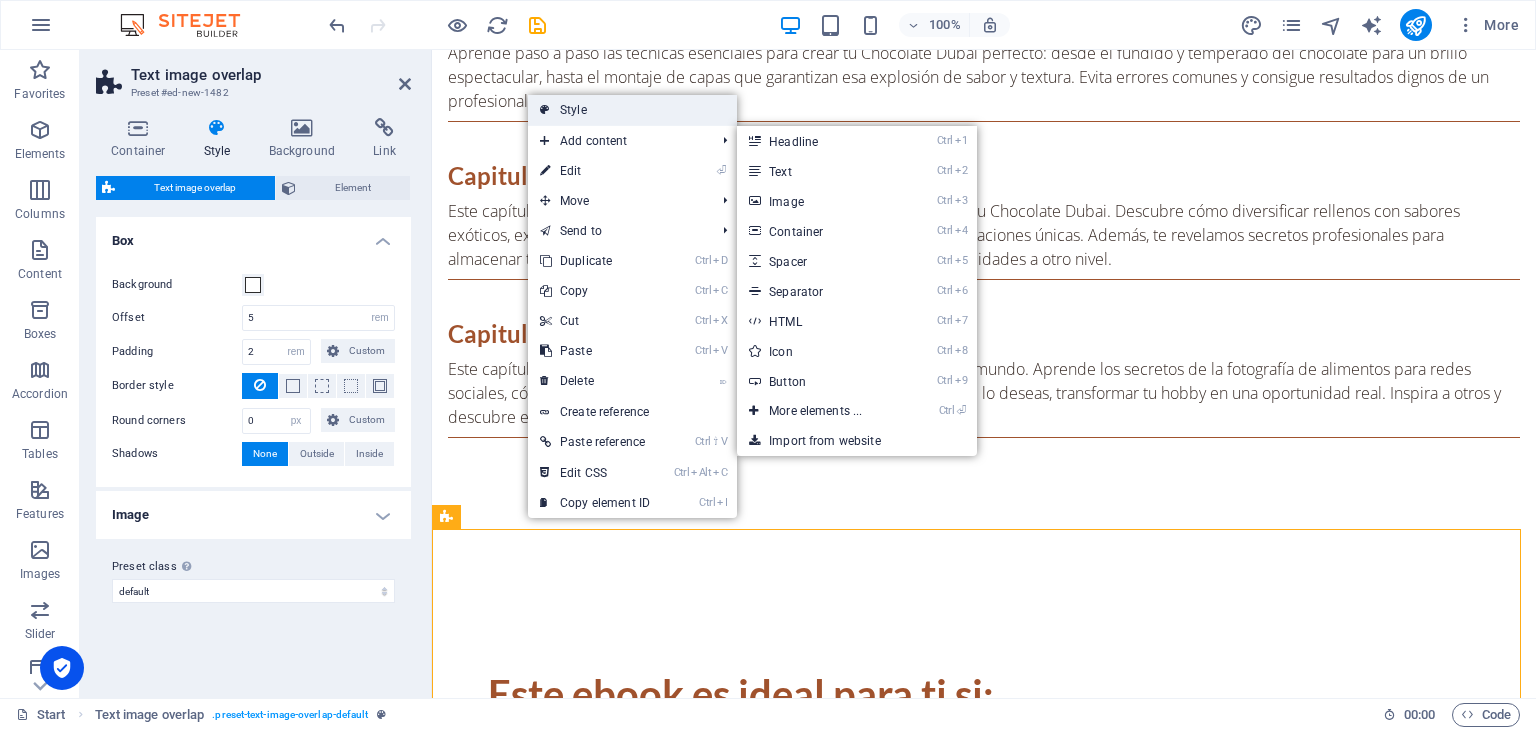 drag, startPoint x: 594, startPoint y: 115, endPoint x: 161, endPoint y: 64, distance: 435.99313 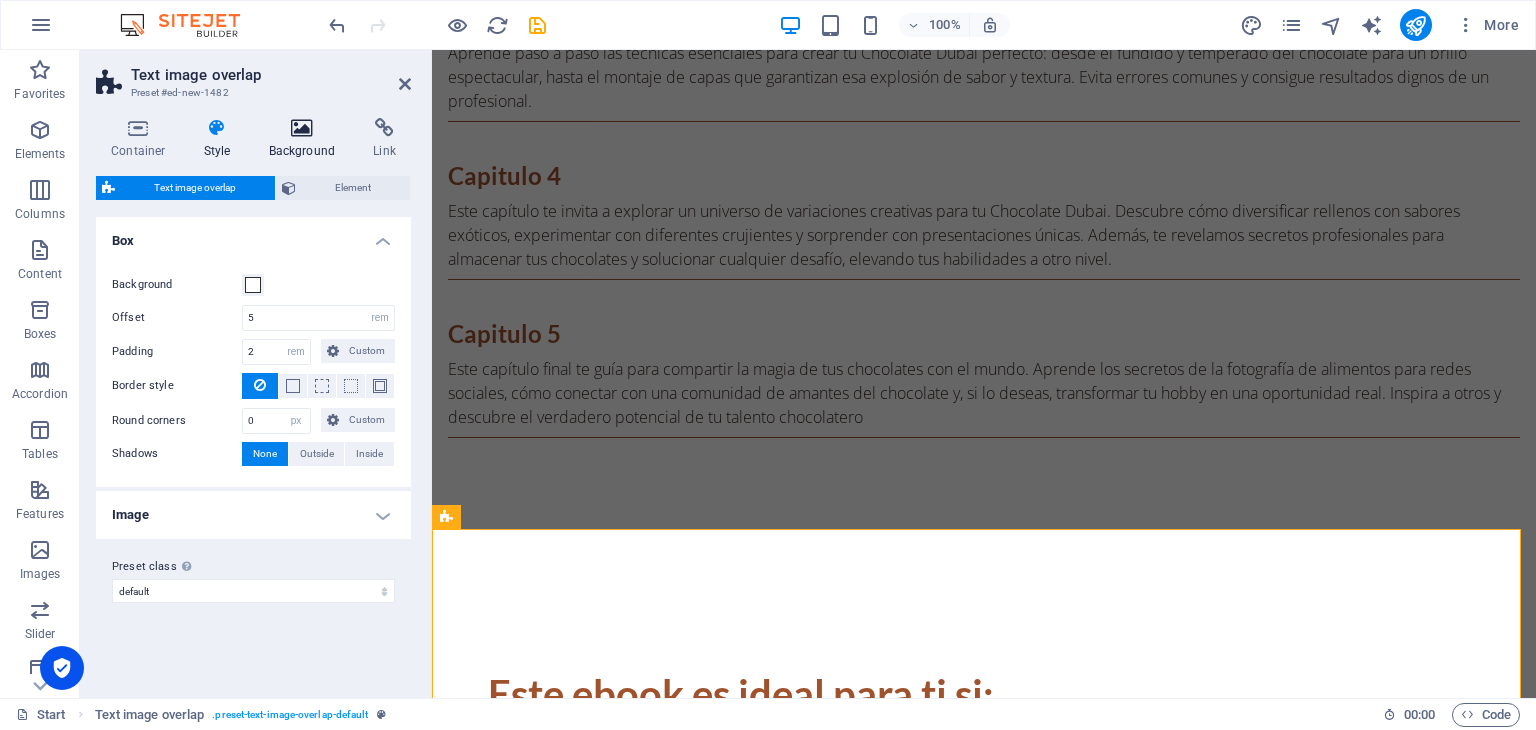 click on "Background" at bounding box center (306, 139) 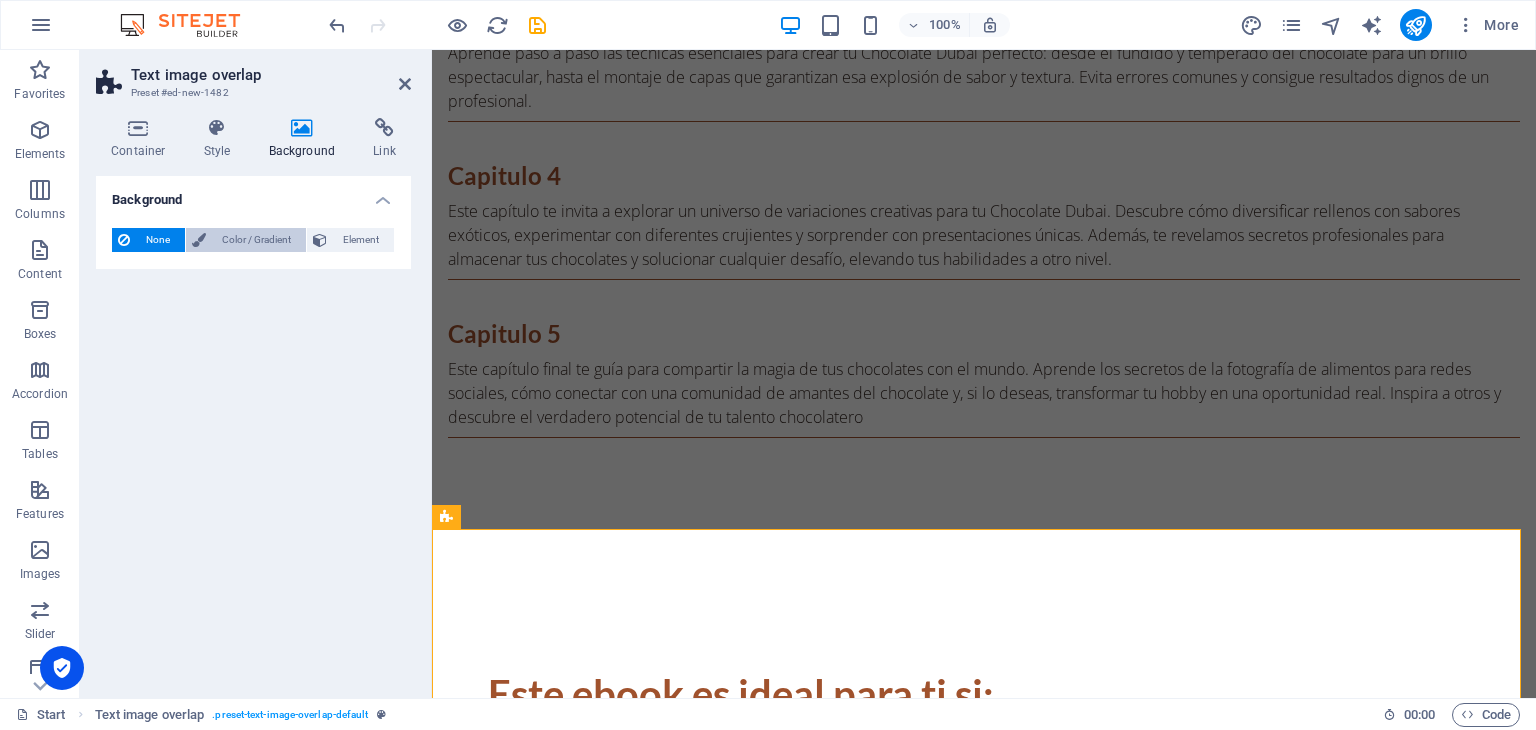 click on "Color / Gradient" at bounding box center (256, 240) 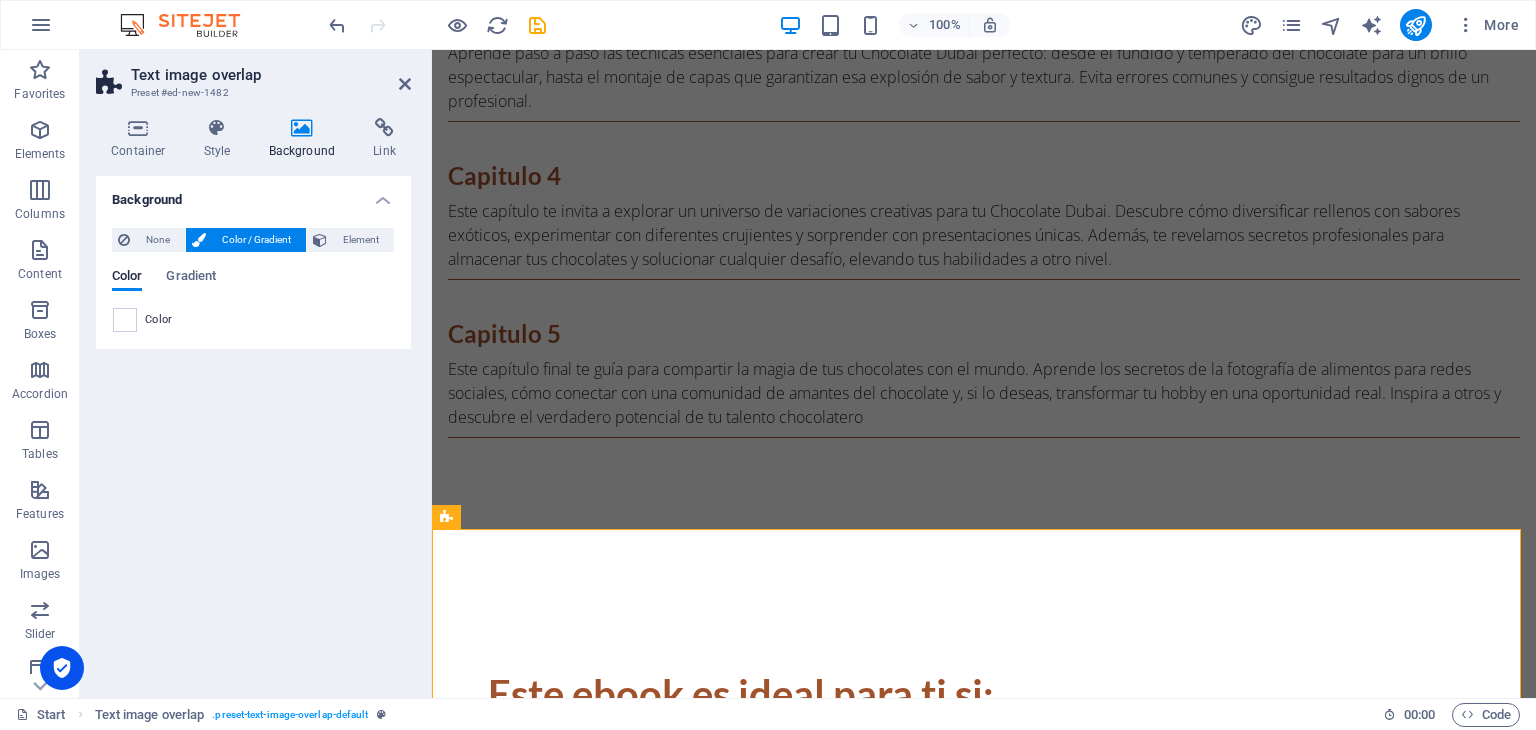 click on "Text image overlap" at bounding box center [271, 75] 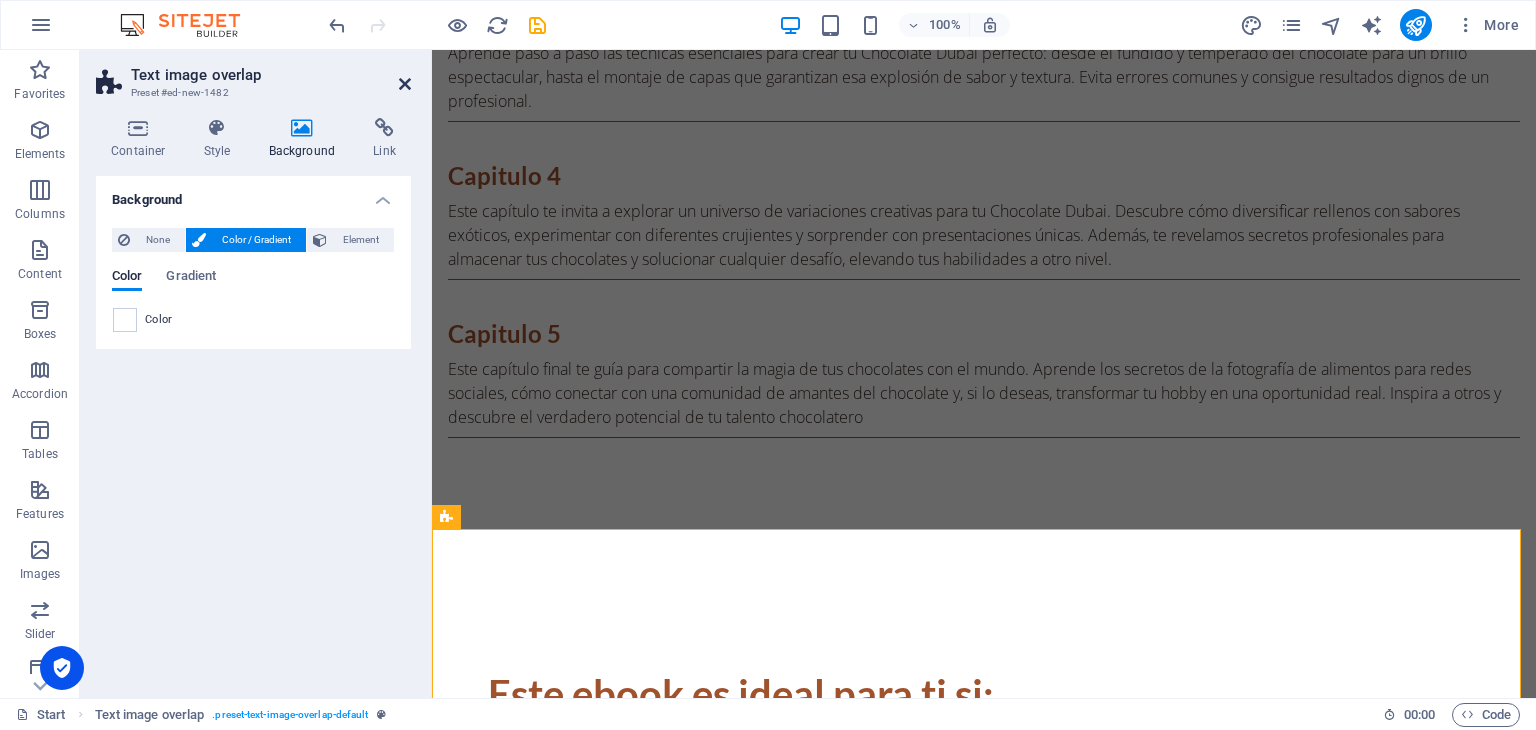 click at bounding box center (405, 84) 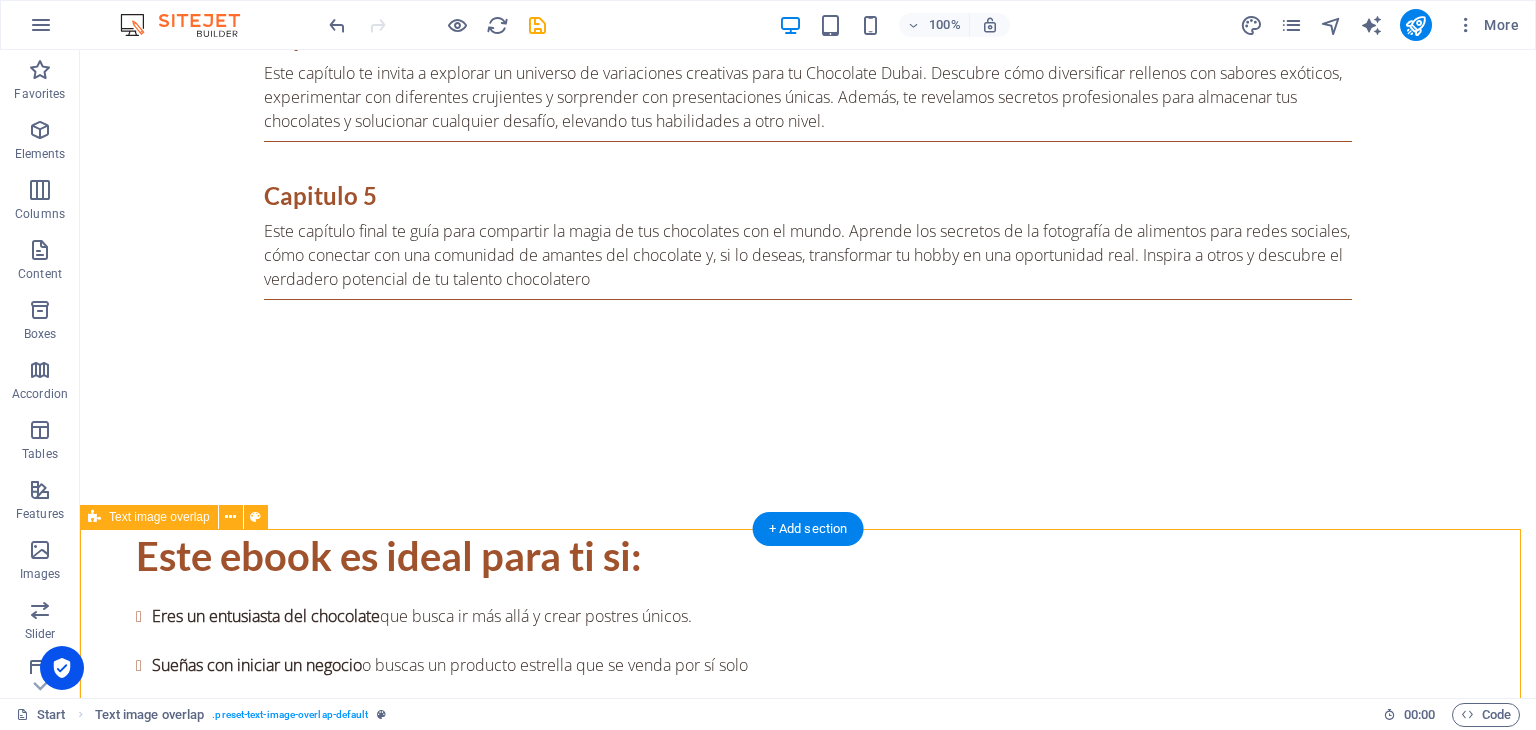 scroll, scrollTop: 3361, scrollLeft: 0, axis: vertical 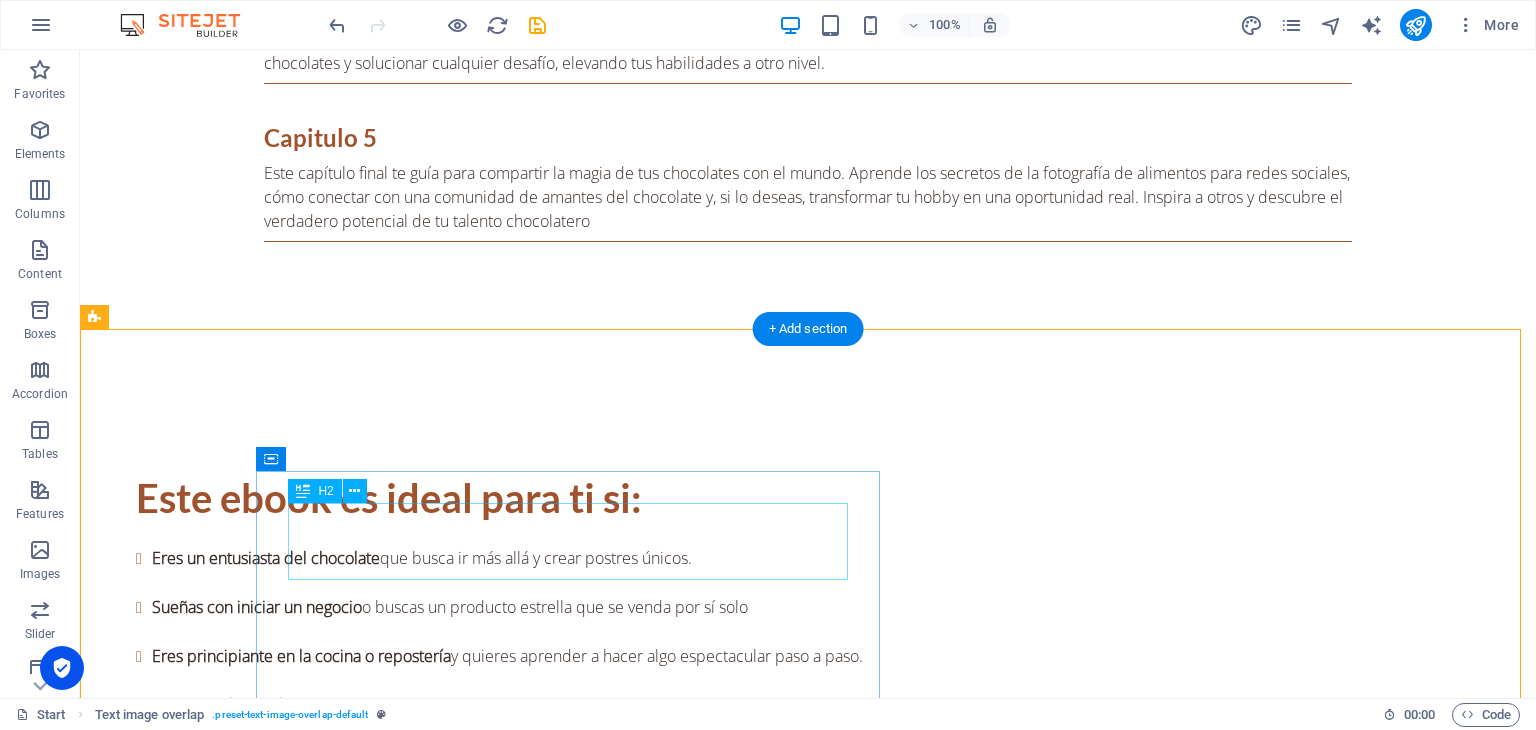 click on "New headline" at bounding box center (848, 2789) 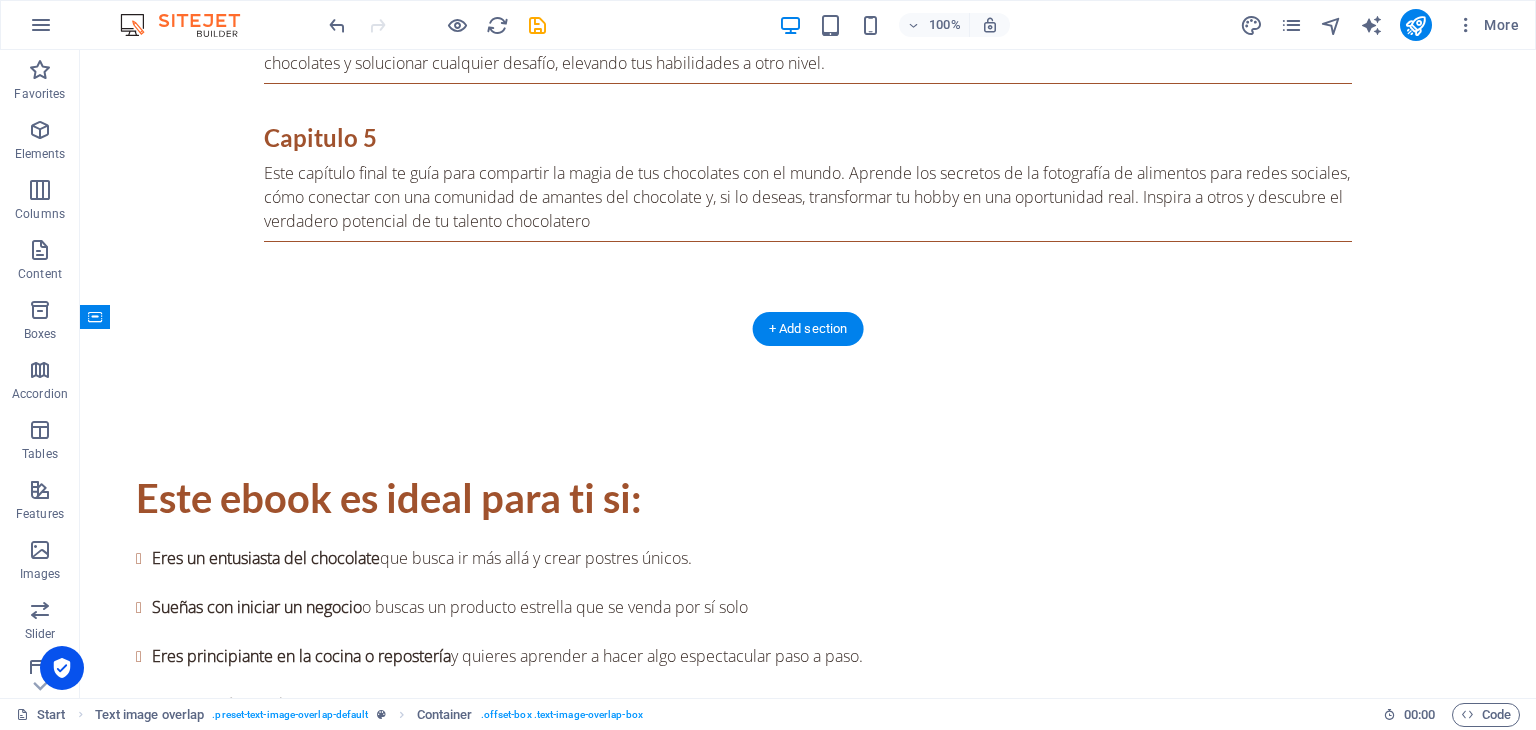 drag, startPoint x: 432, startPoint y: 505, endPoint x: 1016, endPoint y: 484, distance: 584.37744 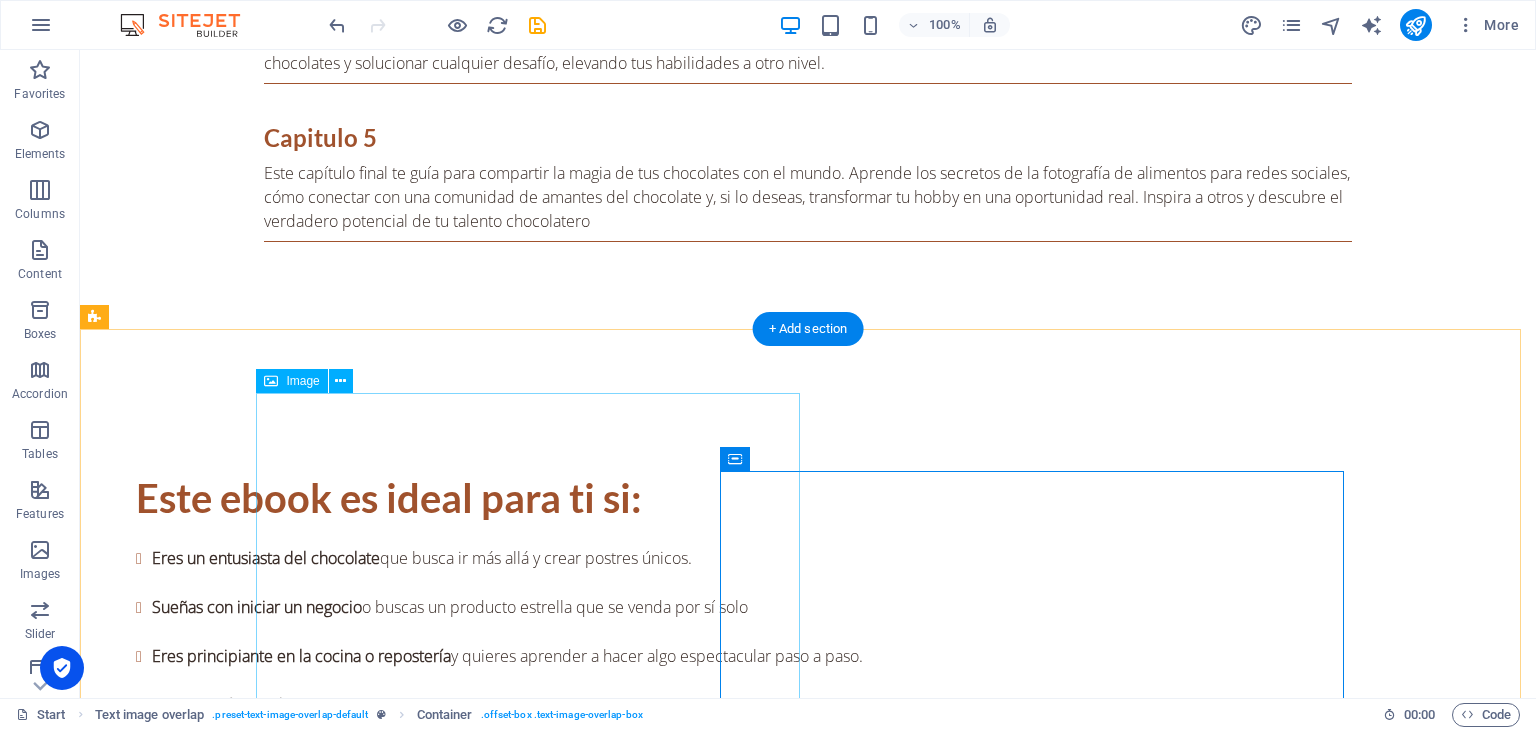 click at bounding box center (848, 3141) 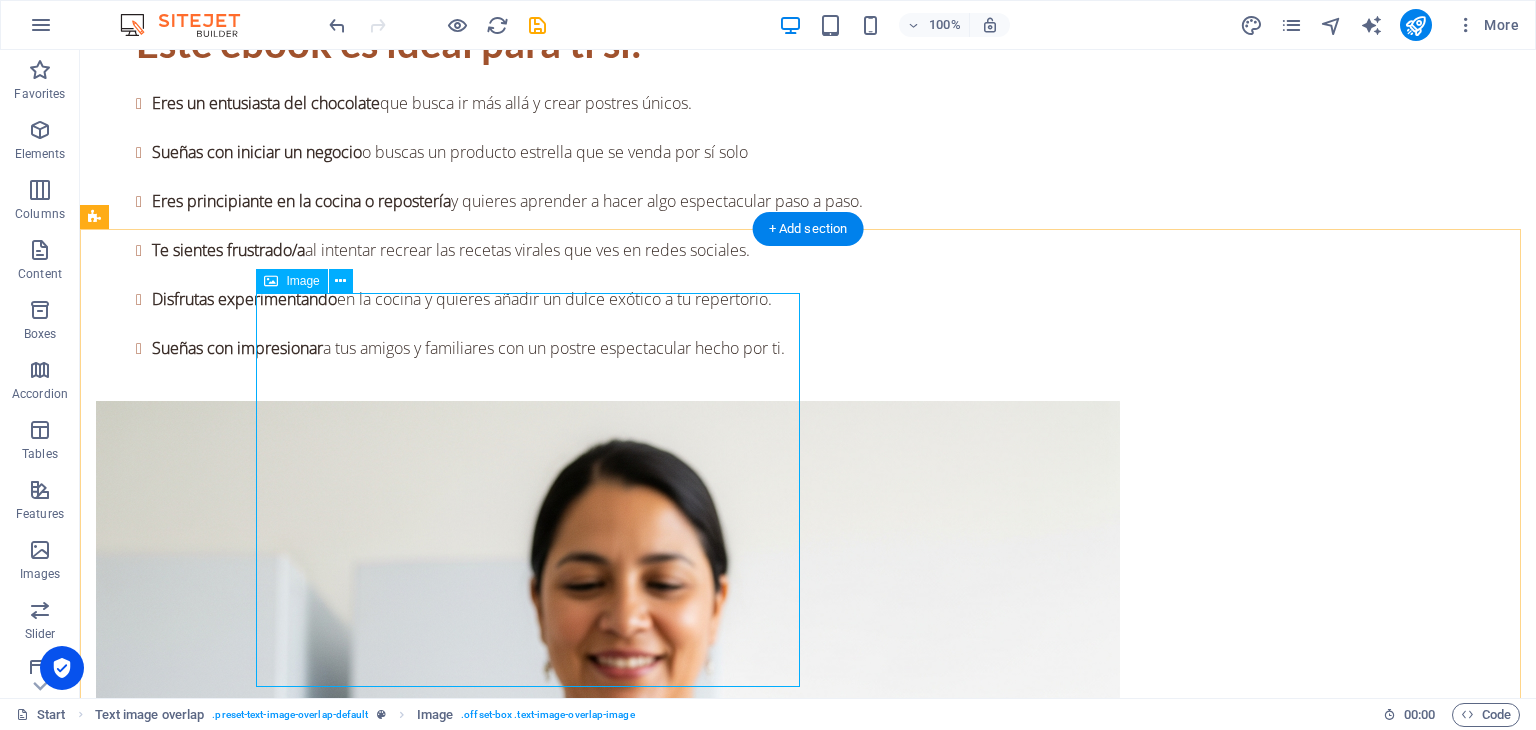 scroll, scrollTop: 3861, scrollLeft: 0, axis: vertical 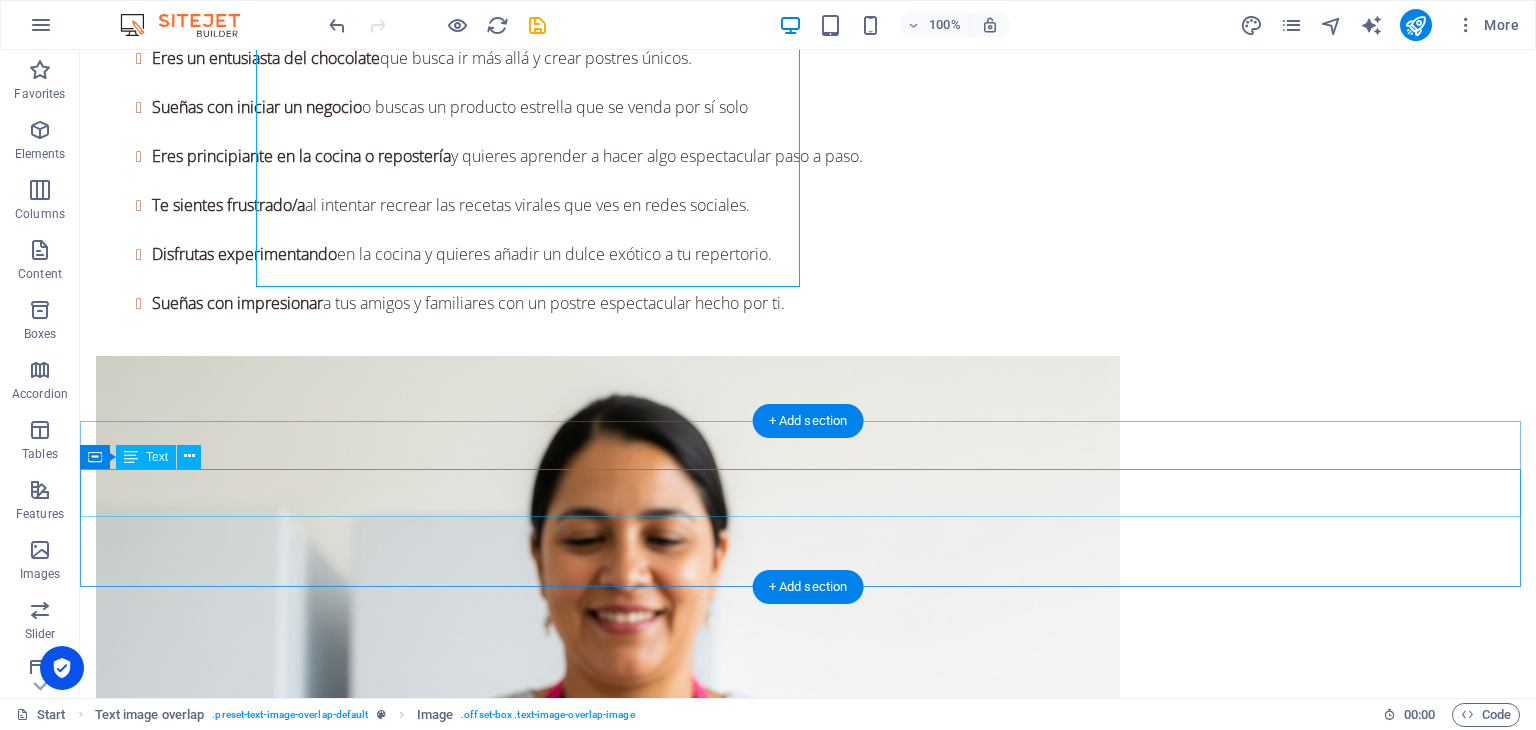click on "ANTES $3.40 USD [DATE] GRATIS" at bounding box center [808, 6359] 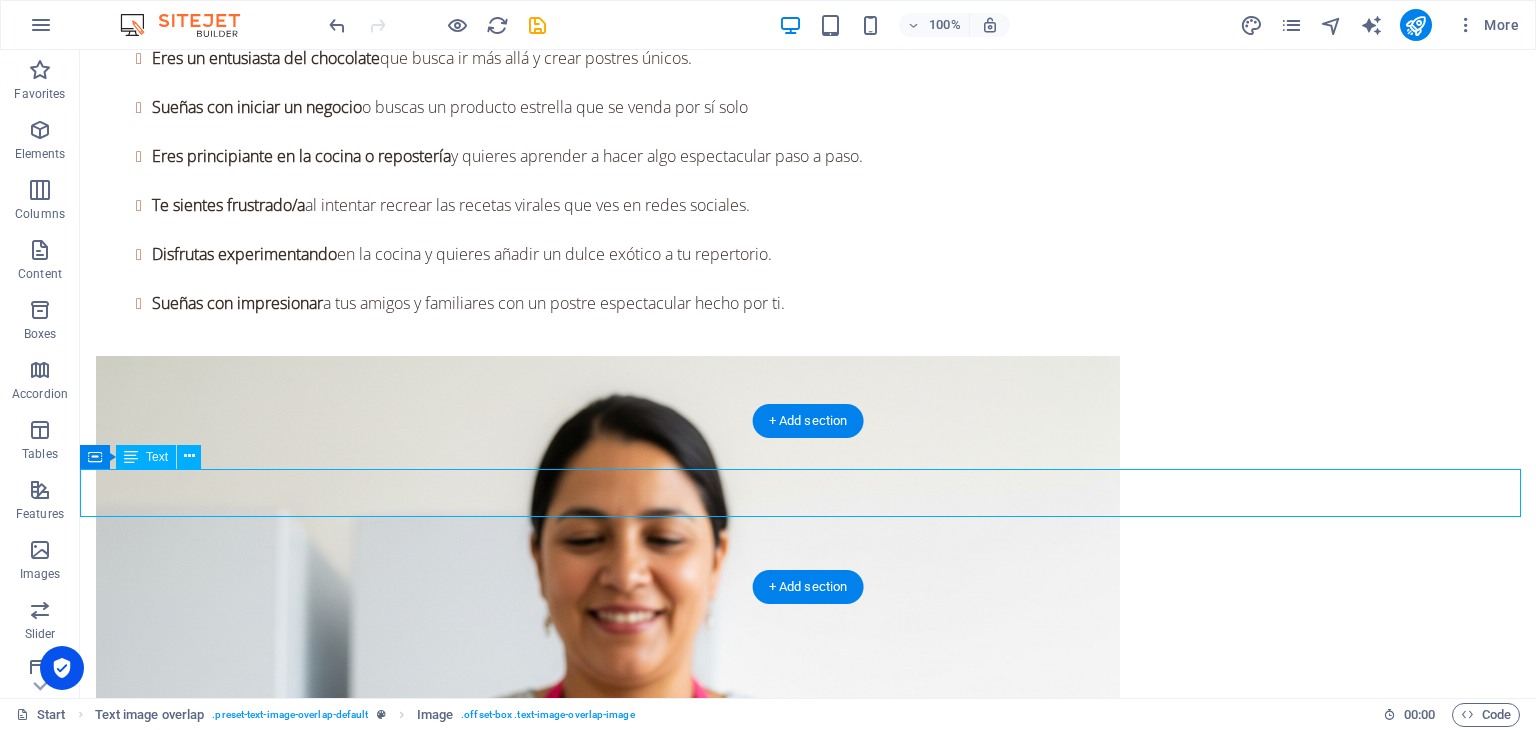 click on "ANTES $3.40 USD [DATE] GRATIS" at bounding box center (808, 6359) 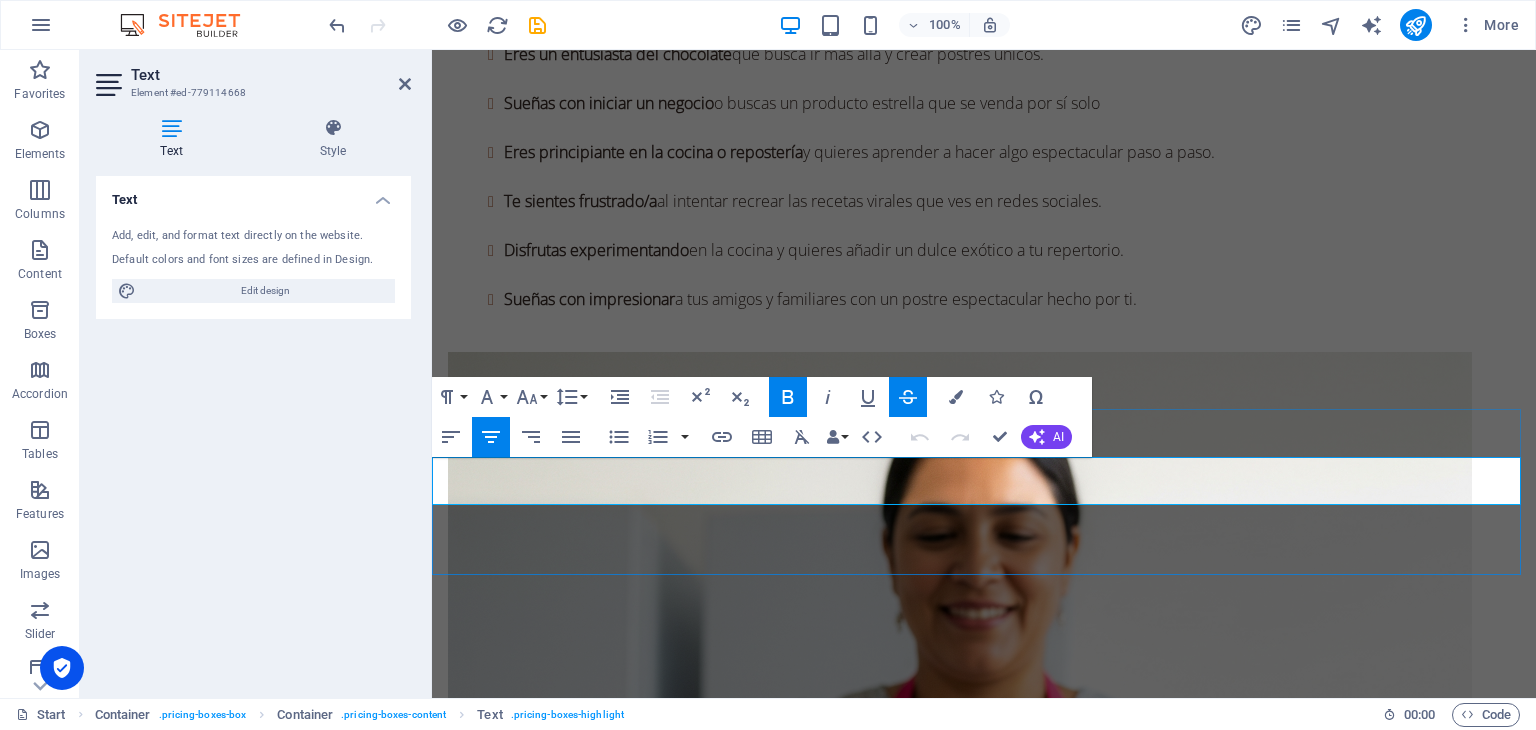 drag, startPoint x: 1048, startPoint y: 497, endPoint x: 883, endPoint y: 465, distance: 168.07439 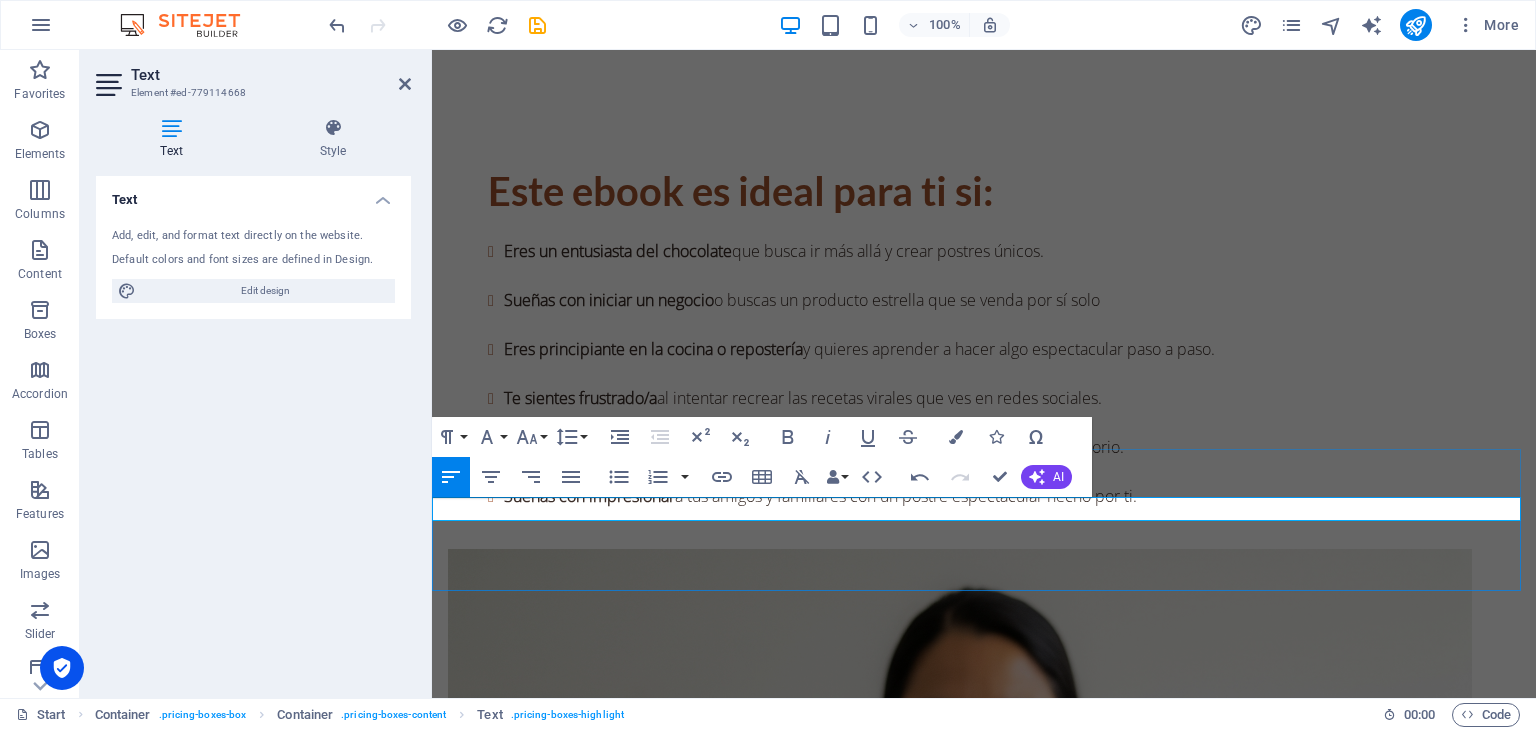 scroll, scrollTop: 3685, scrollLeft: 0, axis: vertical 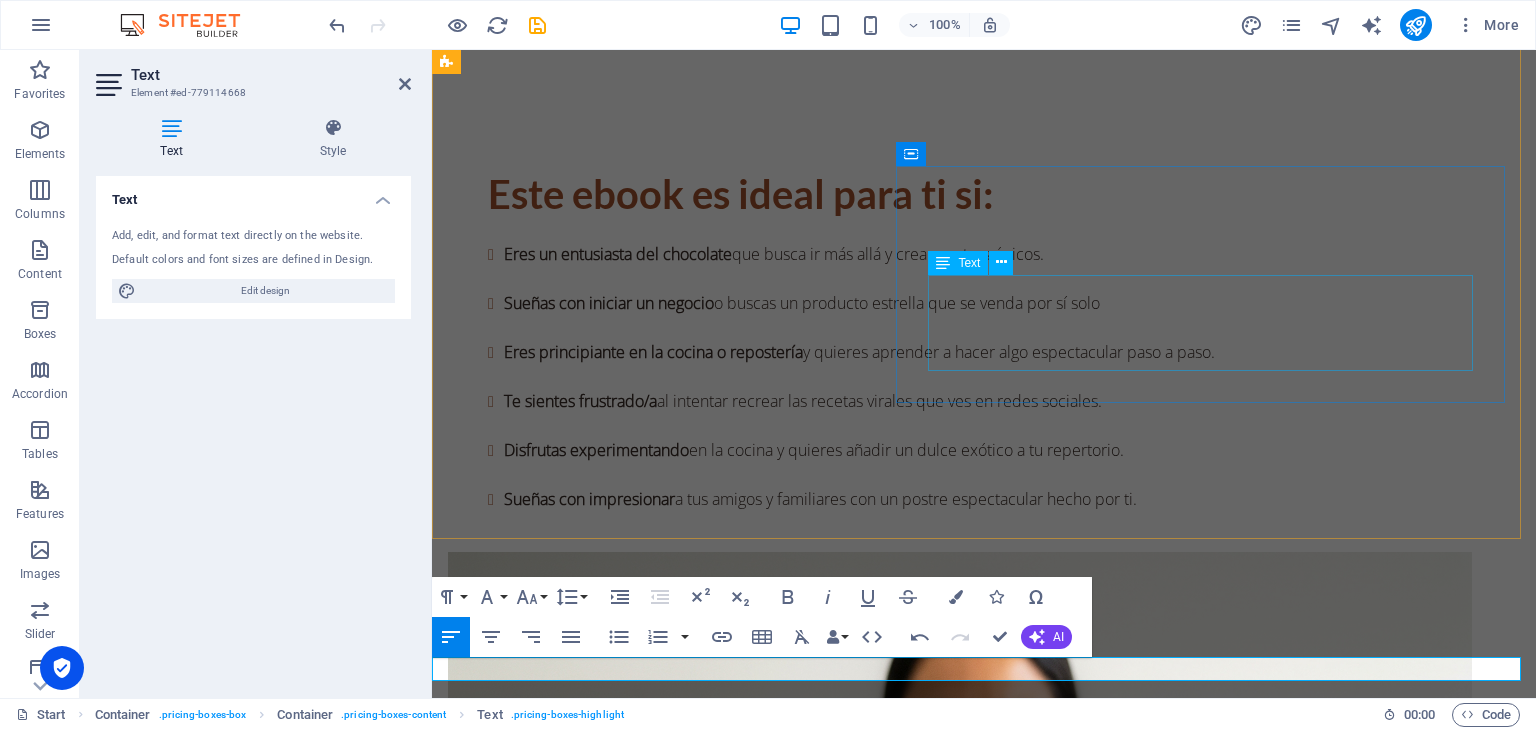 click on "Lorem ipsum dolor sit amet, consectetuer adipiscing elit. Aenean commodo ligula eget dolor. Lorem ipsum dolor sit amet, consectetuer adipiscing elit leget dolor. Lorem ipsum dolor sit amet, consectetuer adipiscing elit. Aenean commodo ligula eget dolor." at bounding box center (984, 3381) 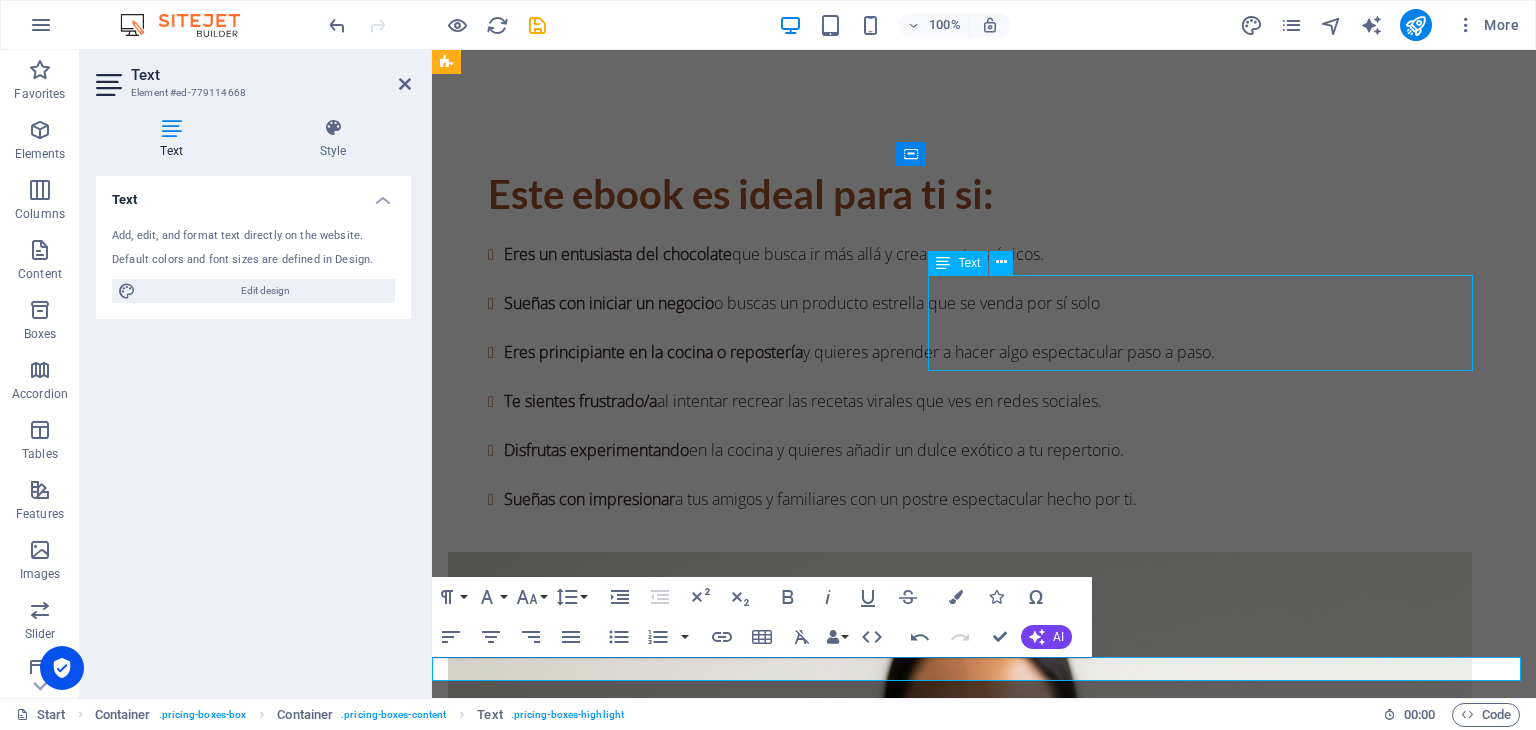 click on "Lorem ipsum dolor sit amet, consectetuer adipiscing elit. Aenean commodo ligula eget dolor. Lorem ipsum dolor sit amet, consectetuer adipiscing elit leget dolor. Lorem ipsum dolor sit amet, consectetuer adipiscing elit. Aenean commodo ligula eget dolor." at bounding box center [984, 3381] 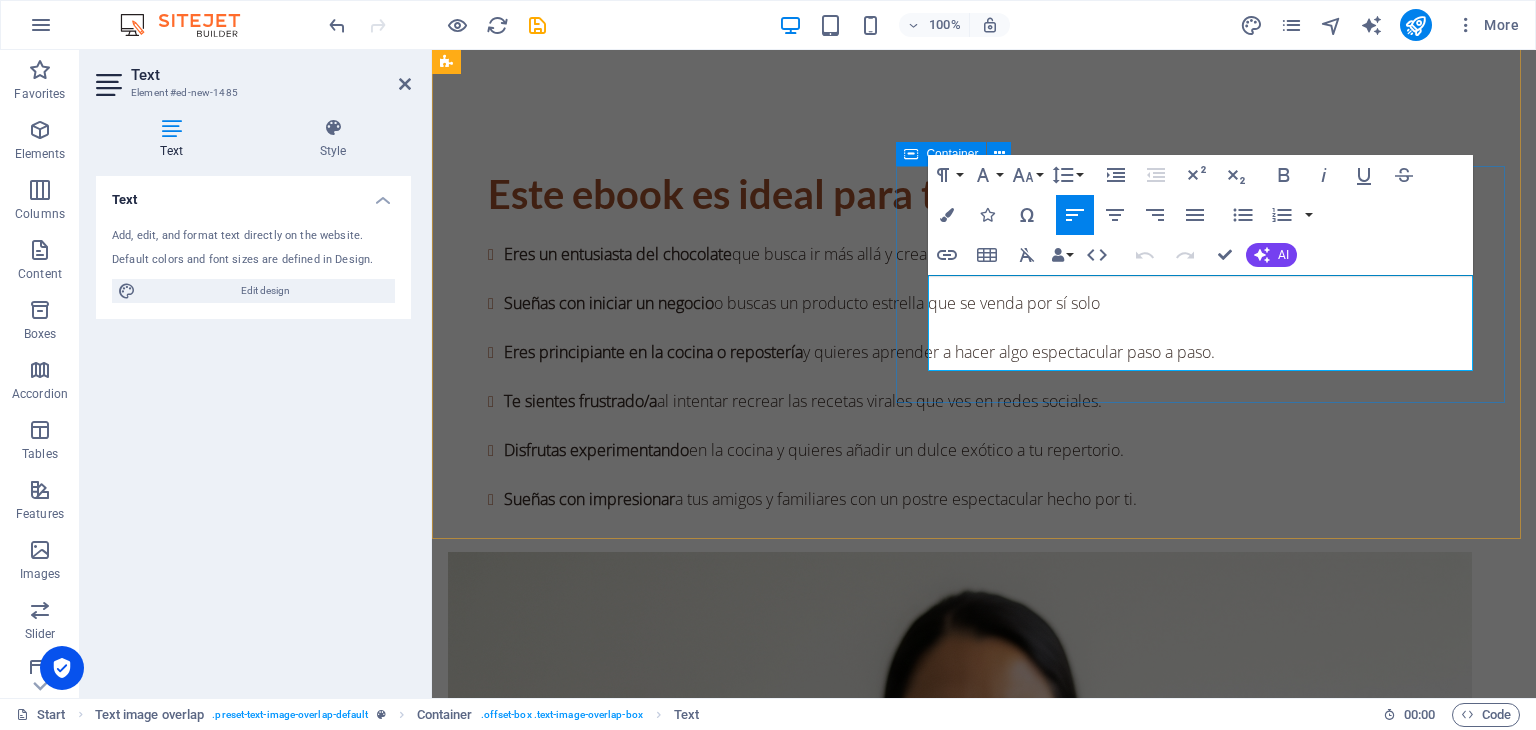 drag, startPoint x: 1073, startPoint y: 332, endPoint x: 920, endPoint y: 285, distance: 160.05624 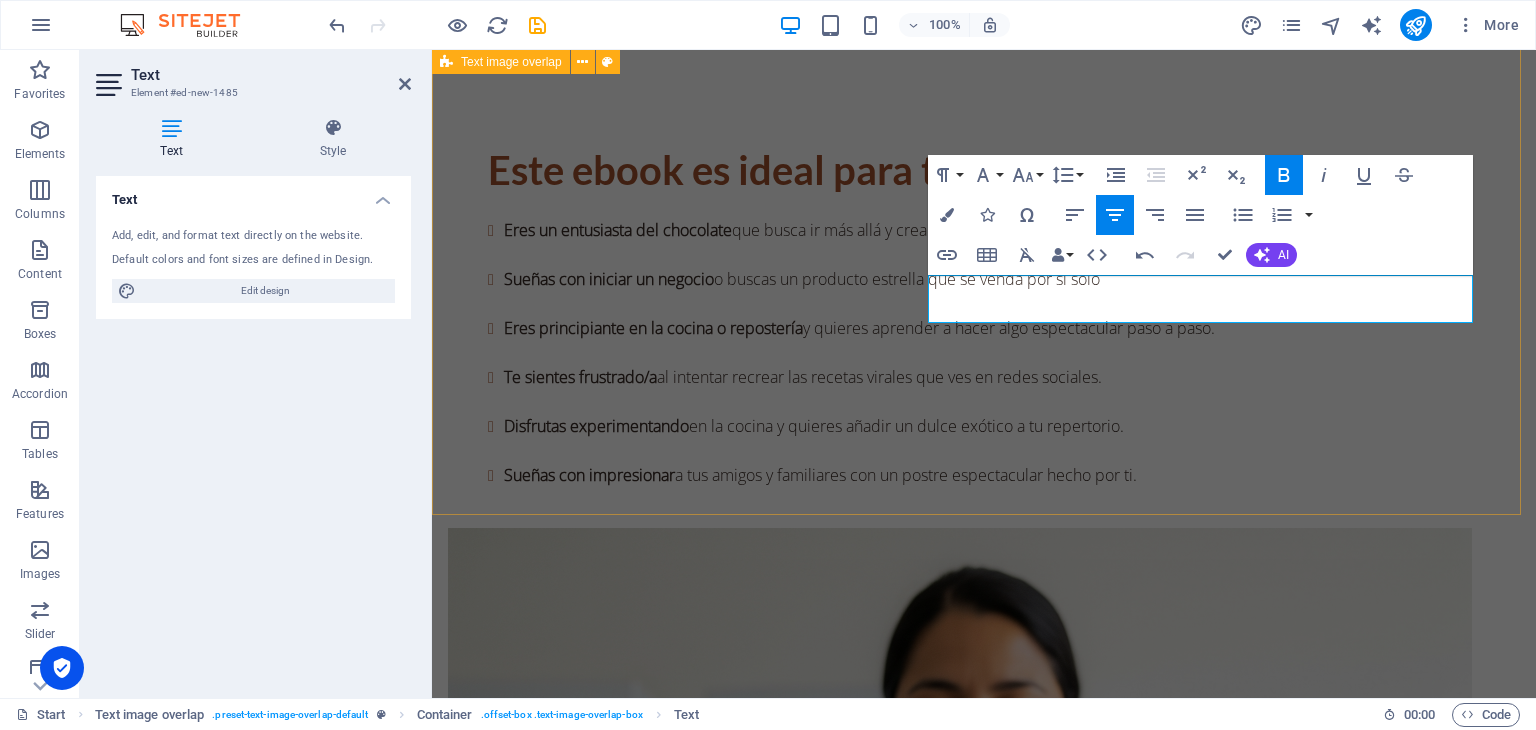 click on "New headline ANTES $3.40 USD [DATE] GRATIS" at bounding box center (984, 2902) 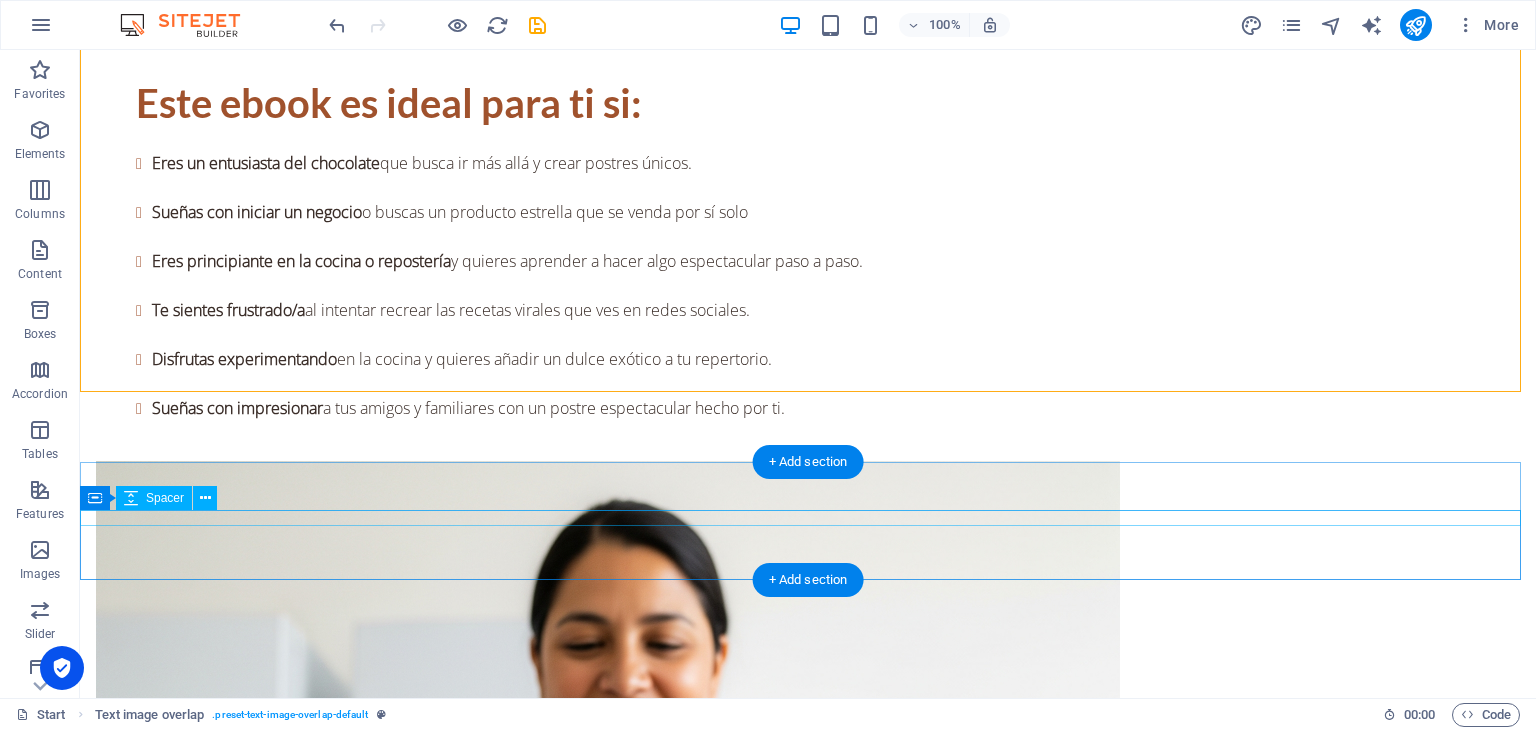 scroll, scrollTop: 3891, scrollLeft: 0, axis: vertical 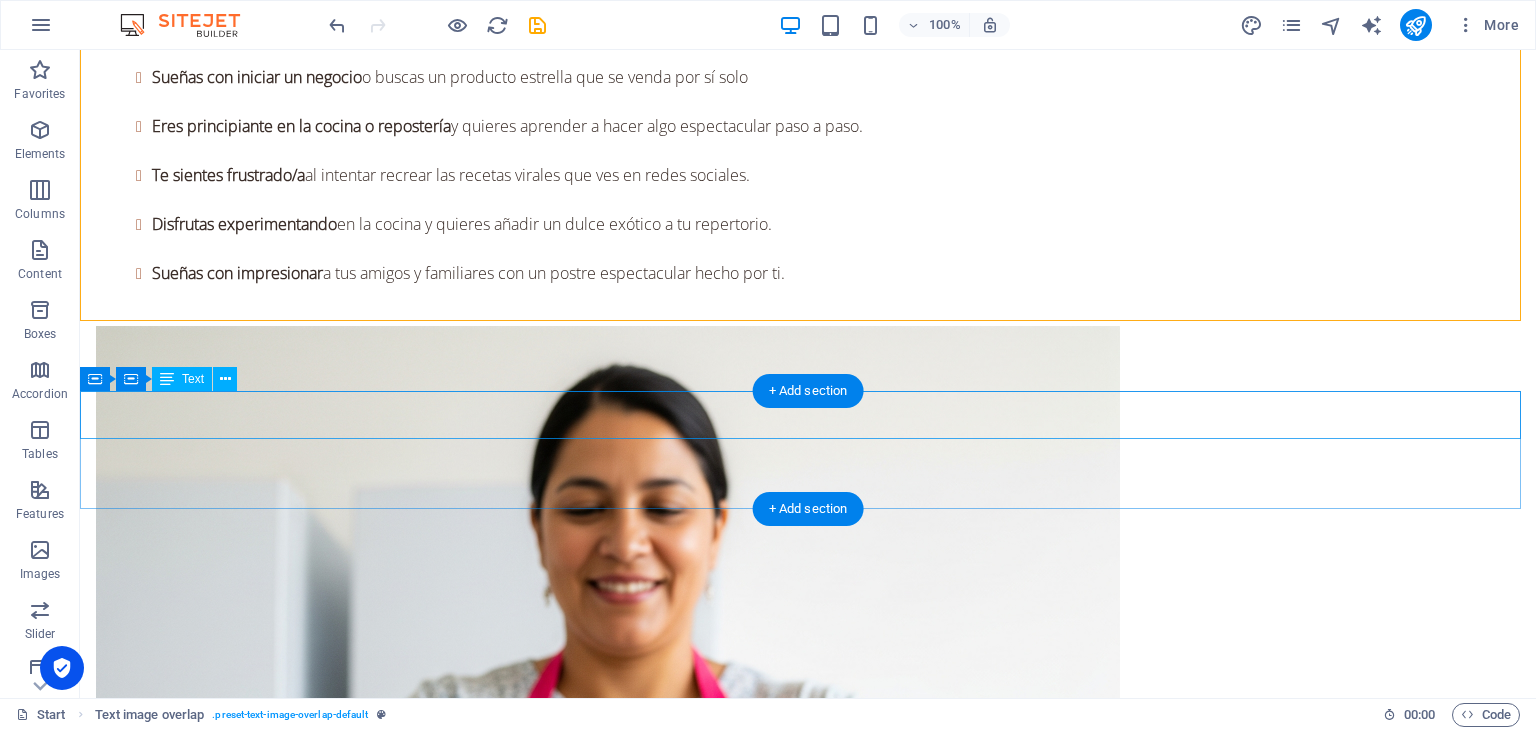 click on "BONO #2  Tarjetas de regalo Imprimibles" at bounding box center [808, 6281] 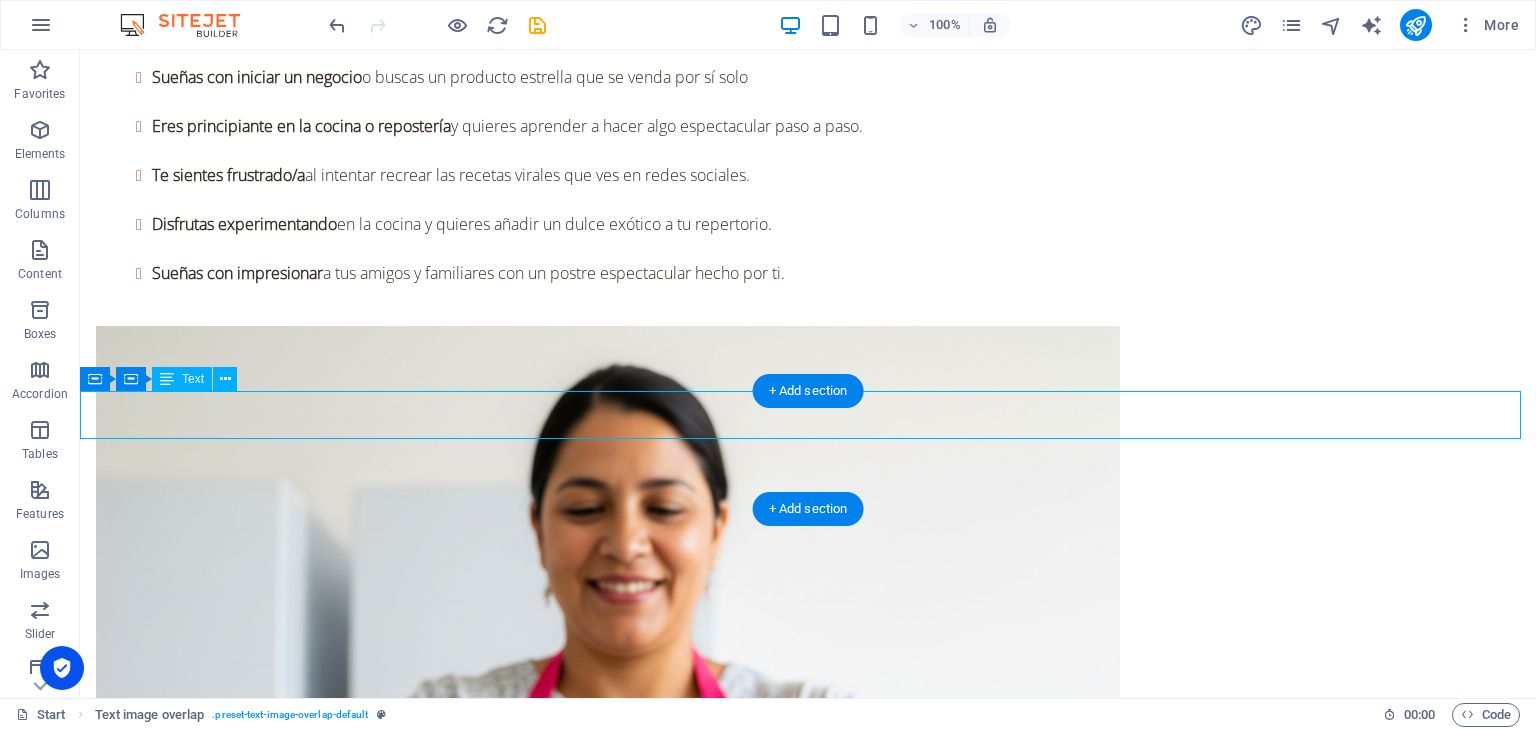 click on "BONO #2  Tarjetas de regalo Imprimibles" at bounding box center [808, 6281] 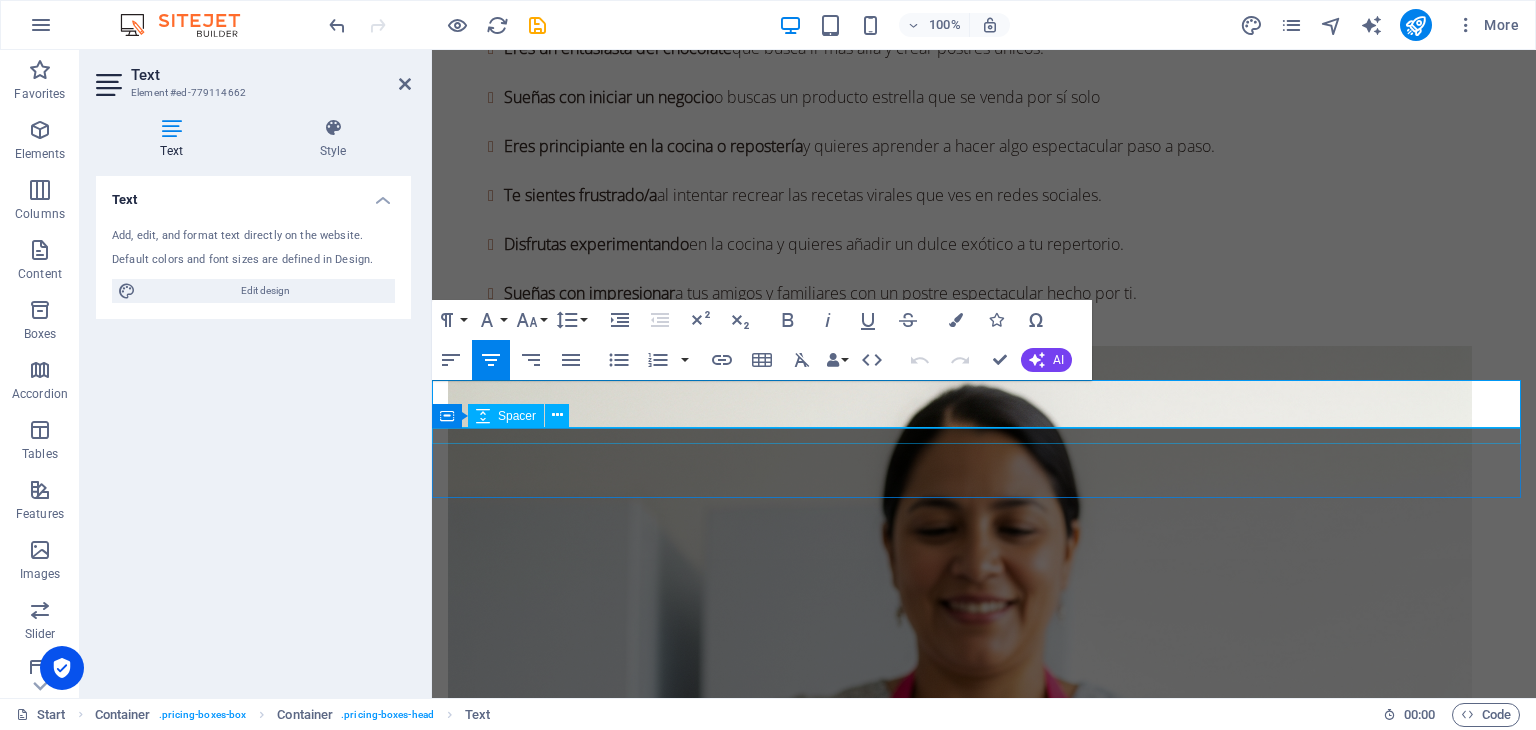 scroll, scrollTop: 3915, scrollLeft: 0, axis: vertical 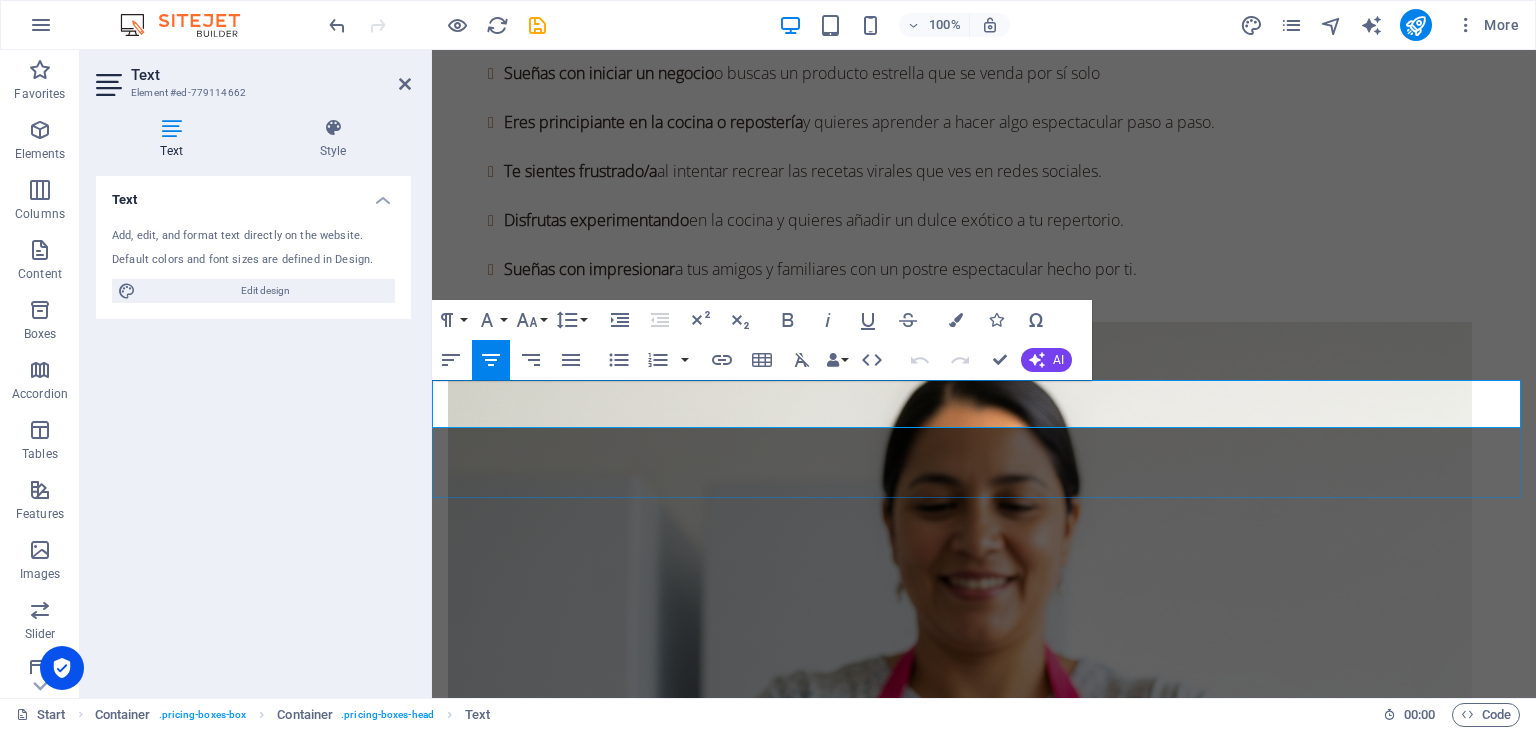 drag, startPoint x: 1089, startPoint y: 417, endPoint x: 809, endPoint y: 417, distance: 280 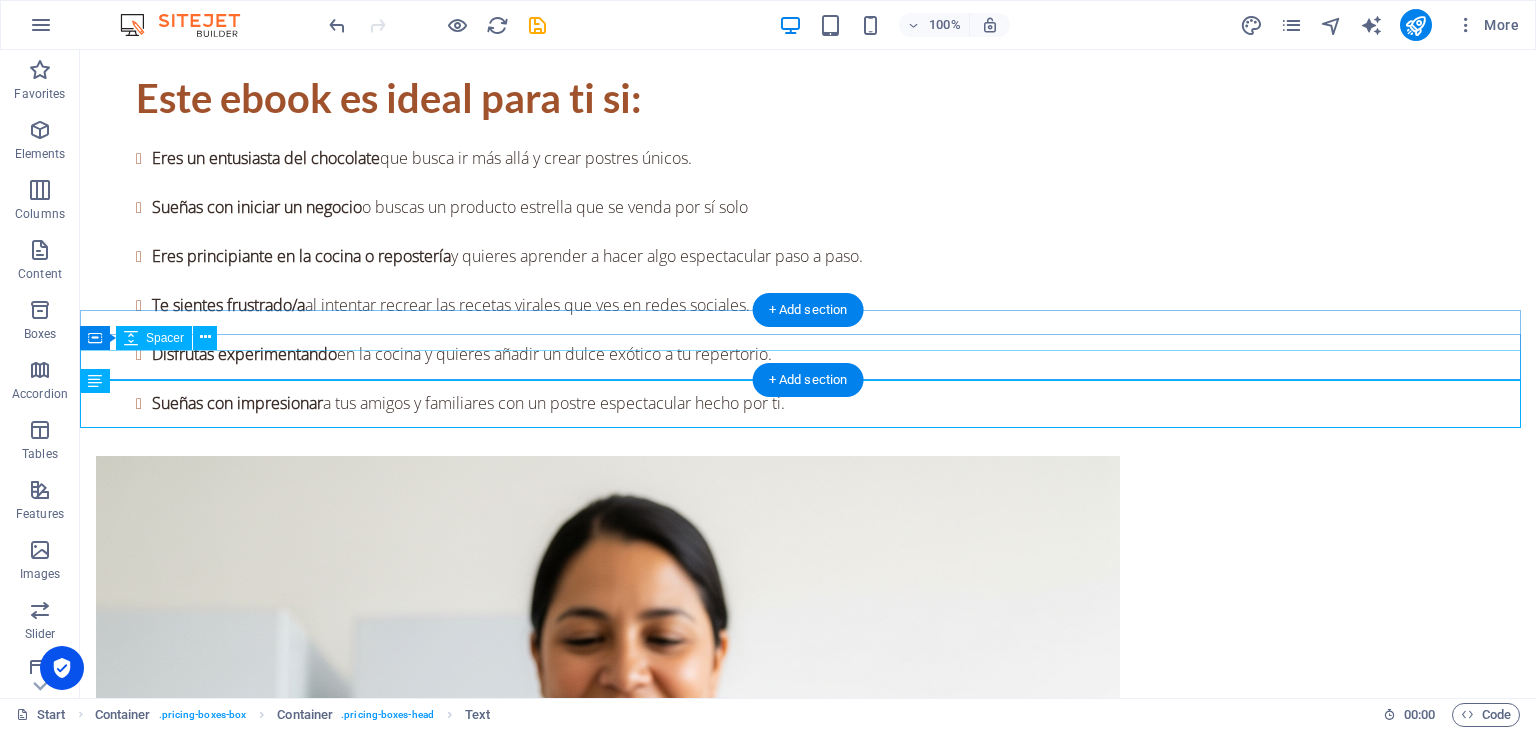 scroll, scrollTop: 3702, scrollLeft: 0, axis: vertical 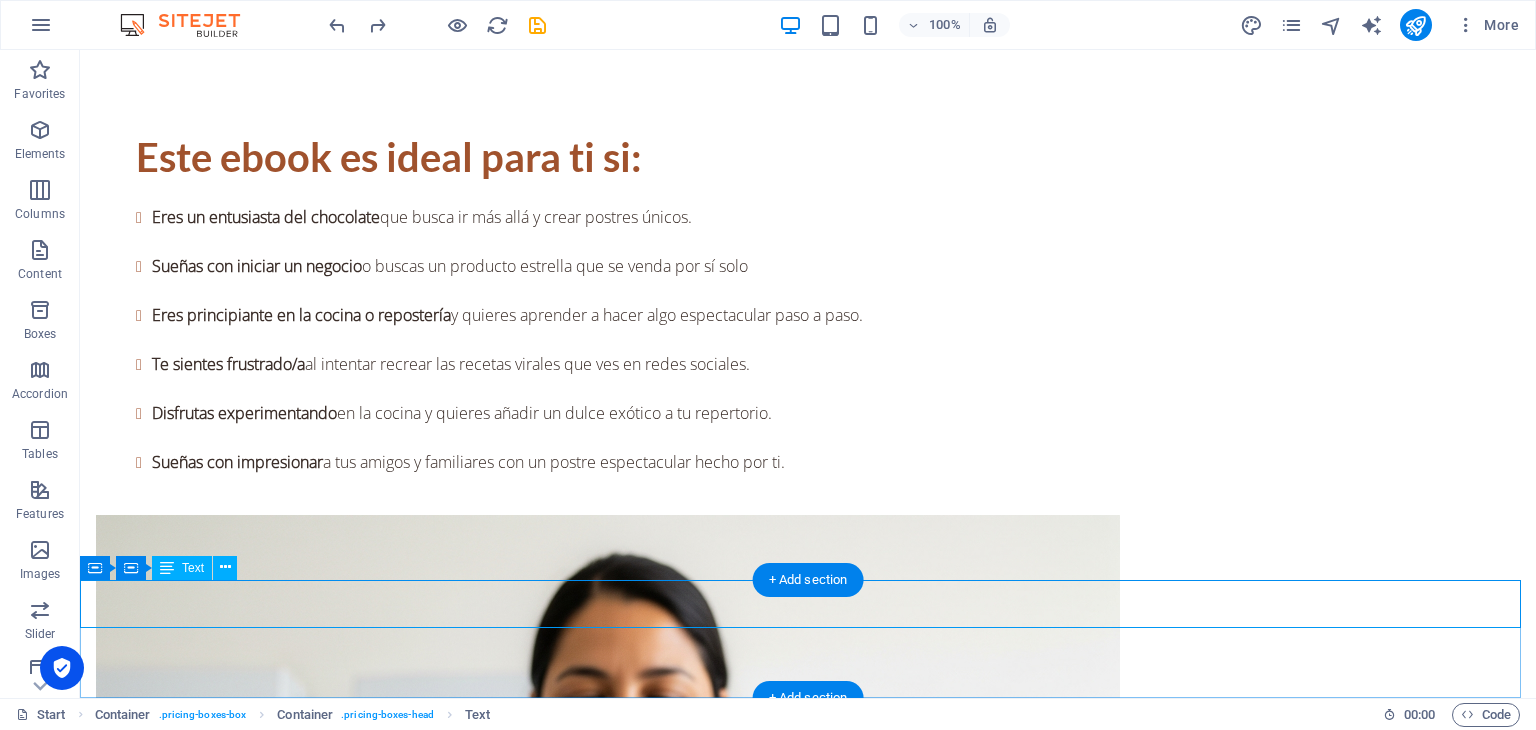 click on "BONO #2  Tarjetas de regalo Imprimibles" at bounding box center [808, 6470] 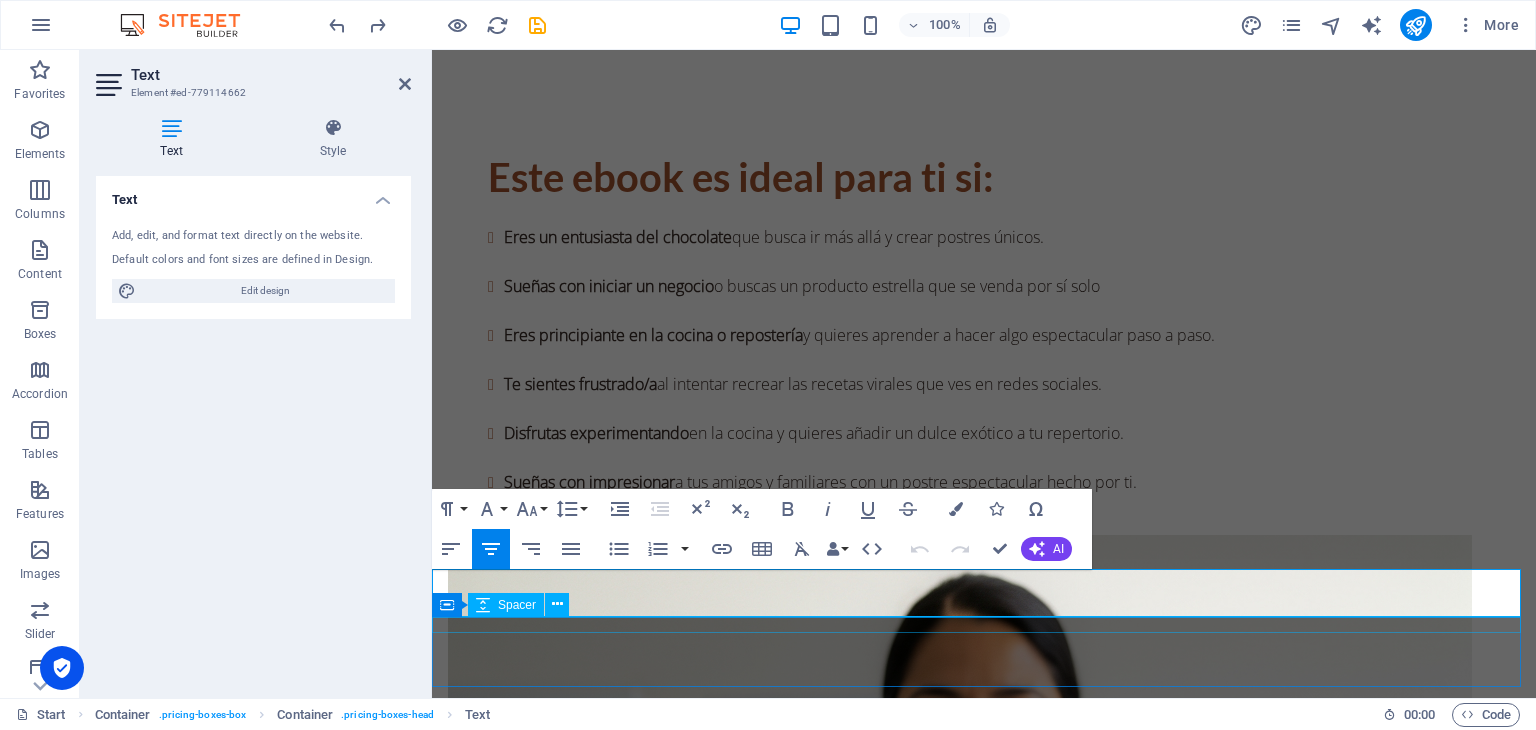scroll, scrollTop: 3726, scrollLeft: 0, axis: vertical 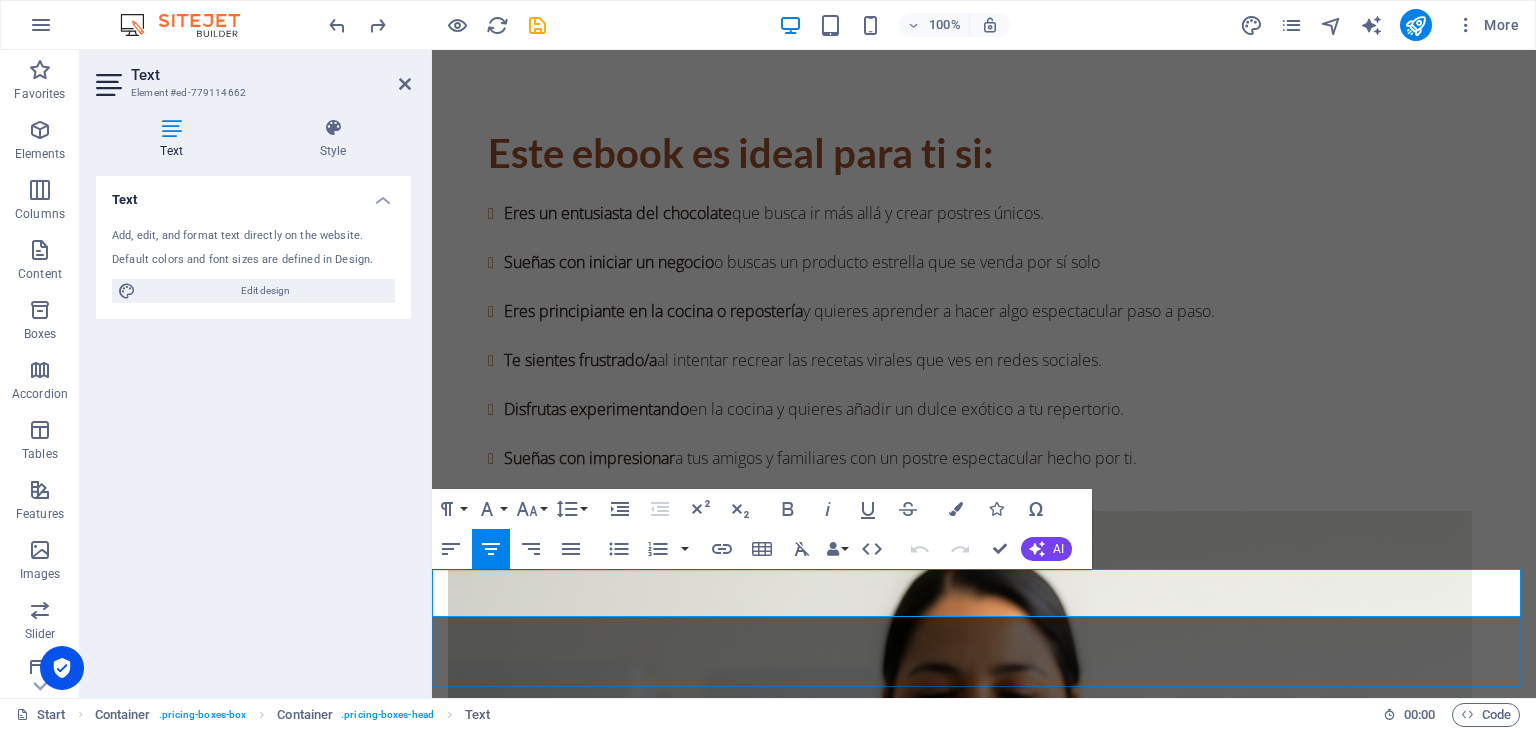drag, startPoint x: 1093, startPoint y: 604, endPoint x: 850, endPoint y: 578, distance: 244.387 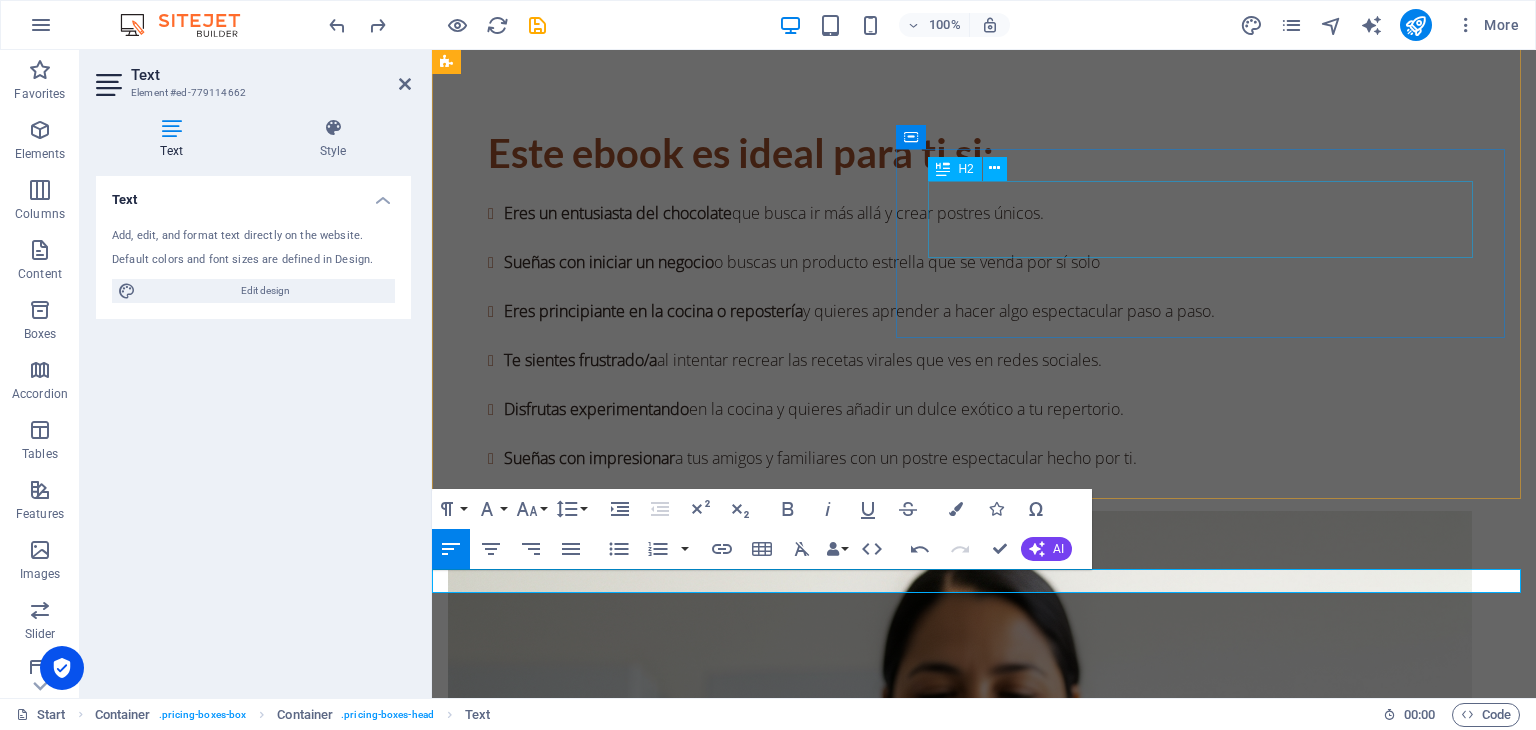 click on "New headline" at bounding box center [984, 3278] 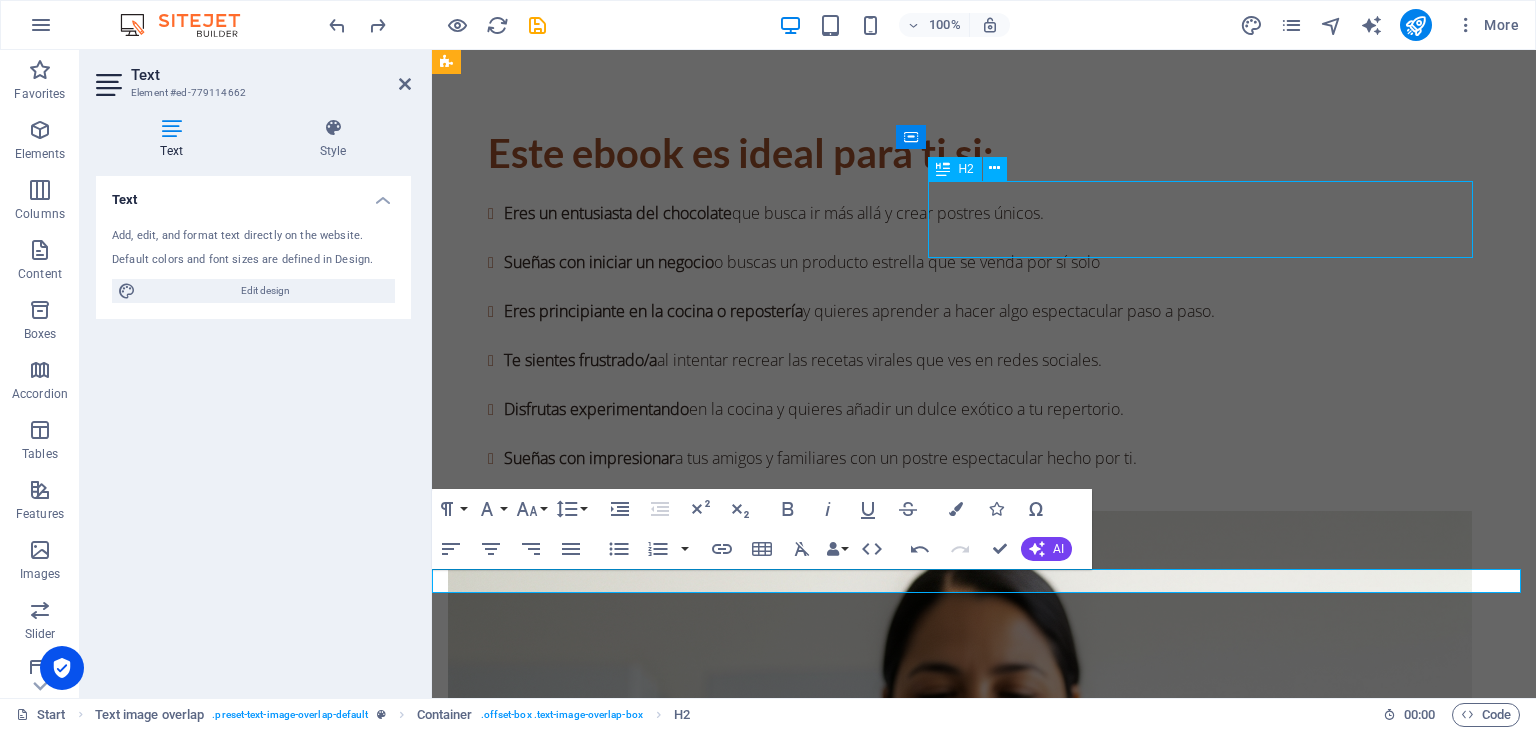 click on "New headline" at bounding box center [984, 3278] 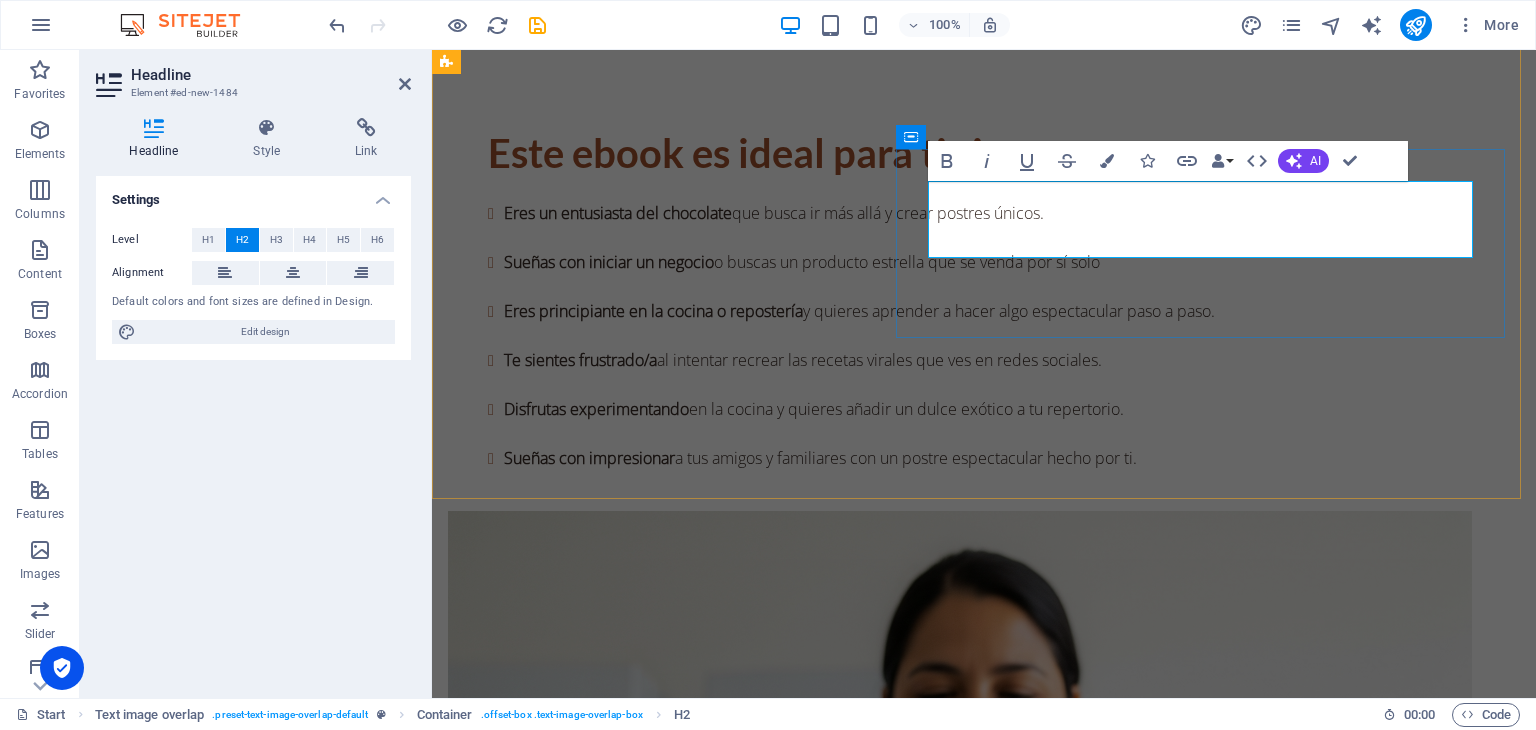 scroll, scrollTop: 3649, scrollLeft: 0, axis: vertical 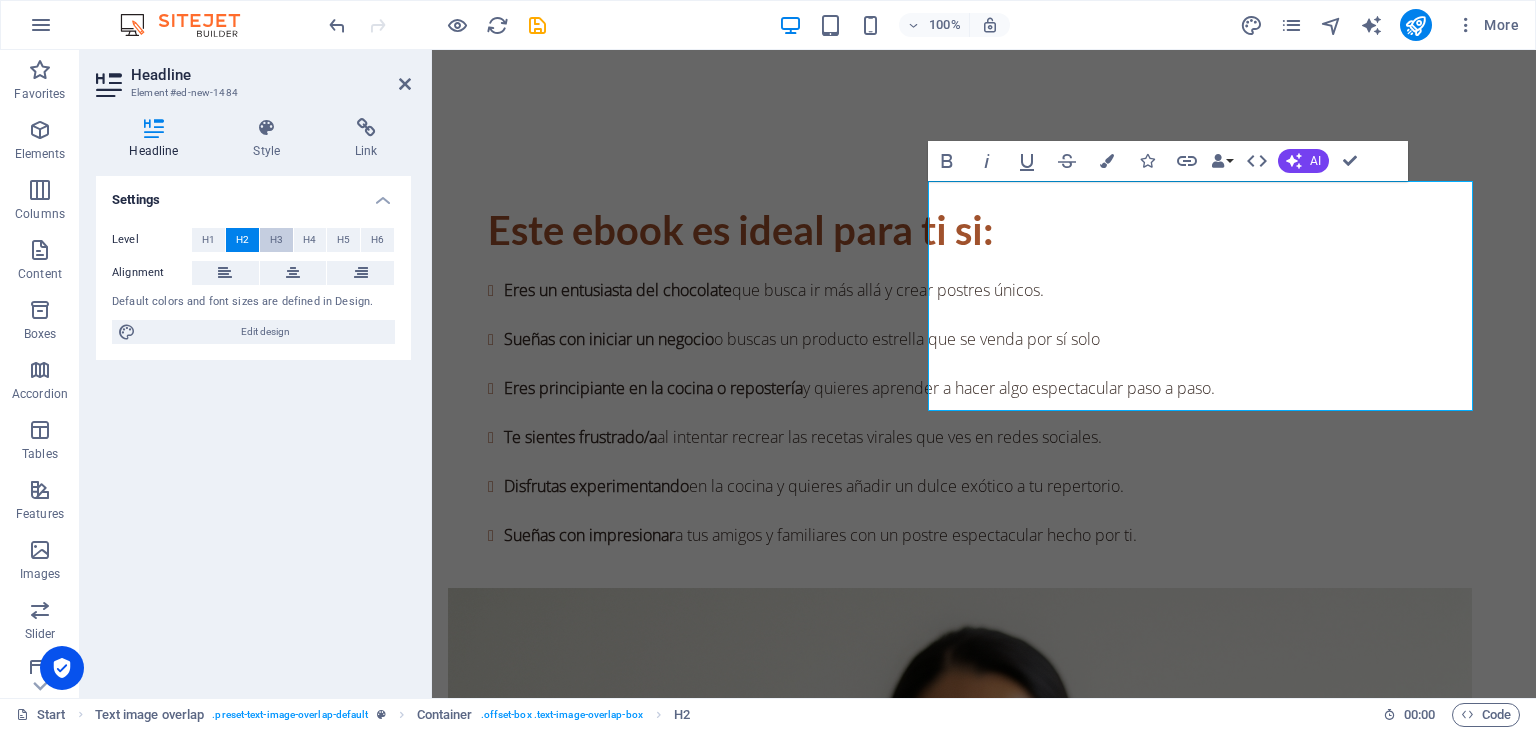 click on "H3" at bounding box center [276, 240] 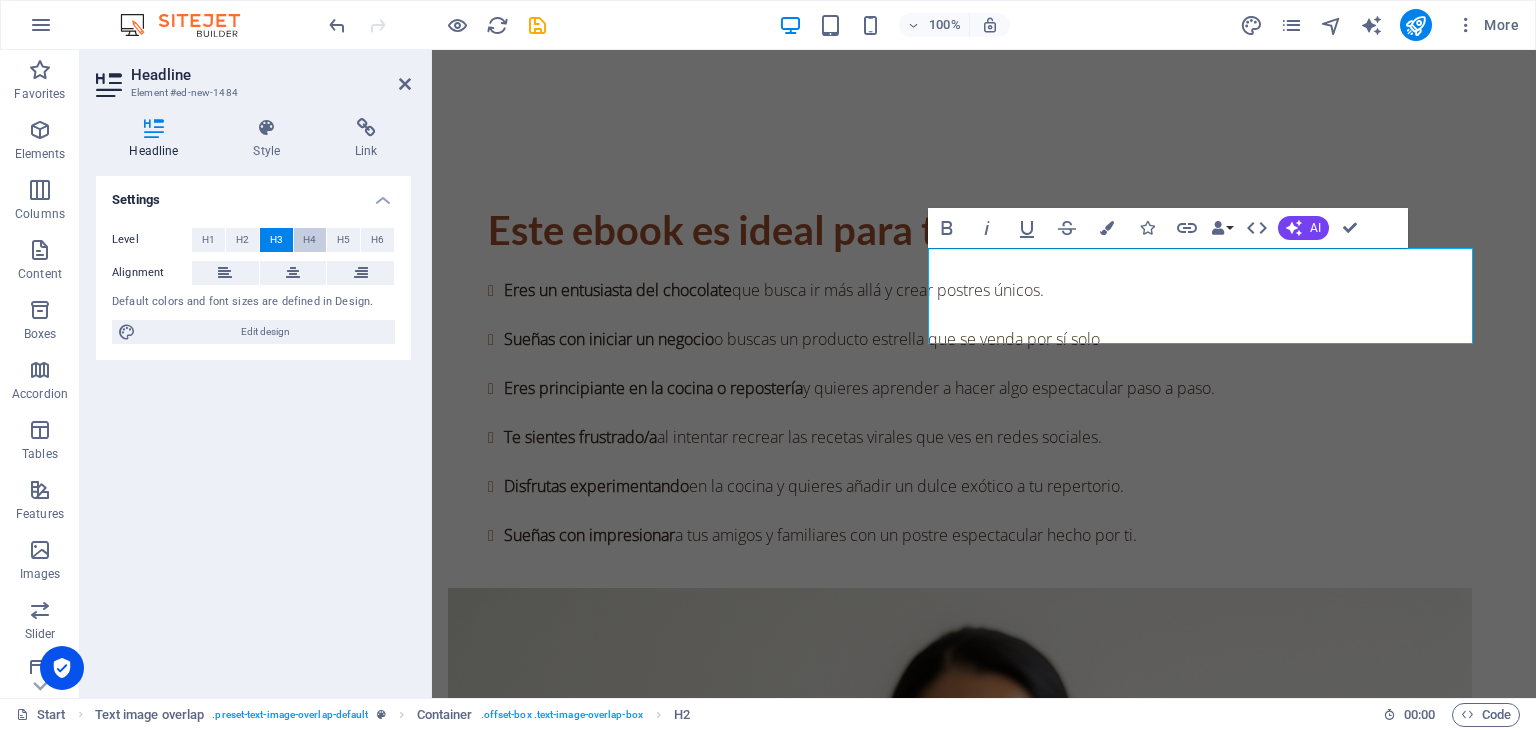 click on "H4" at bounding box center (310, 240) 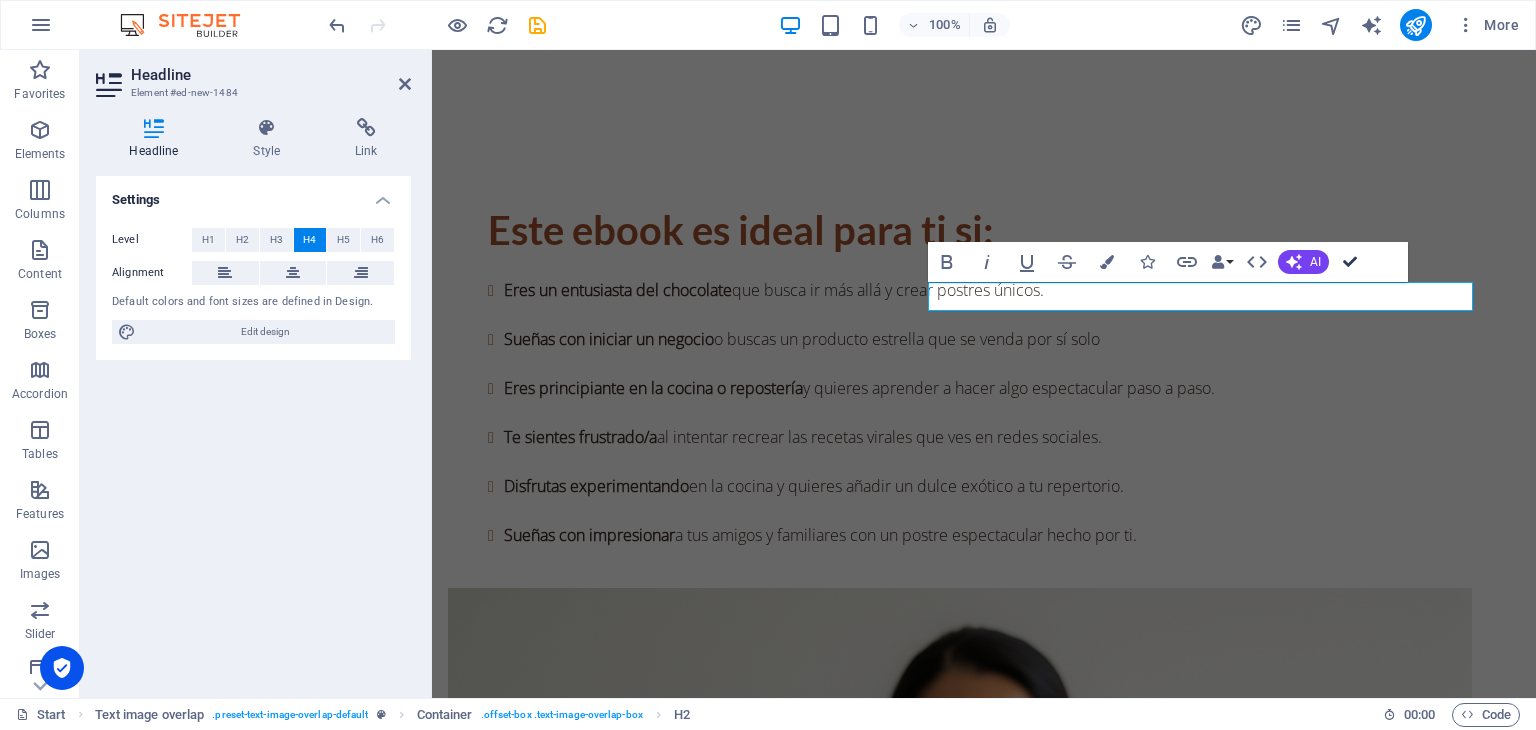 drag, startPoint x: 1348, startPoint y: 268, endPoint x: 1265, endPoint y: 215, distance: 98.478424 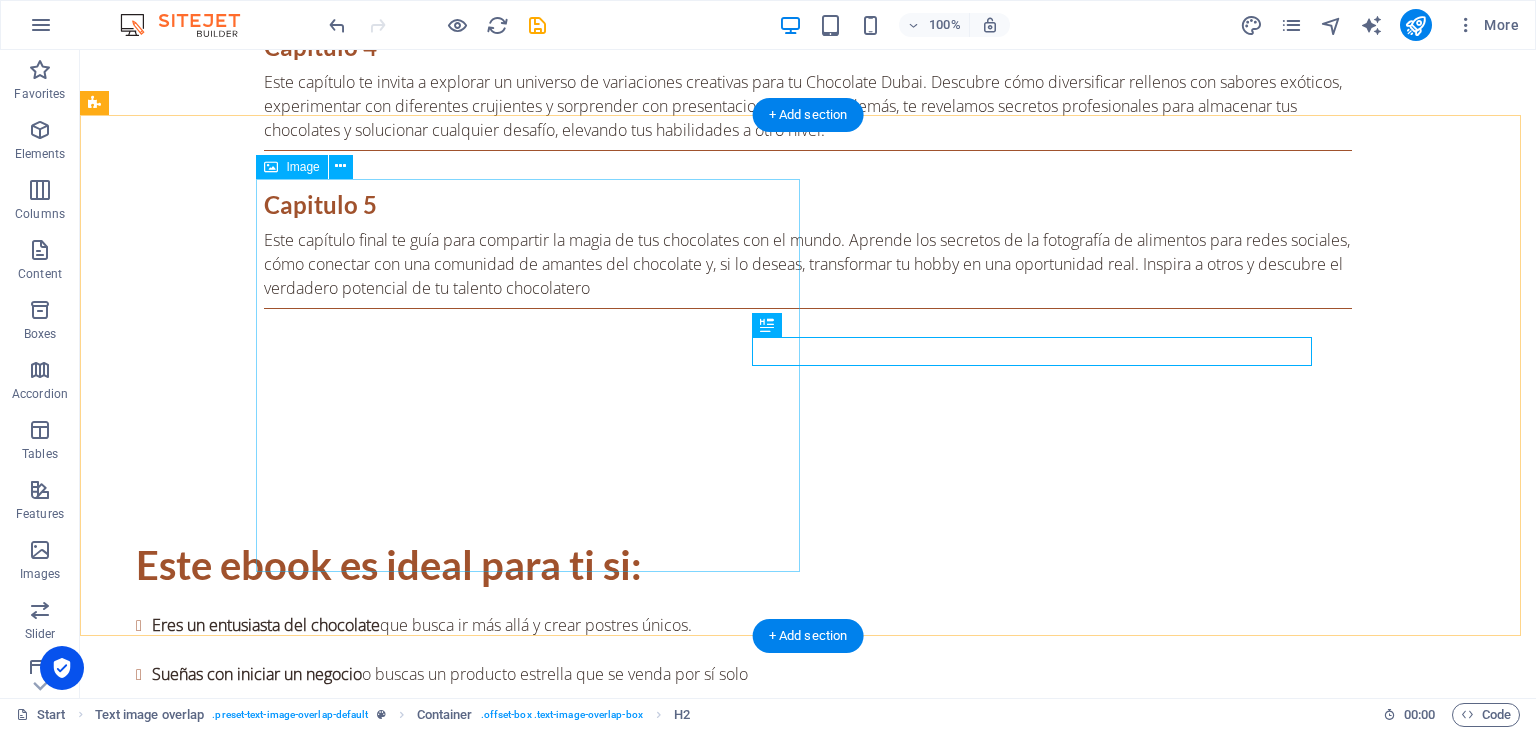 scroll, scrollTop: 3225, scrollLeft: 0, axis: vertical 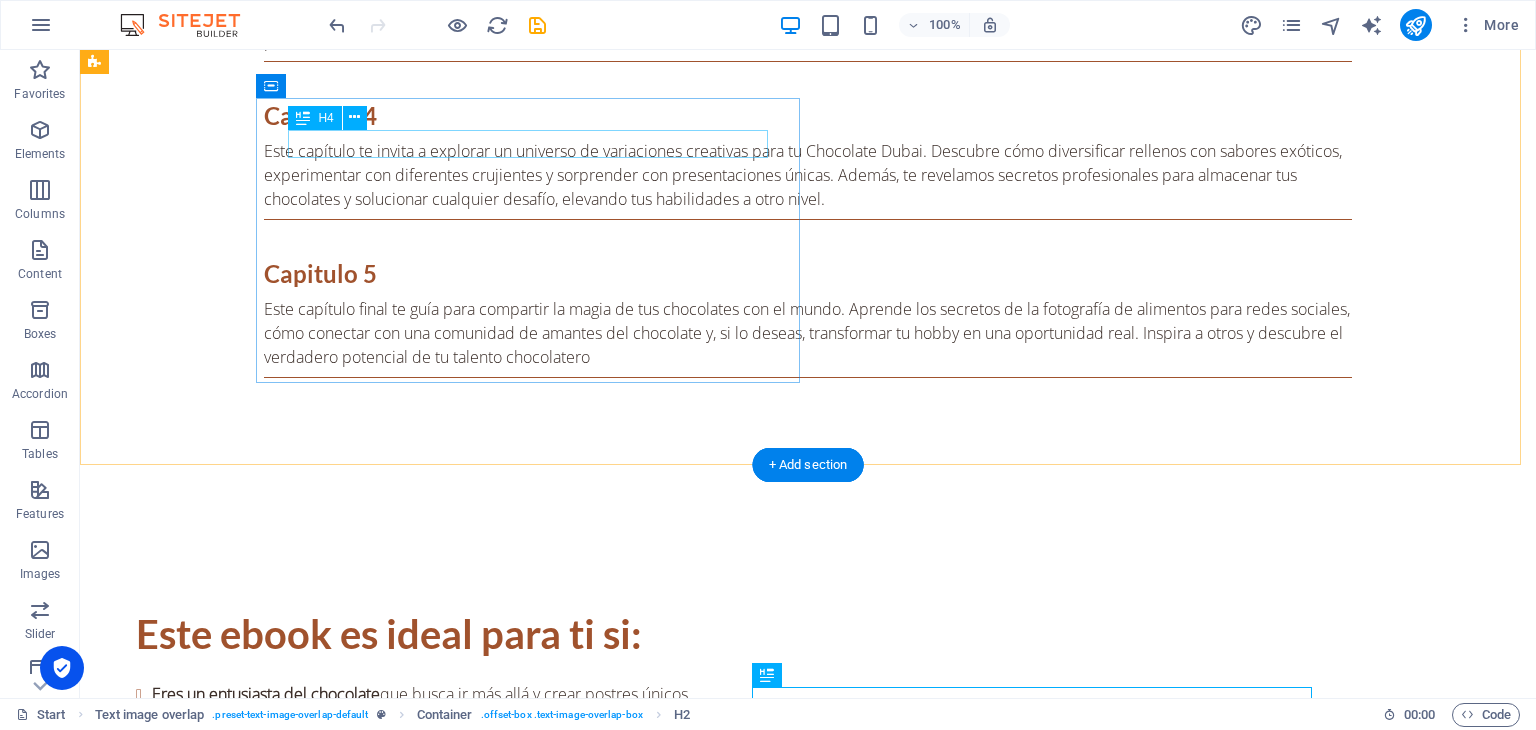 click on "BONO 1: Calendario Dulce Chocolate Dubai" at bounding box center [808, 2238] 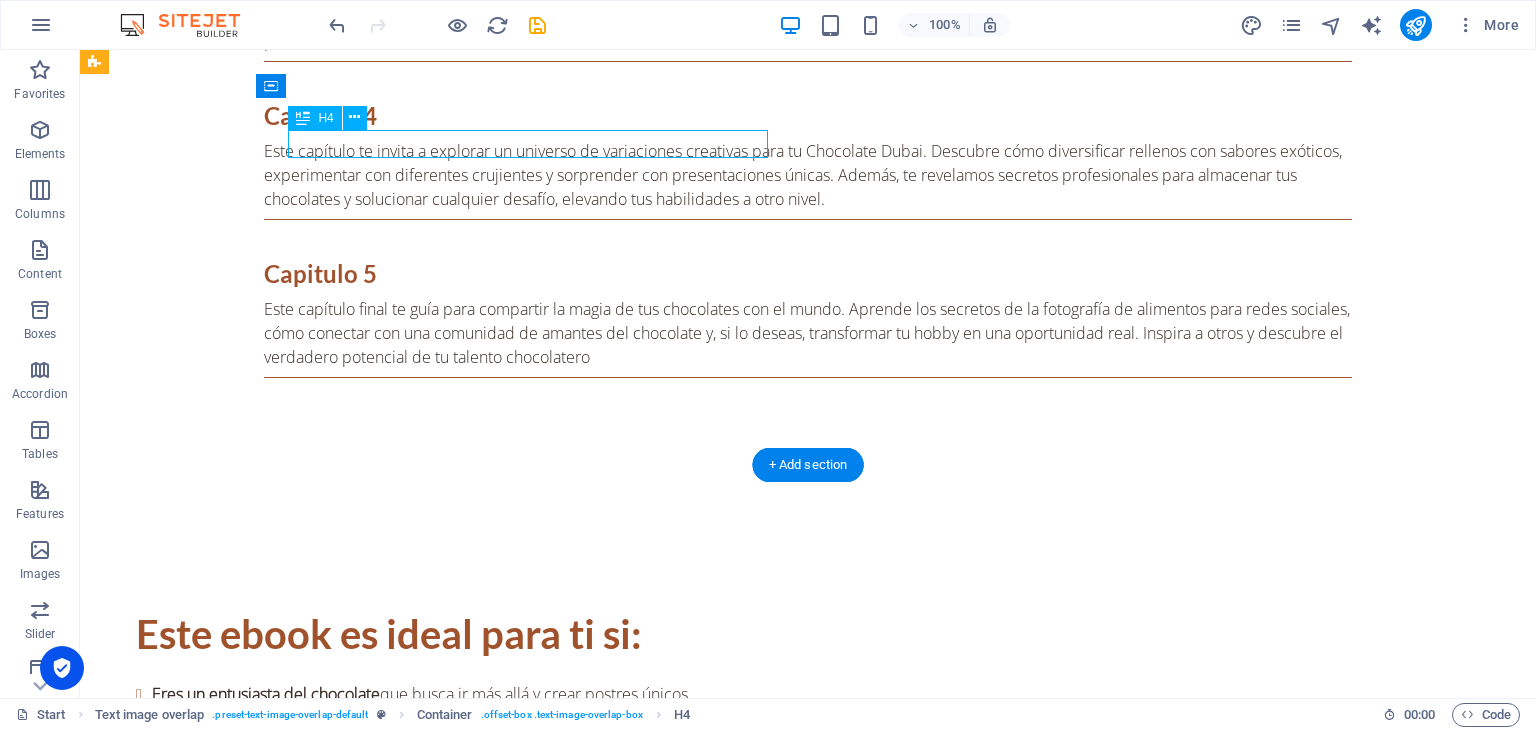 click on "BONO 1: Calendario Dulce Chocolate Dubai" at bounding box center [808, 2238] 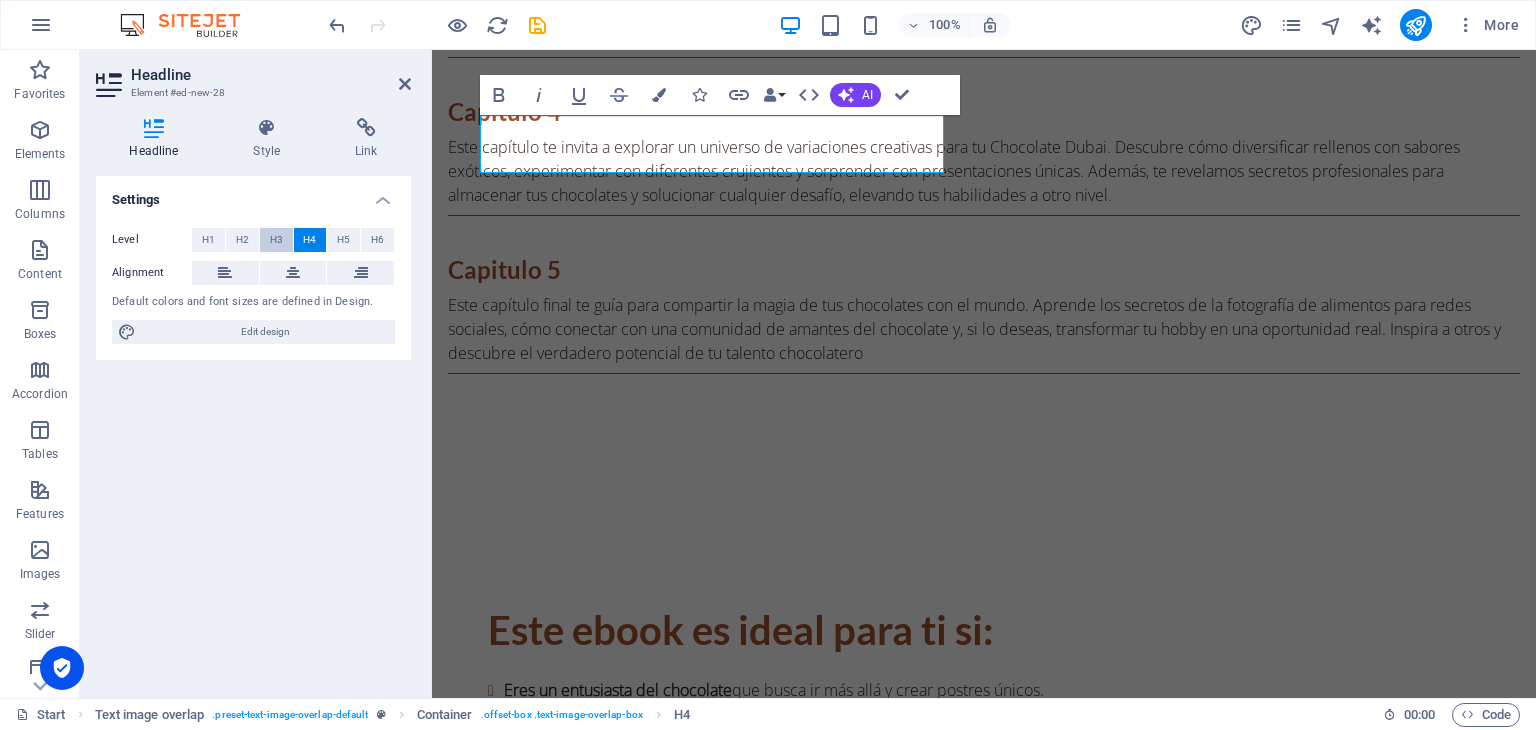 click on "H3" at bounding box center (276, 240) 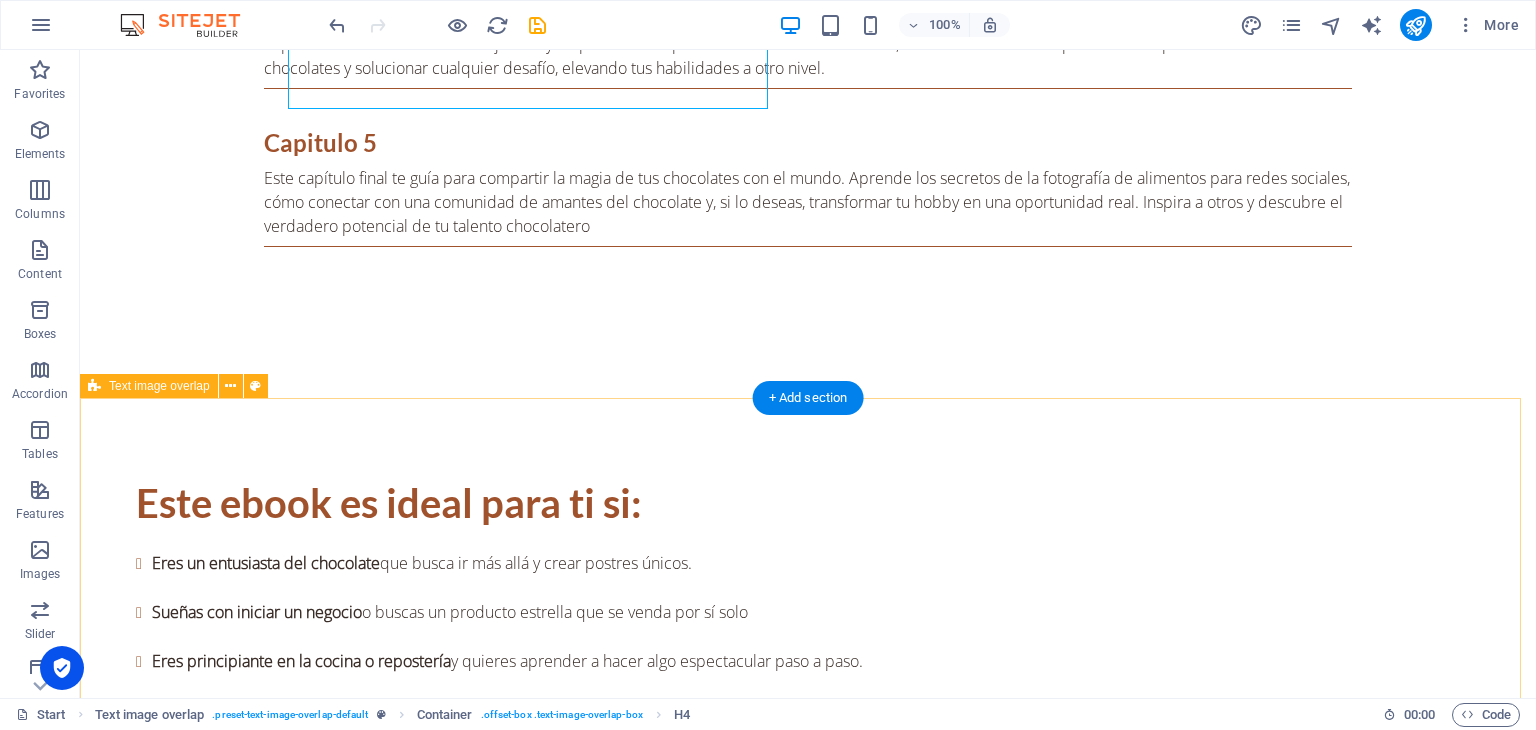 scroll, scrollTop: 3425, scrollLeft: 0, axis: vertical 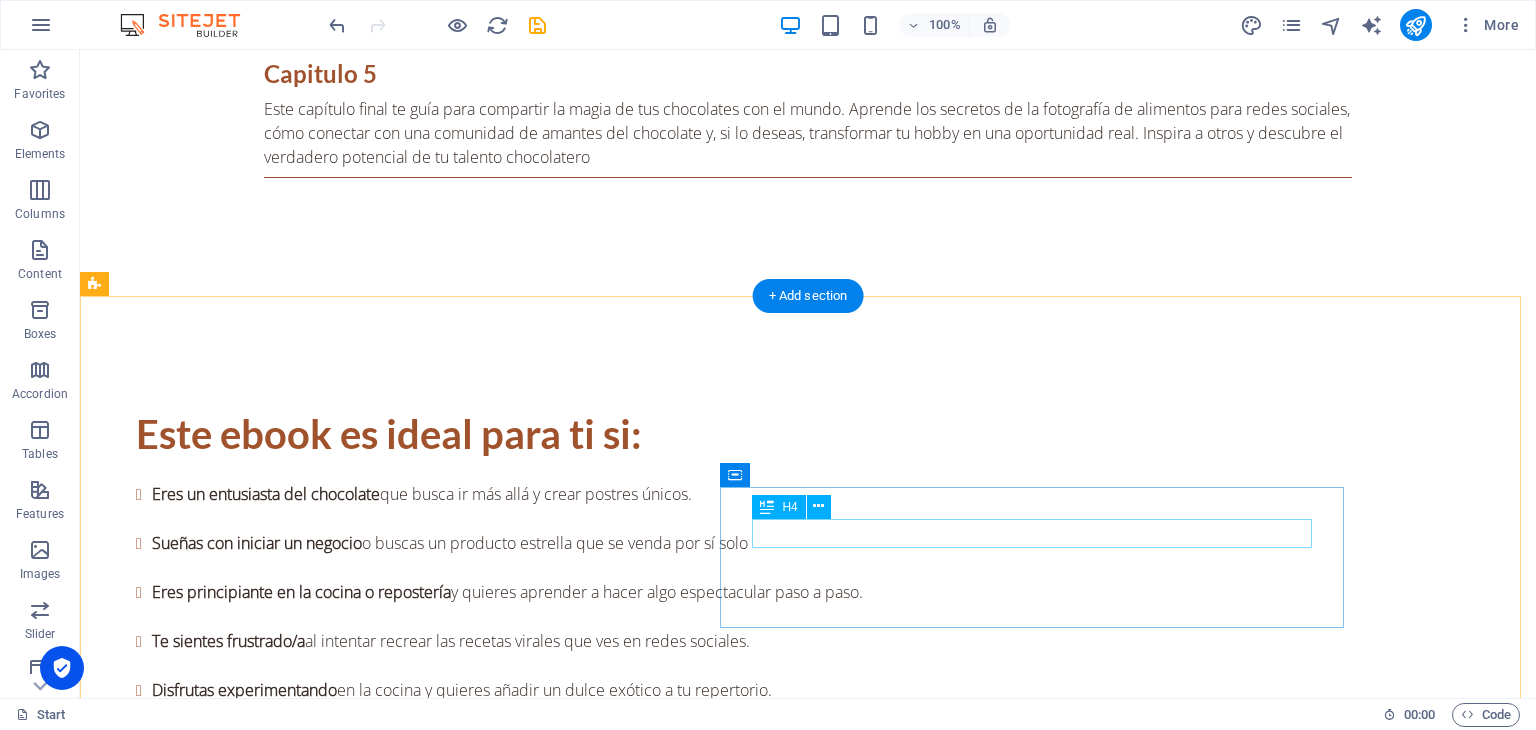 click on "BONO #2 Tarjetas de regalo Imprimibles" at bounding box center (808, 3565) 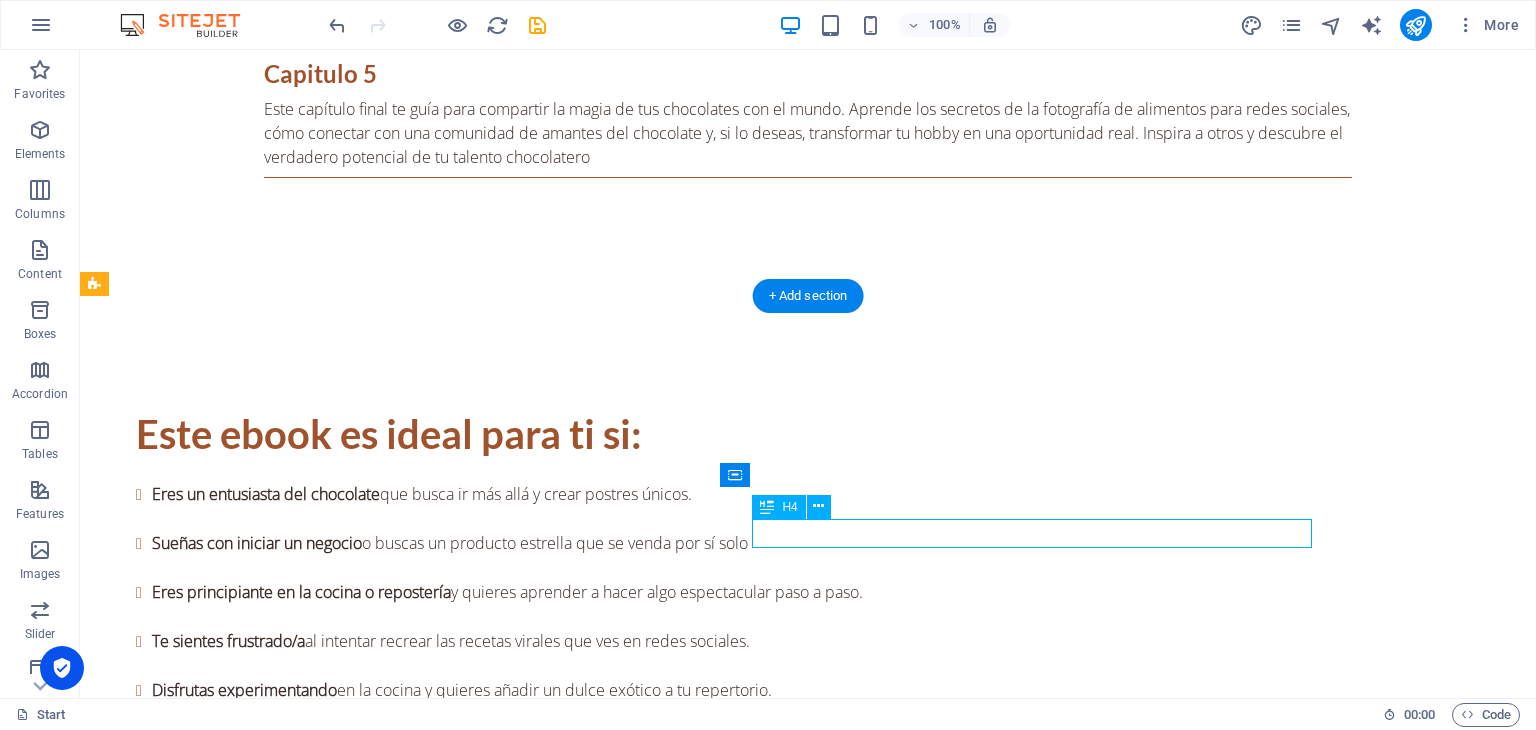 click on "BONO #2 Tarjetas de regalo Imprimibles" at bounding box center (808, 3565) 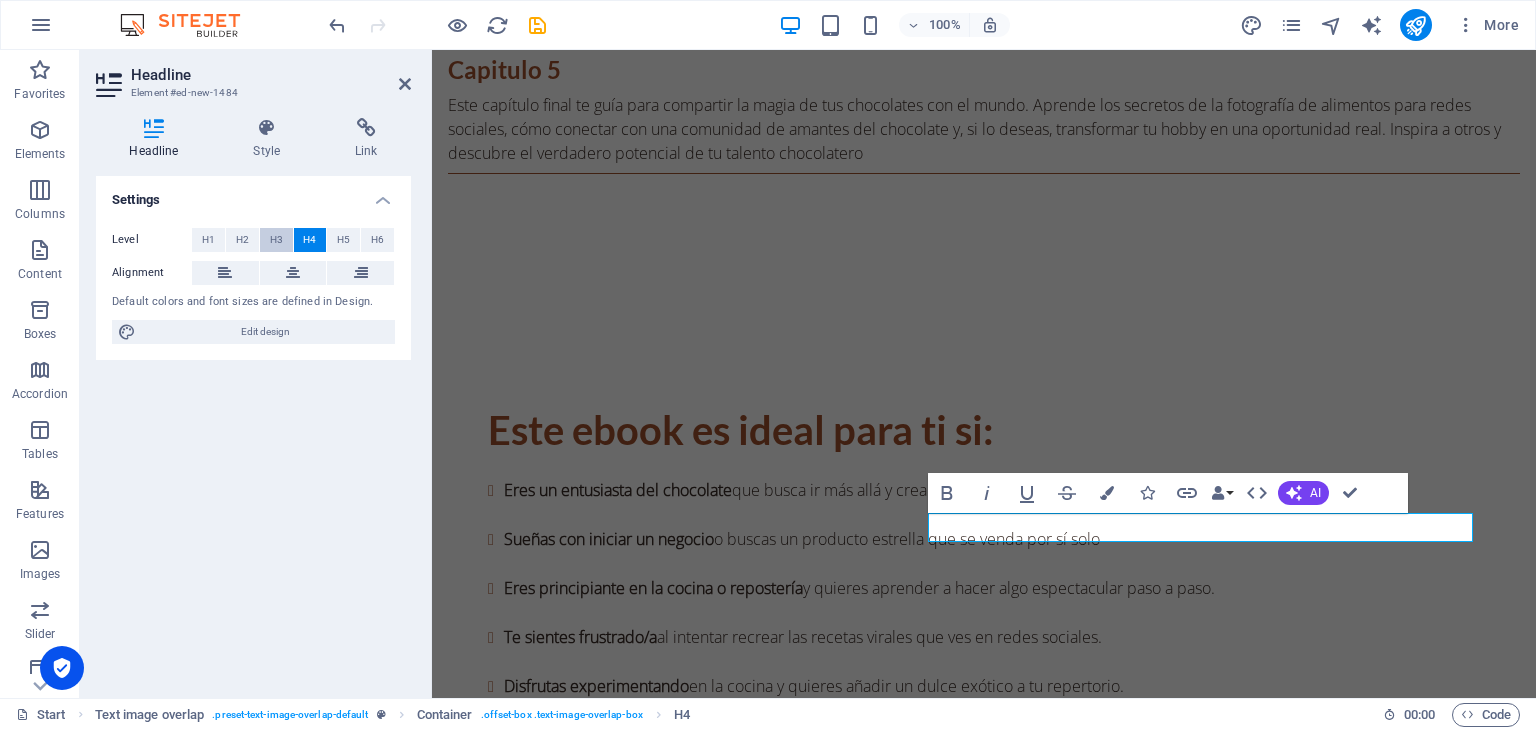 click on "H3" at bounding box center (276, 240) 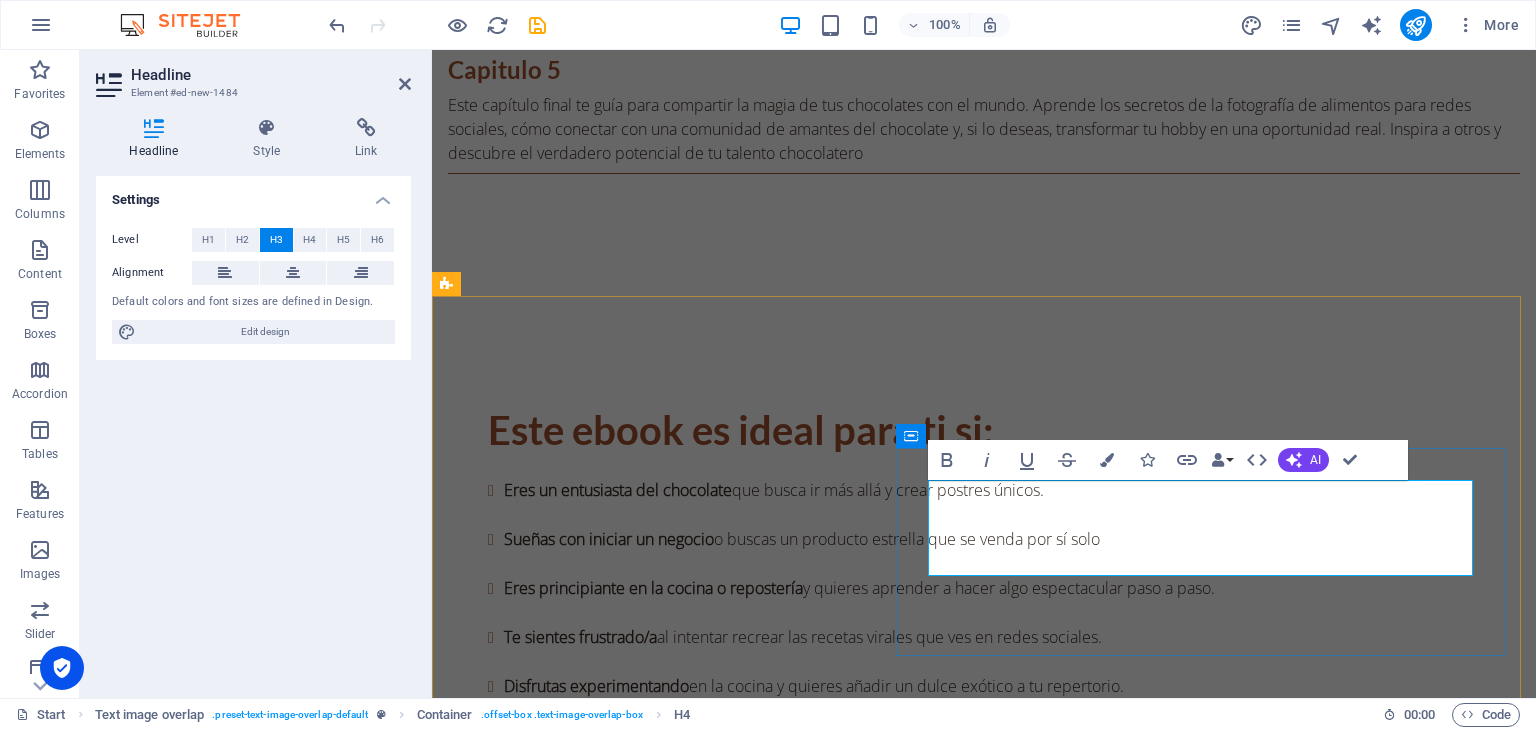 click on "BONO #2 Tarjetas de regalo Imprimibles" at bounding box center (984, 3560) 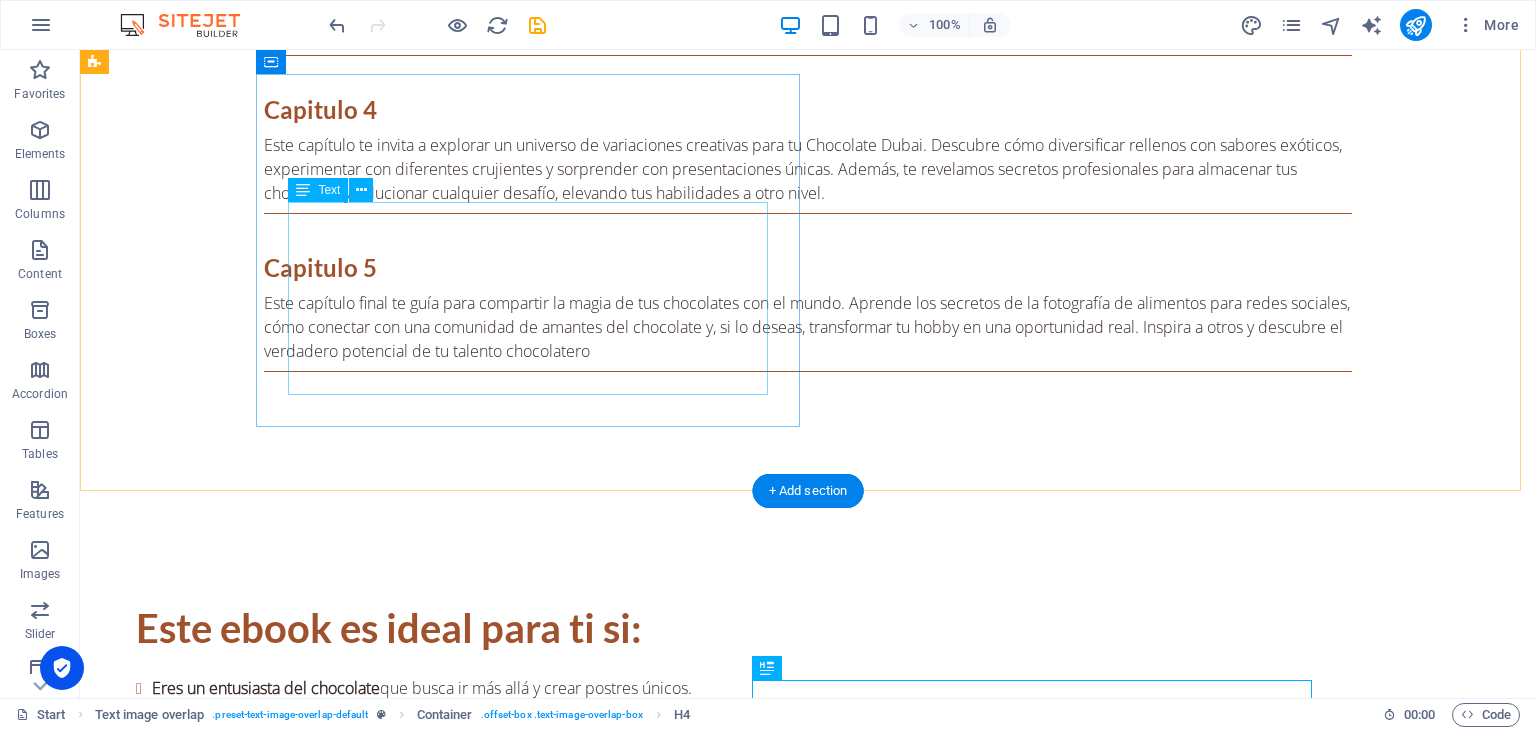 scroll, scrollTop: 3531, scrollLeft: 0, axis: vertical 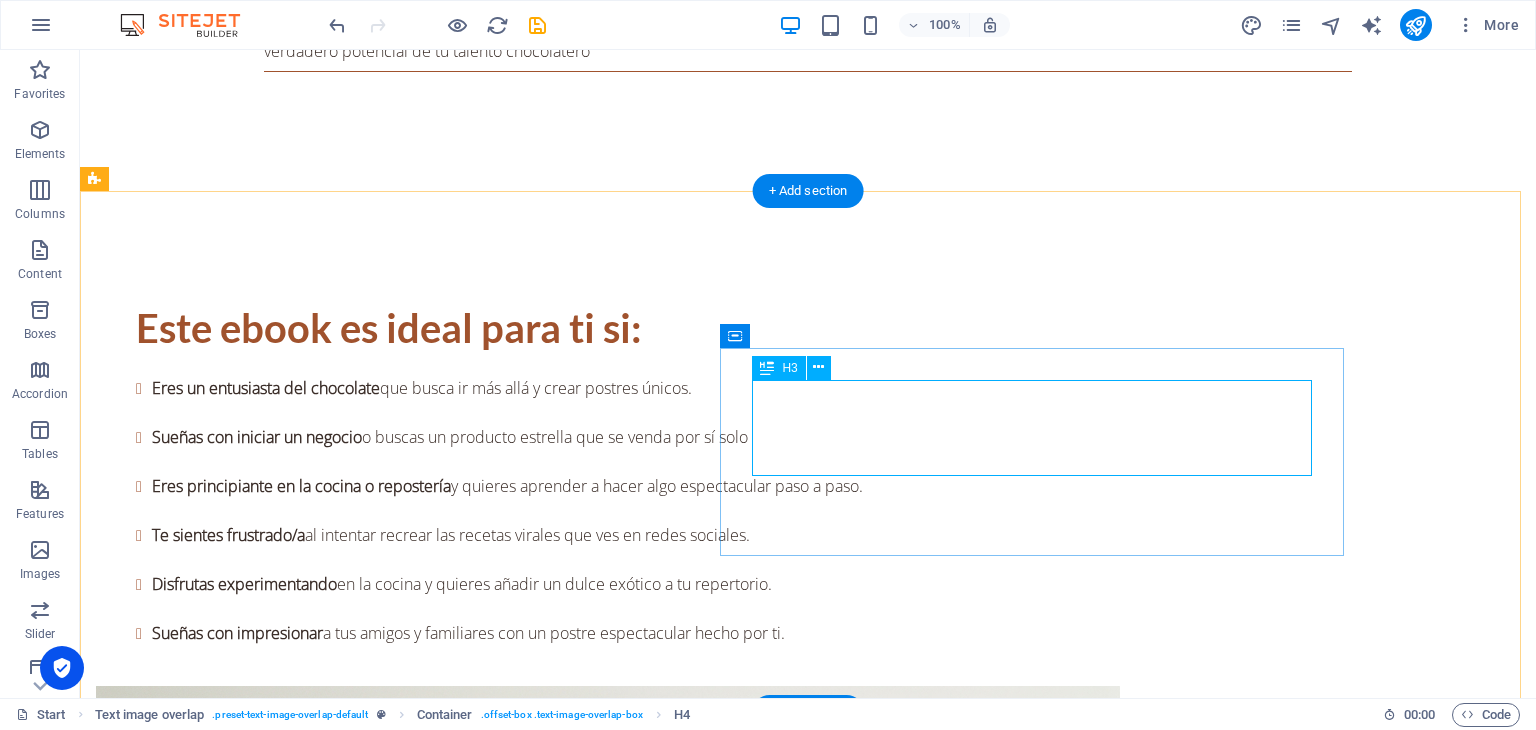 click on "BONO #2: Tarjetas de regalo Imprimibles" at bounding box center [808, 3469] 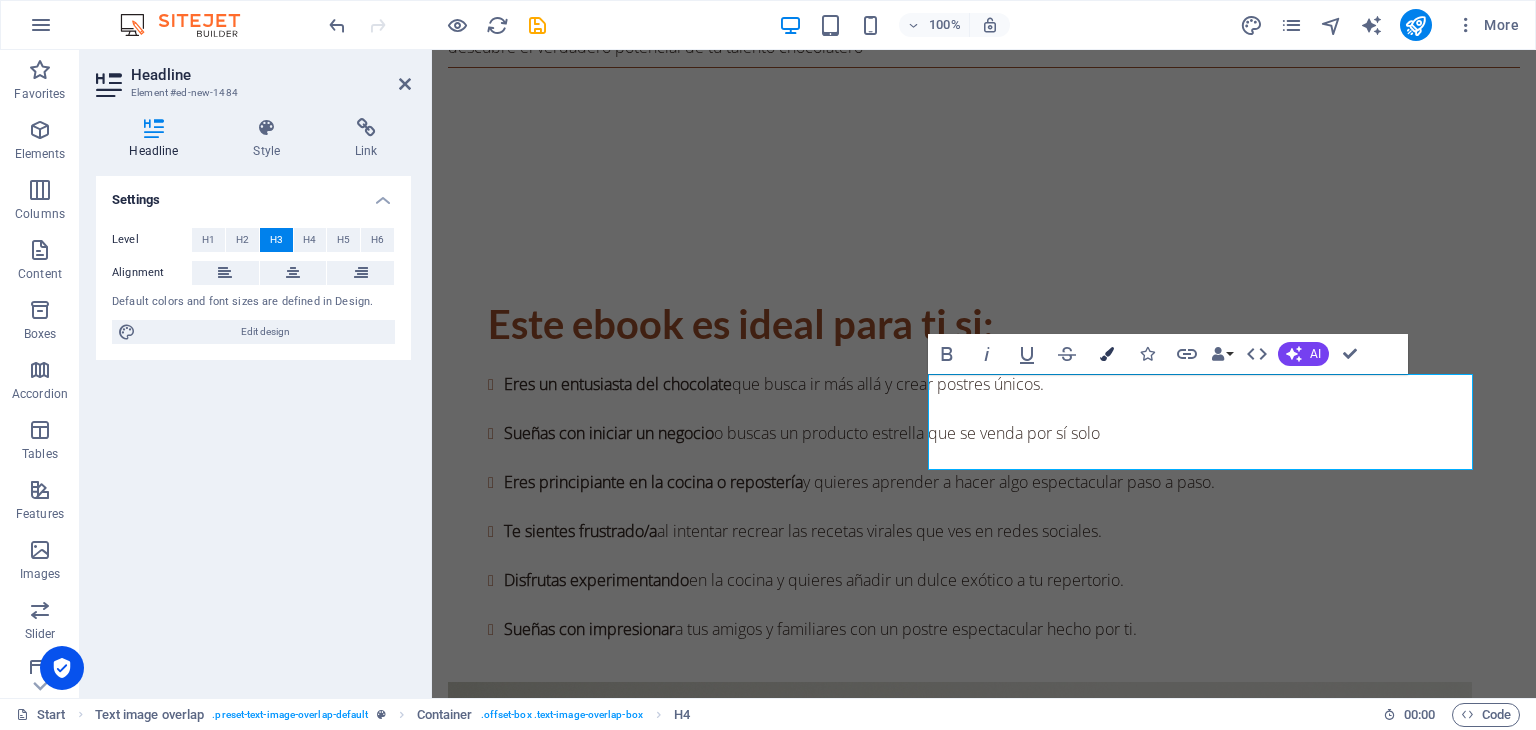 click at bounding box center (1107, 354) 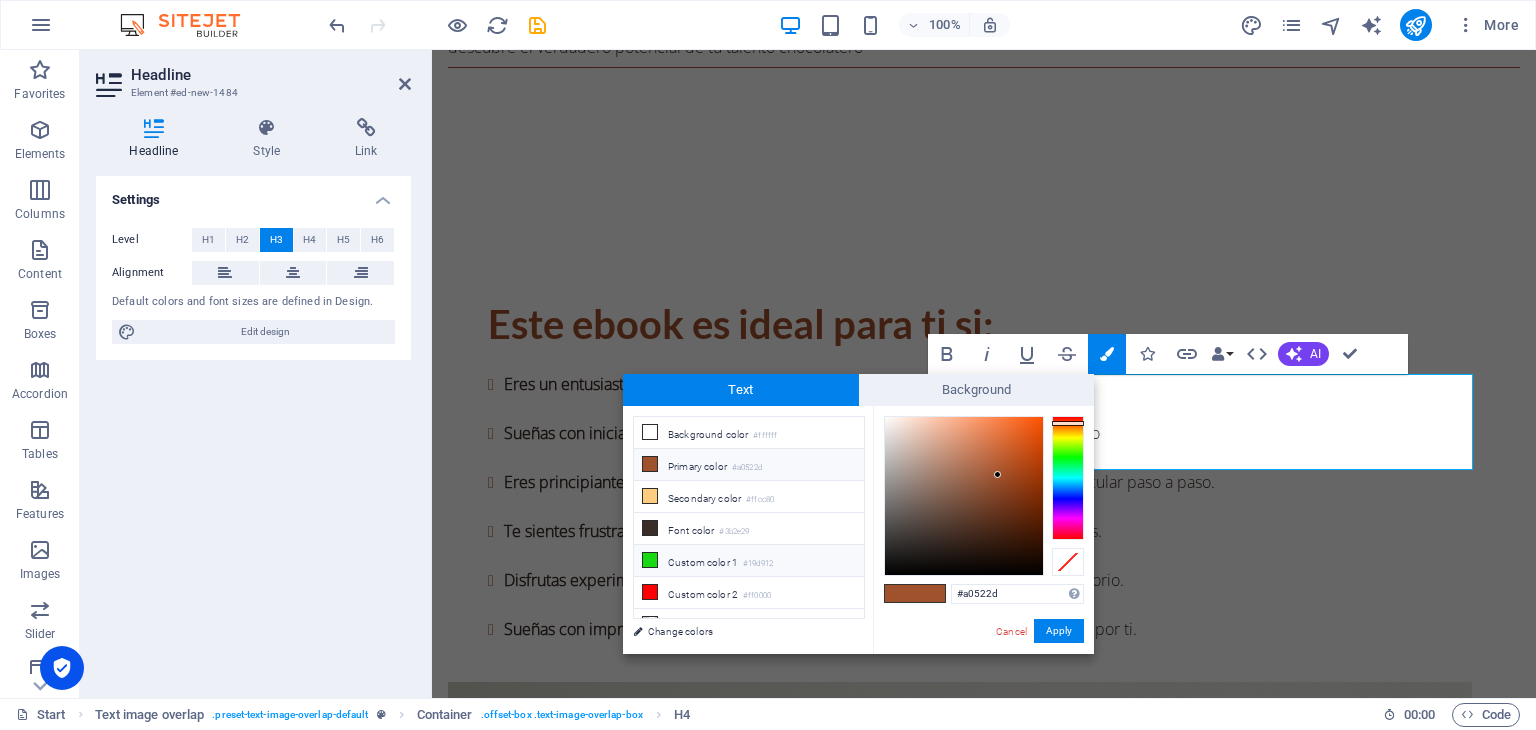 click on "Custom color 1
#19d912" at bounding box center (749, 561) 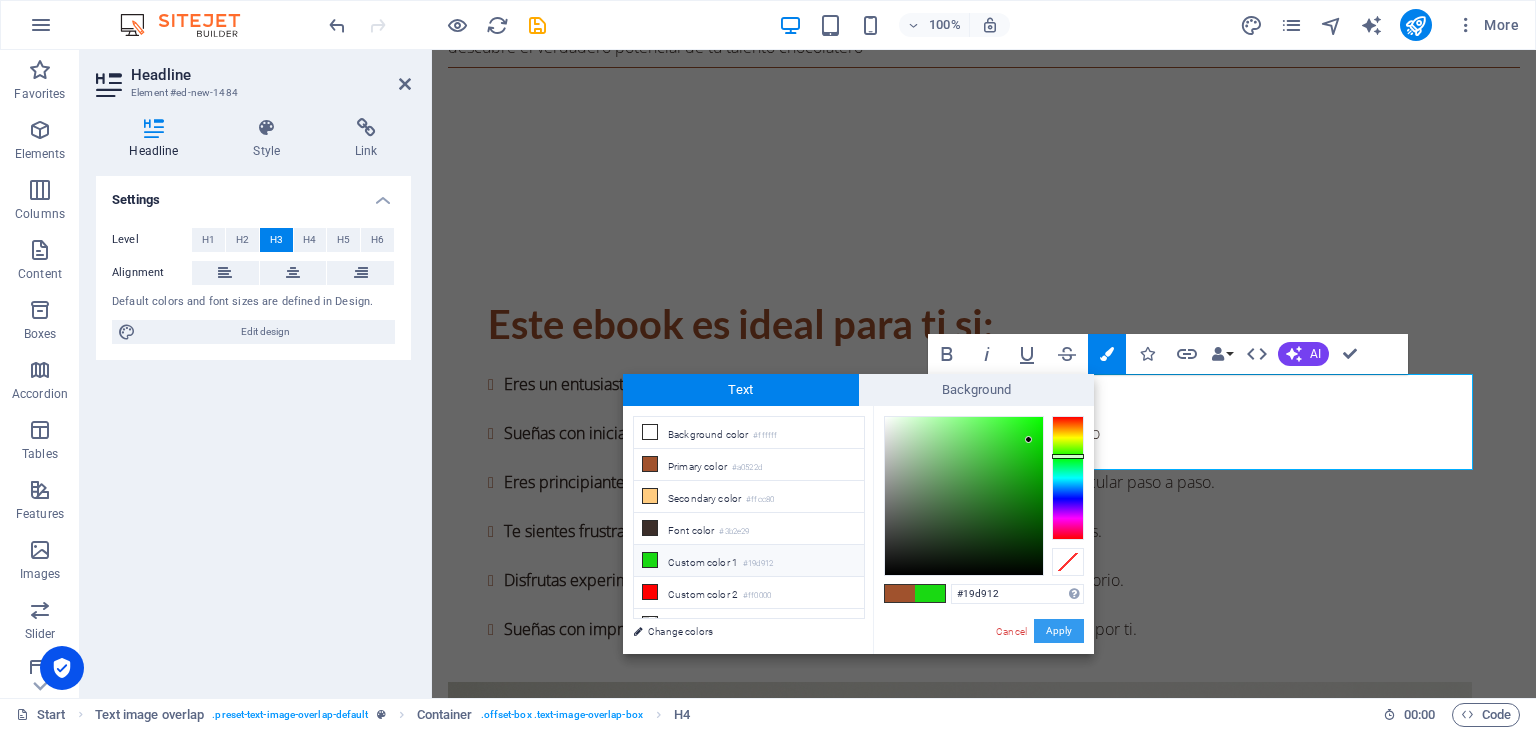 click on "Apply" at bounding box center [1059, 631] 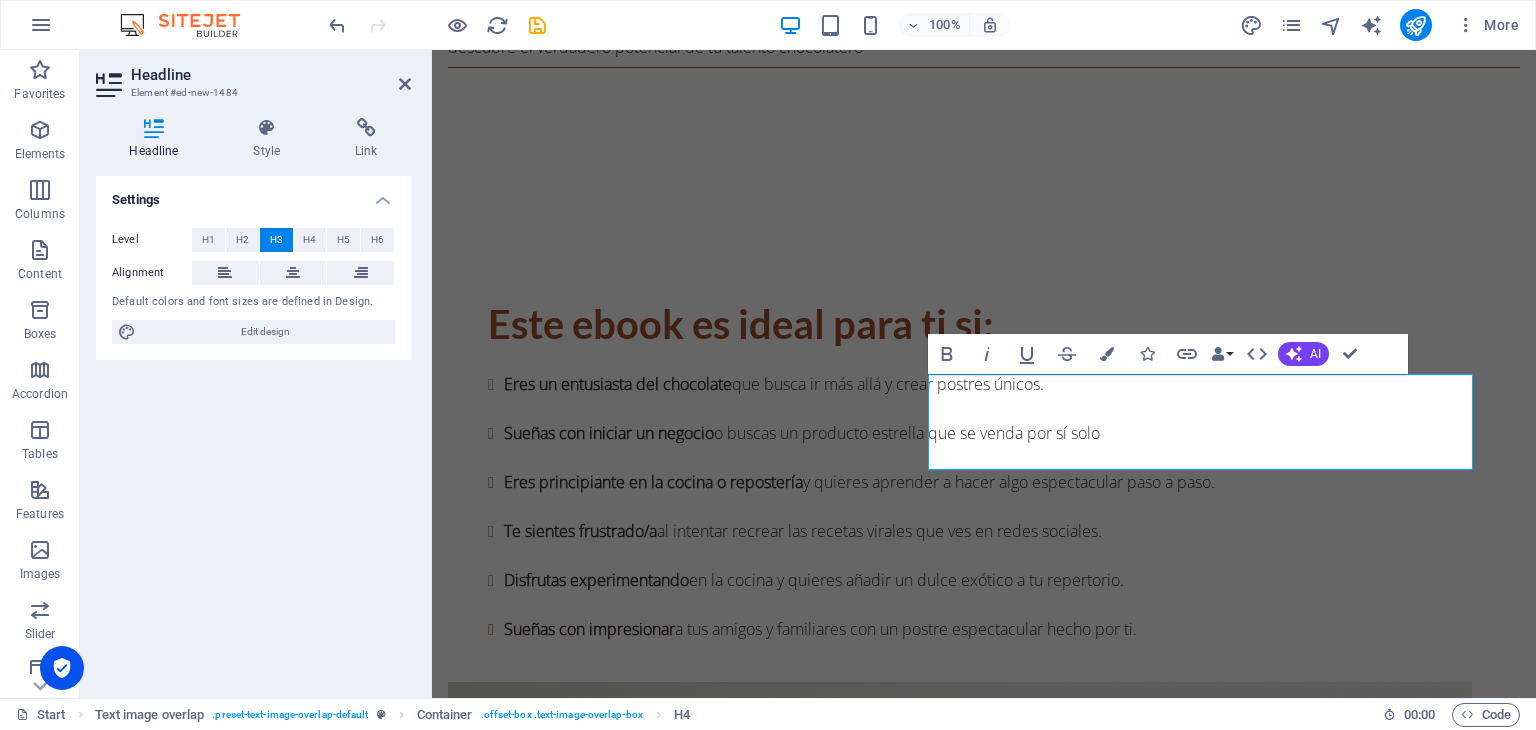 scroll, scrollTop: 3531, scrollLeft: 0, axis: vertical 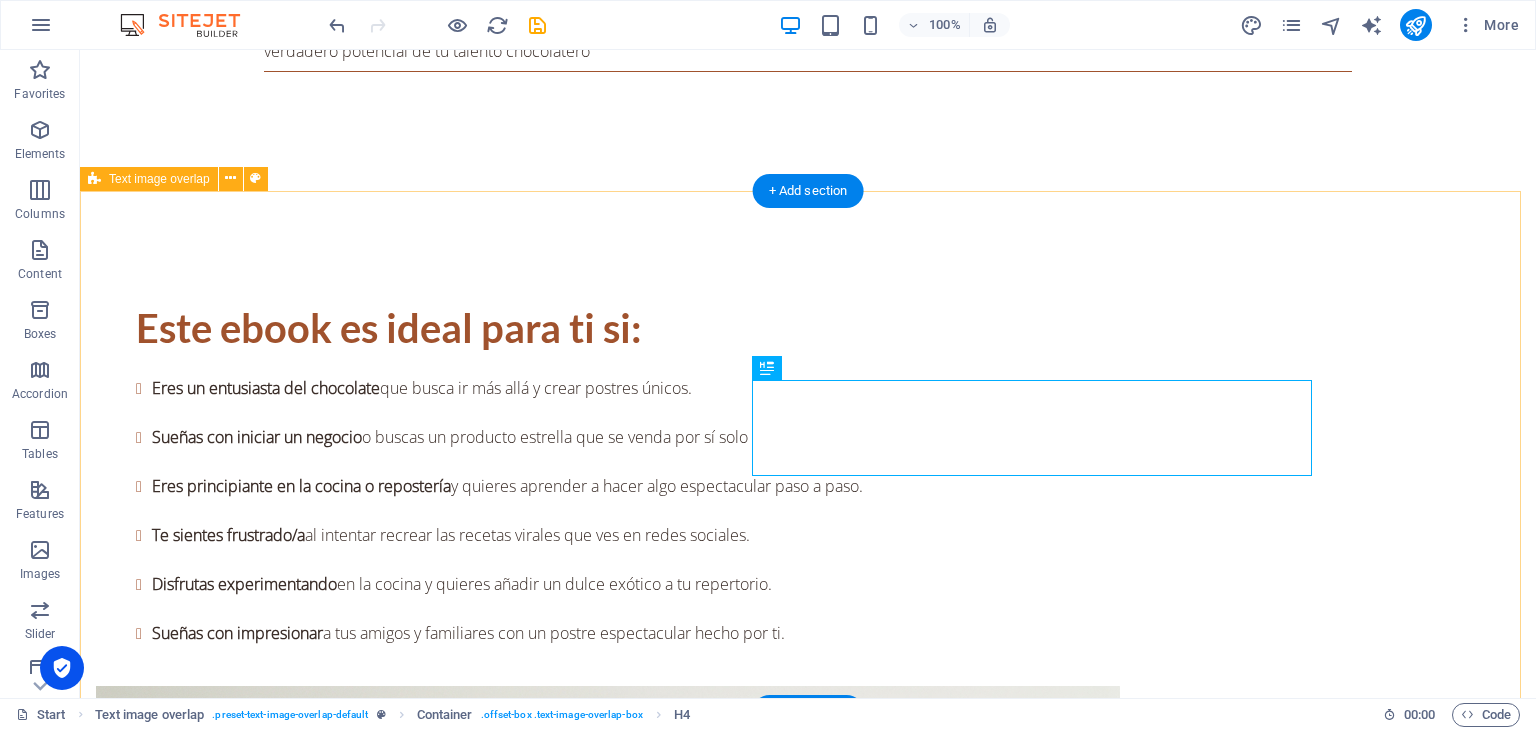 click on "BONO #2: Tarjetas de regalo Imprimibles ANTES $3.40 USD [DATE] GRATIS" at bounding box center (808, 3070) 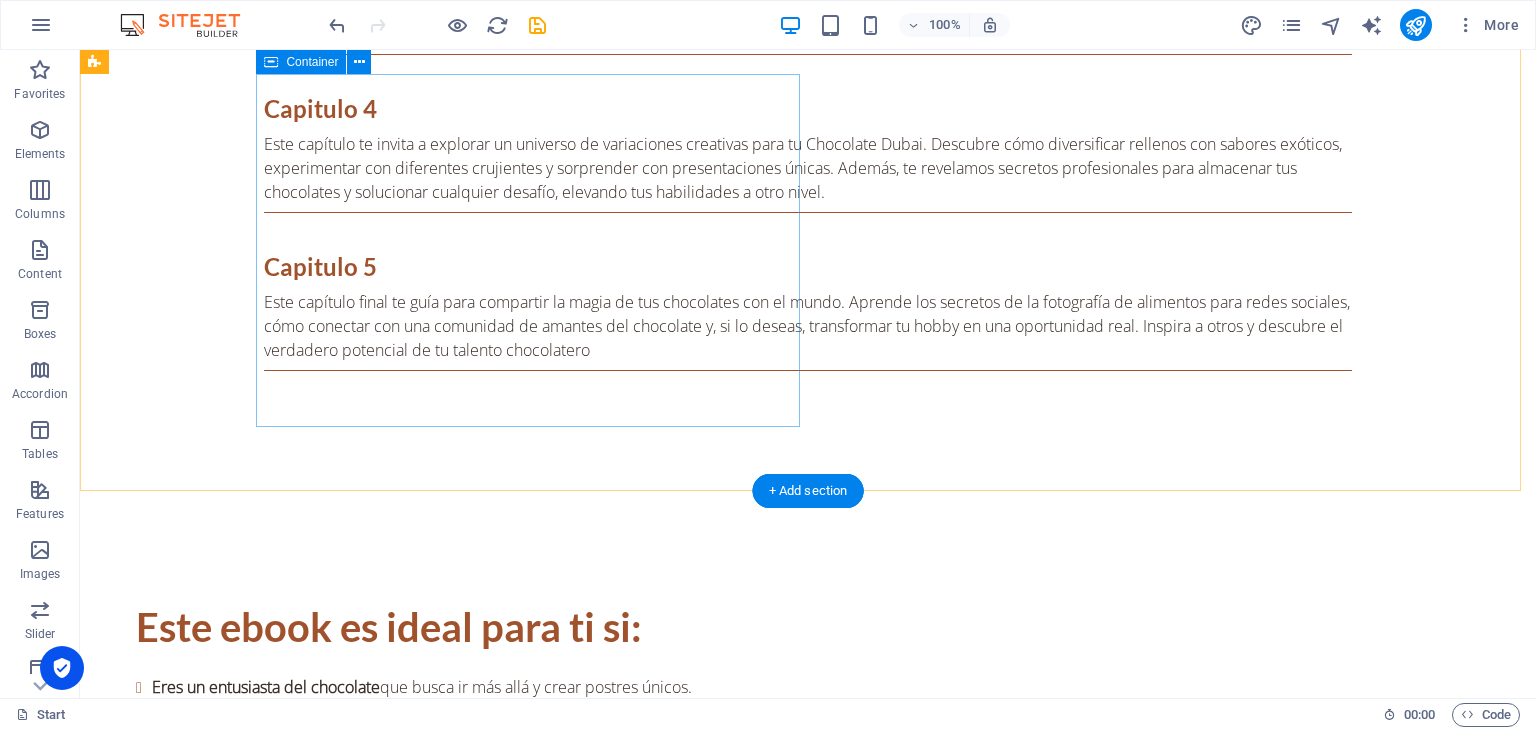 scroll, scrollTop: 3231, scrollLeft: 0, axis: vertical 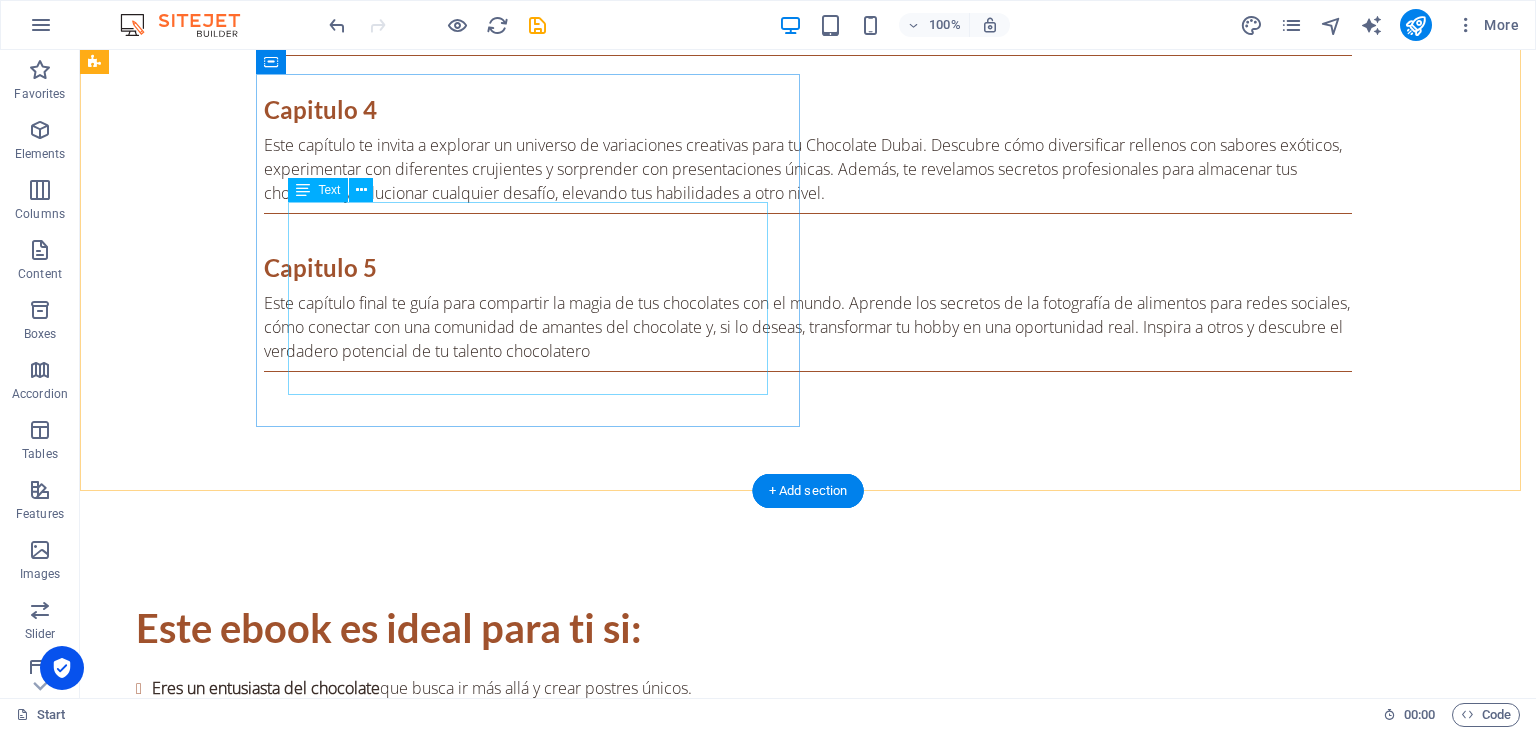 click on "ANTES $7.40 USD [DATE] GRATIS Este delicioso calendario dulce es tu guía ideal para transformar tus exquisitas barras en detalles inolvidables que alegrarán cada celebración y momento especial. Prepárate para sorprender y deleitar a todos con el sabor único y excepcional de tus maravillosas creaciones. Cada bocado será una experiencia que recordarán con cariño." at bounding box center (808, 2326) 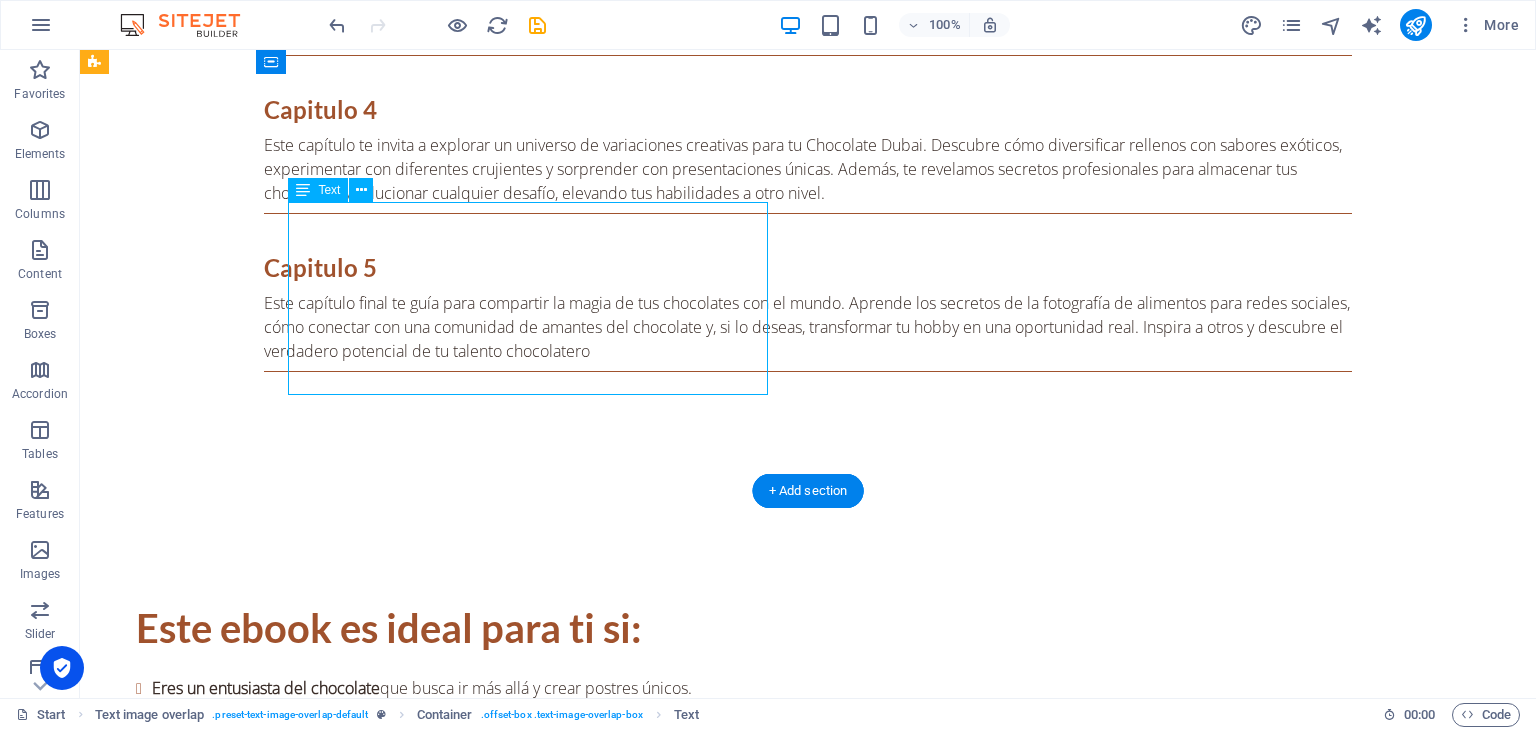 click on "ANTES $7.40 USD [DATE] GRATIS Este delicioso calendario dulce es tu guía ideal para transformar tus exquisitas barras en detalles inolvidables que alegrarán cada celebración y momento especial. Prepárate para sorprender y deleitar a todos con el sabor único y excepcional de tus maravillosas creaciones. Cada bocado será una experiencia que recordarán con cariño." at bounding box center [808, 2326] 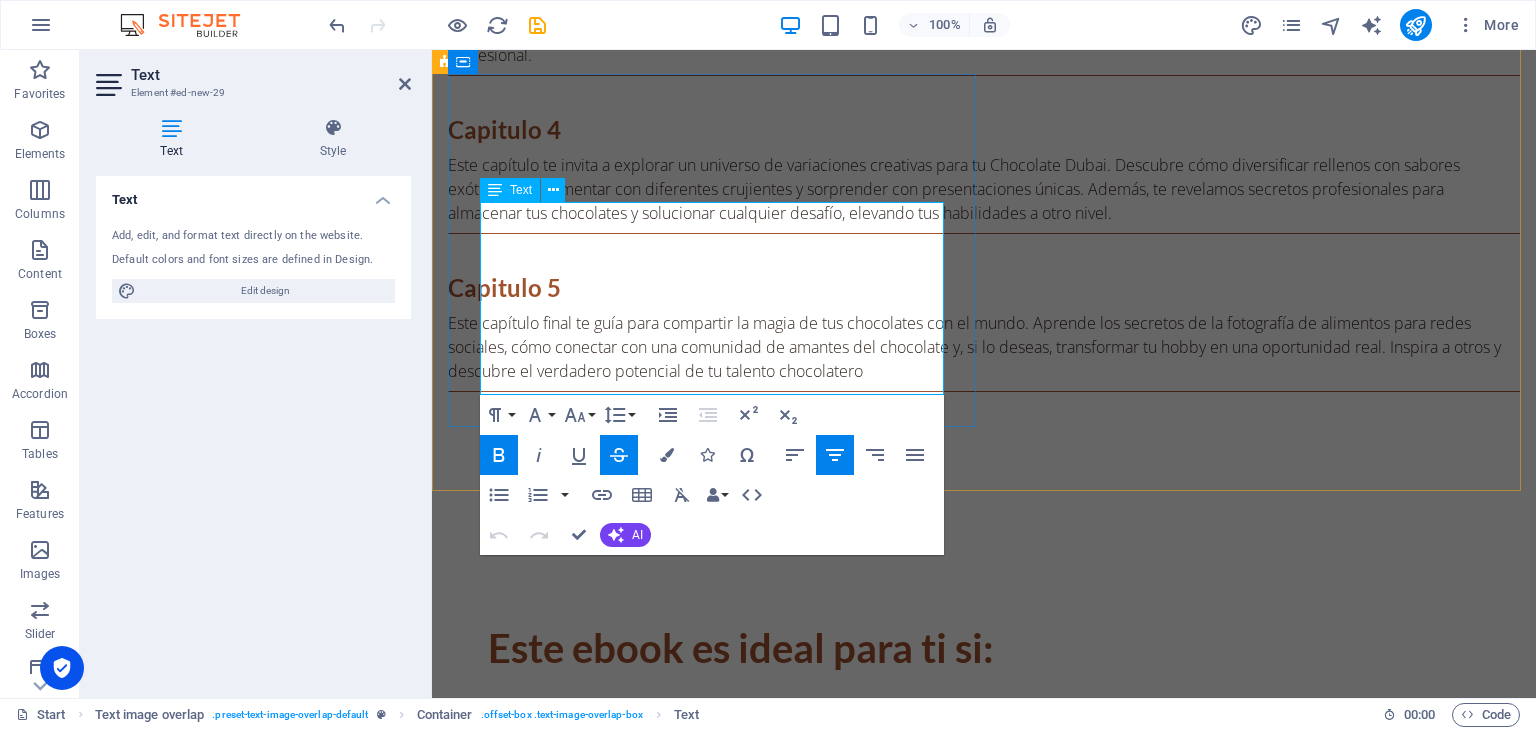 scroll, scrollTop: 3255, scrollLeft: 0, axis: vertical 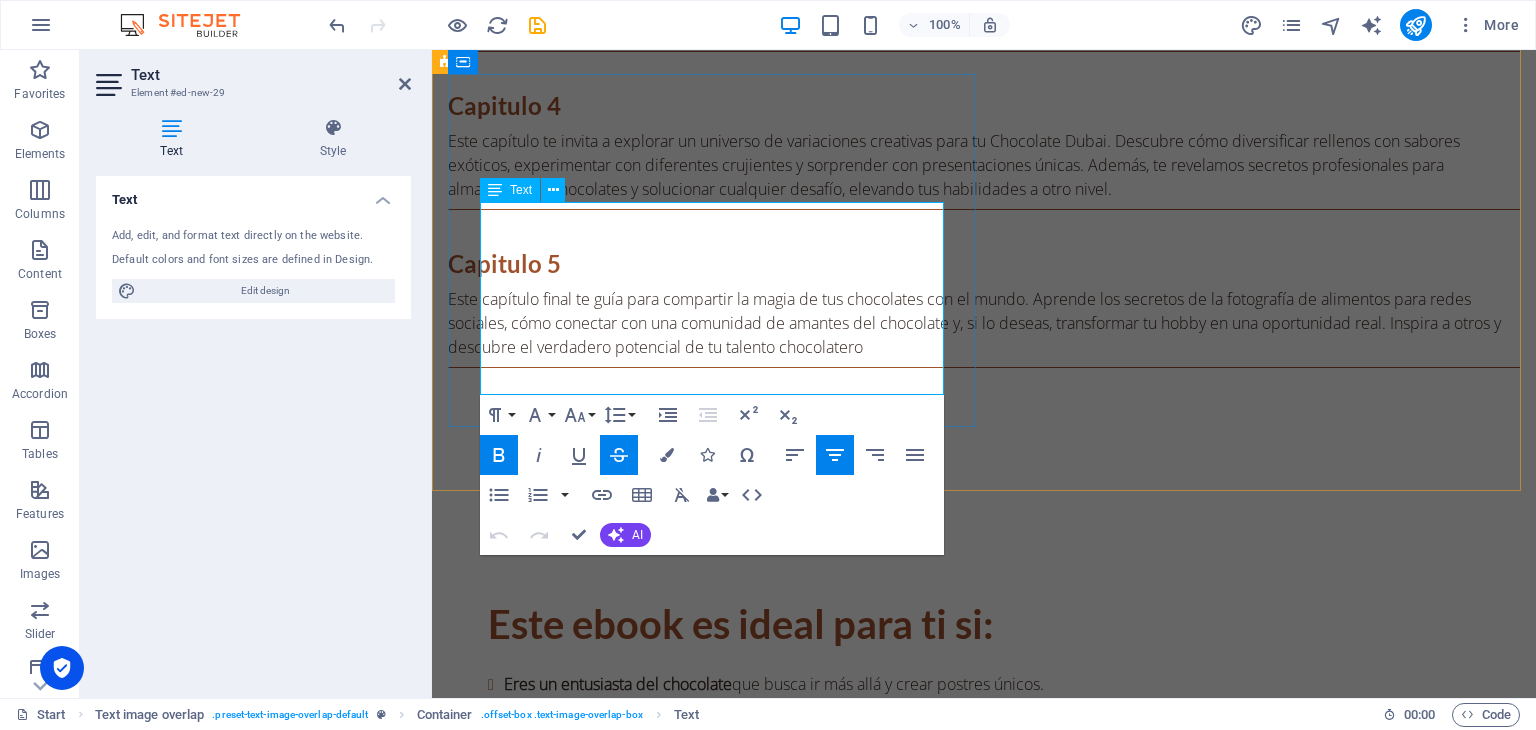 drag, startPoint x: 772, startPoint y: 241, endPoint x: 619, endPoint y: 205, distance: 157.17824 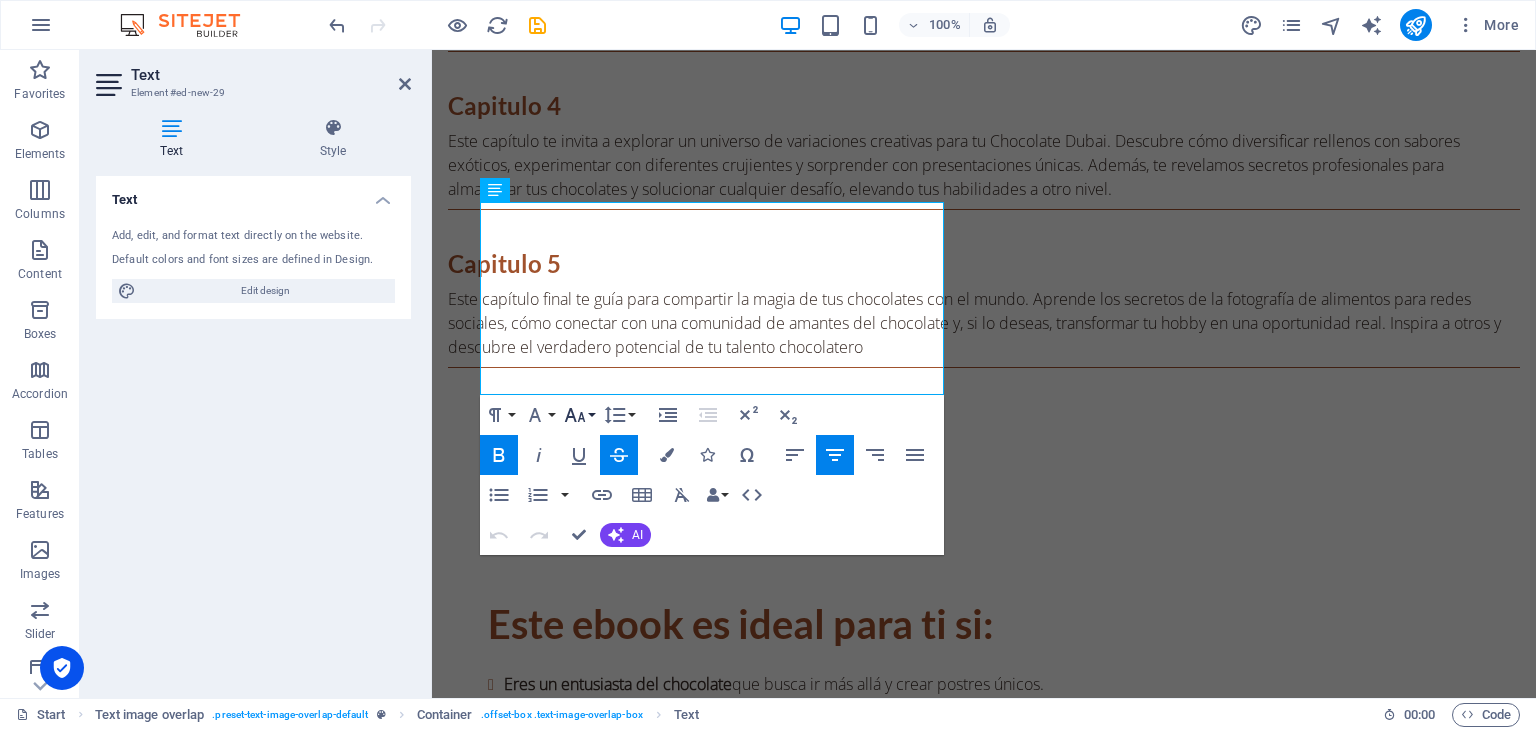 click 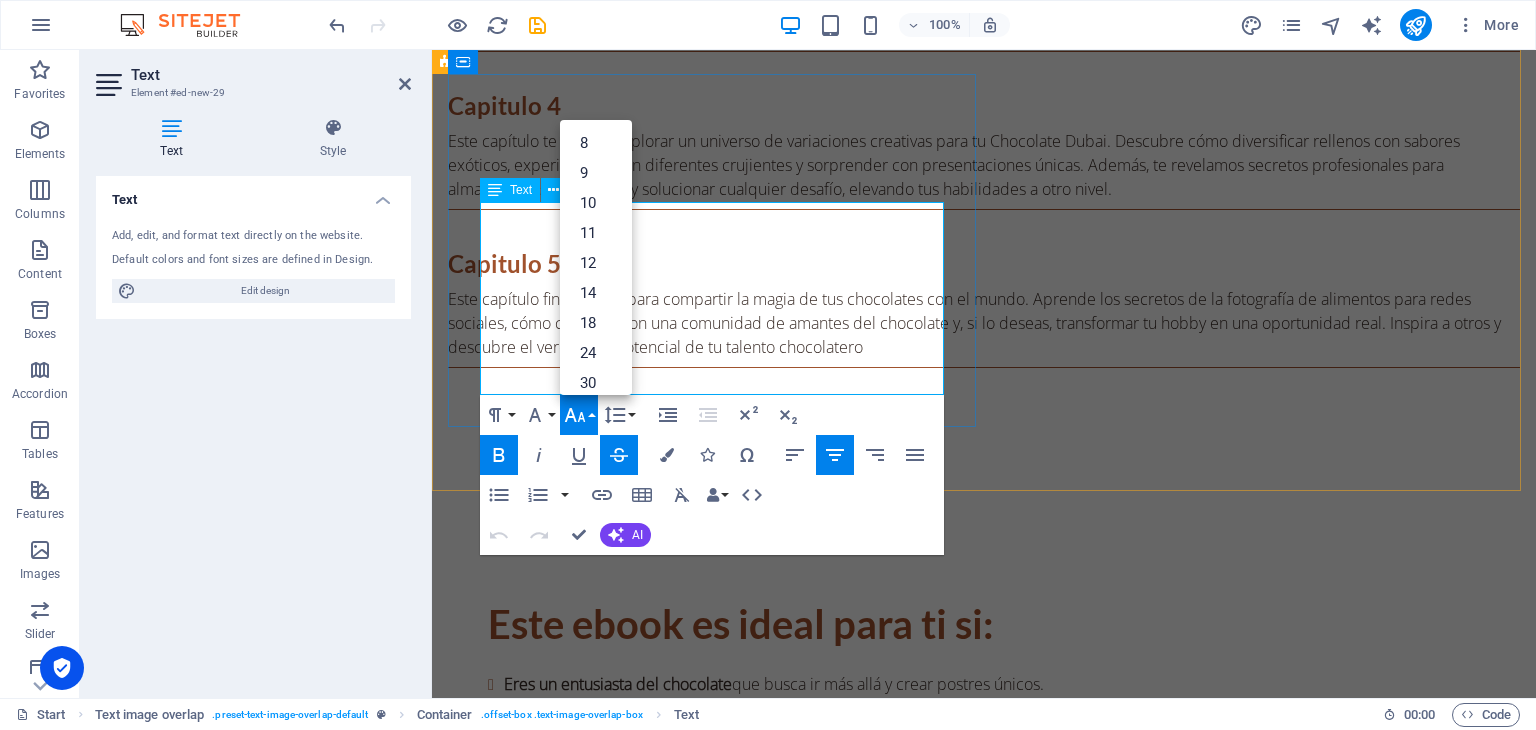 click on "[DATE] GRATIS" at bounding box center (984, 2298) 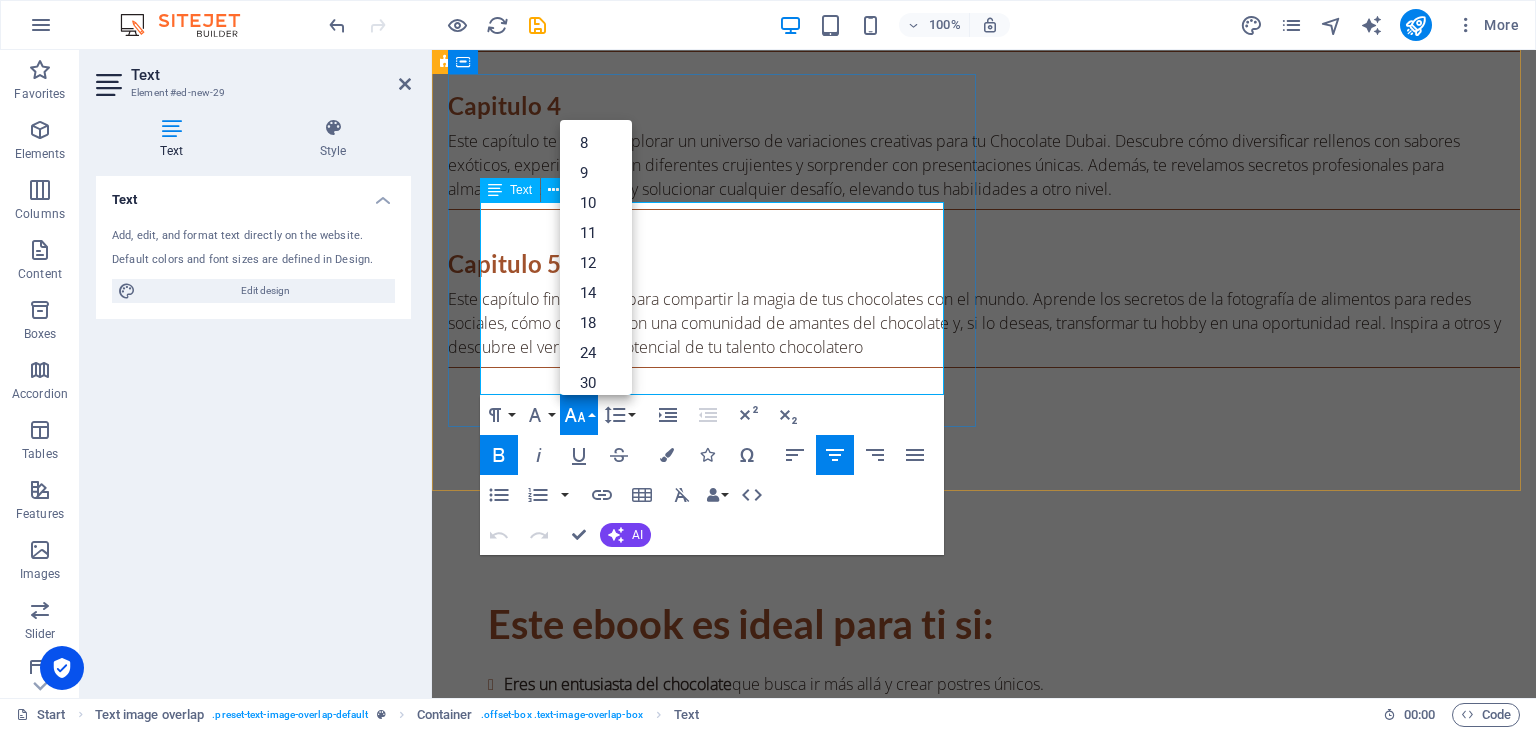 click on "ANTES $7.40 USD" at bounding box center [984, 2274] 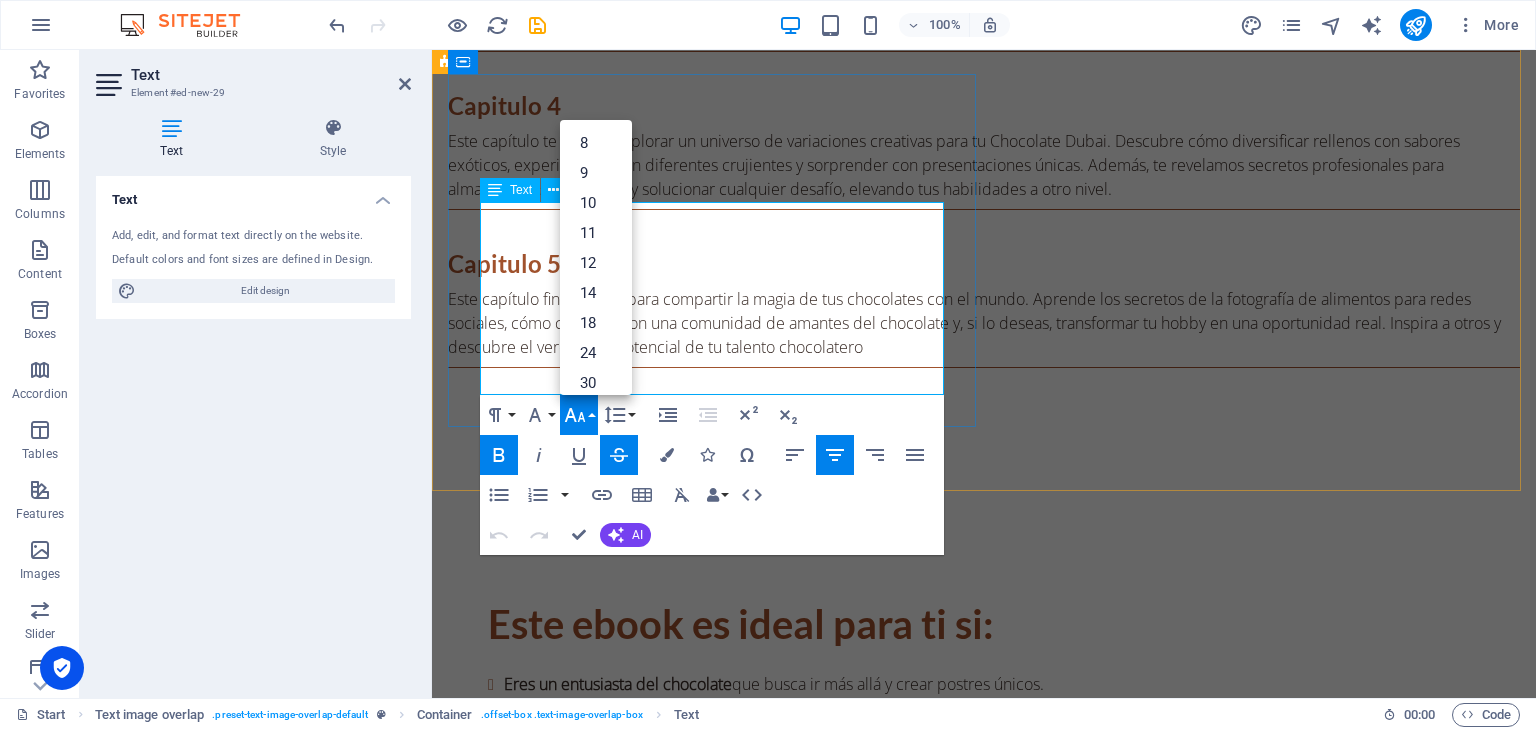 drag, startPoint x: 808, startPoint y: 215, endPoint x: 636, endPoint y: 212, distance: 172.02615 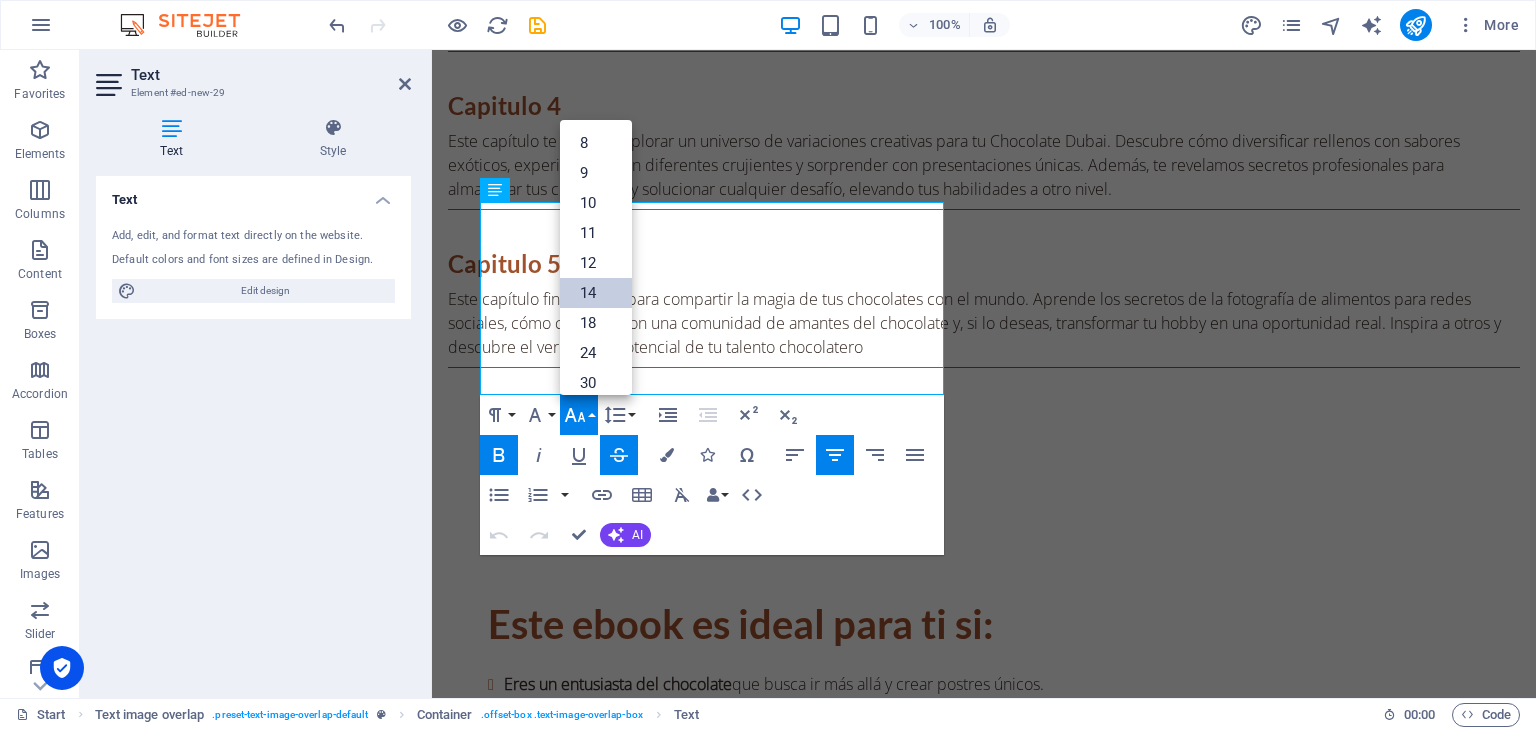 click on "14" at bounding box center [596, 293] 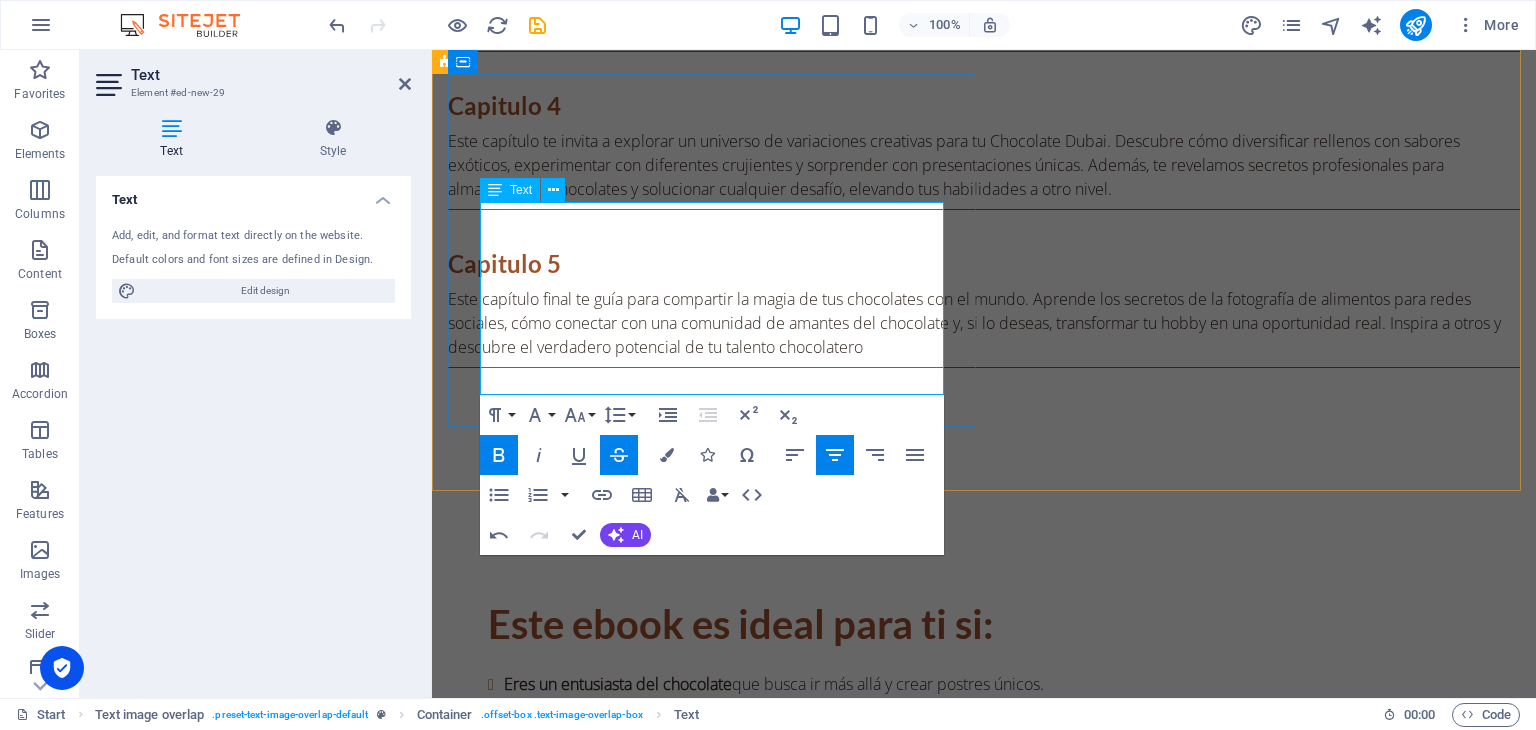drag, startPoint x: 691, startPoint y: 213, endPoint x: 675, endPoint y: 219, distance: 17.088007 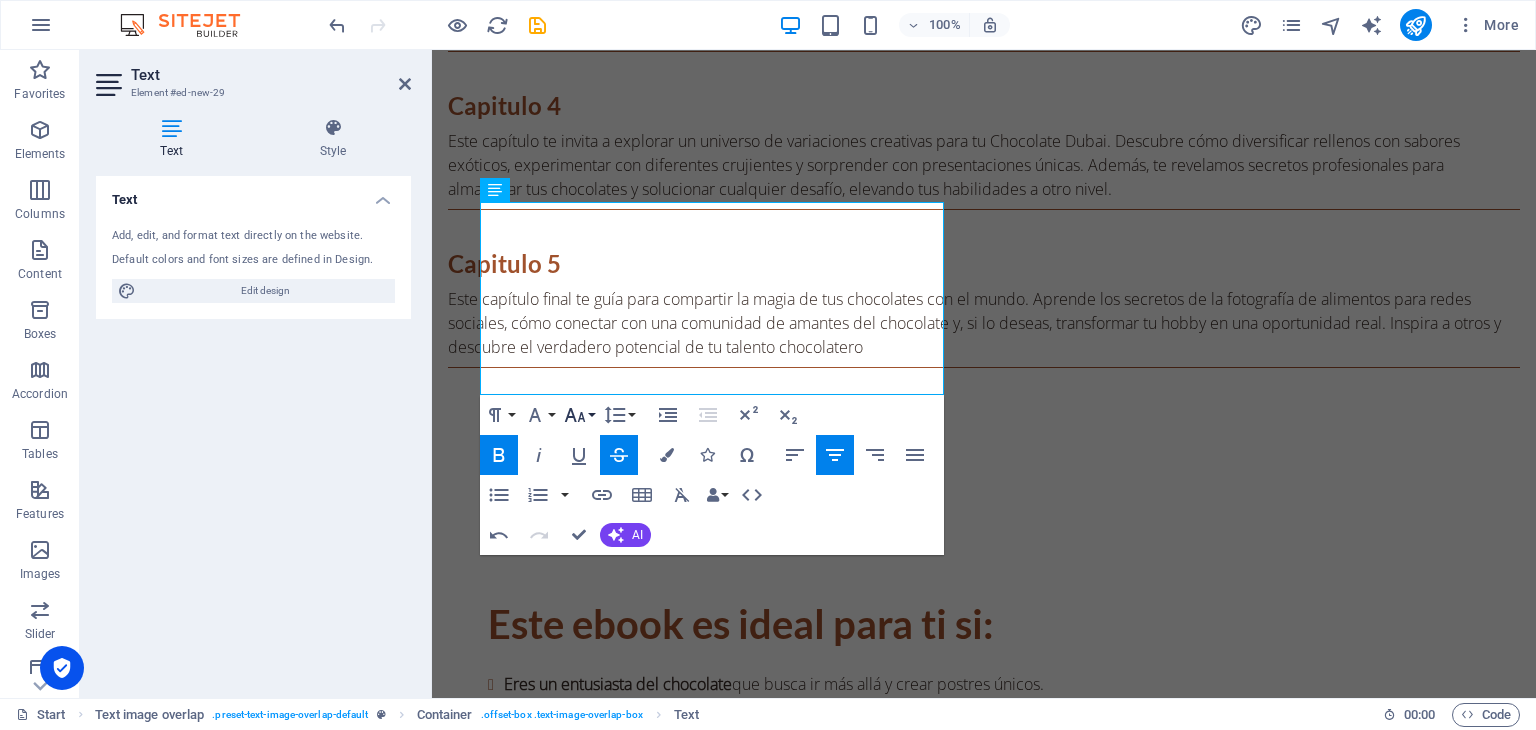 click 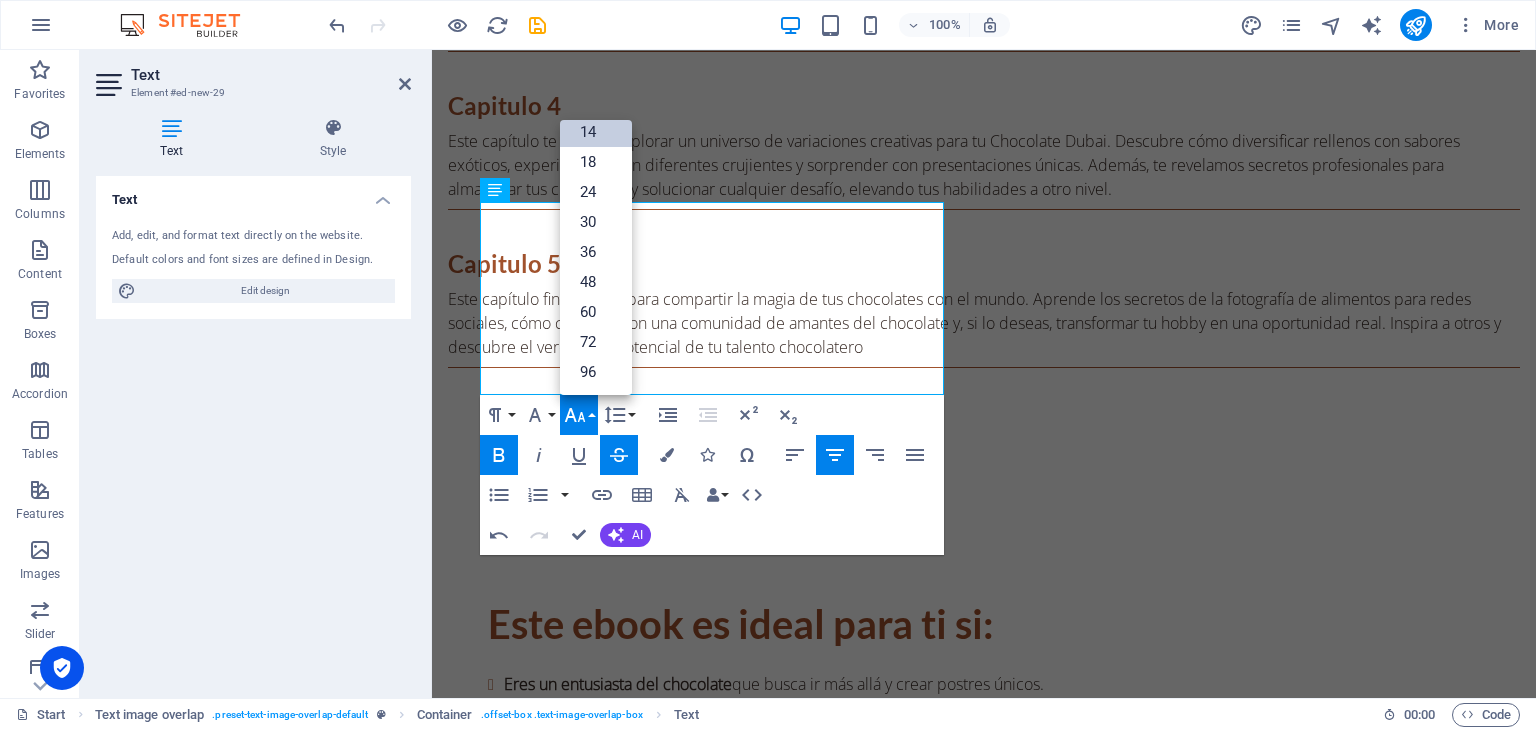 scroll, scrollTop: 160, scrollLeft: 0, axis: vertical 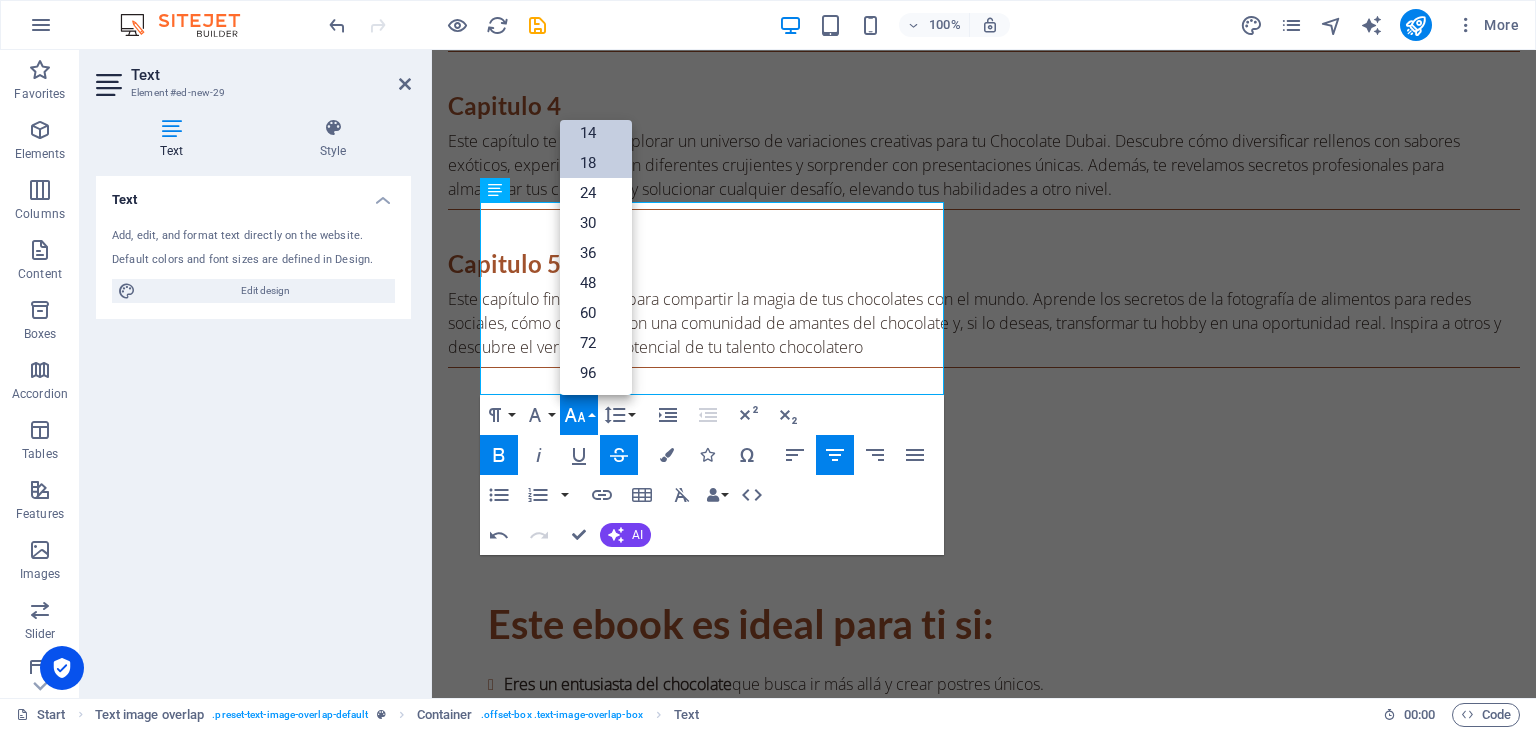 click on "18" at bounding box center [596, 163] 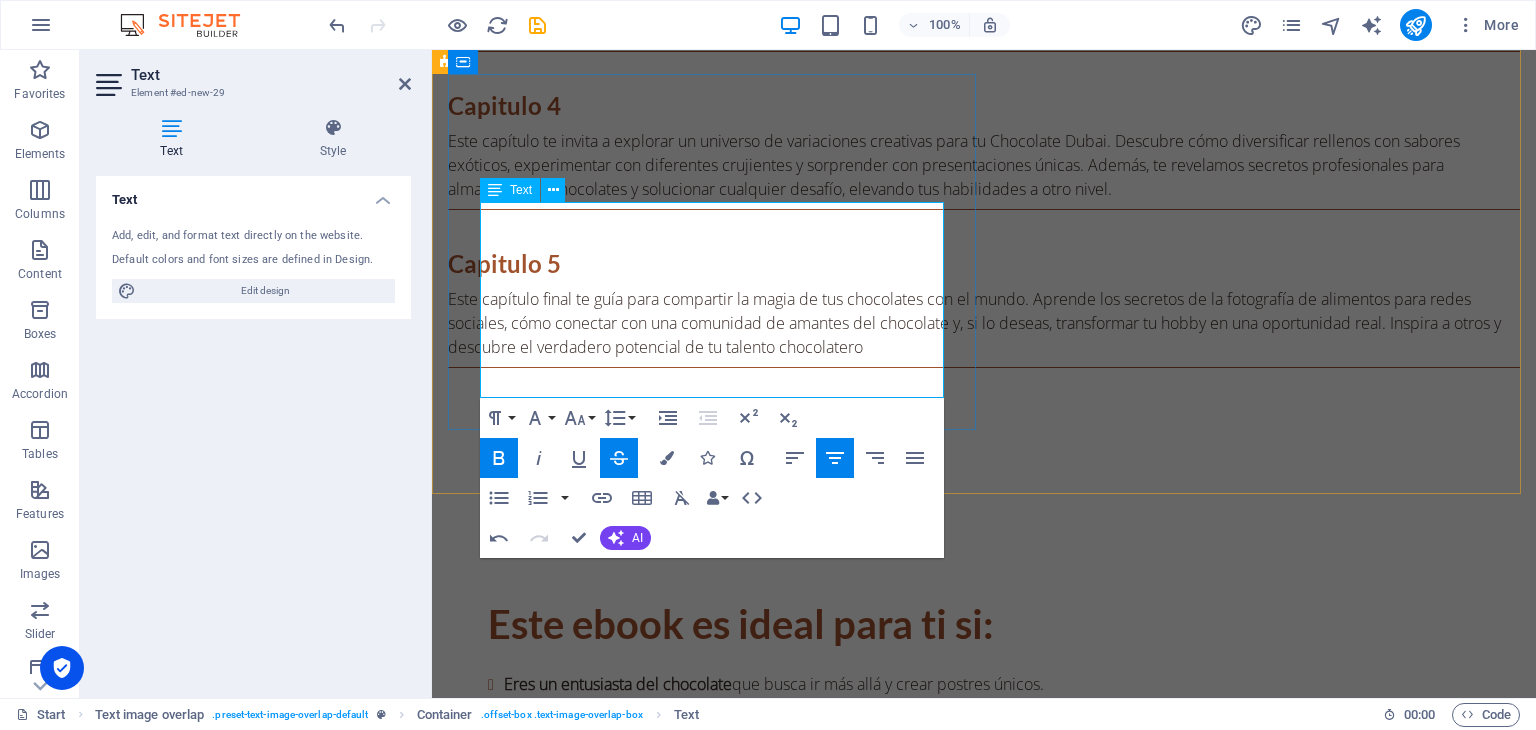 click on "[DATE] GRATIS" at bounding box center (984, 2301) 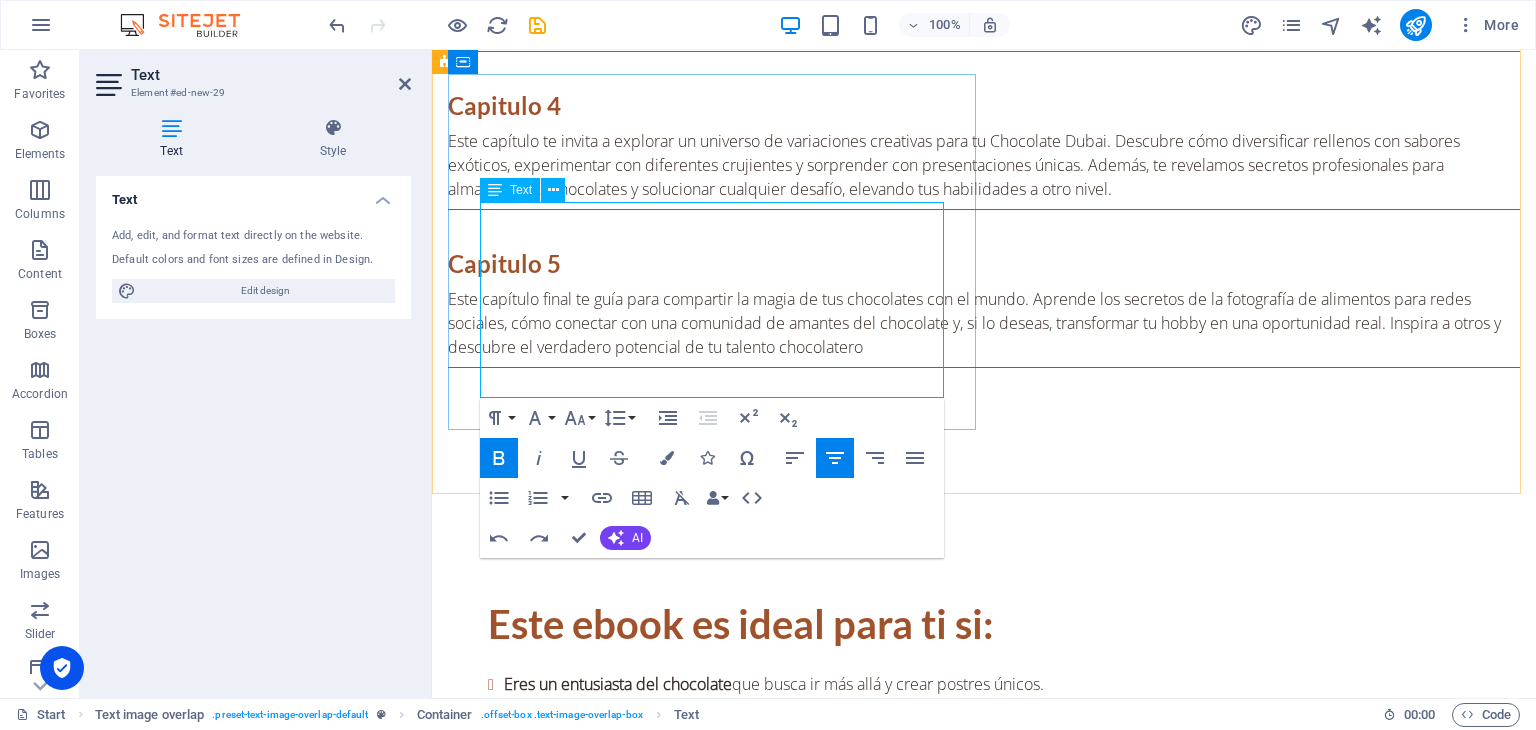 click on "[DATE] GRATIS" at bounding box center [984, 2301] 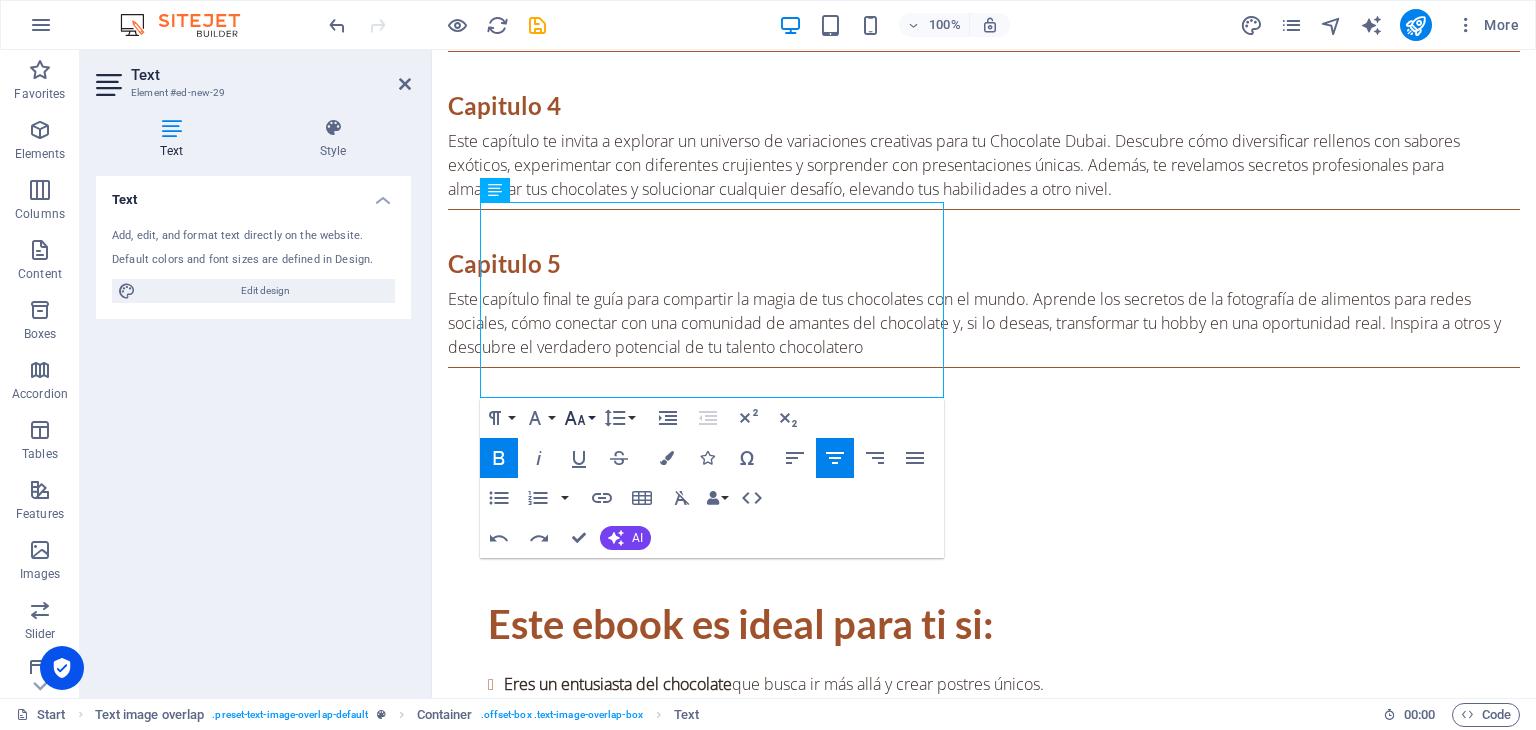 click 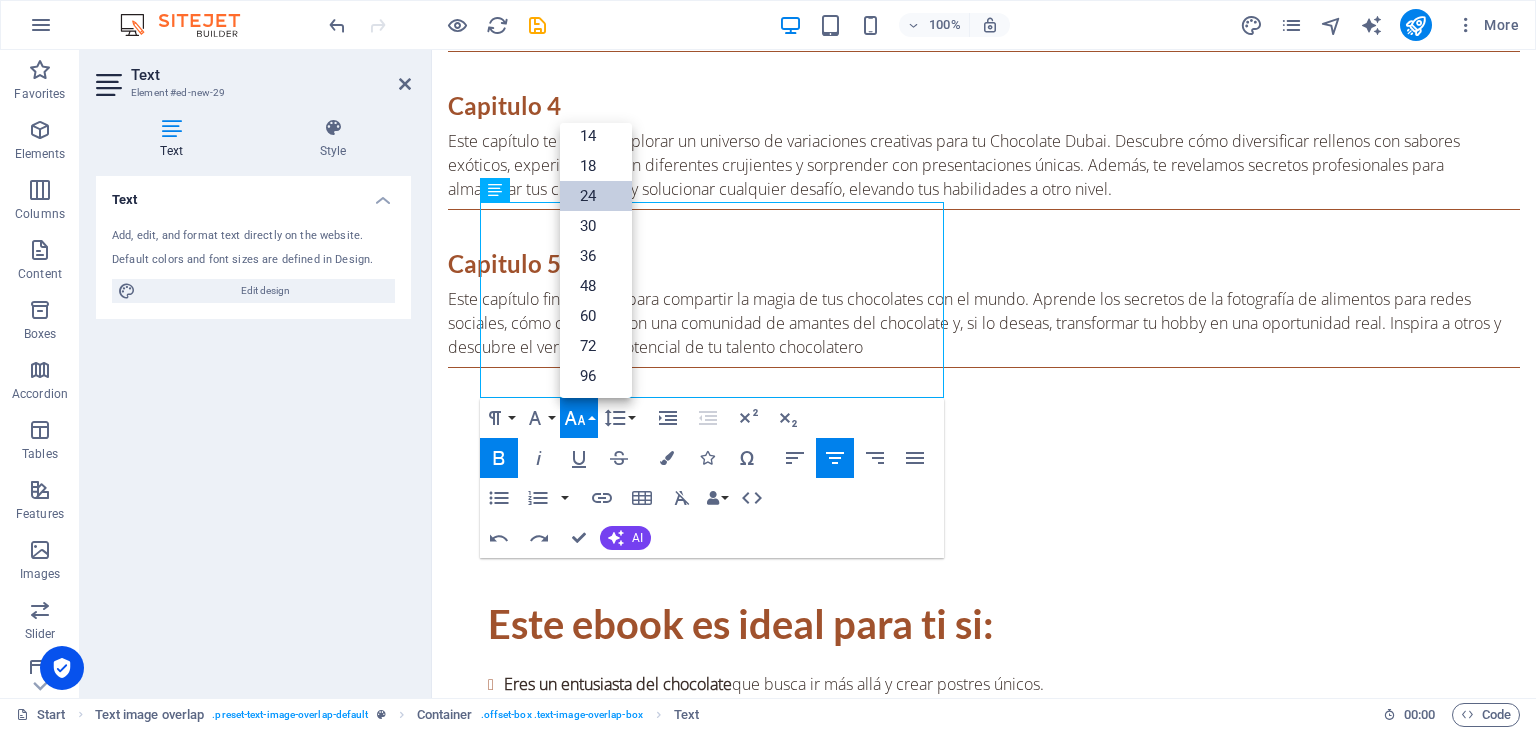 click on "24" at bounding box center (596, 196) 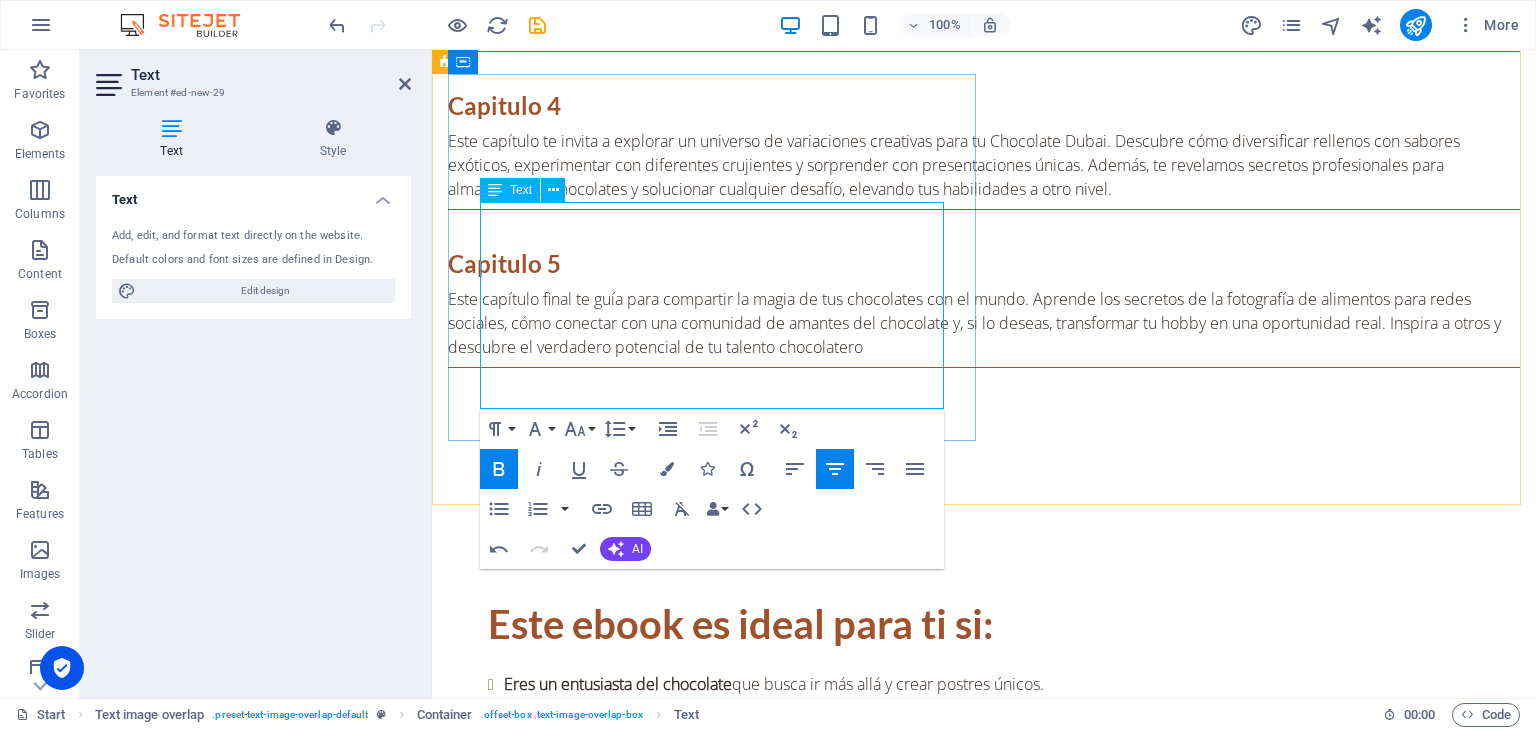 click on "Este delicioso calendario dulce es tu guía ideal para transformar tus exquisitas barras en detalles inolvidables que alegrarán cada celebración y momento especial. Prepárate para sorprender y deleitar a todos con el sabor único y excepcional de tus maravillosas creaciones. Cada bocado será una experiencia que recordarán con cariño." at bounding box center [984, 2361] 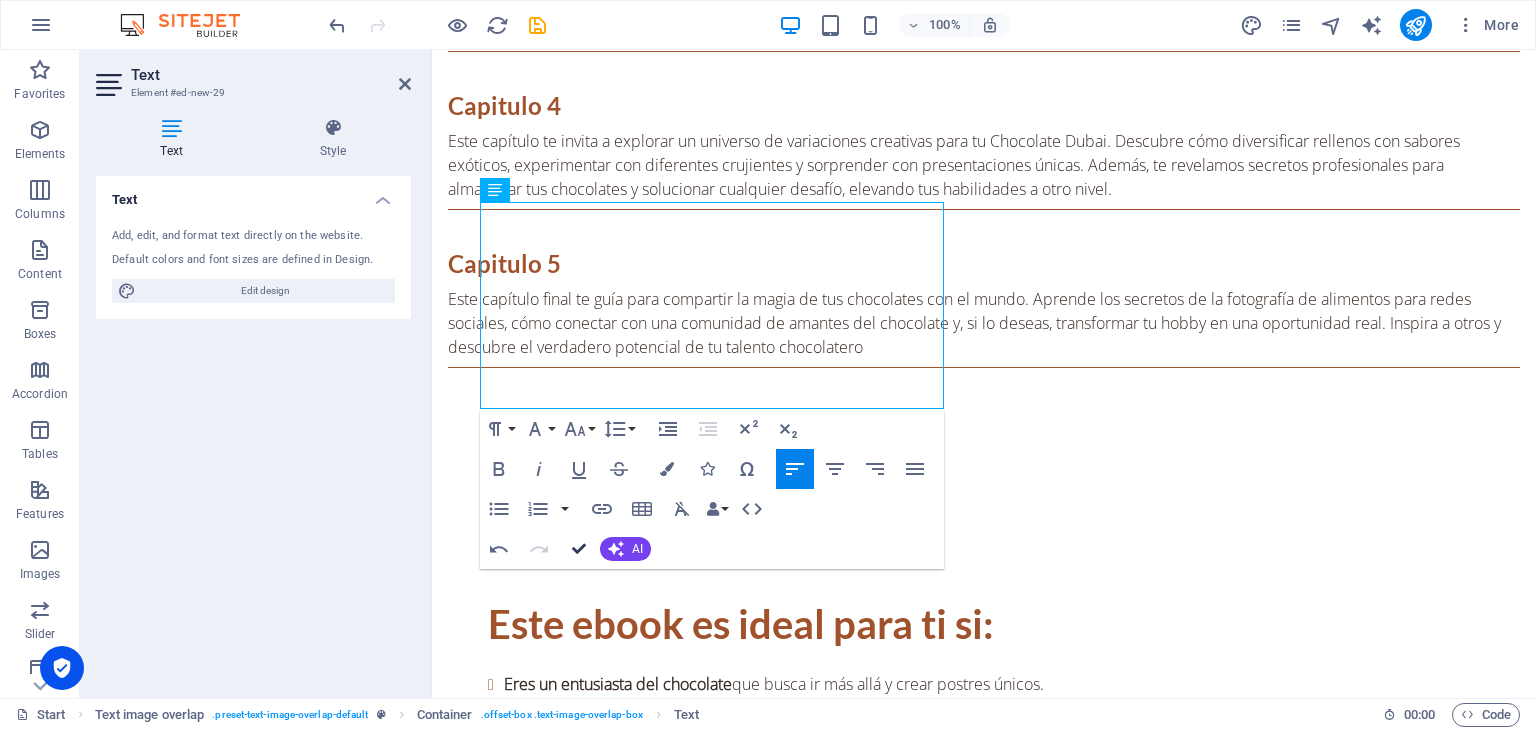 scroll, scrollTop: 3231, scrollLeft: 0, axis: vertical 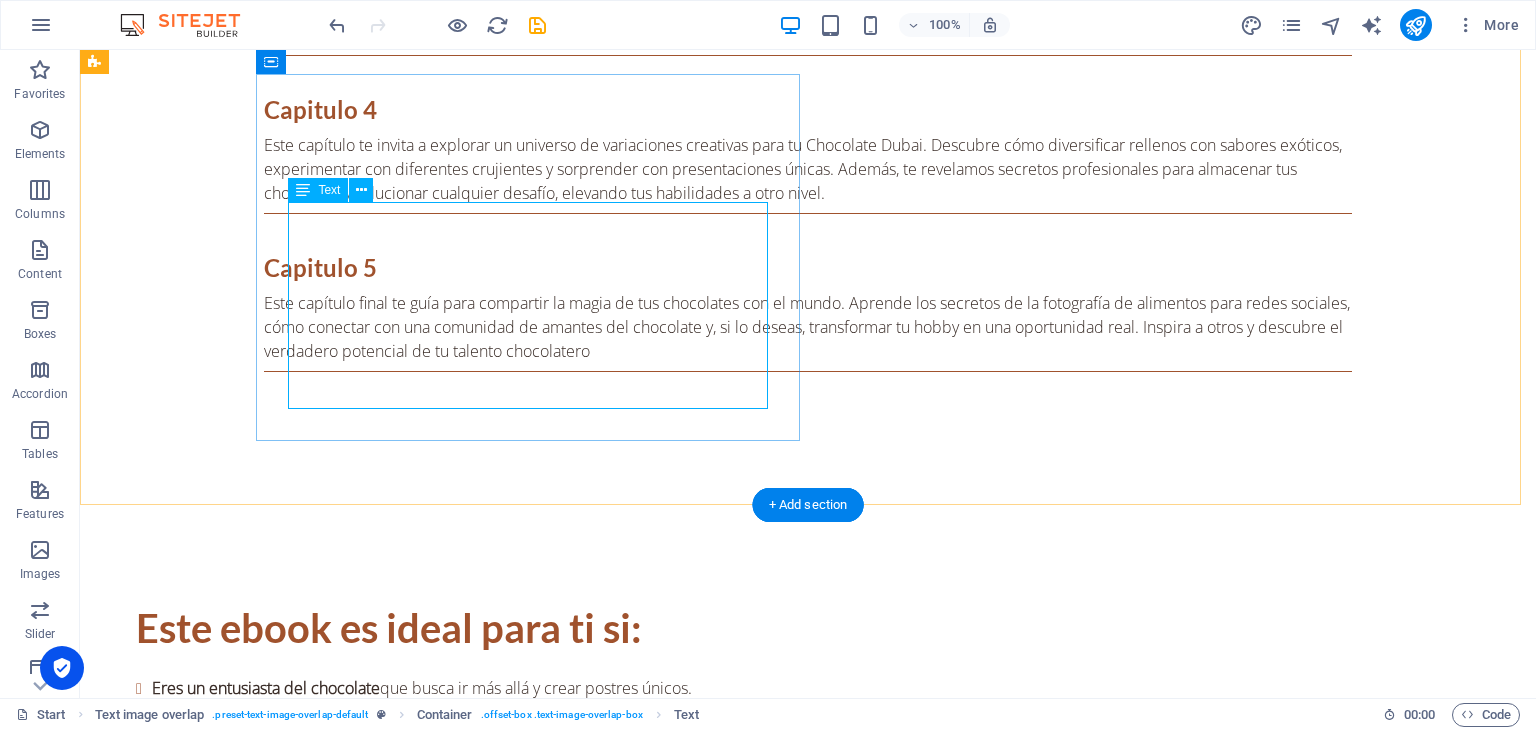 click on "ANTES $7.40 USD [DATE] GRATIS Este delicioso calendario dulce es tu guía ideal para transformar tus exquisitas barras en detalles inolvidables que alegrarán cada celebración y momento especial. Prepárate para sorprender y deleitar a todos con el sabor único y excepcional de tus maravillosas creaciones. Cada bocado será una experiencia que recordarán con cariño." at bounding box center [808, 2333] 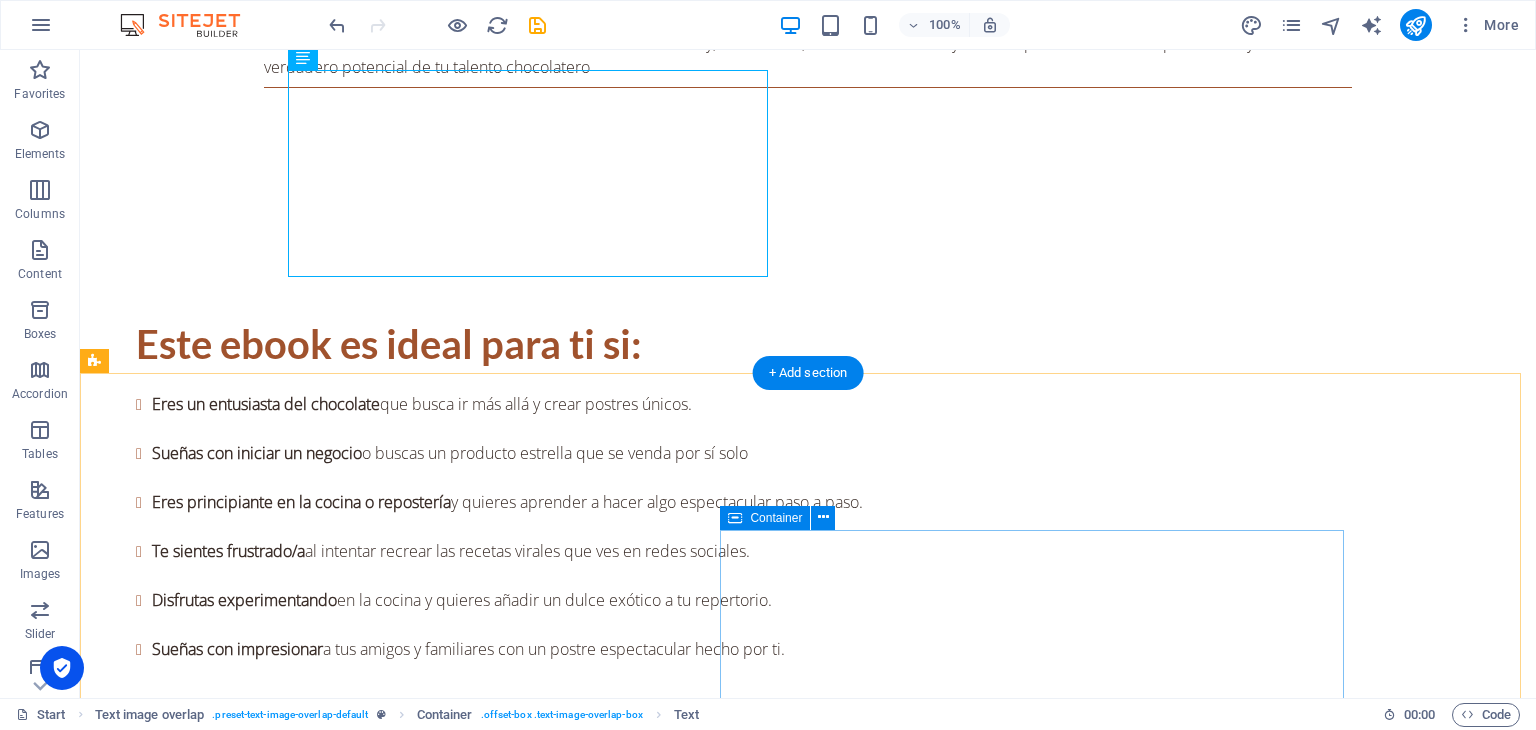 scroll, scrollTop: 3531, scrollLeft: 0, axis: vertical 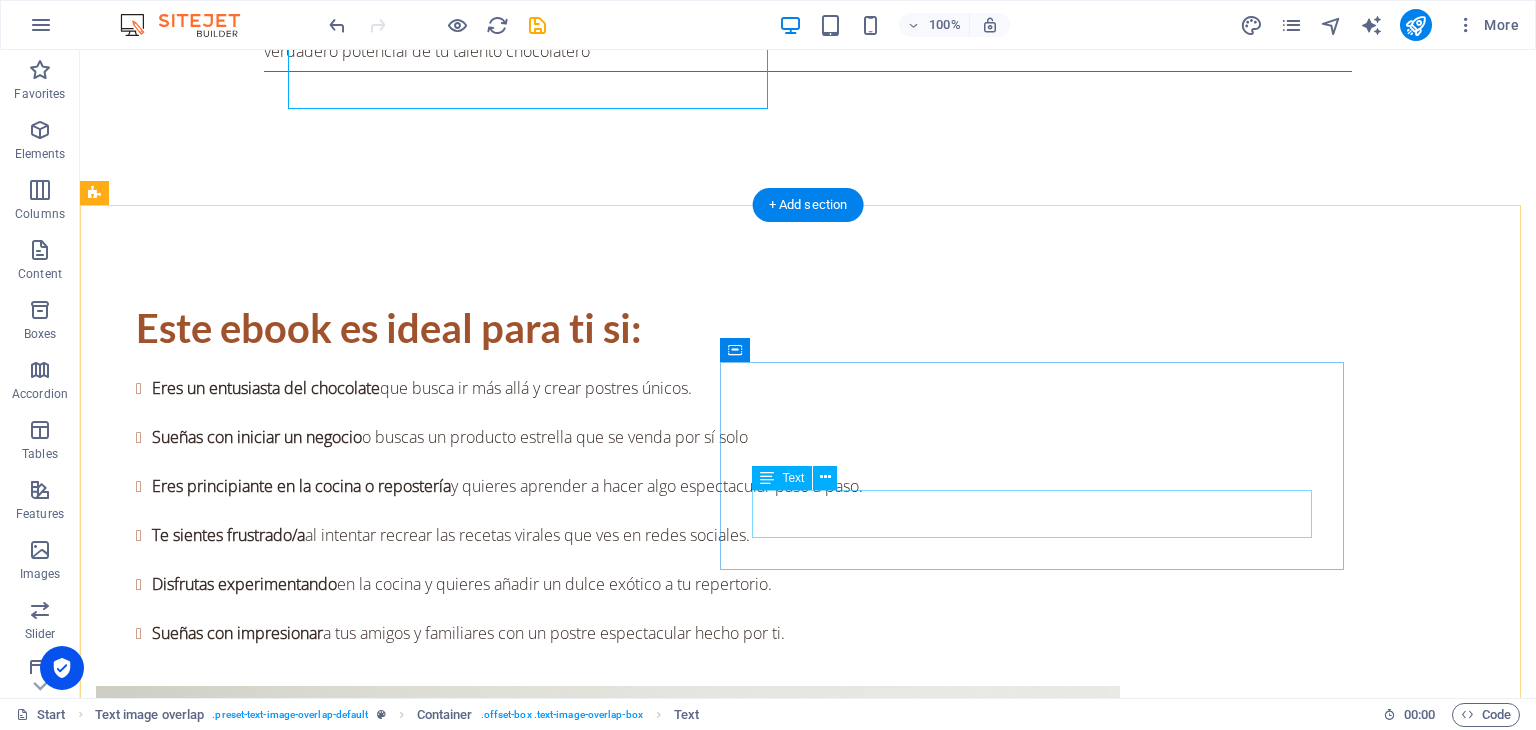 click on "ANTES $3.40 USD [DATE] GRATIS" at bounding box center [808, 3531] 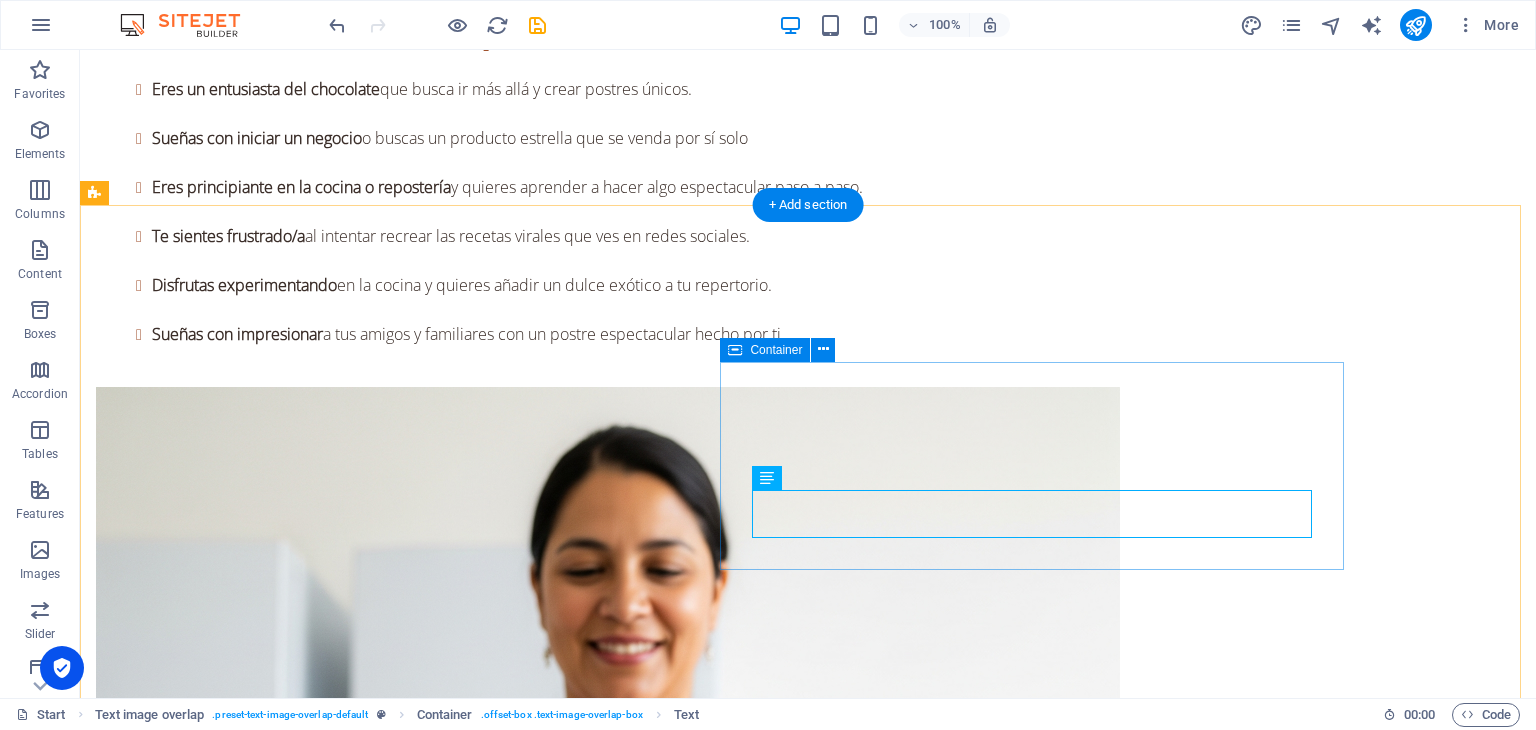 scroll, scrollTop: 3831, scrollLeft: 0, axis: vertical 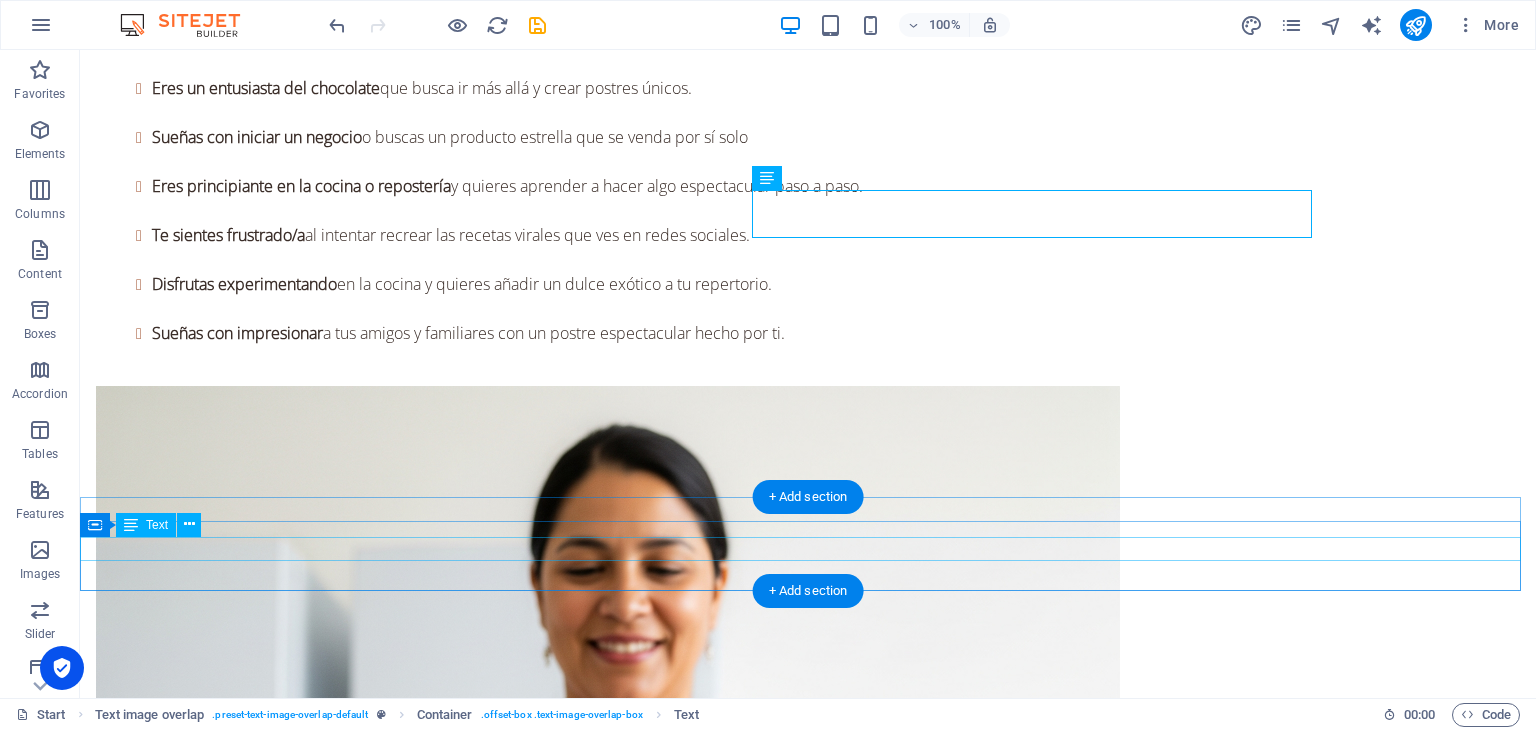 click on "Un mensaje personal añade un toque de cariño inigualable a cualquier regalo." at bounding box center [808, 6349] 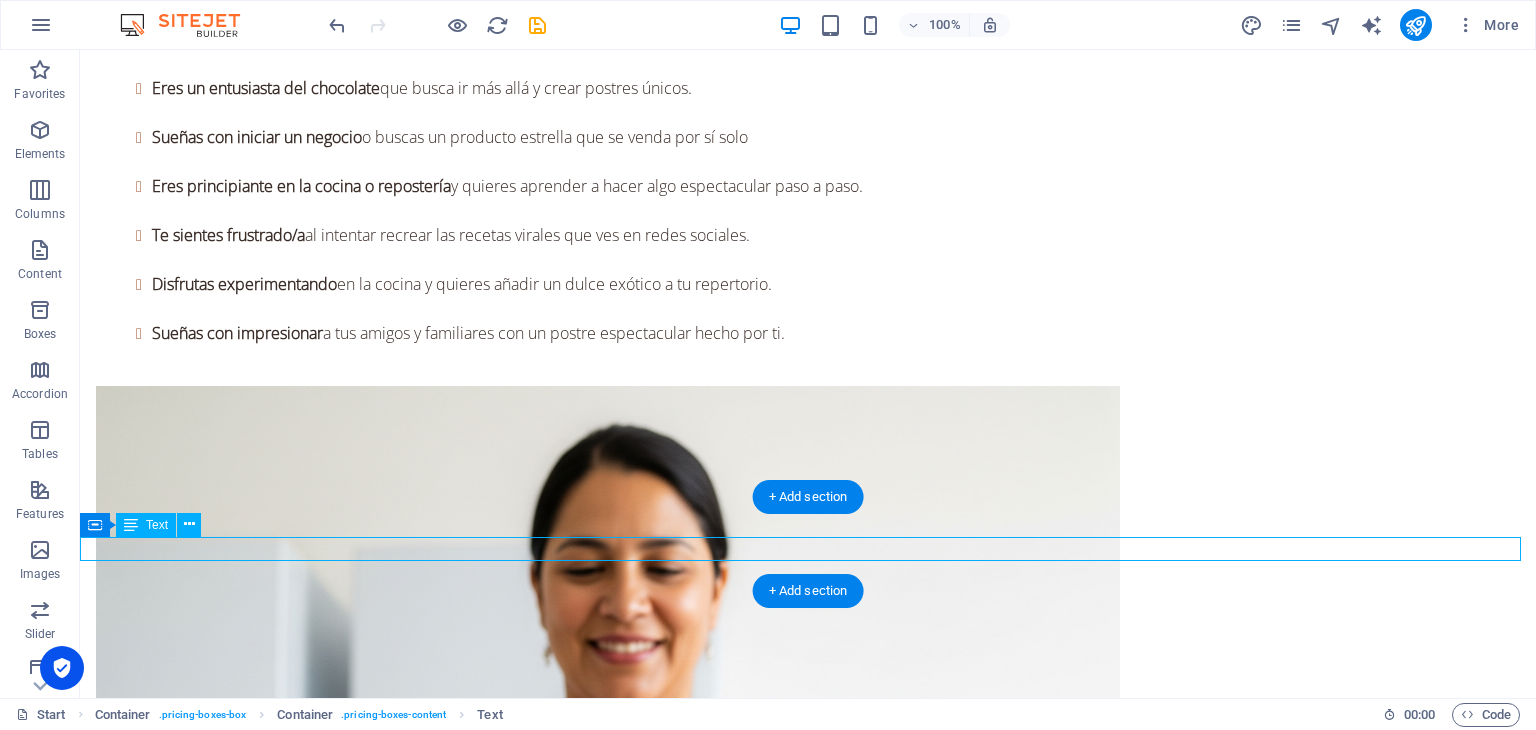 click on "Un mensaje personal añade un toque de cariño inigualable a cualquier regalo." at bounding box center (808, 6349) 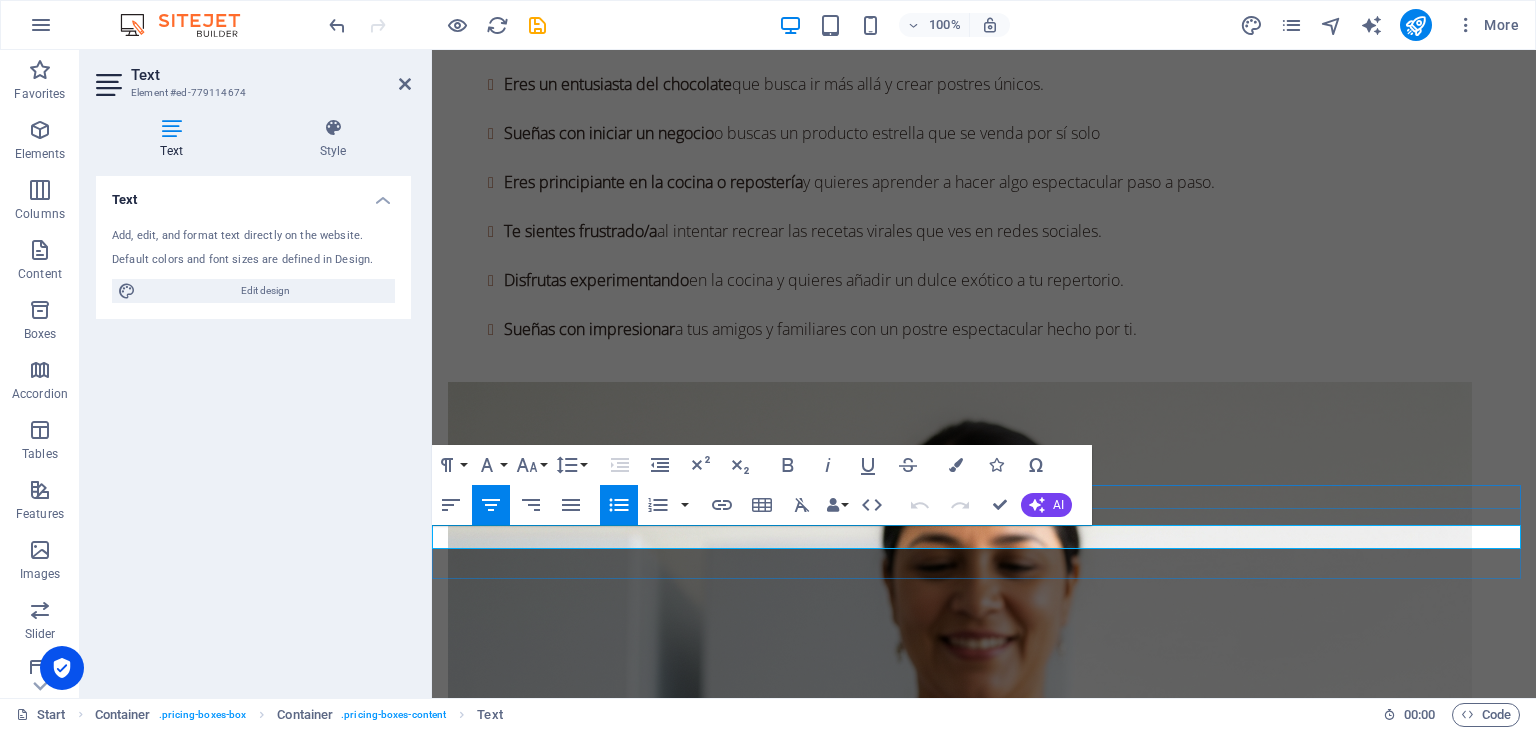 drag, startPoint x: 1288, startPoint y: 537, endPoint x: 568, endPoint y: 501, distance: 720.8994 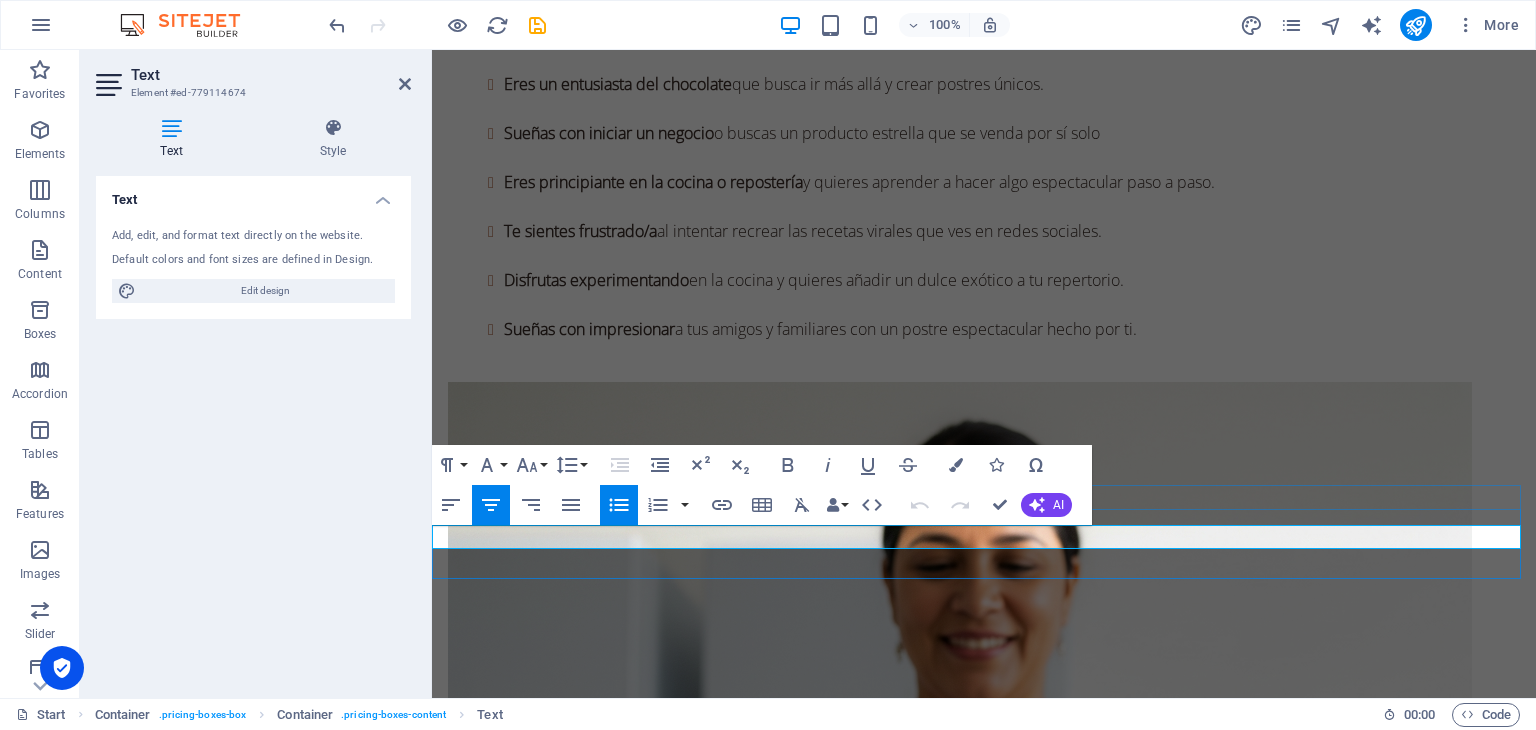 type 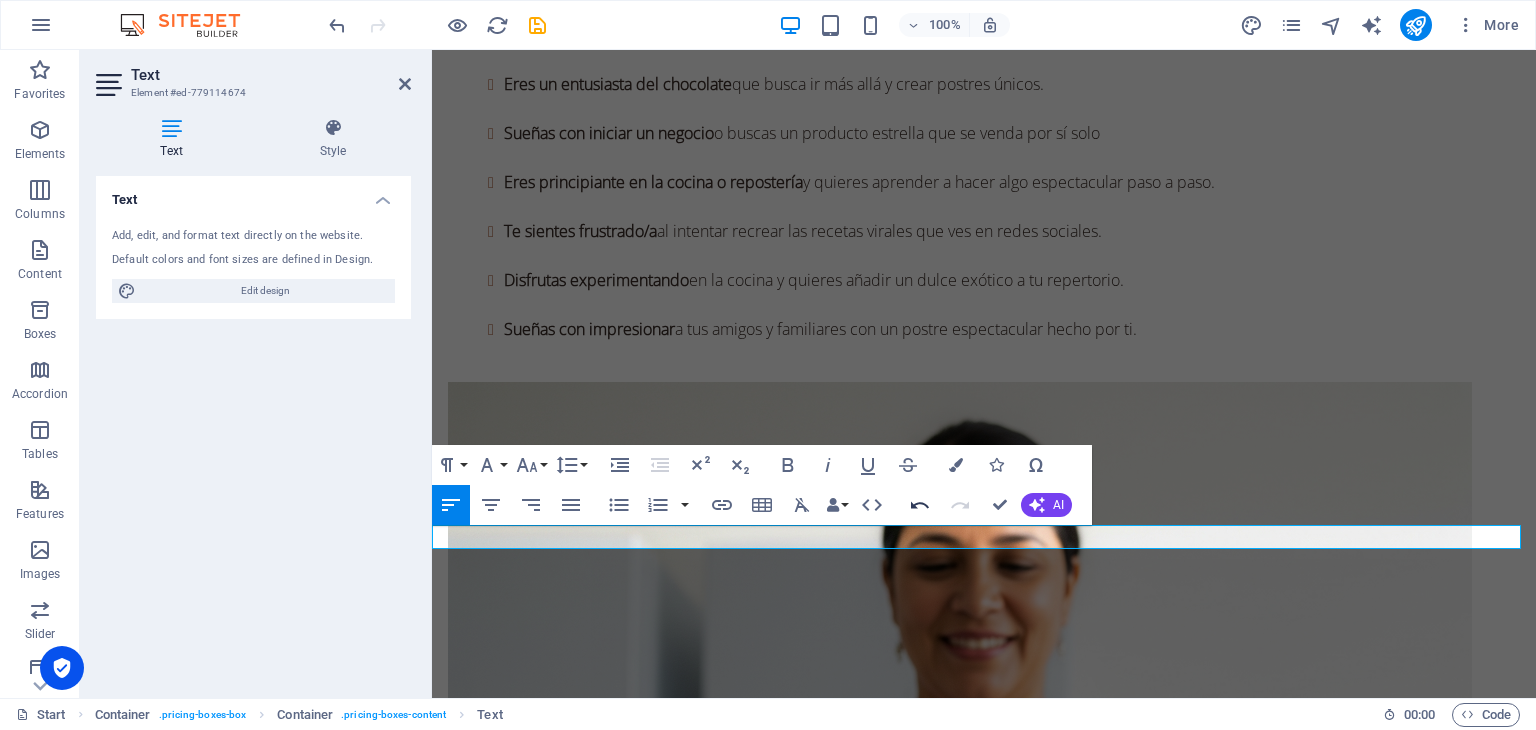 click 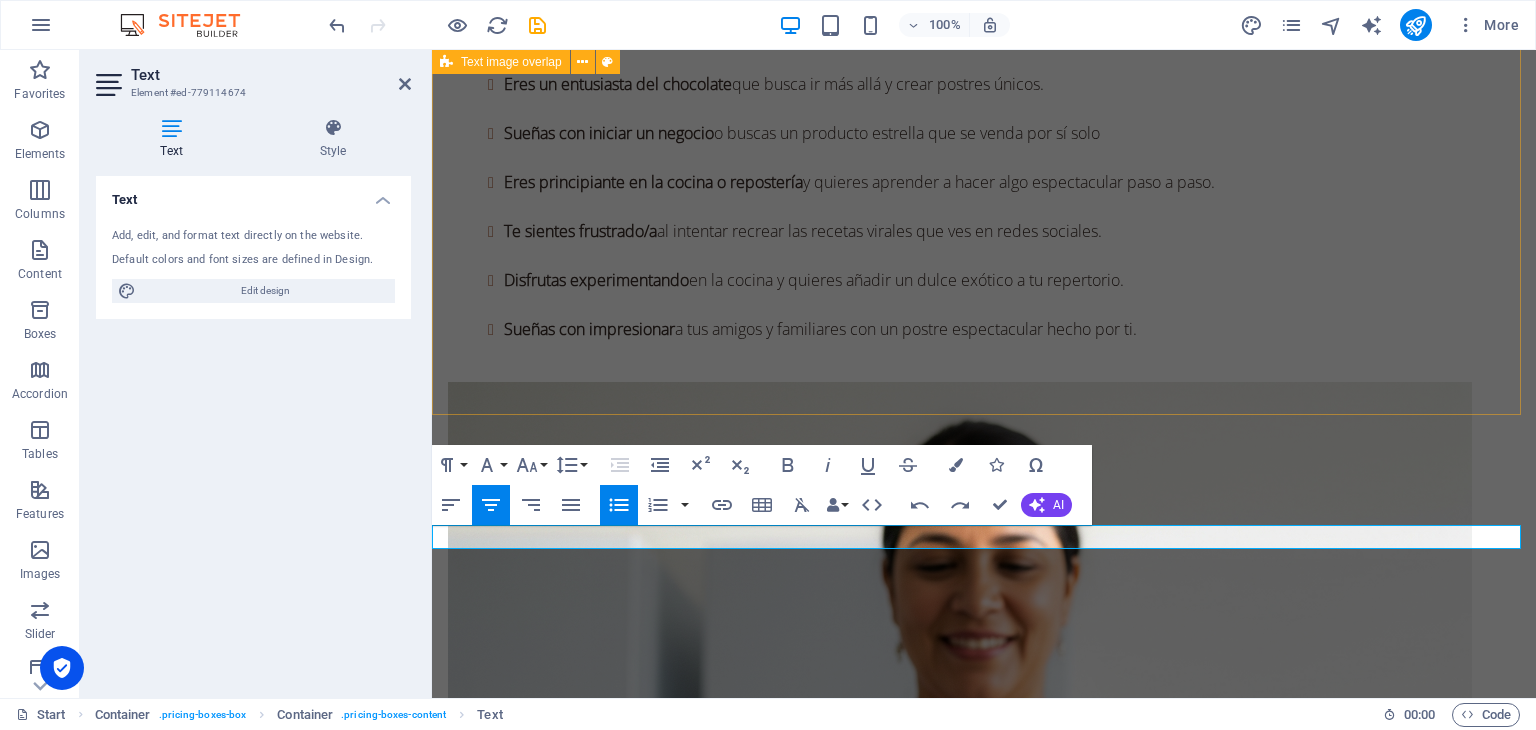 click on "BONO #2: Tarjetas de regalo Imprimibles ANTES $3.40 USD [DATE] GRATIS" at bounding box center (984, 2774) 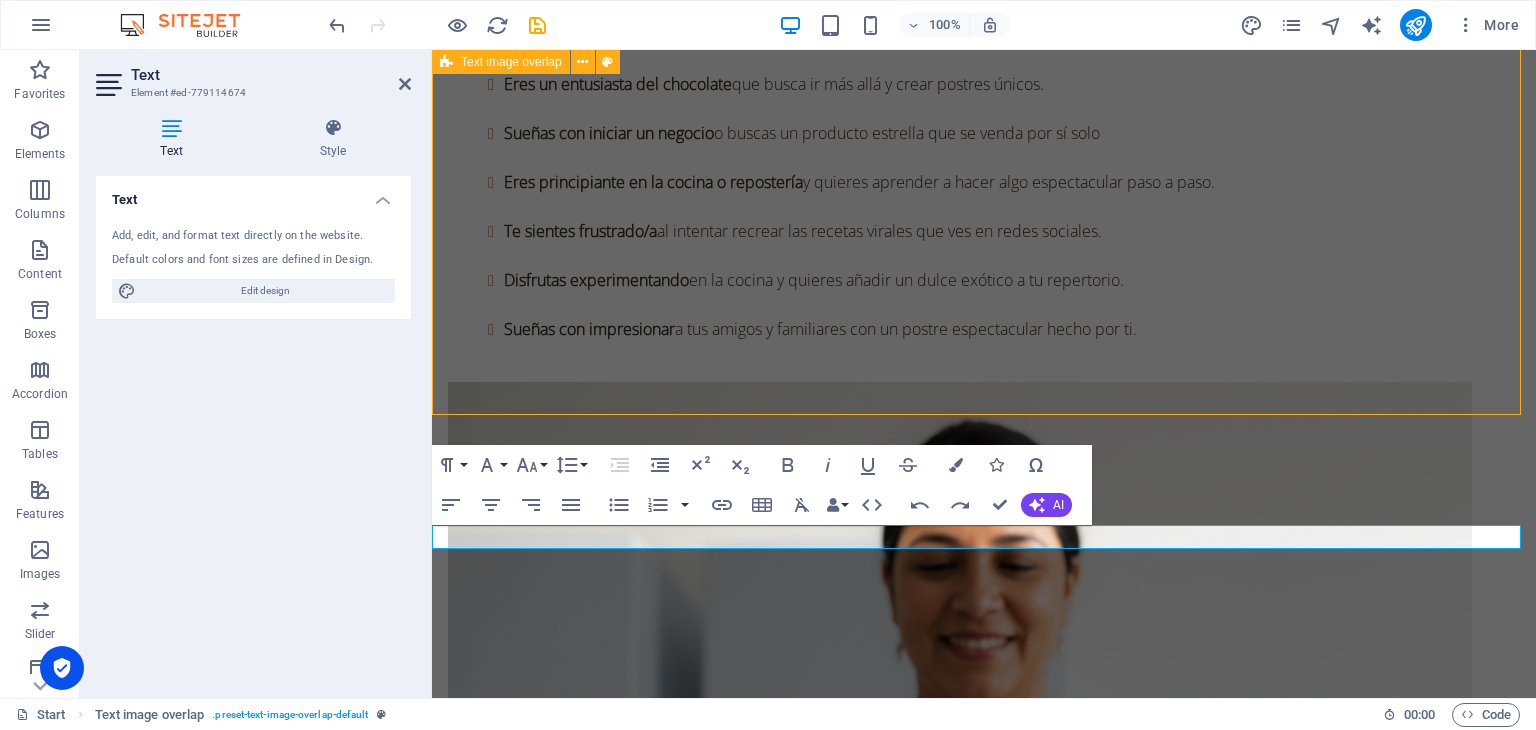 scroll, scrollTop: 3831, scrollLeft: 0, axis: vertical 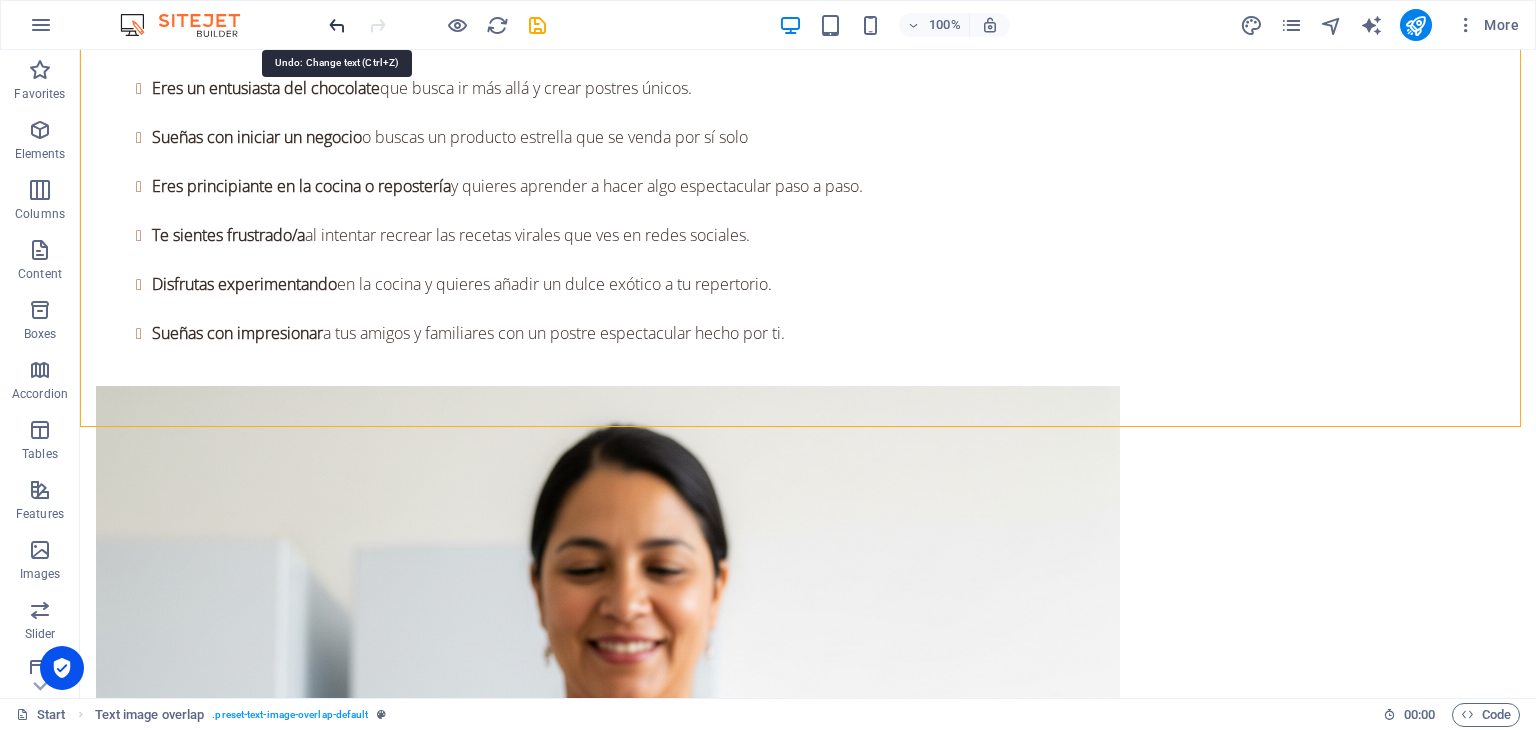 click at bounding box center [337, 25] 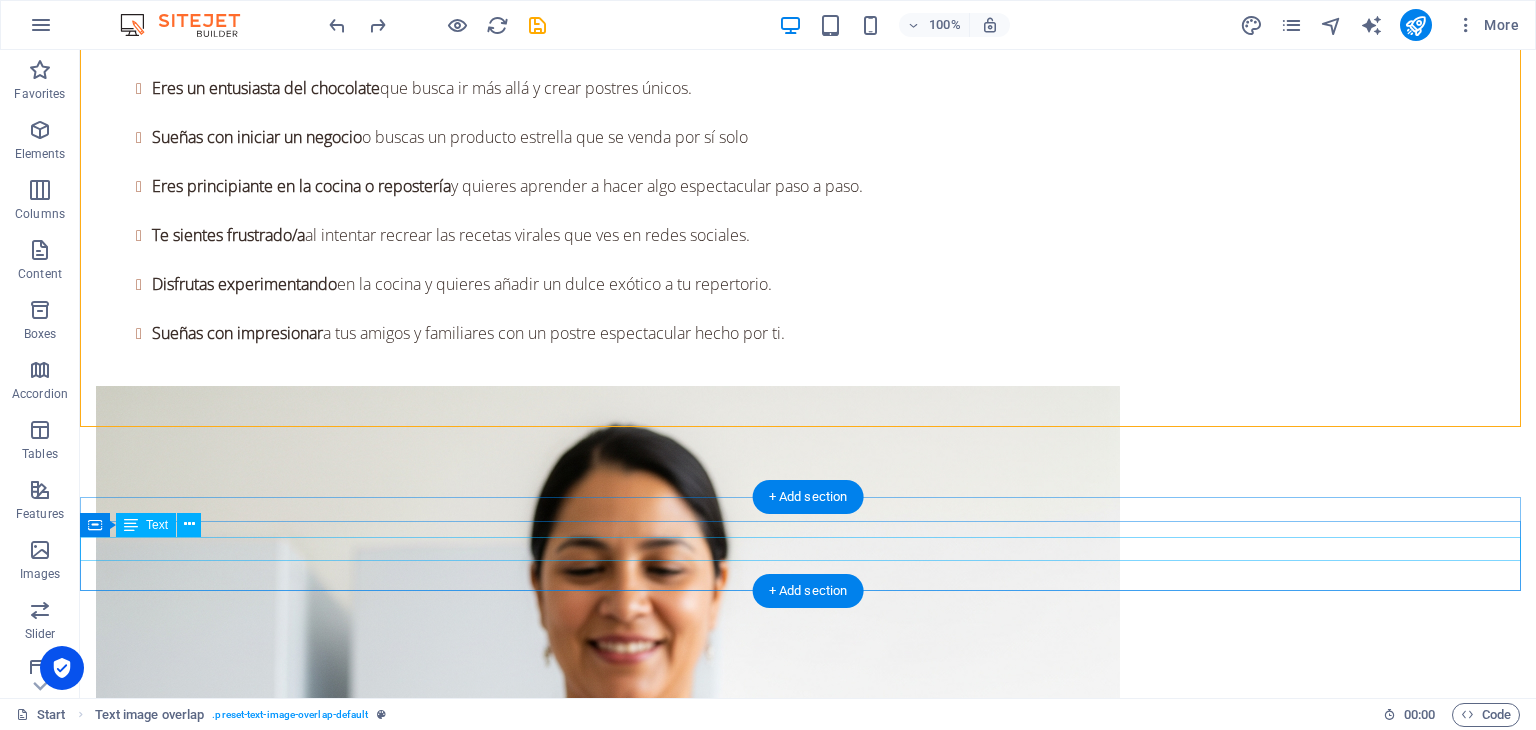 click on "Un mensaje personal añade un toque de cariño inigualable a cualquier regalo." at bounding box center (808, 6349) 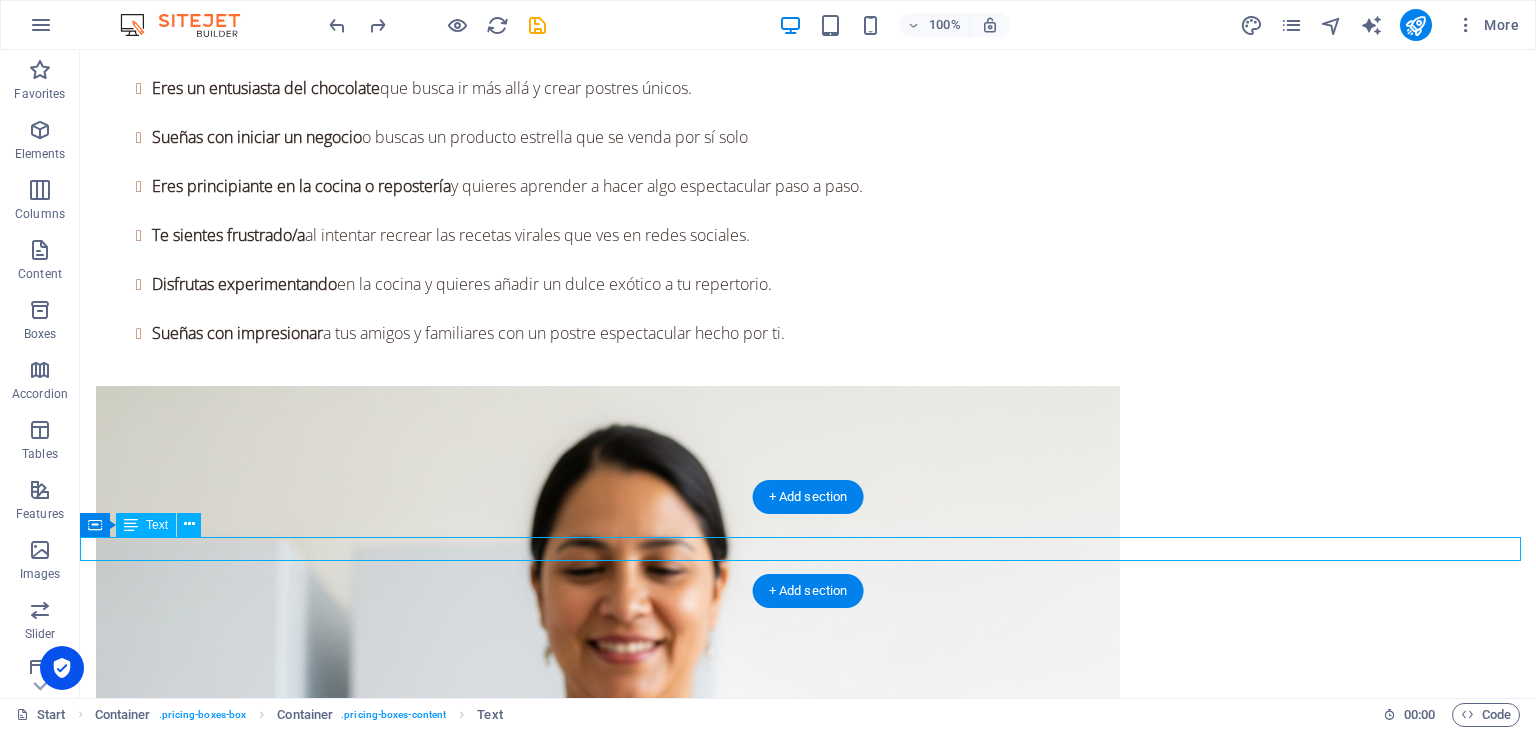 click on "Un mensaje personal añade un toque de cariño inigualable a cualquier regalo." at bounding box center [808, 6349] 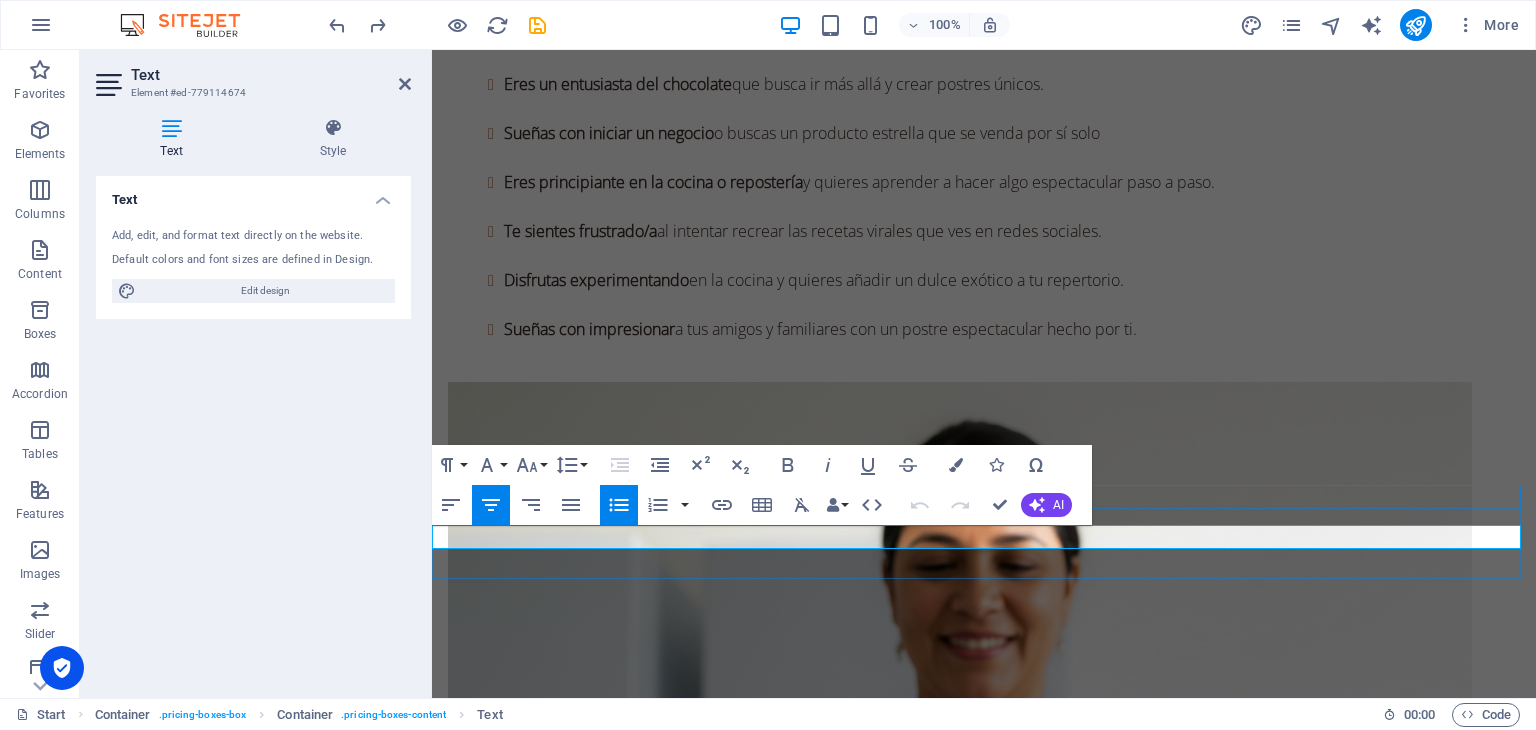 drag, startPoint x: 1036, startPoint y: 504, endPoint x: 543, endPoint y: 504, distance: 493 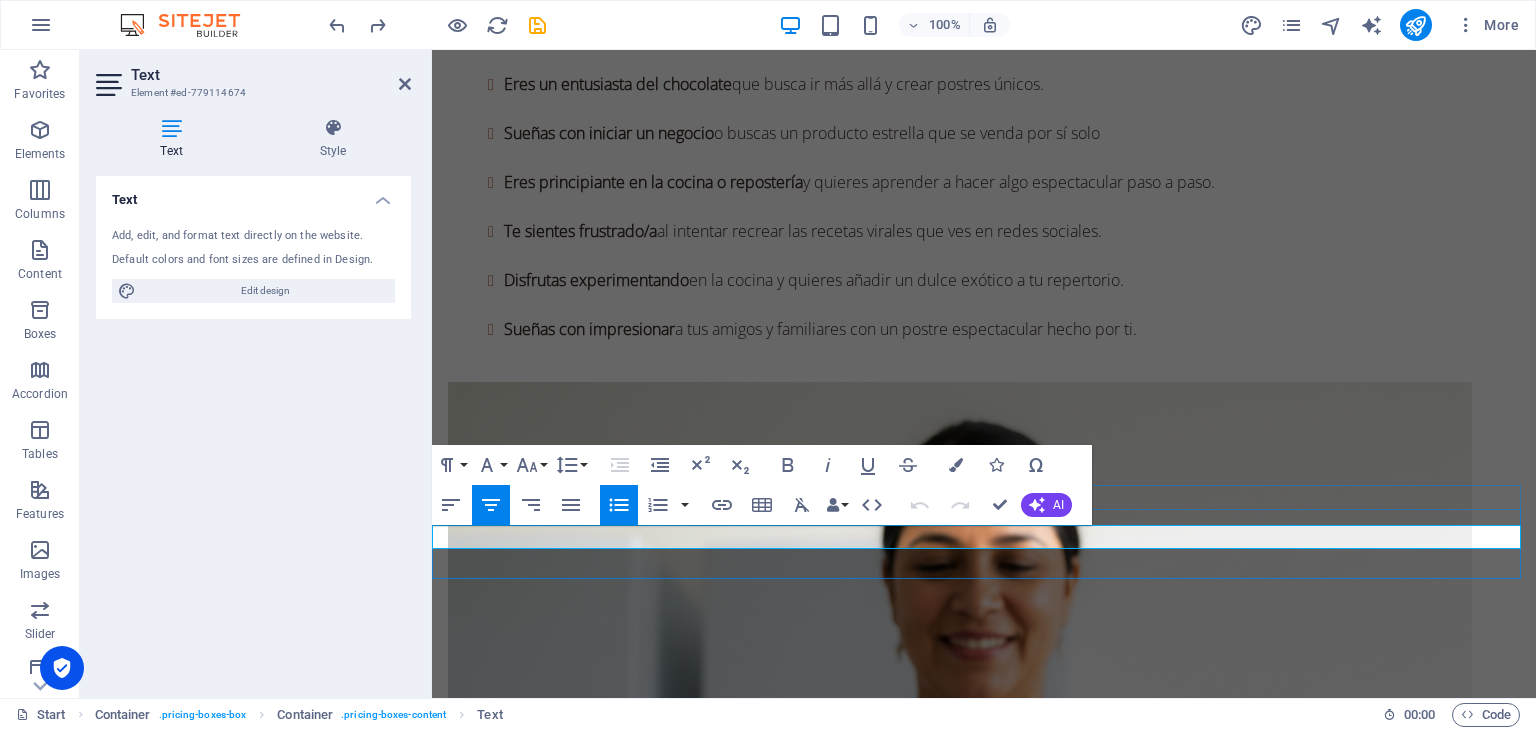 copy on "Un mensaje personal añade un toque de cariño inigualable a cualquier regalo." 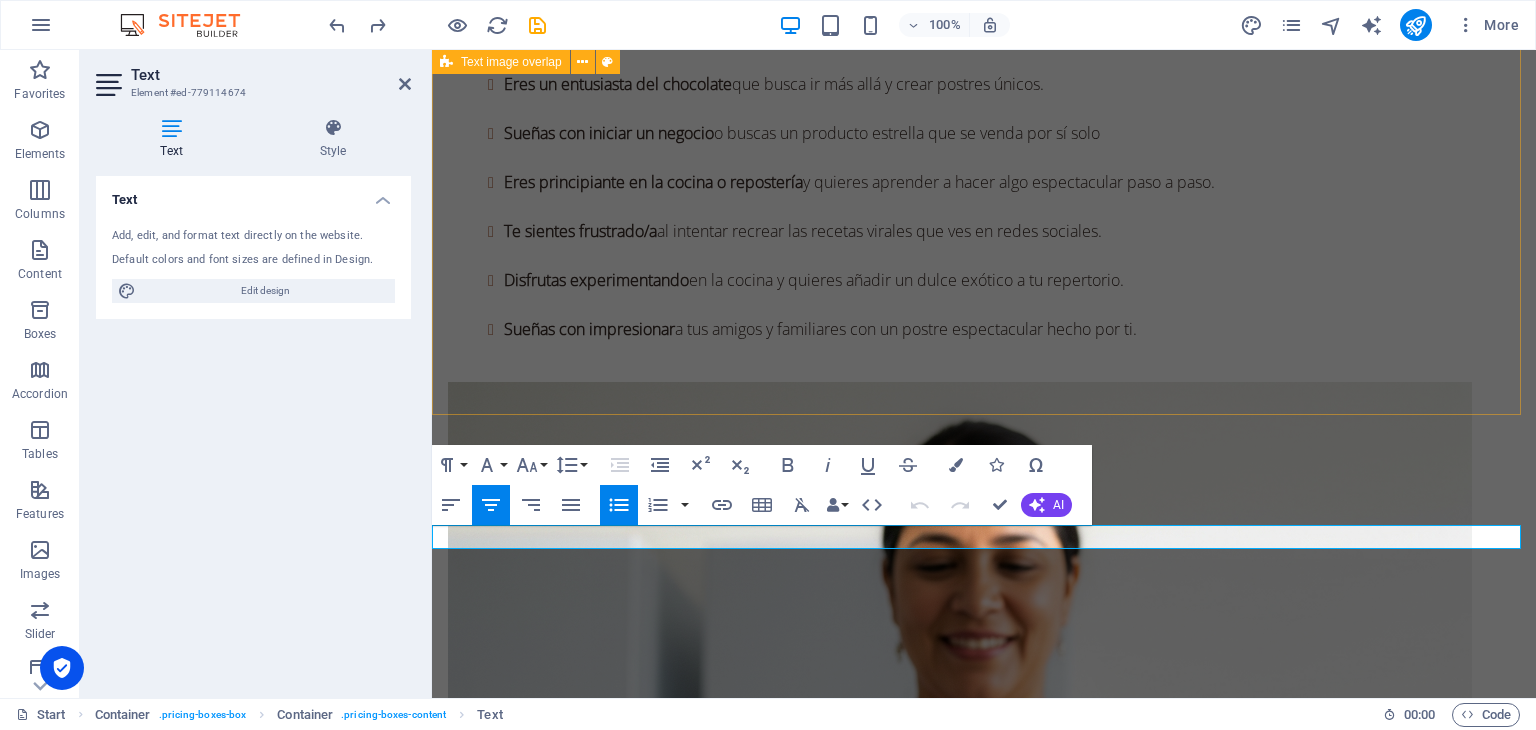 click on "BONO #2: Tarjetas de regalo Imprimibles ANTES $3.40 USD [DATE] GRATIS" at bounding box center [984, 2774] 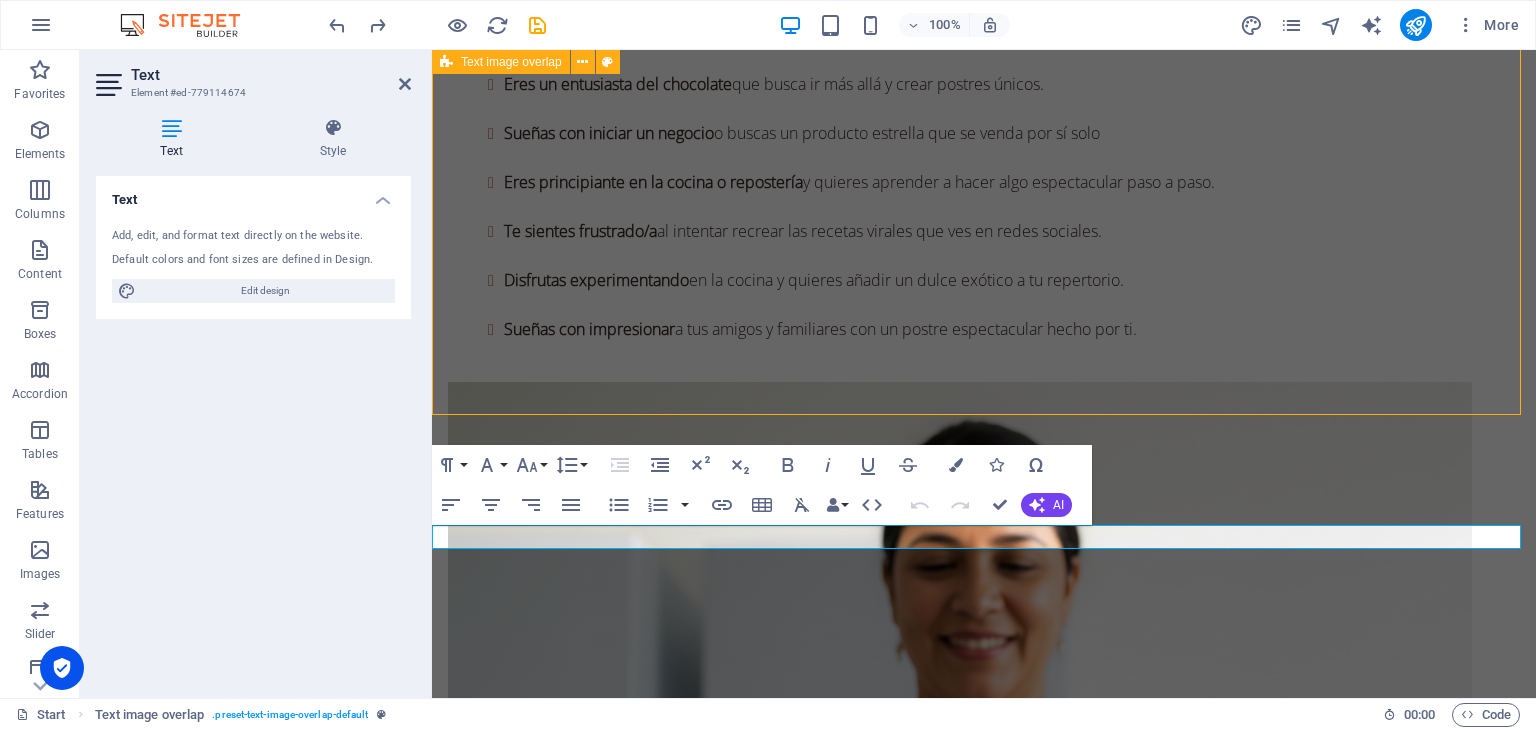 scroll, scrollTop: 3831, scrollLeft: 0, axis: vertical 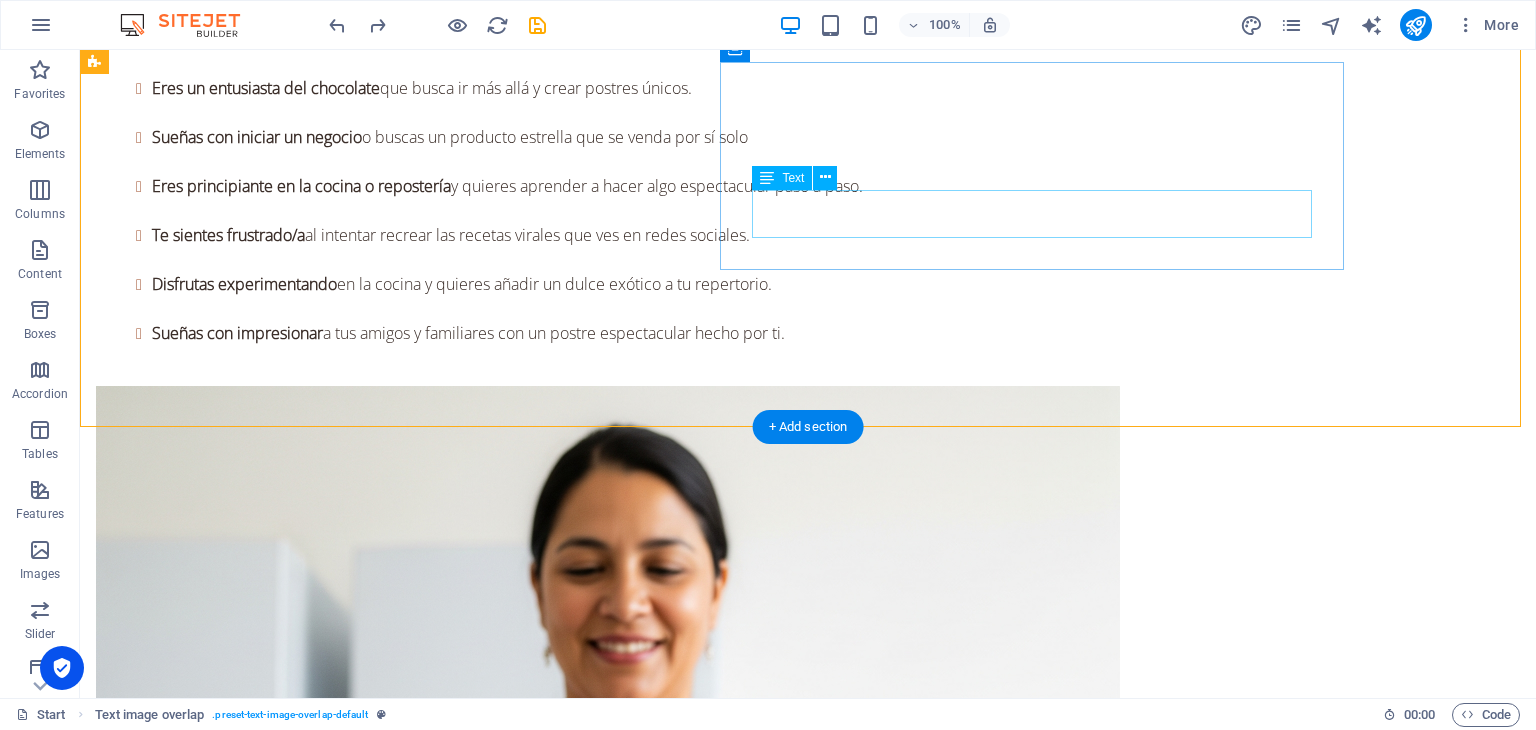 click on "ANTES $3.40 USD [DATE] GRATIS" at bounding box center (808, 3231) 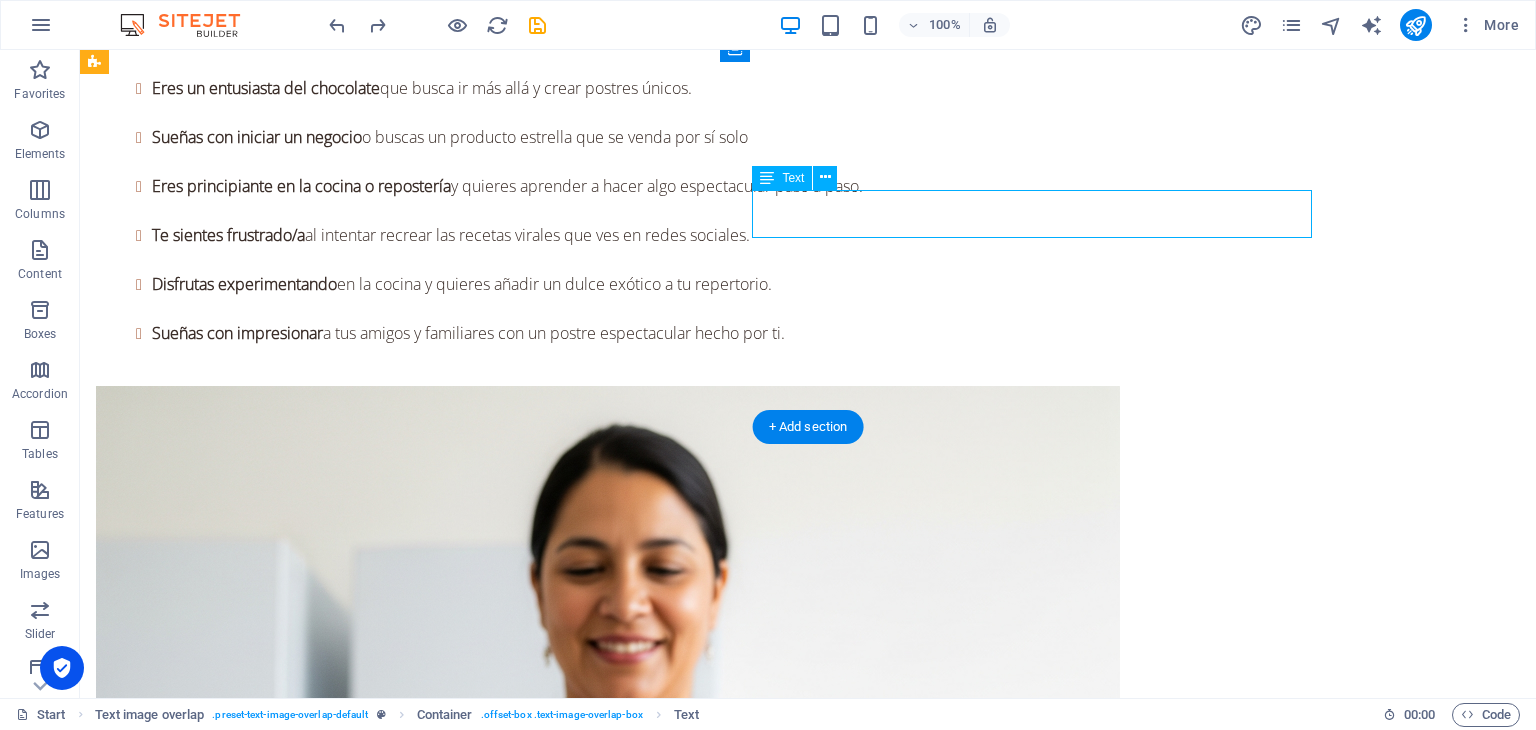 click on "ANTES $3.40 USD [DATE] GRATIS" at bounding box center (808, 3231) 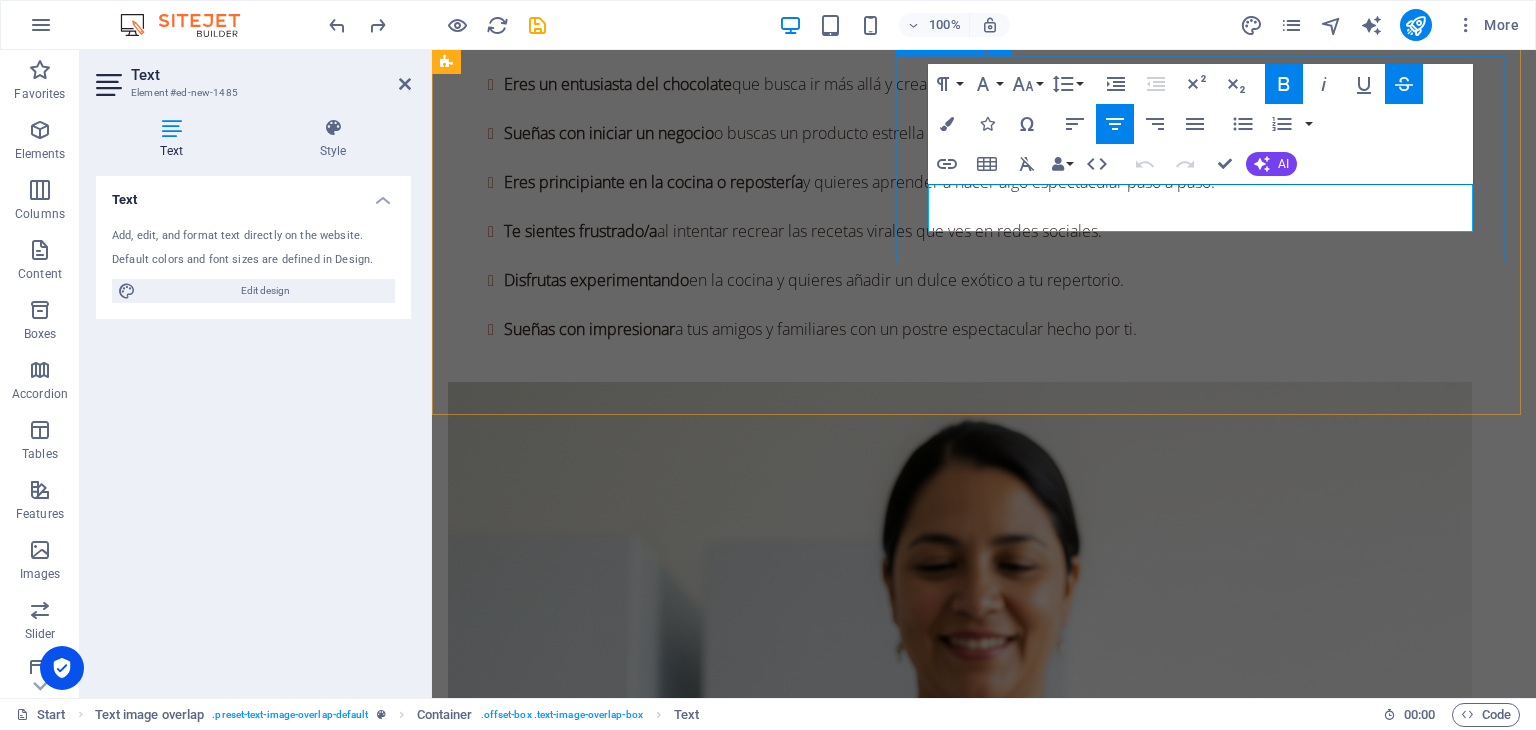 click on "[DATE] GRATIS" at bounding box center (984, 3228) 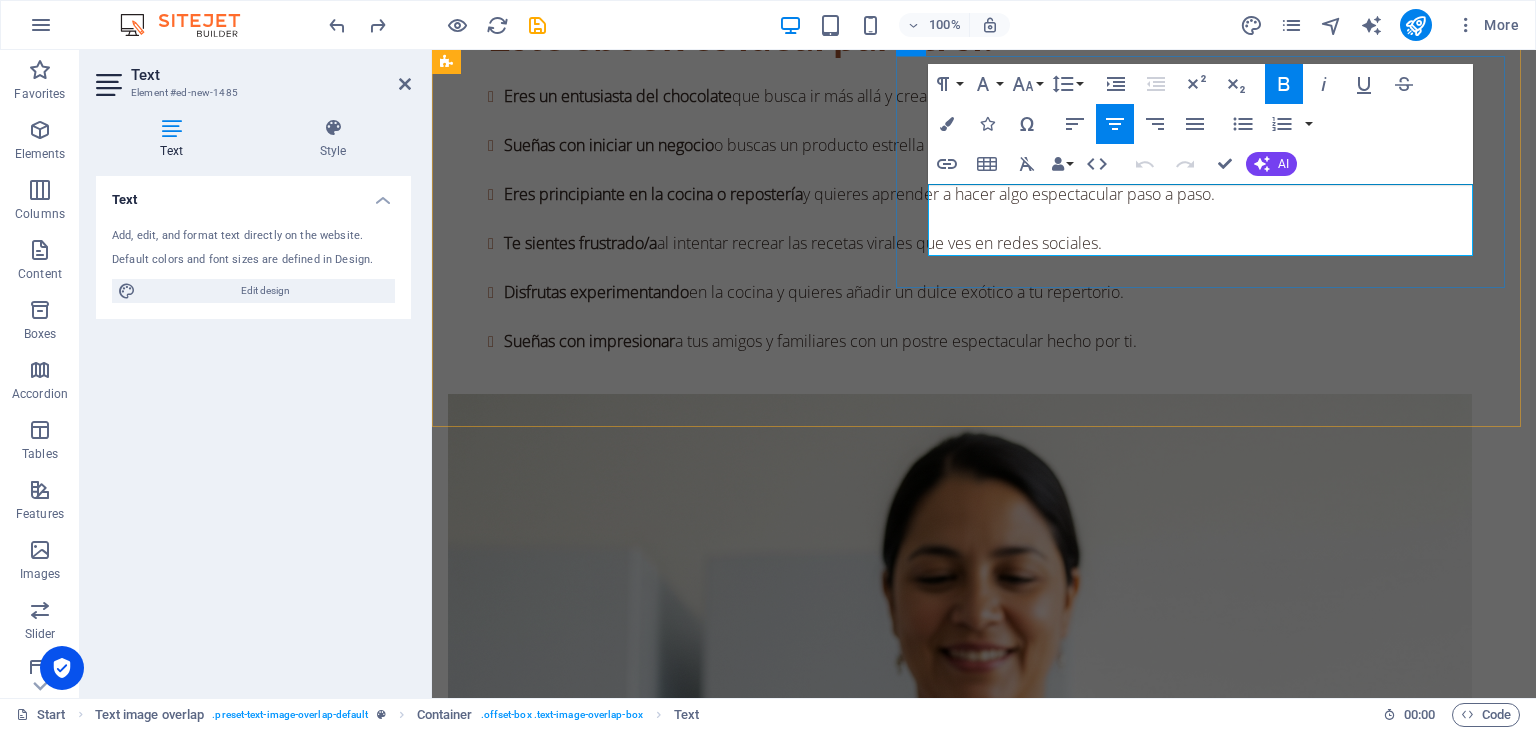 scroll, scrollTop: 3831, scrollLeft: 0, axis: vertical 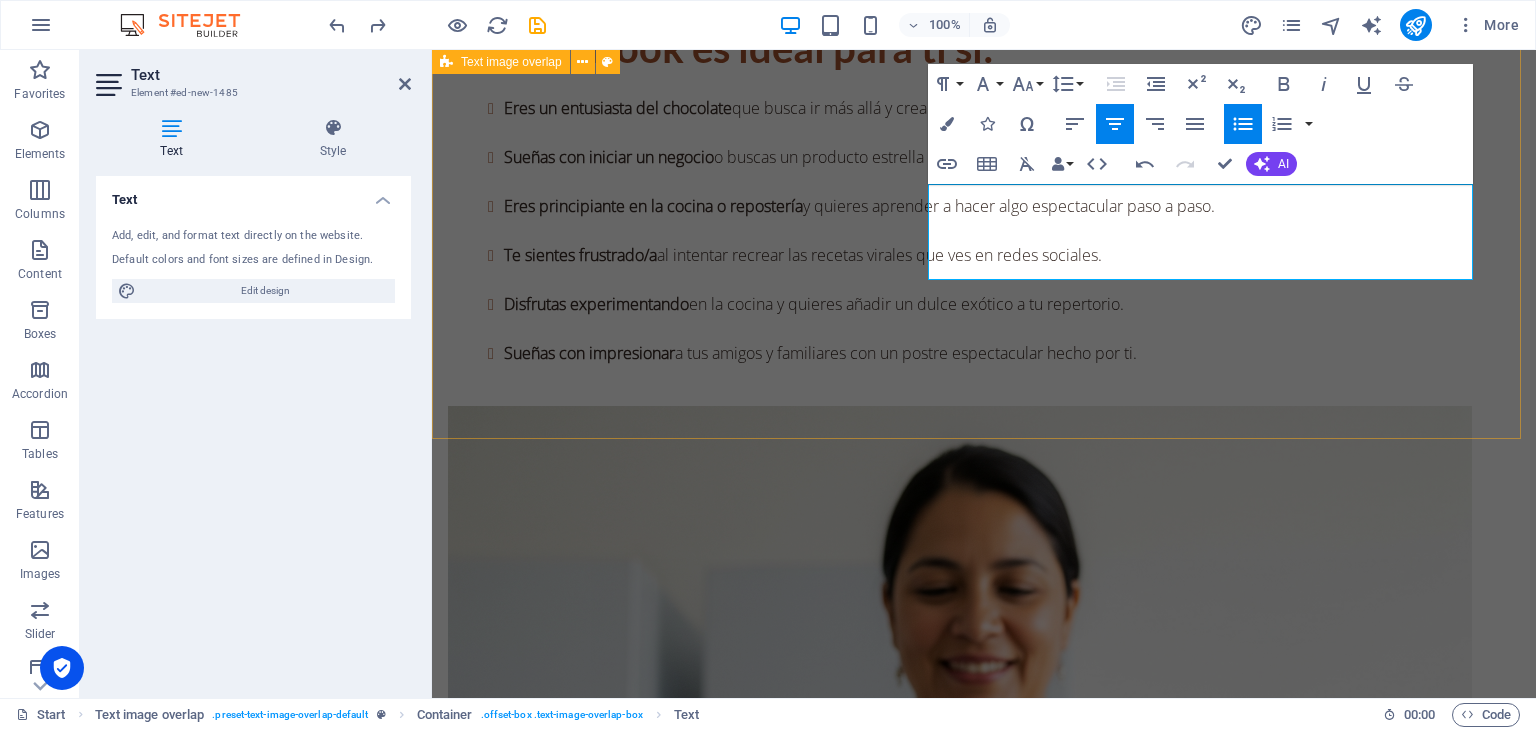 click on "BONO #2: Tarjetas de regalo Imprimibles ANTES $3.40 USD [DATE] GRATIS Un mensaje personal añade un toque de cariño inigualable a cualquier regalo." at bounding box center (984, 2811) 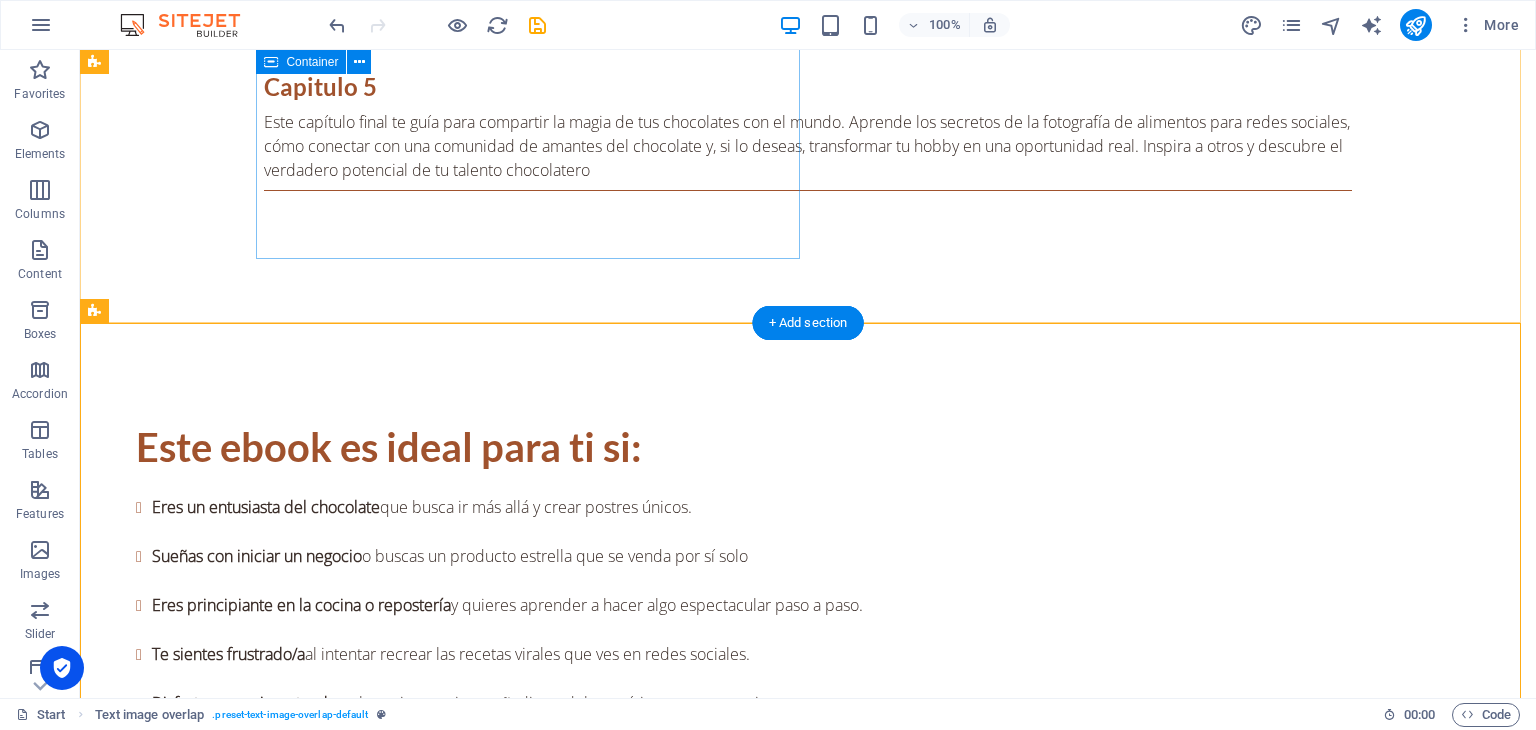 scroll, scrollTop: 3212, scrollLeft: 0, axis: vertical 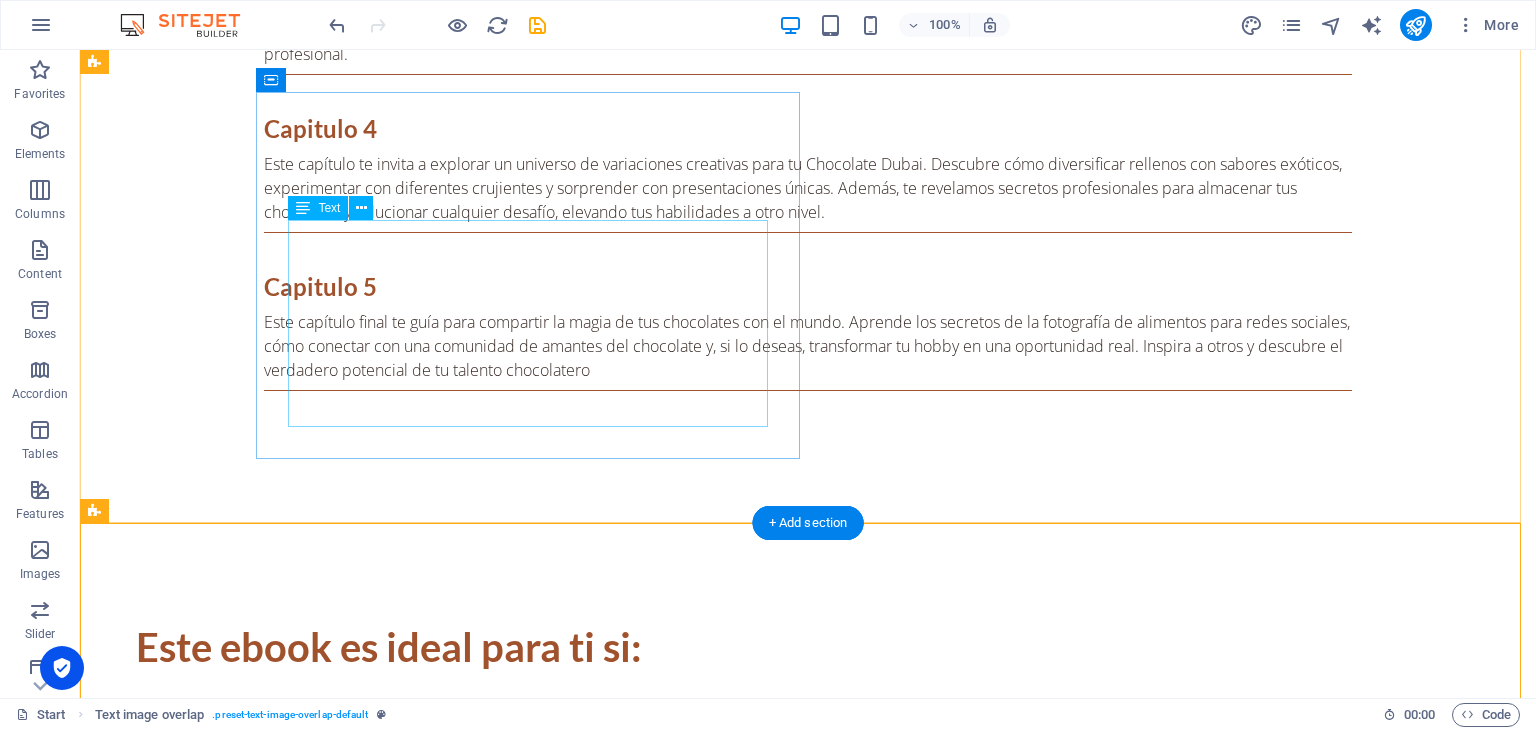 click on "ANTES $7.40 USD [DATE] GRATIS Este delicioso calendario dulce es tu guía ideal para transformar tus exquisitas barras en detalles inolvidables que alegrarán cada celebración y momento especial. Prepárate para sorprender y deleitar a todos con el sabor único y excepcional de tus maravillosas creaciones. Cada bocado será una experiencia que recordarán con cariño." at bounding box center [808, 2352] 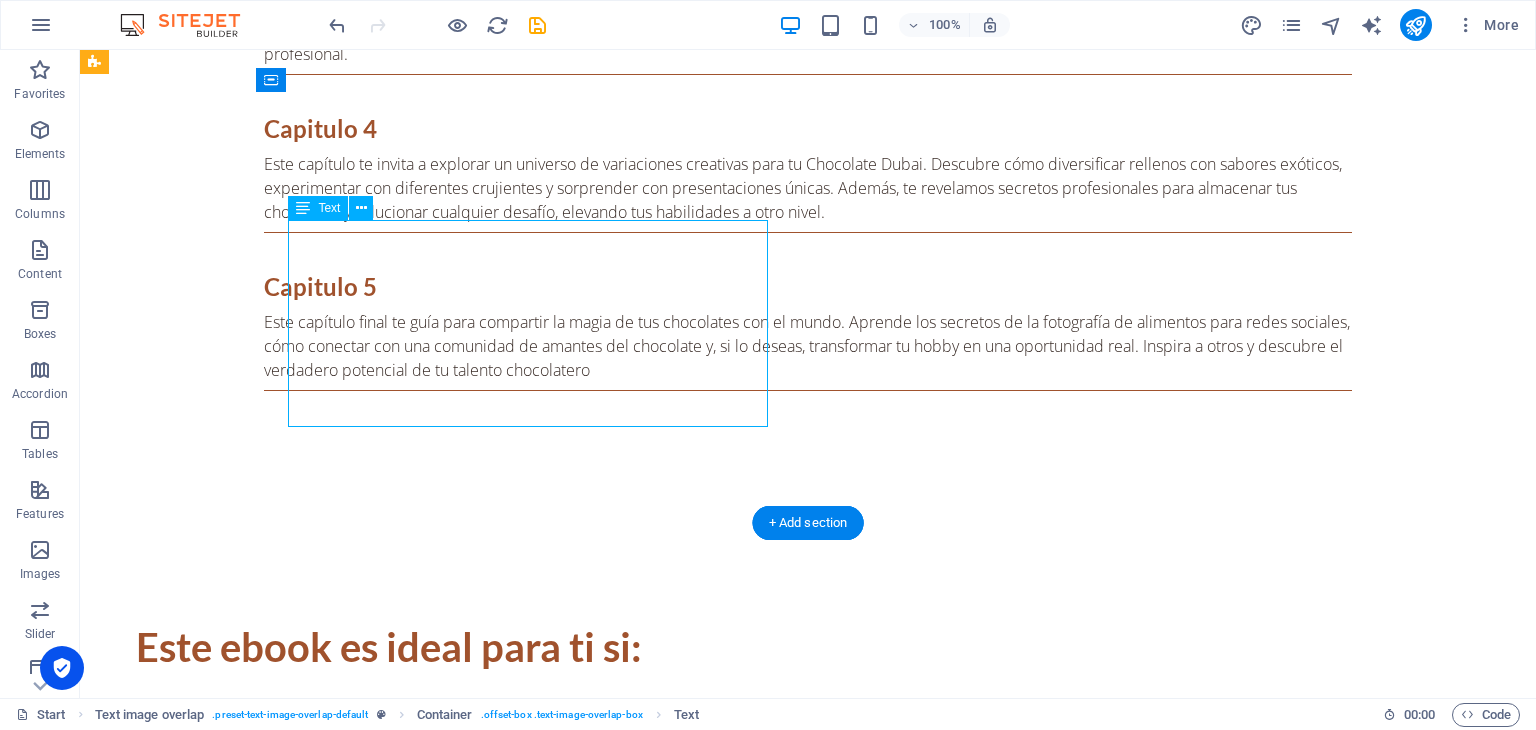 click on "ANTES $7.40 USD [DATE] GRATIS Este delicioso calendario dulce es tu guía ideal para transformar tus exquisitas barras en detalles inolvidables que alegrarán cada celebración y momento especial. Prepárate para sorprender y deleitar a todos con el sabor único y excepcional de tus maravillosas creaciones. Cada bocado será una experiencia que recordarán con cariño." at bounding box center (808, 2352) 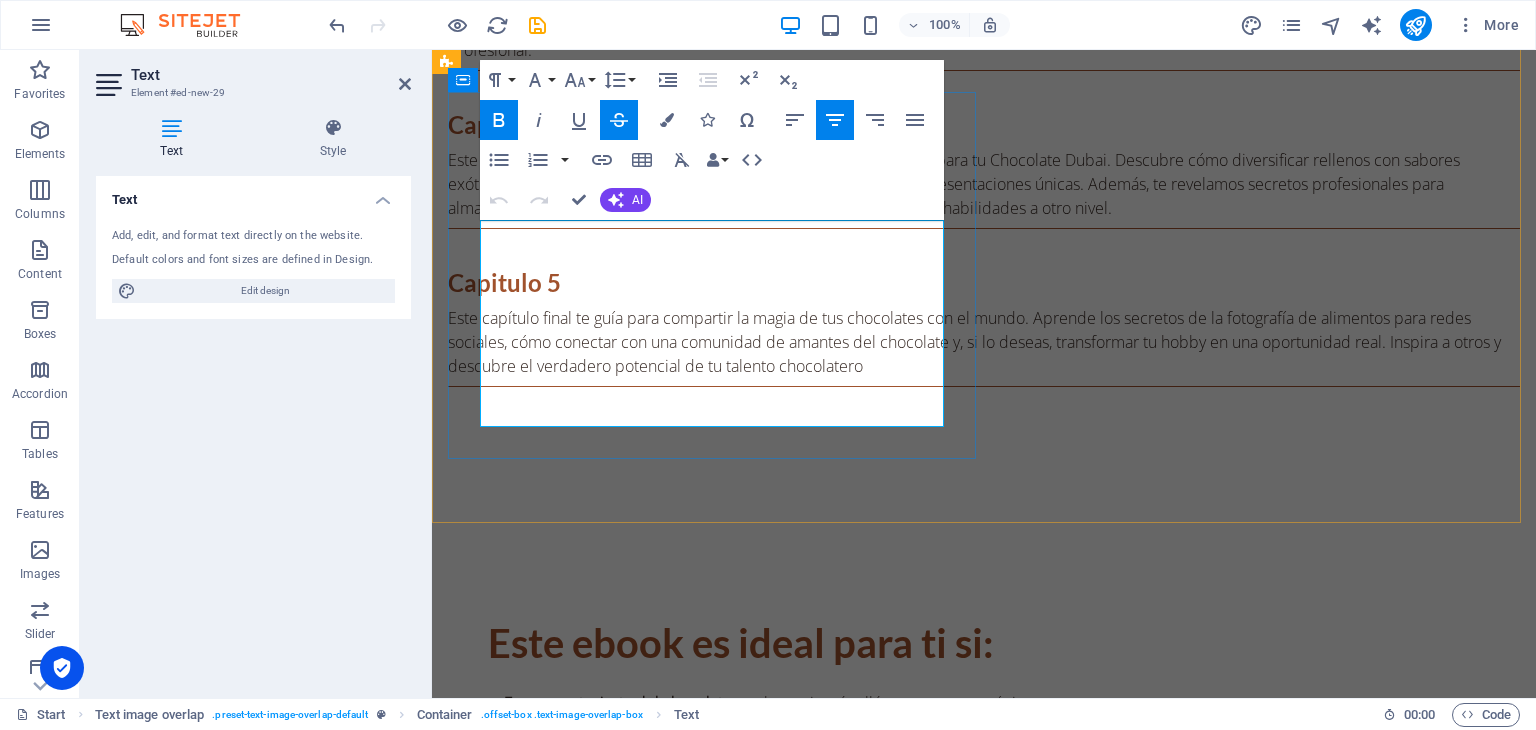click on "Este delicioso calendario dulce es tu guía ideal para transformar tus exquisitas barras en detalles inolvidables que alegrarán cada celebración y momento especial. Prepárate para sorprender y deleitar a todos con el sabor único y excepcional de tus maravillosas creaciones. Cada bocado será una experiencia que recordarán con cariño." at bounding box center (984, 2380) 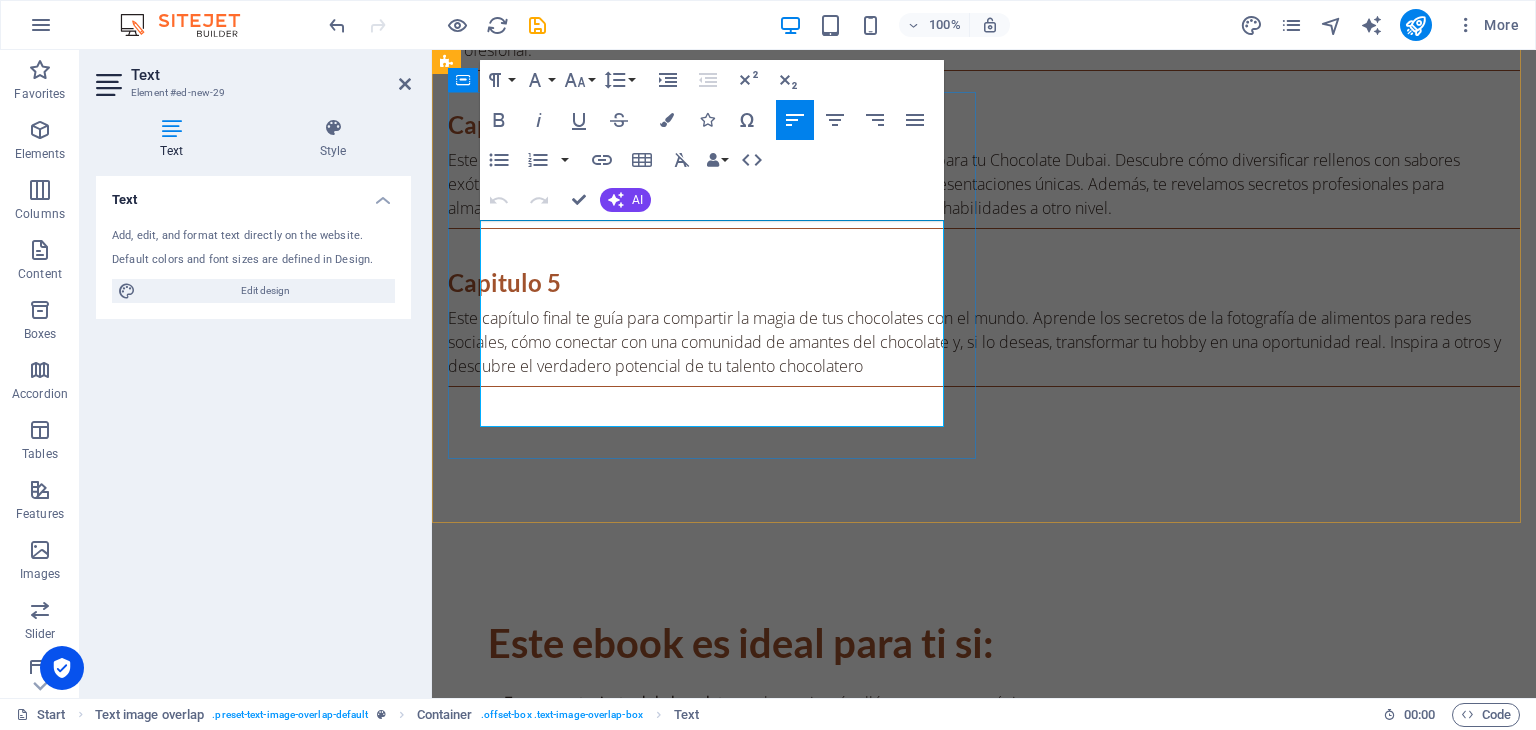 click on "Este delicioso calendario dulce es tu guía ideal para transformar tus exquisitas barras en detalles inolvidables que alegrarán cada celebración y momento especial. Prepárate para sorprender y deleitar a todos con el sabor único y excepcional de tus maravillosas creaciones. Cada bocado será una experiencia que recordarán con cariño." at bounding box center [984, 2380] 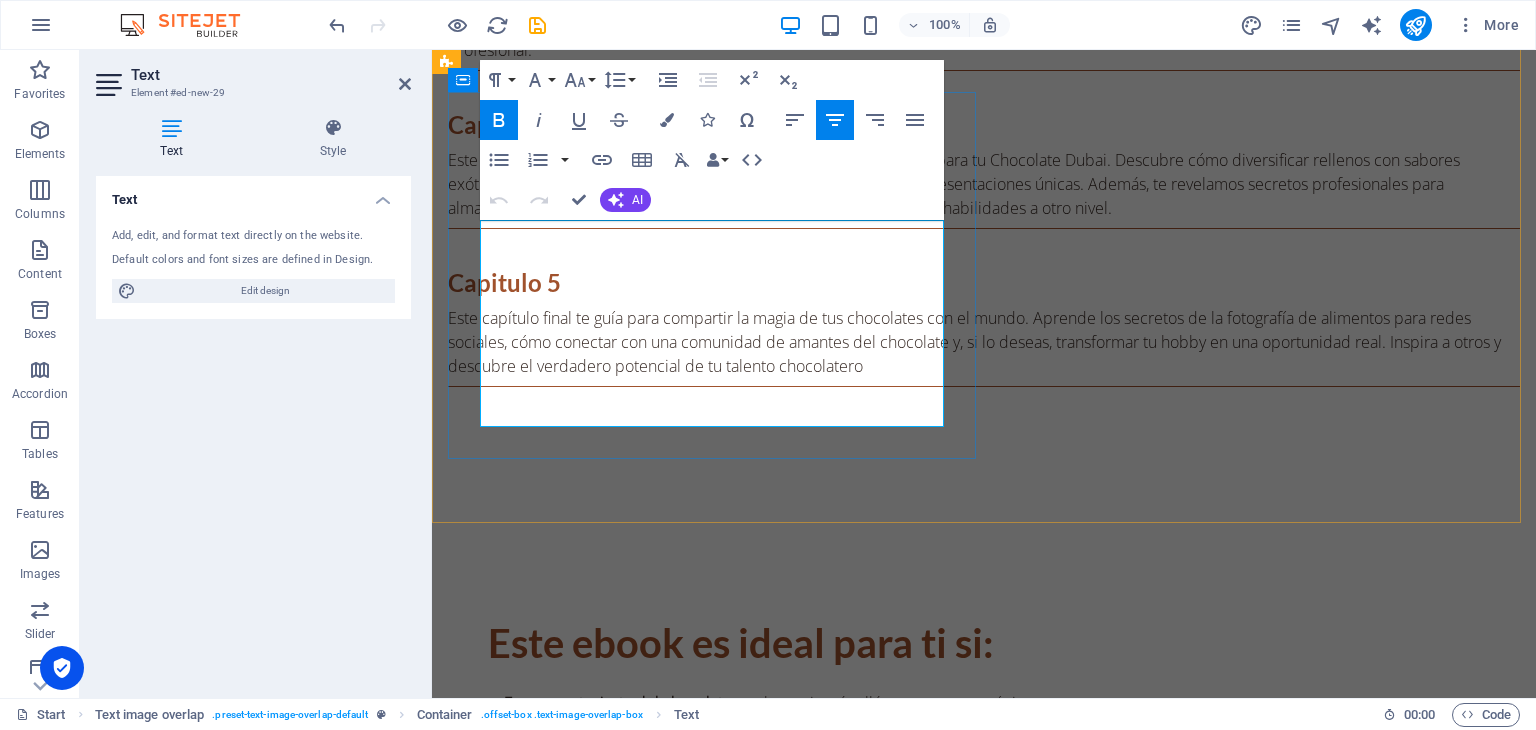 click on "Este delicioso calendario dulce es tu guía ideal para transformar tus exquisitas barras en detalles inolvidables que alegrarán cada celebración y momento especial. Prepárate para sorprender y deleitar a todos con el sabor único y excepcional de tus maravillosas creaciones. Cada bocado será una experiencia que recordarán con cariño." at bounding box center (984, 2380) 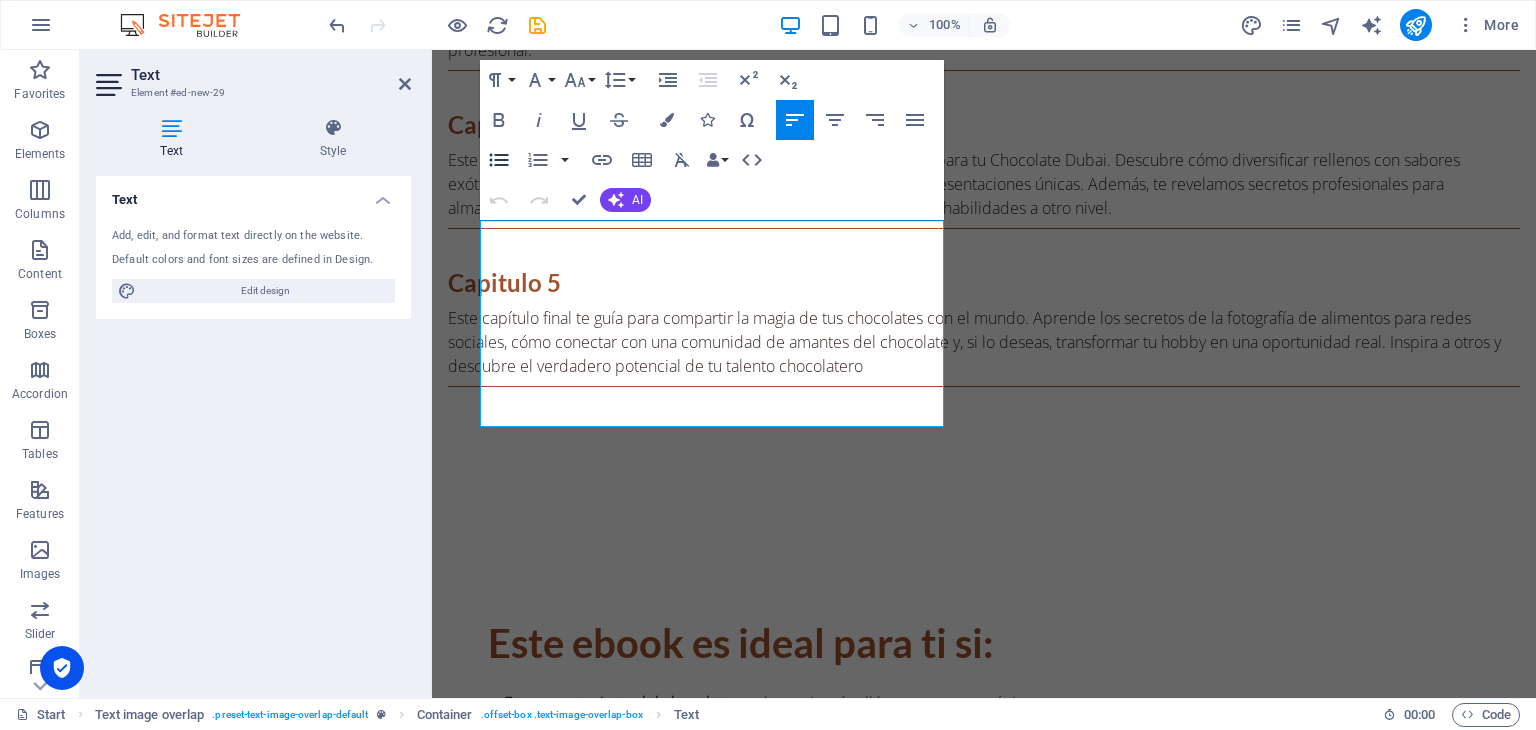 click 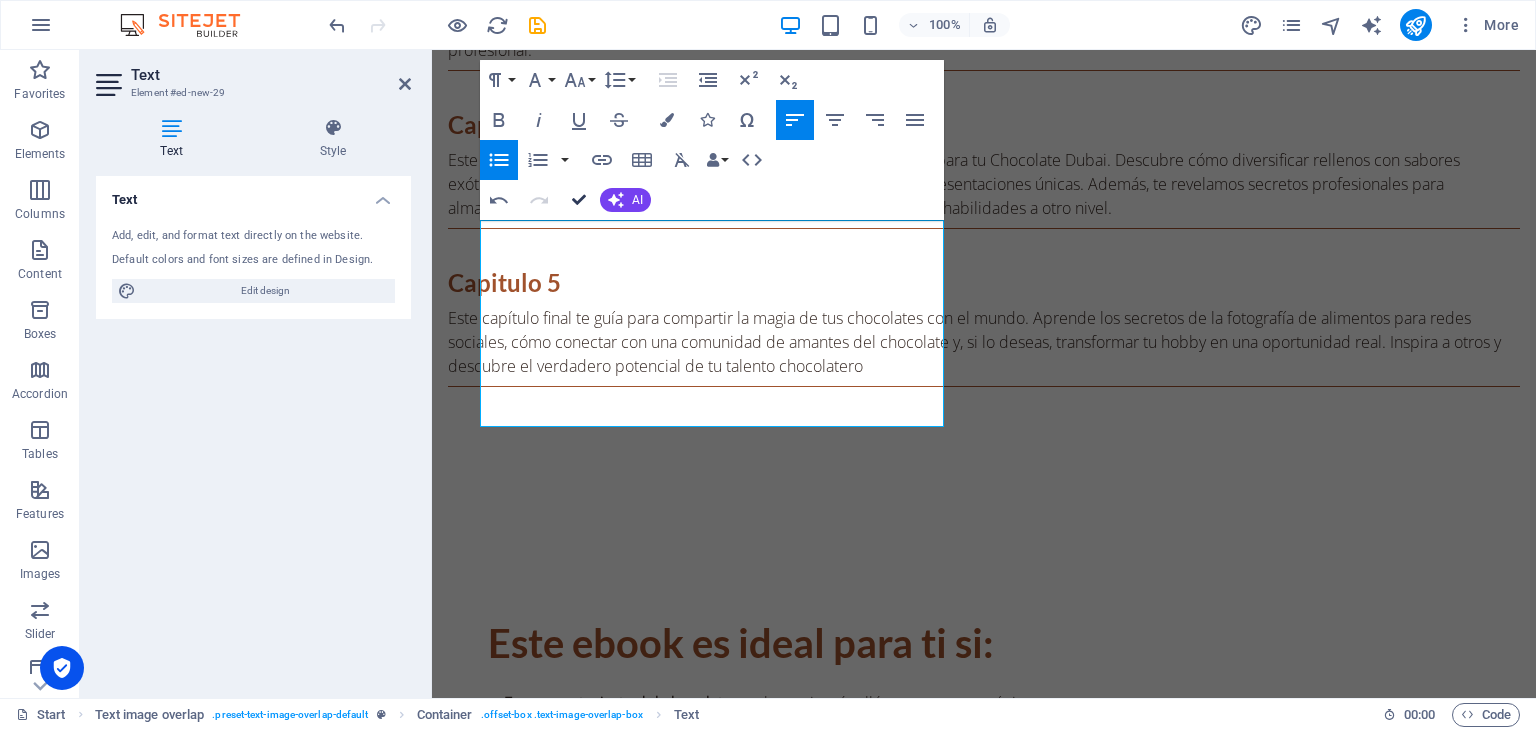 scroll, scrollTop: 3212, scrollLeft: 0, axis: vertical 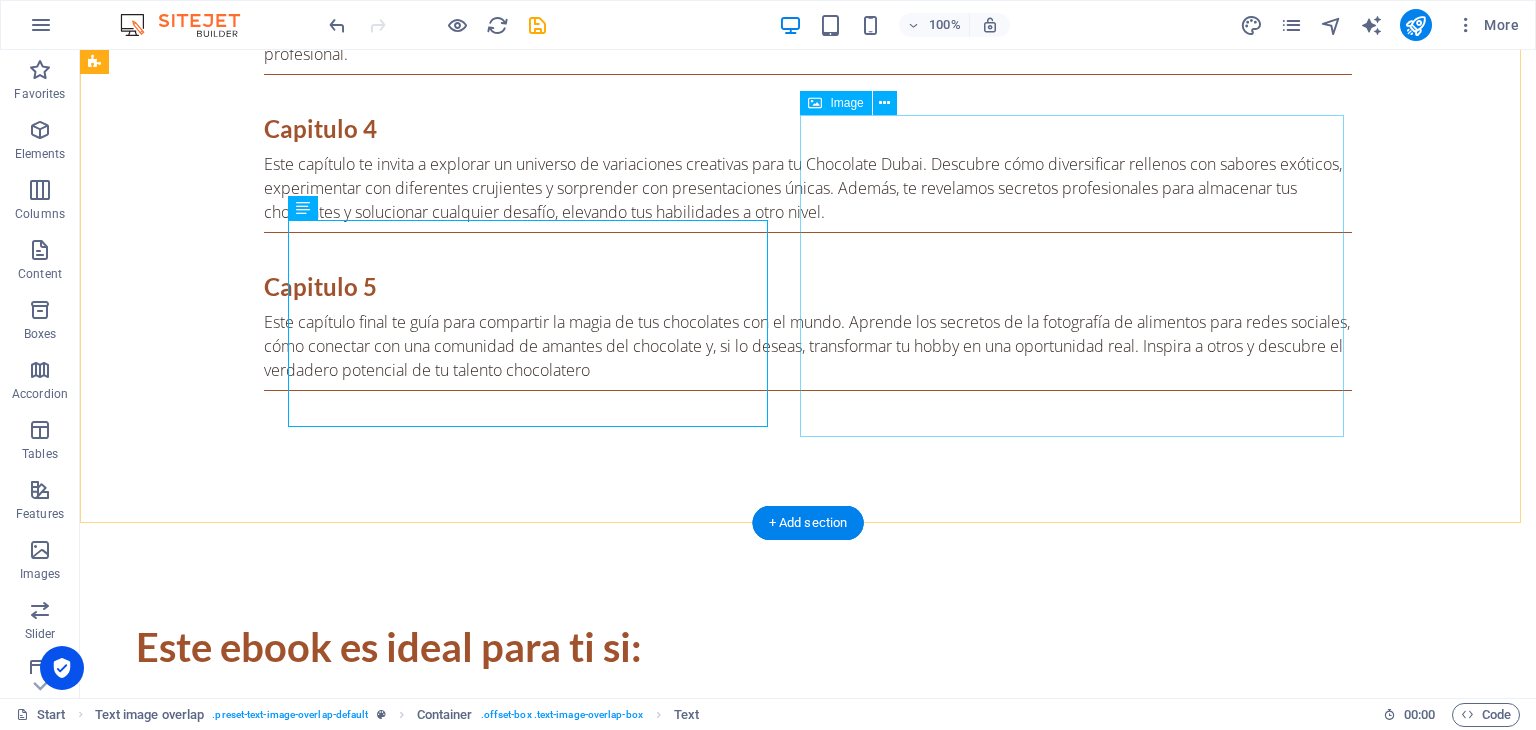 click at bounding box center [808, 2613] 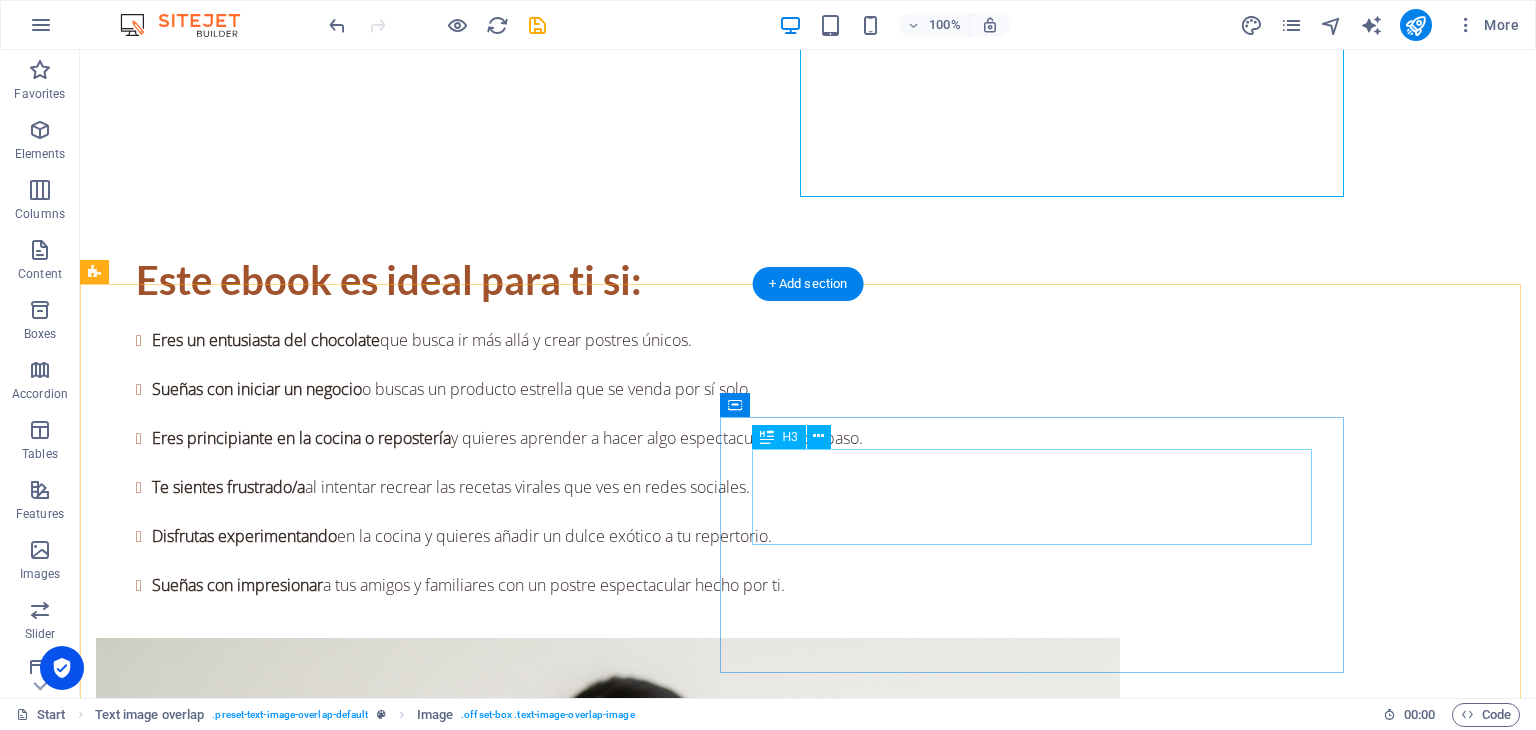 scroll, scrollTop: 3612, scrollLeft: 0, axis: vertical 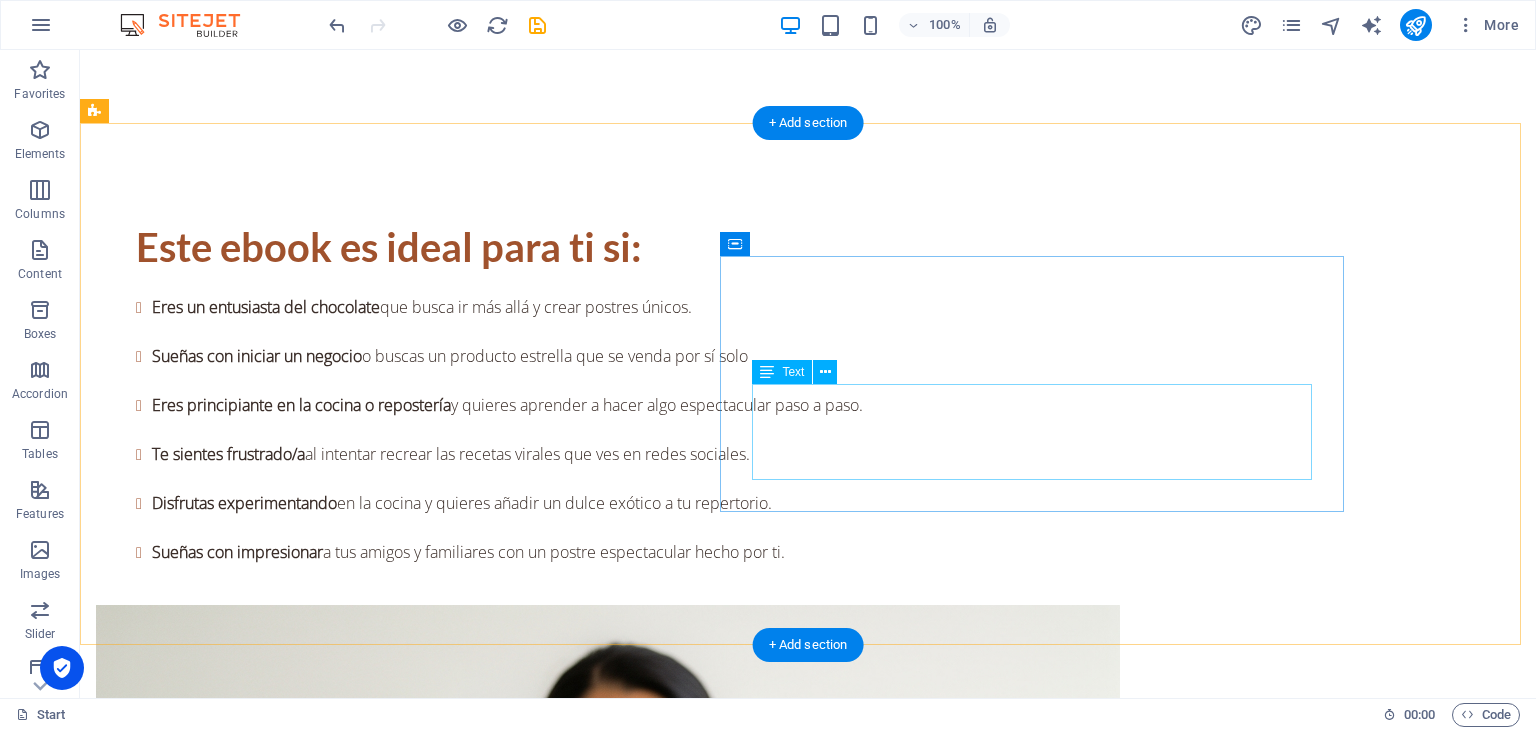 click on "ANTES $3.40 USD [DATE] GRATIS Un mensaje personal añade un toque de cariño inigualable a cualquier regalo." at bounding box center [808, 3463] 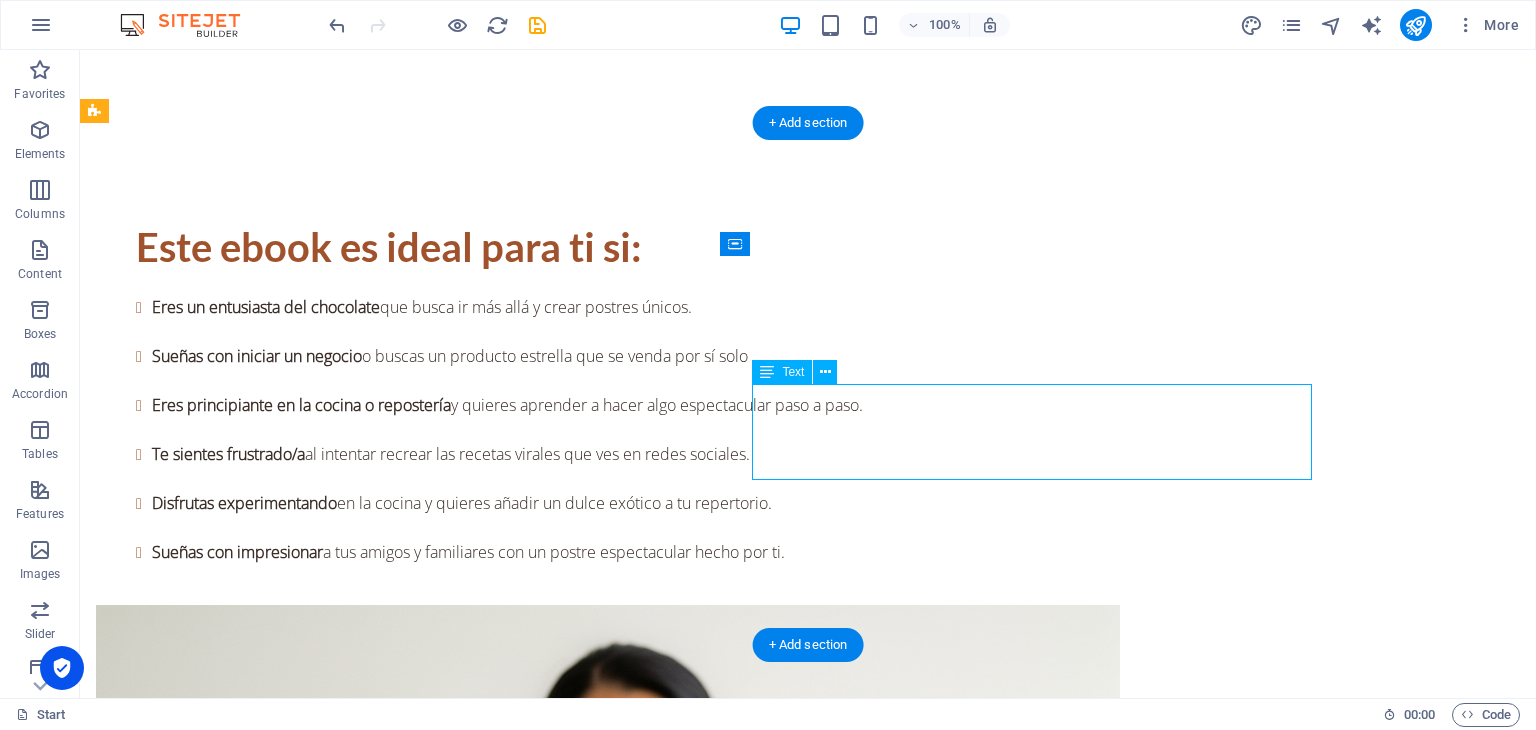 click on "ANTES $3.40 USD [DATE] GRATIS Un mensaje personal añade un toque de cariño inigualable a cualquier regalo." at bounding box center [808, 3463] 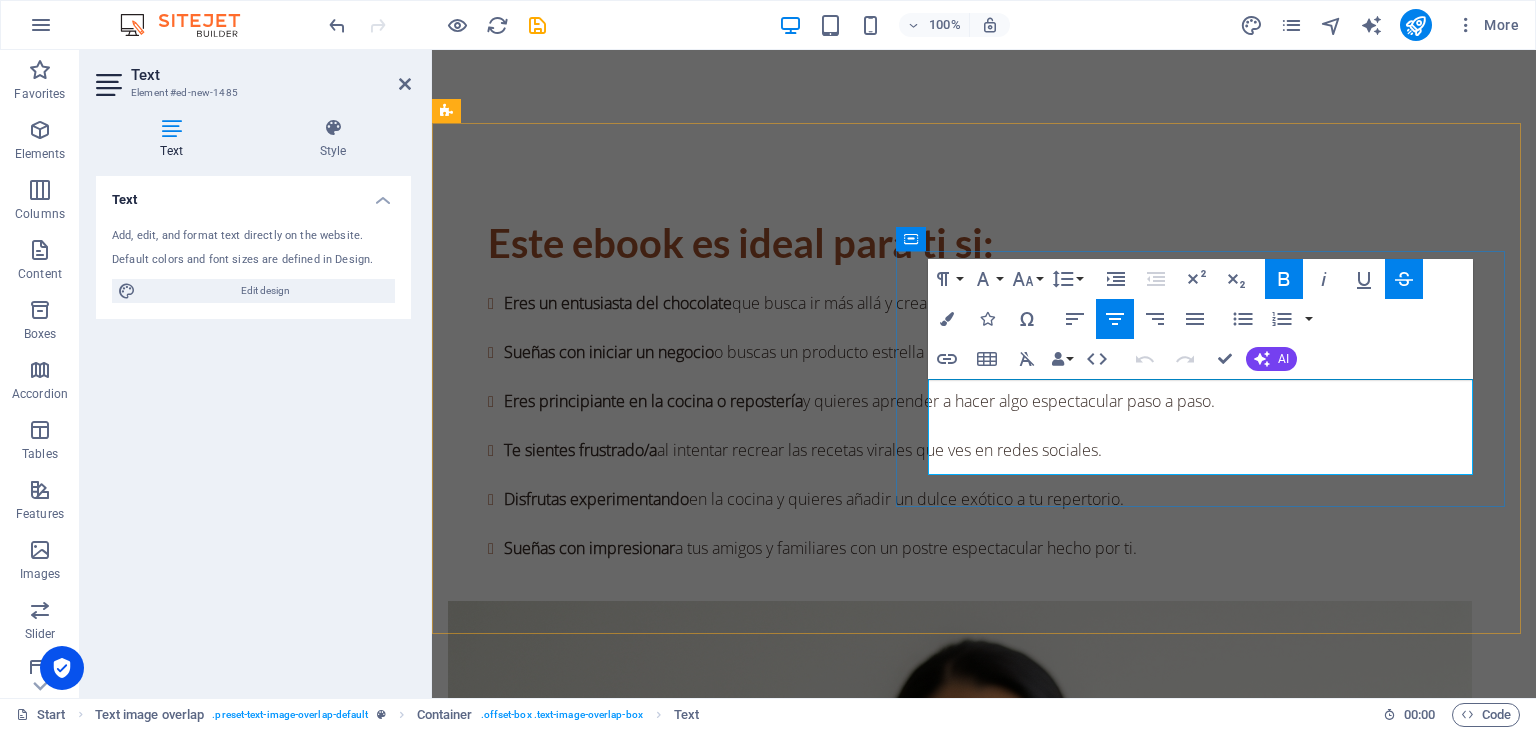 drag, startPoint x: 1270, startPoint y: 395, endPoint x: 1139, endPoint y: 383, distance: 131.54848 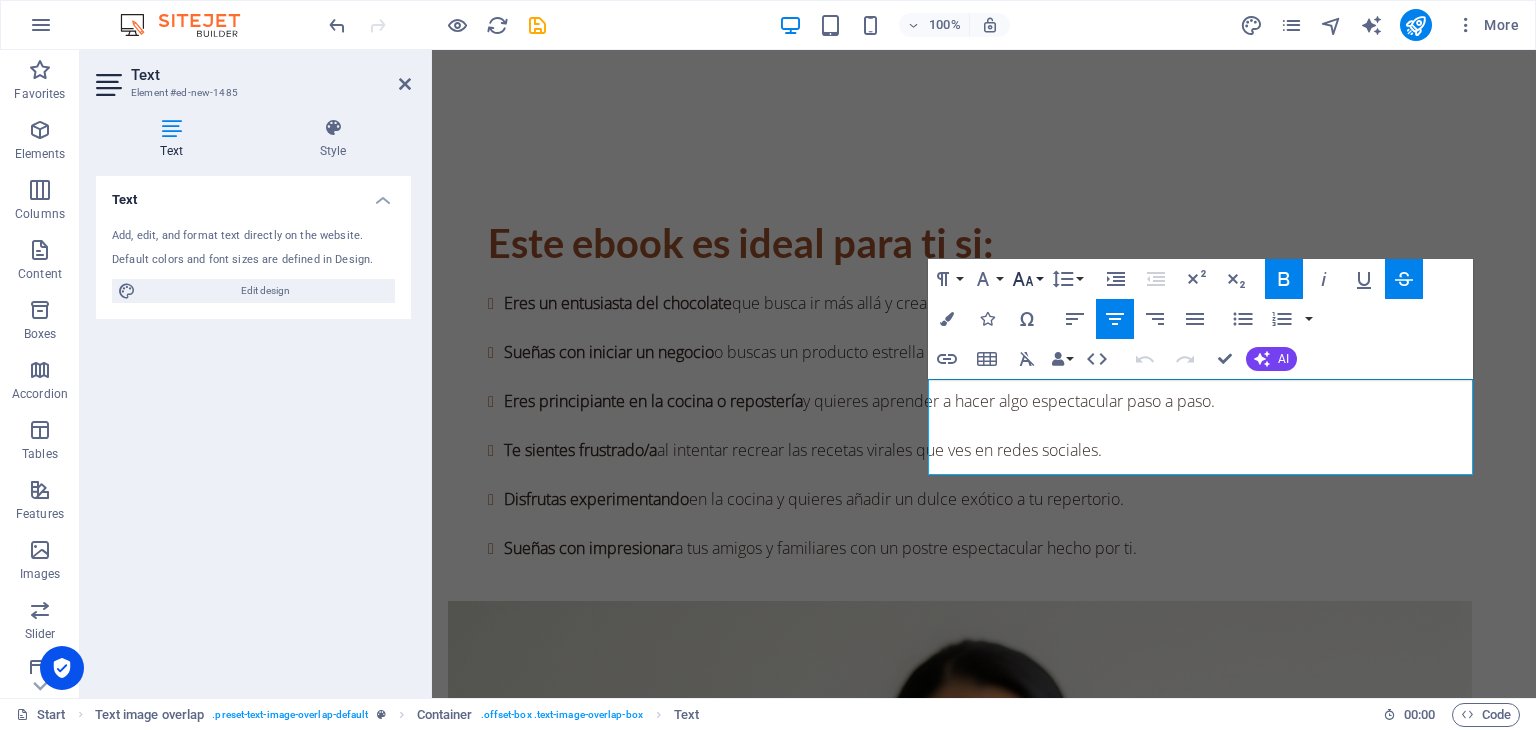 click 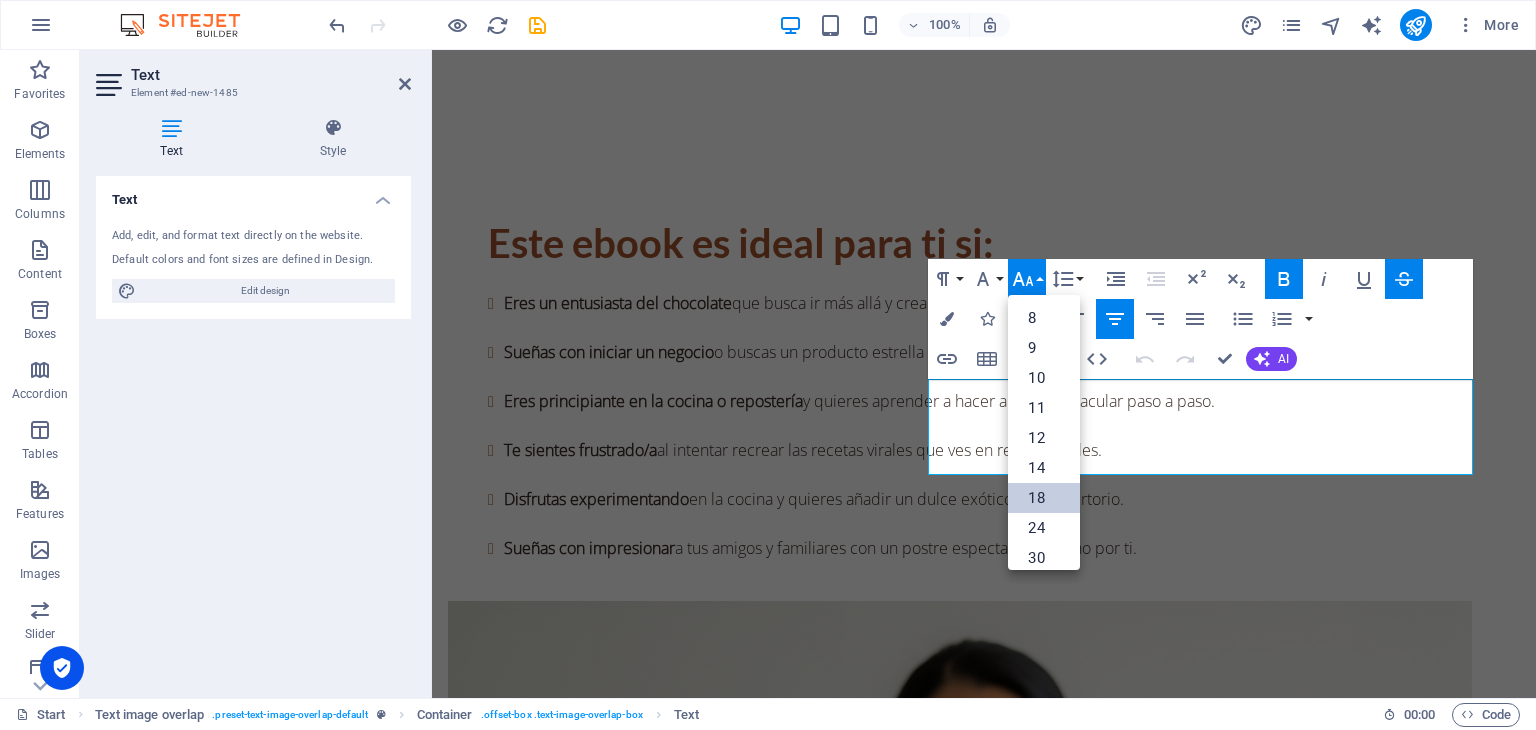 drag, startPoint x: 1040, startPoint y: 488, endPoint x: 624, endPoint y: 433, distance: 419.62006 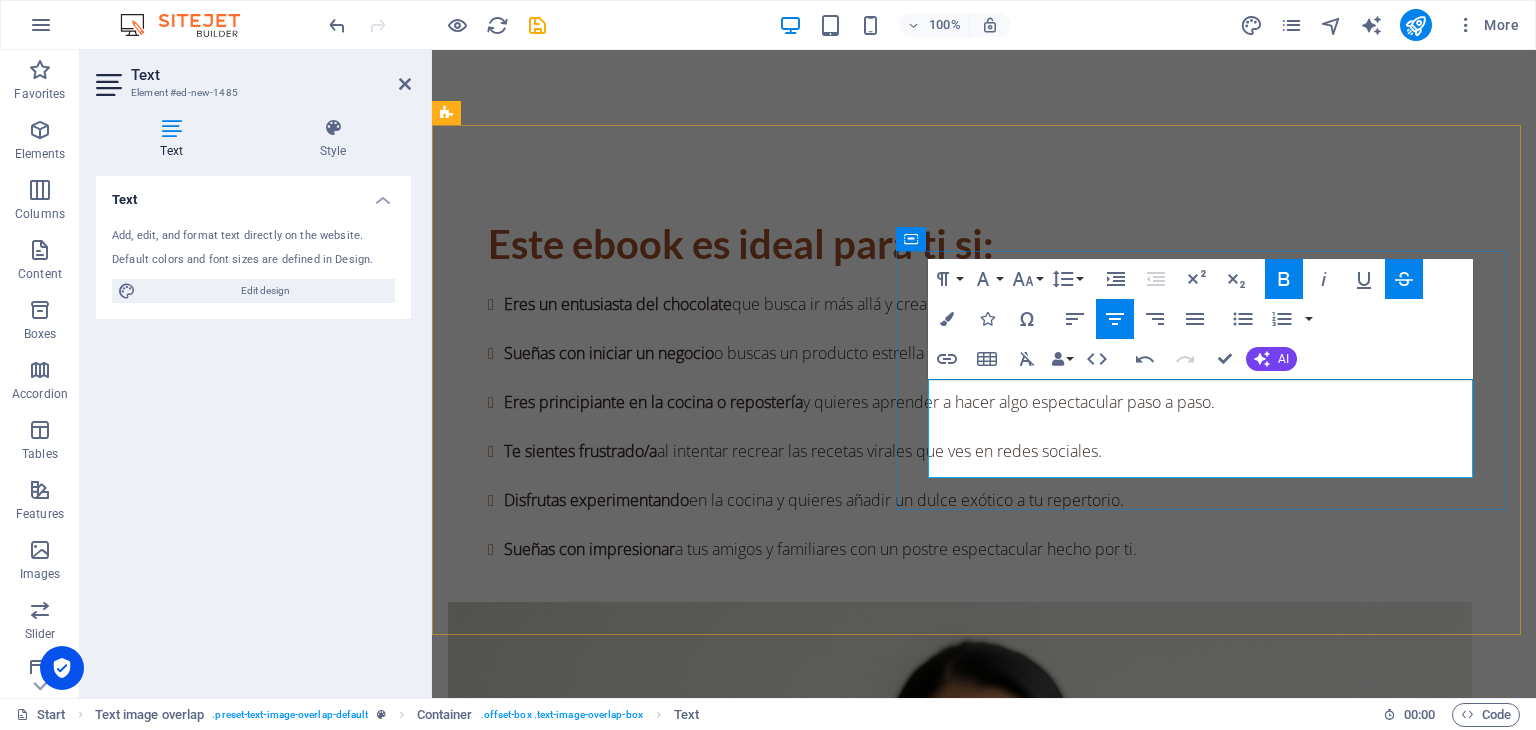 click on "[DATE] GRATIS" at bounding box center (984, 3452) 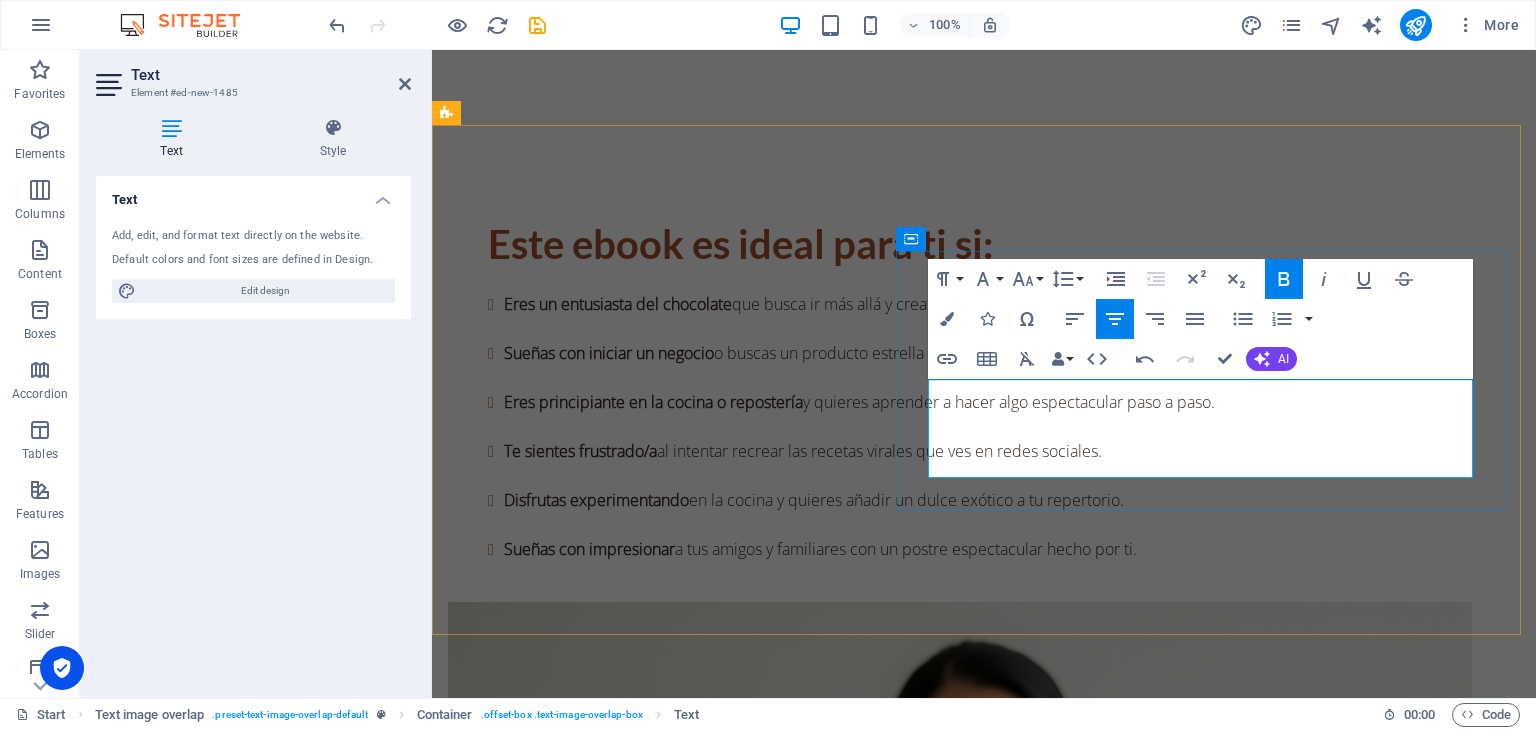 drag, startPoint x: 1257, startPoint y: 419, endPoint x: 1136, endPoint y: 418, distance: 121.004135 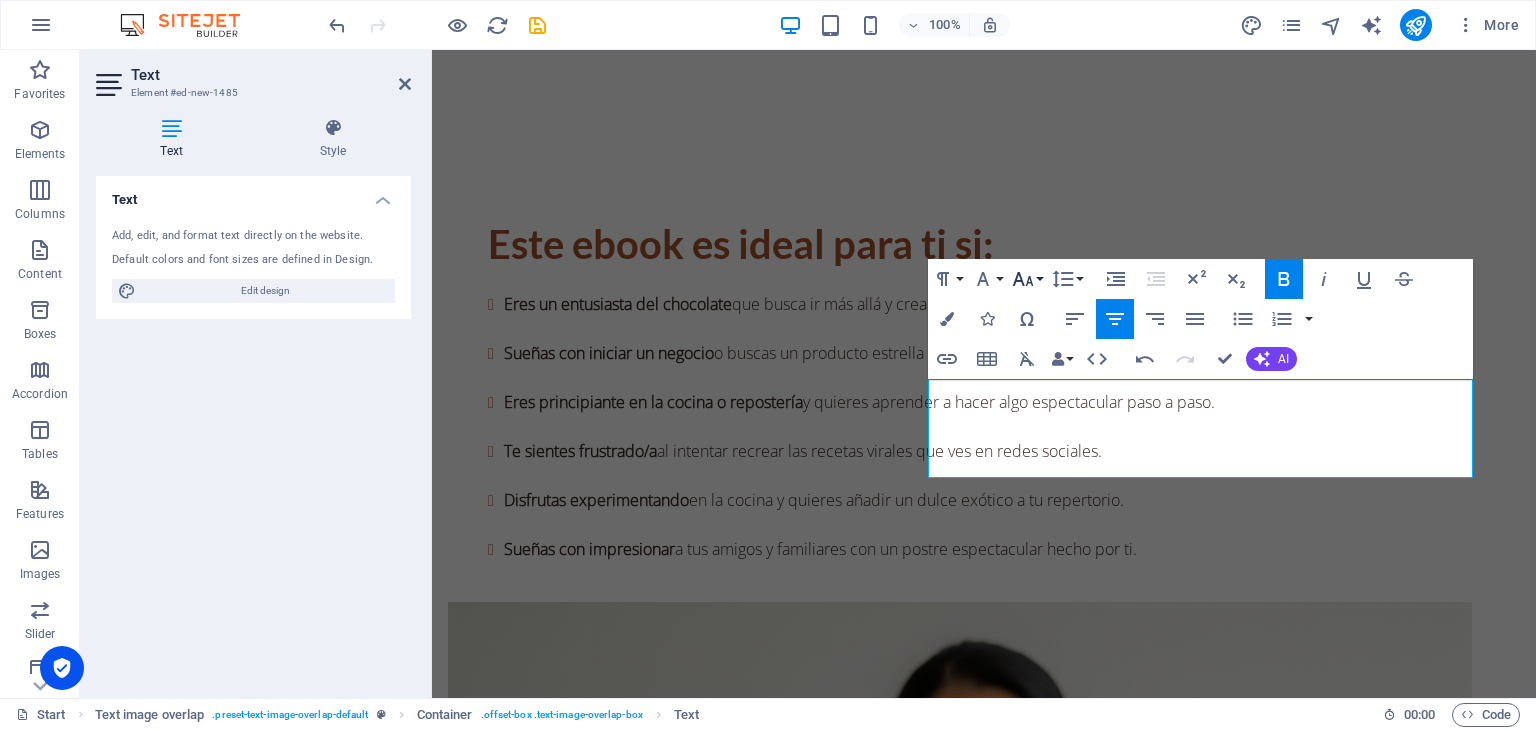 click 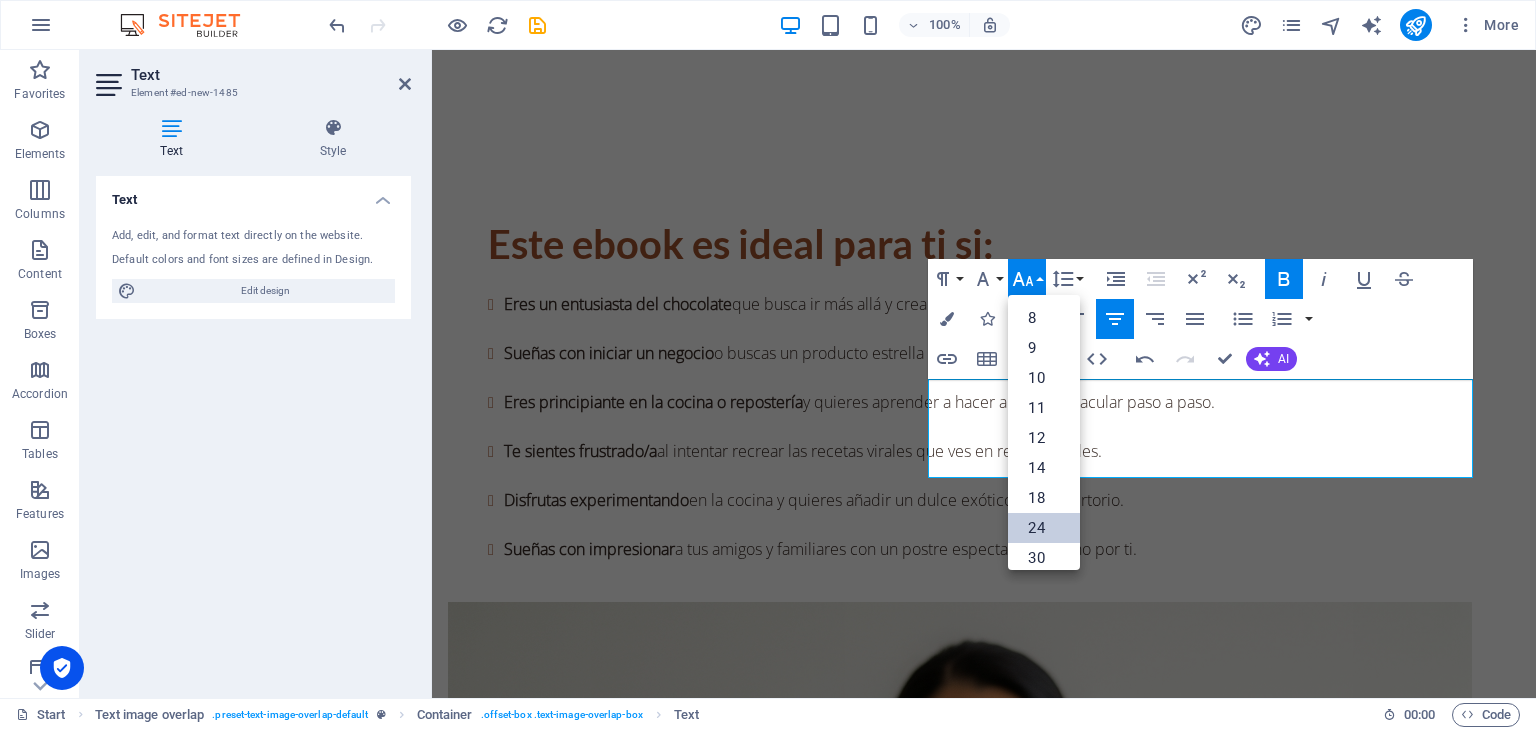click on "24" at bounding box center [1044, 528] 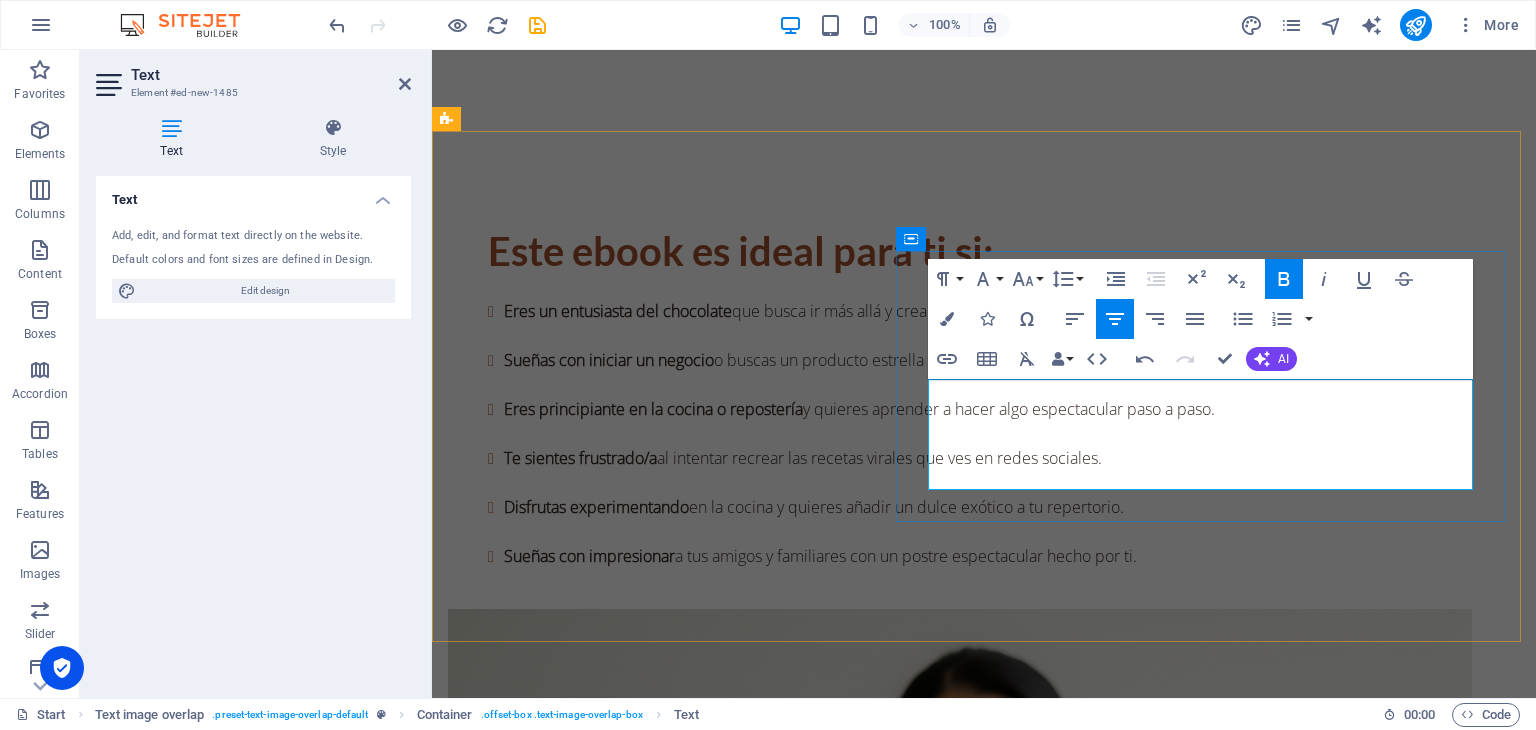 click on "[DATE] GRATIS" at bounding box center (984, 3465) 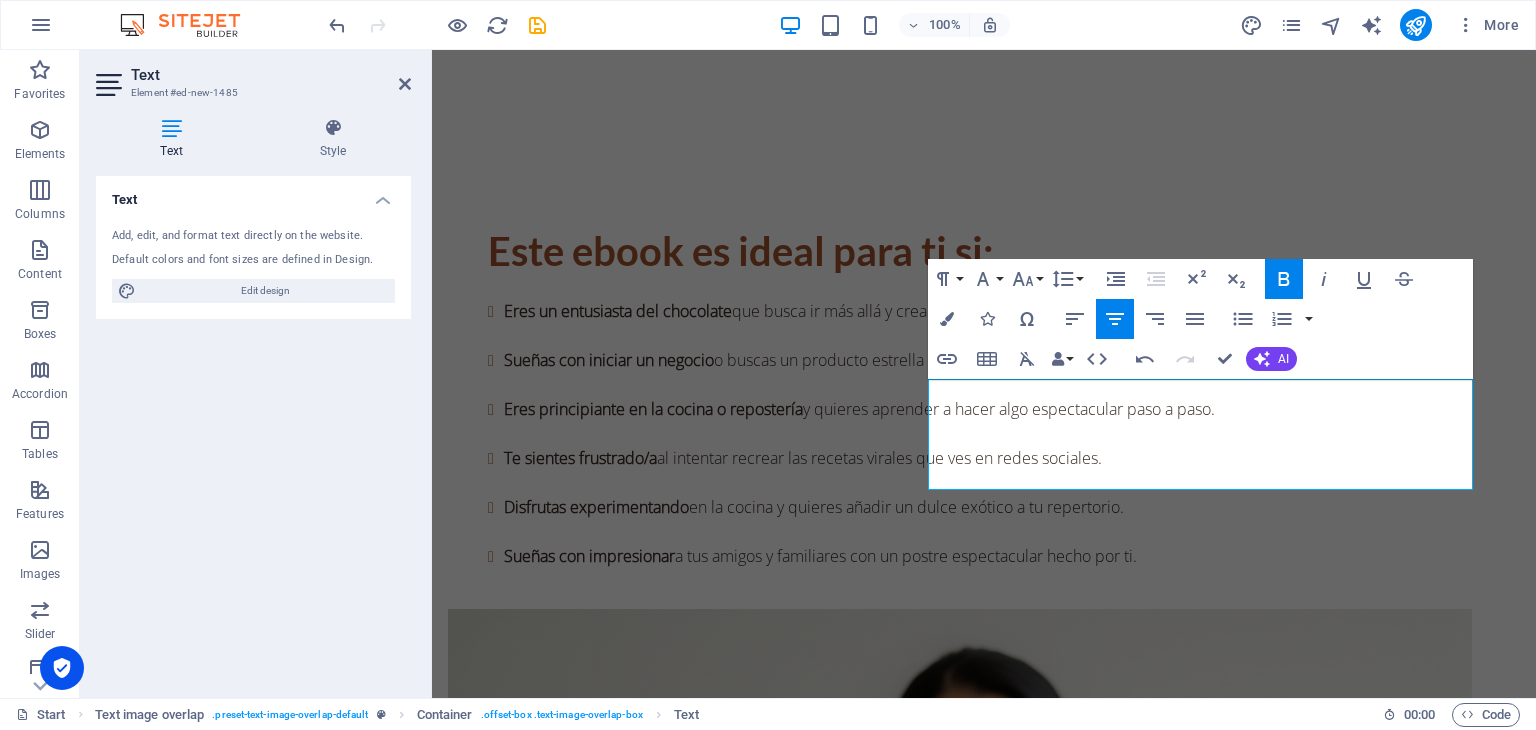 scroll, scrollTop: 3610, scrollLeft: 0, axis: vertical 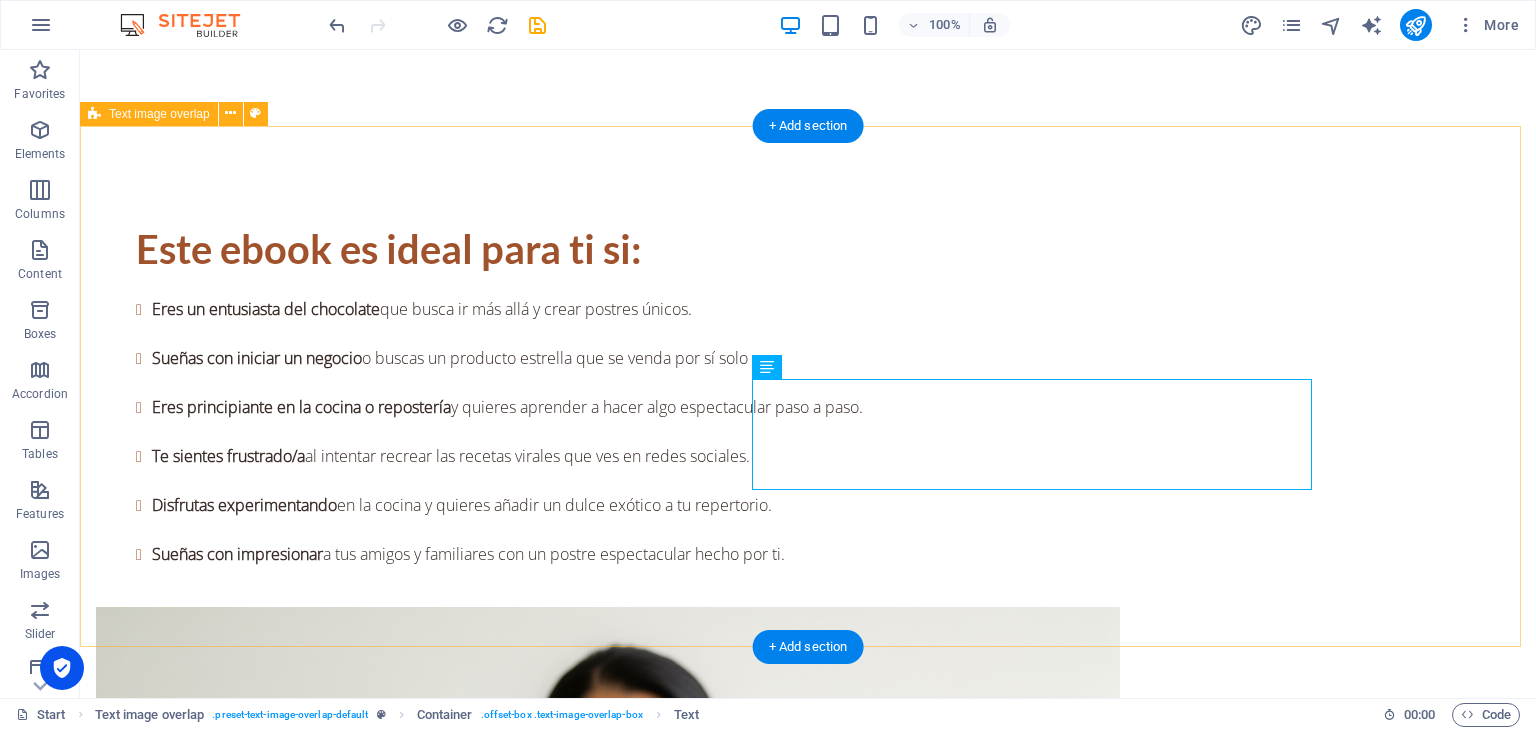 click on "BONO #2: Tarjetas de regalo Imprimibles ANTES $3.40 USD [DATE] GRATIS Un mensaje personal añade un toque de cariño inigualable a cualquier regalo." at bounding box center [808, 3026] 